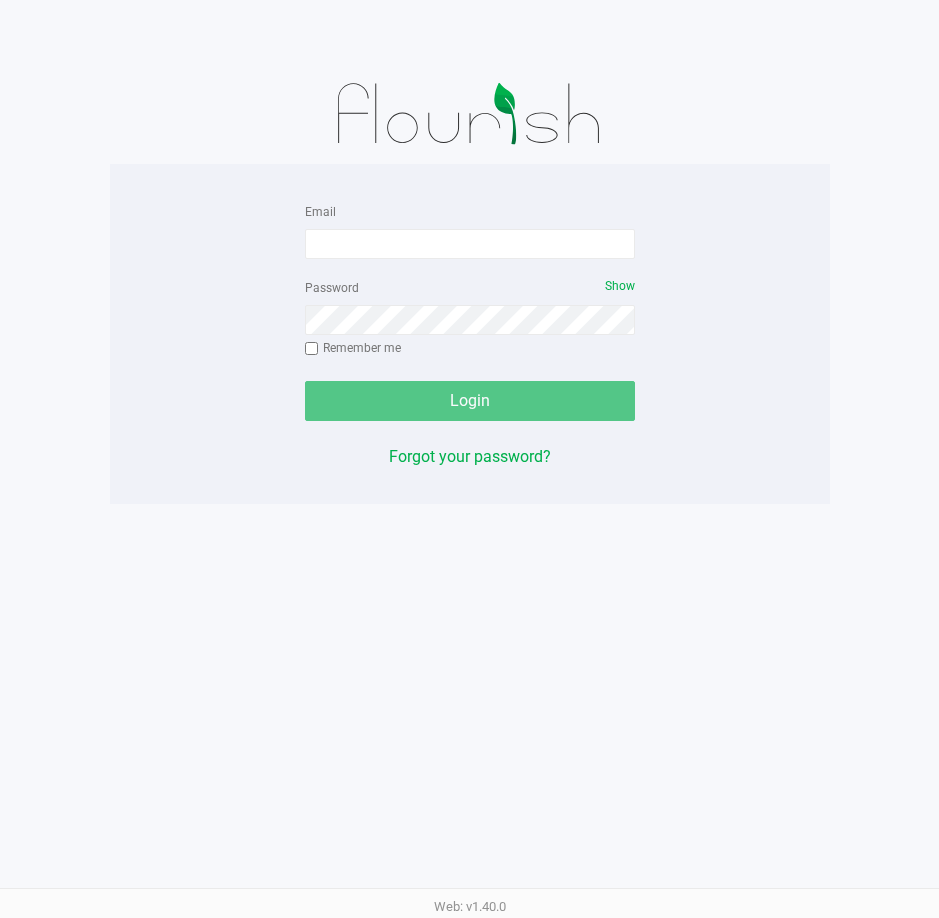 scroll, scrollTop: 0, scrollLeft: 0, axis: both 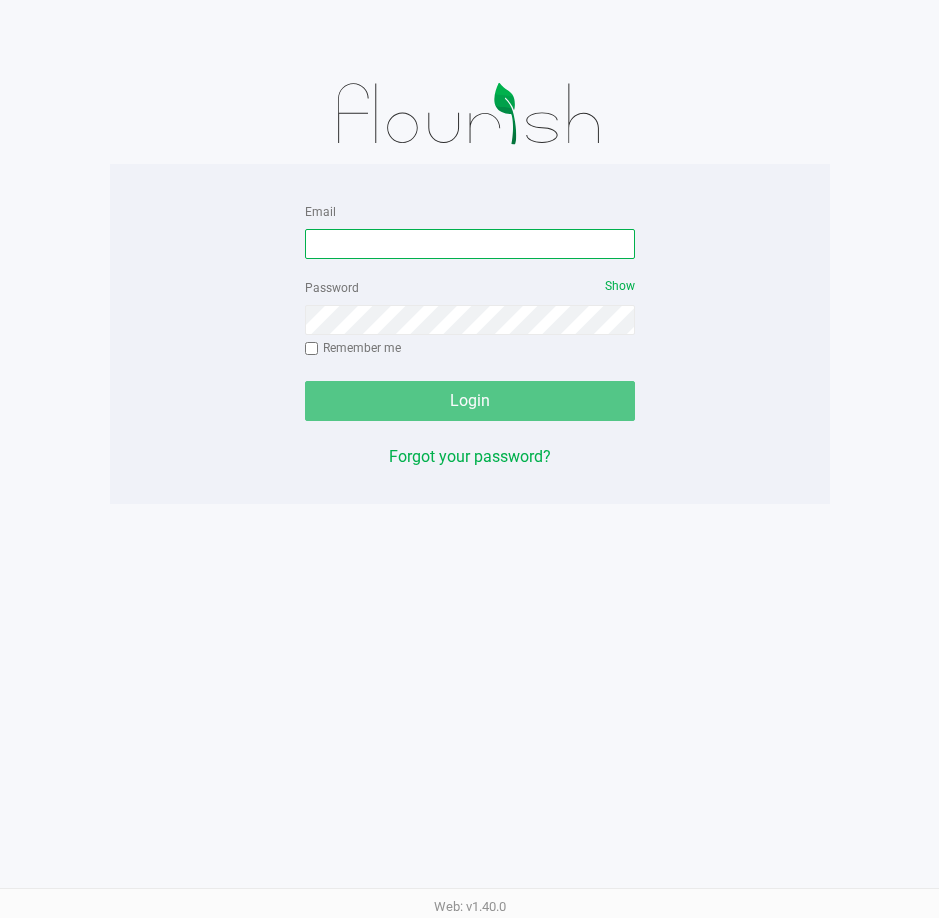 click on "Email" at bounding box center [470, 244] 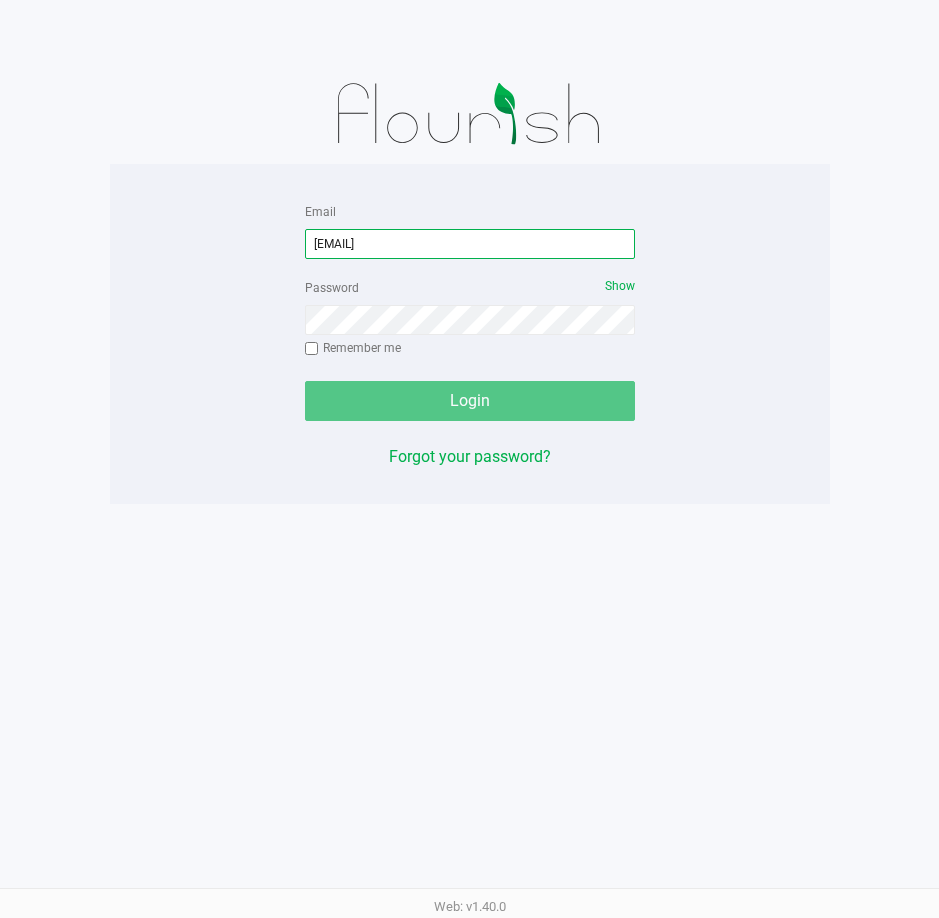 type on "[EMAIL]" 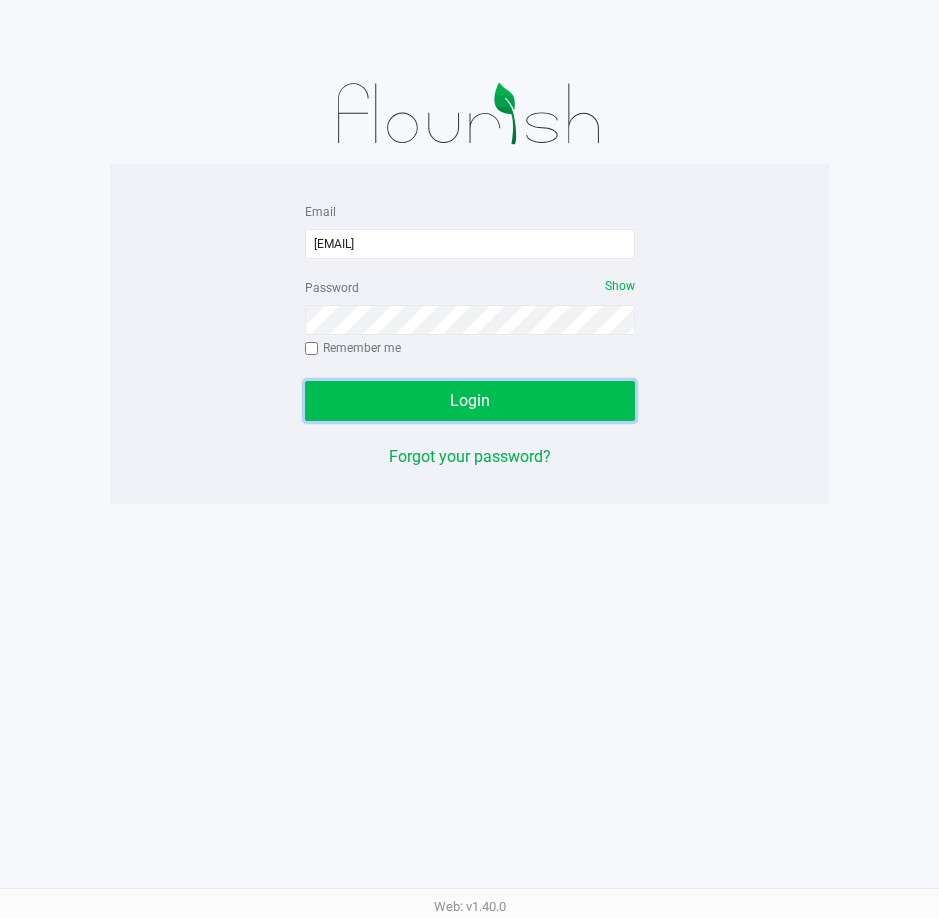click on "Login" 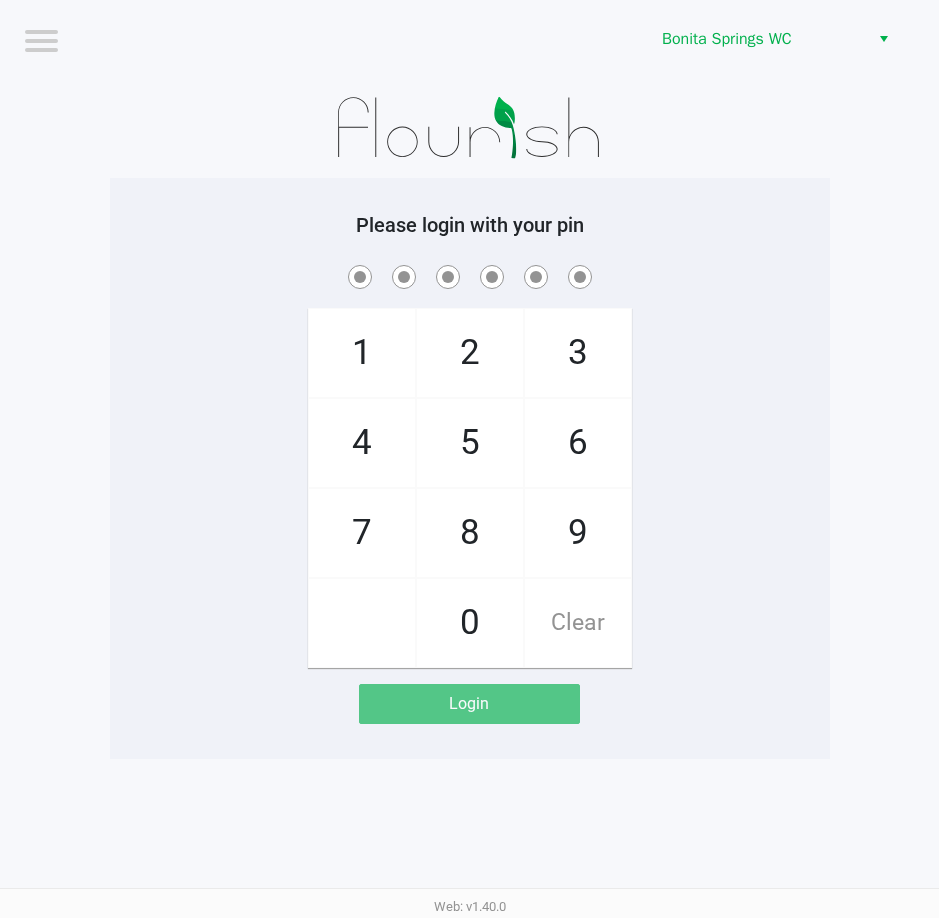 drag, startPoint x: 568, startPoint y: 529, endPoint x: 568, endPoint y: 508, distance: 21 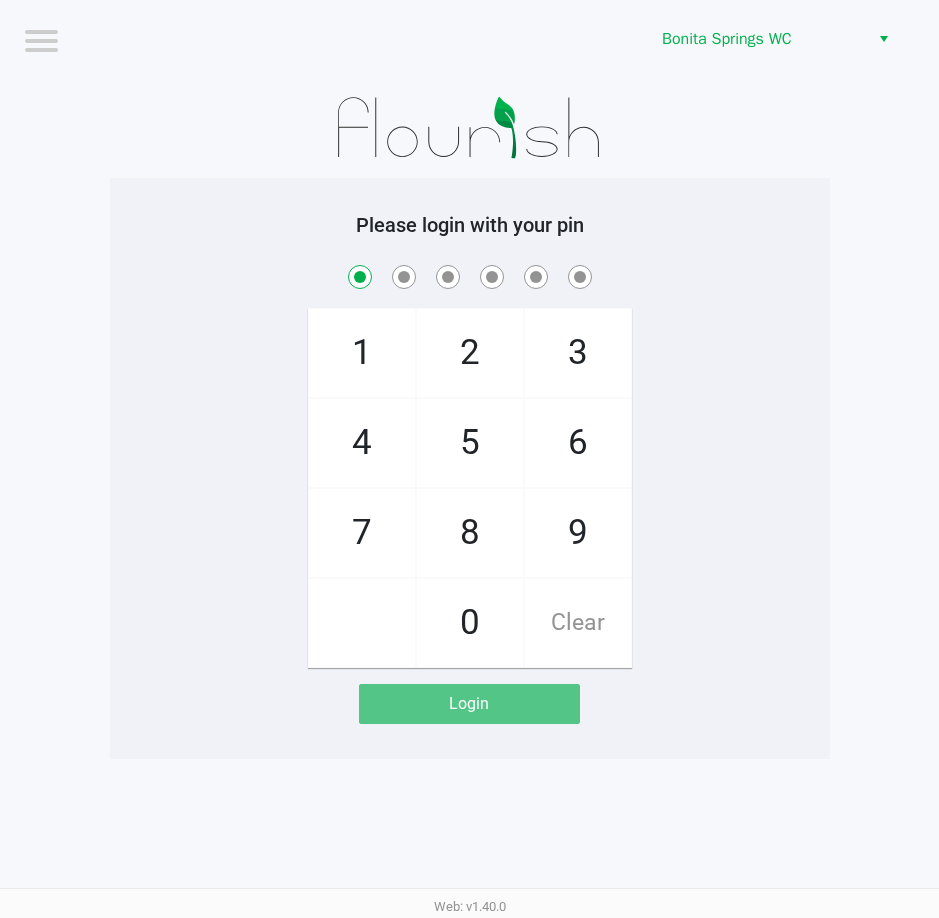 checkbox on "true" 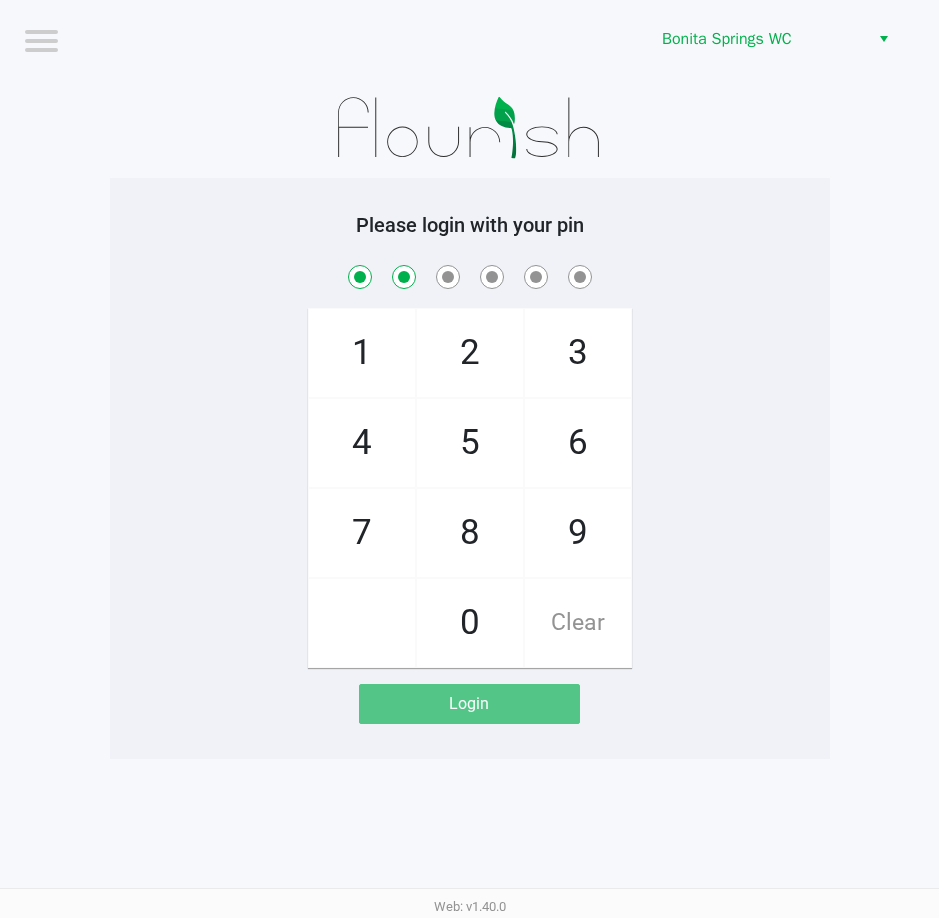 checkbox on "true" 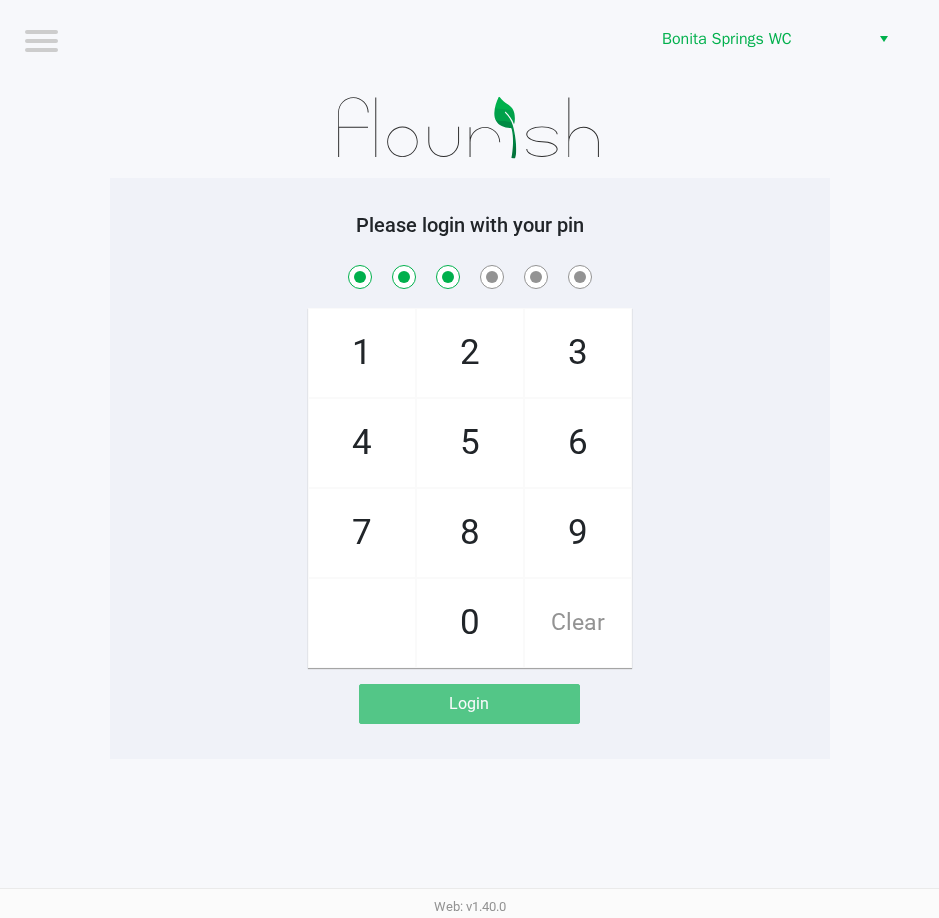 checkbox on "true" 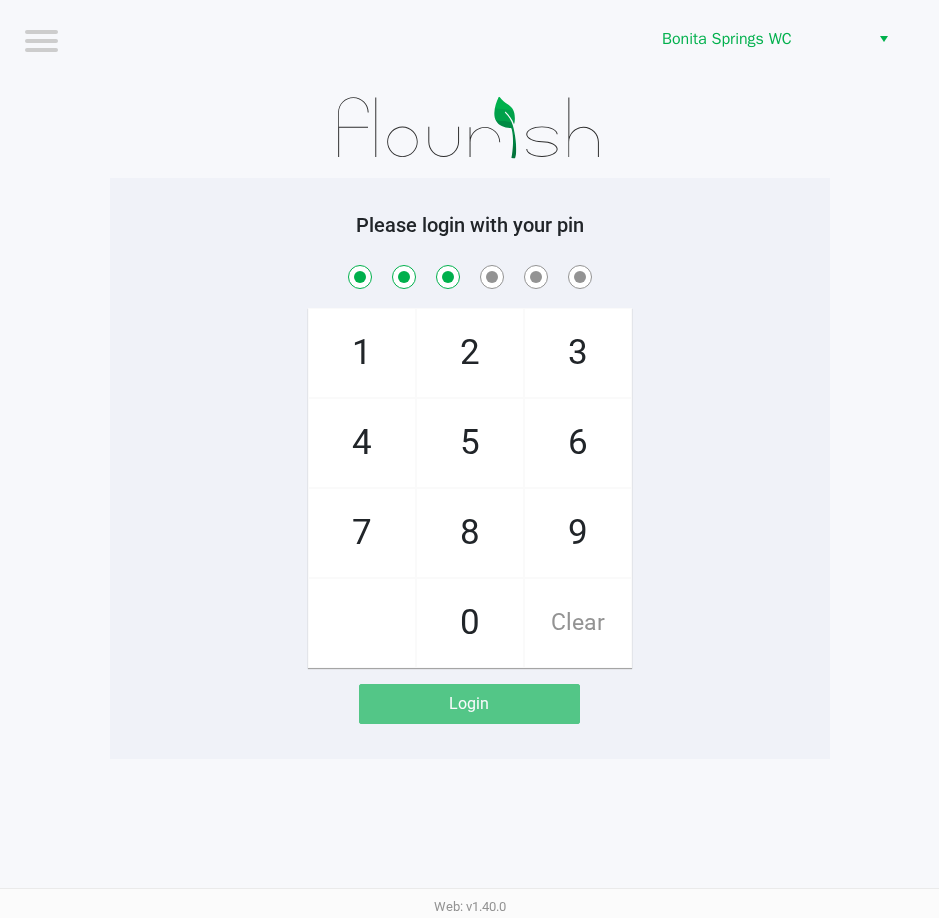 click on "8" 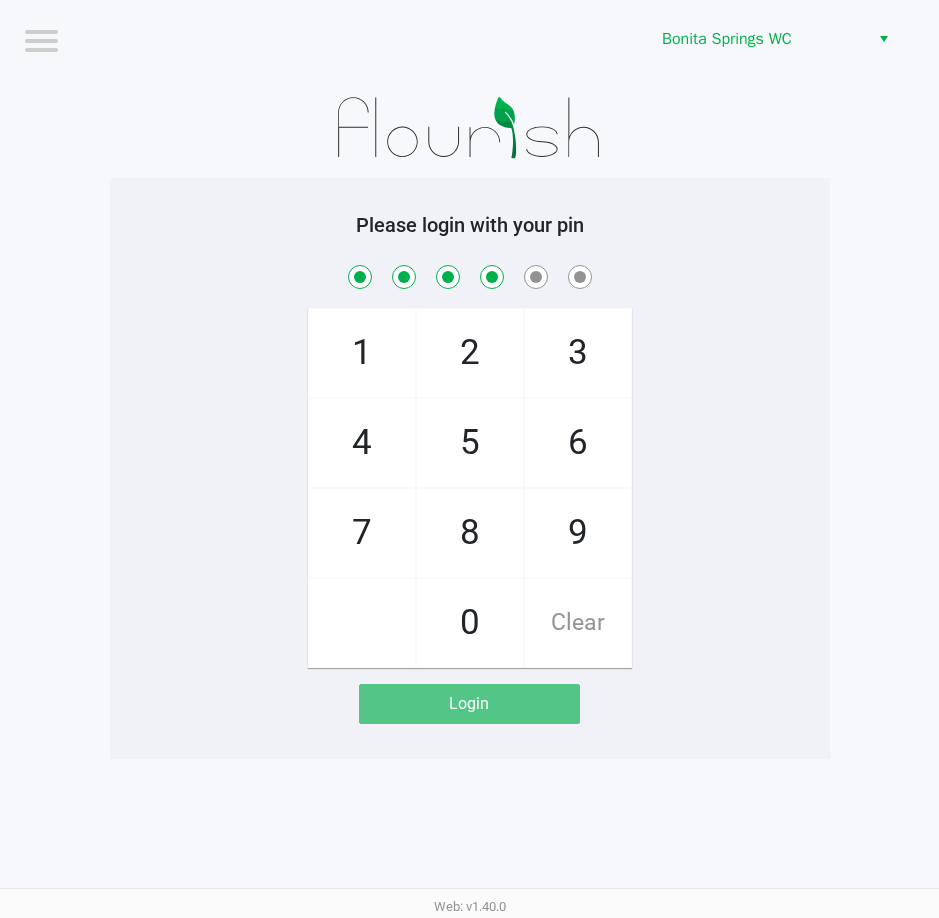 checkbox on "true" 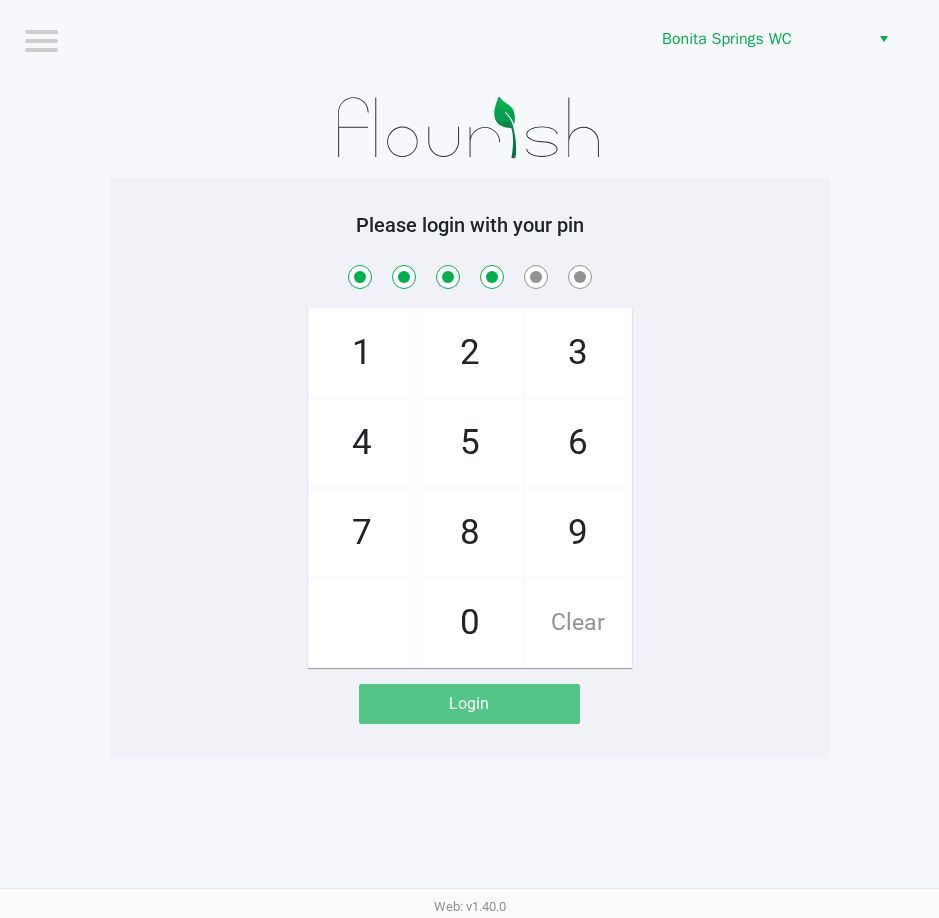click on "9" 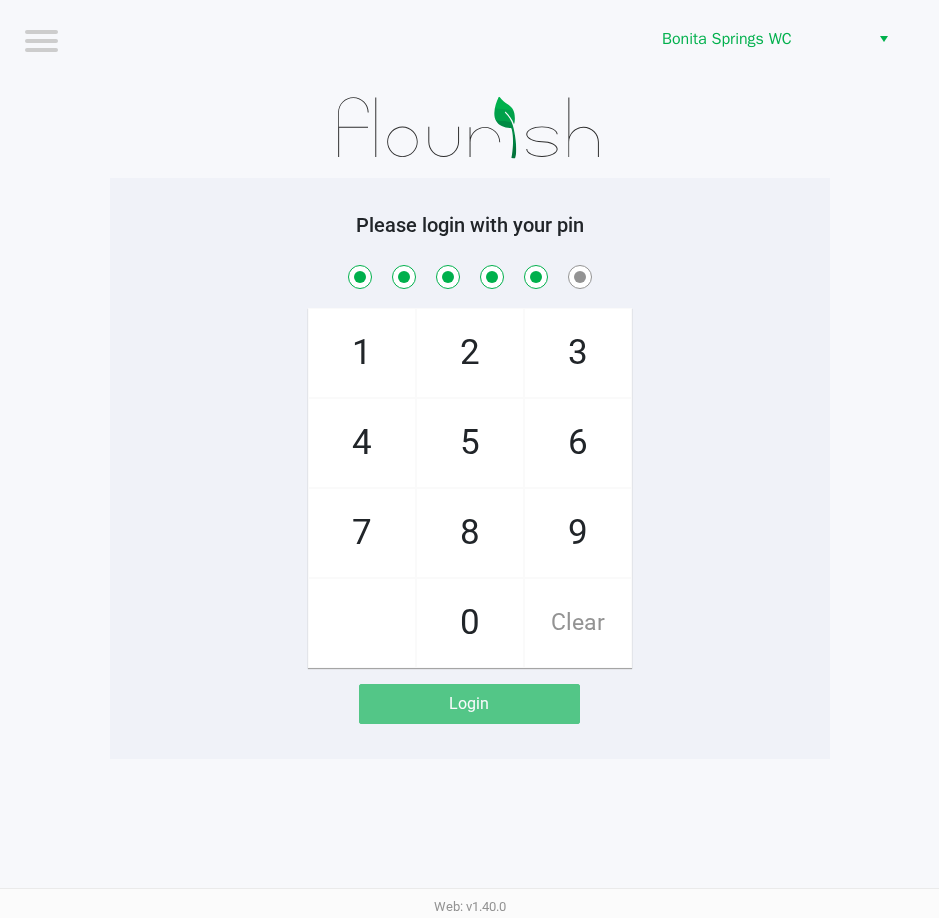 checkbox on "true" 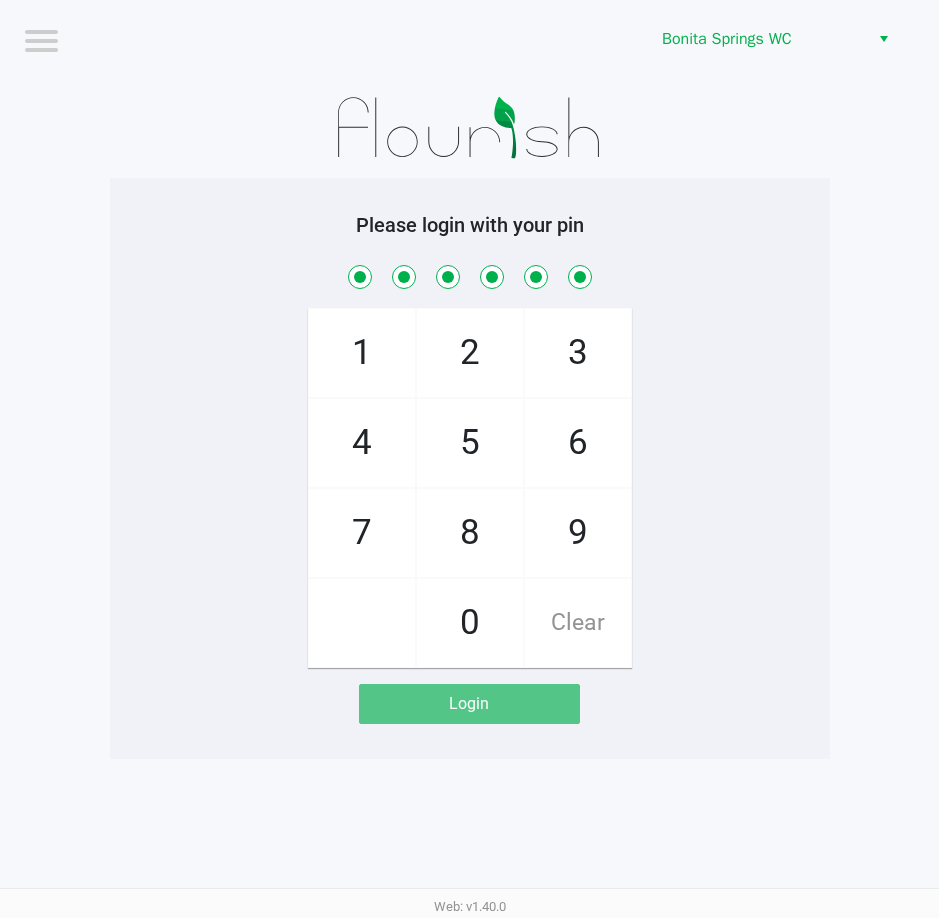checkbox on "true" 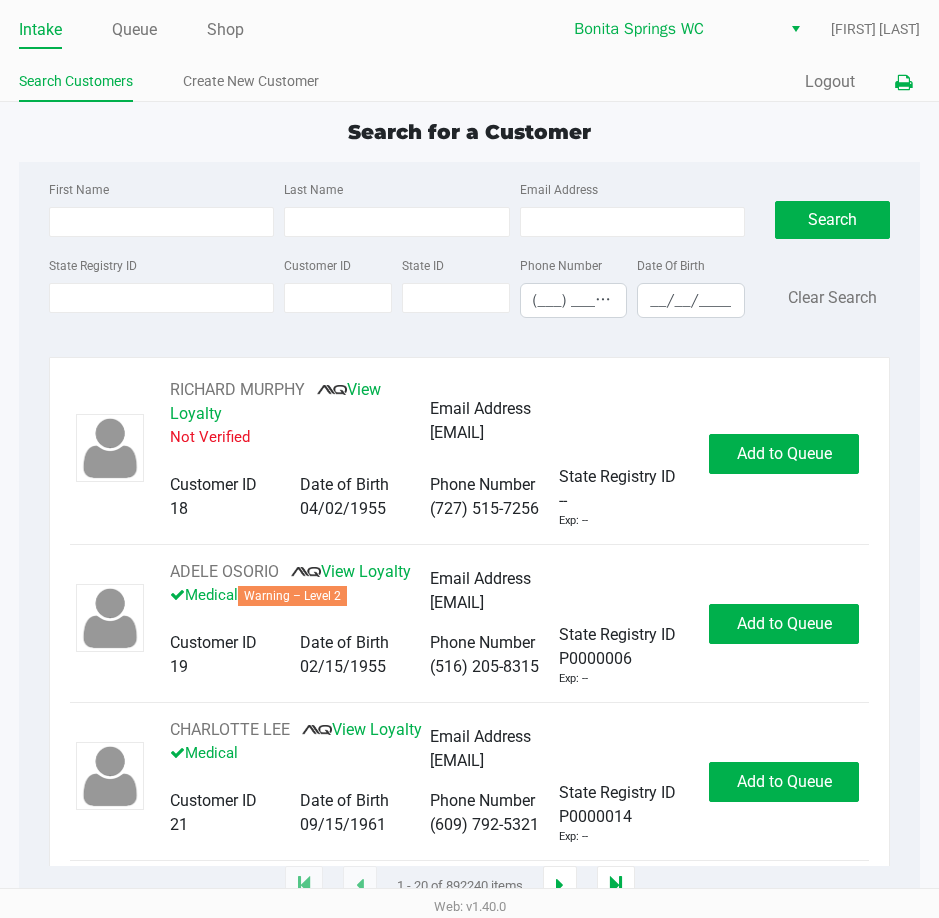 click 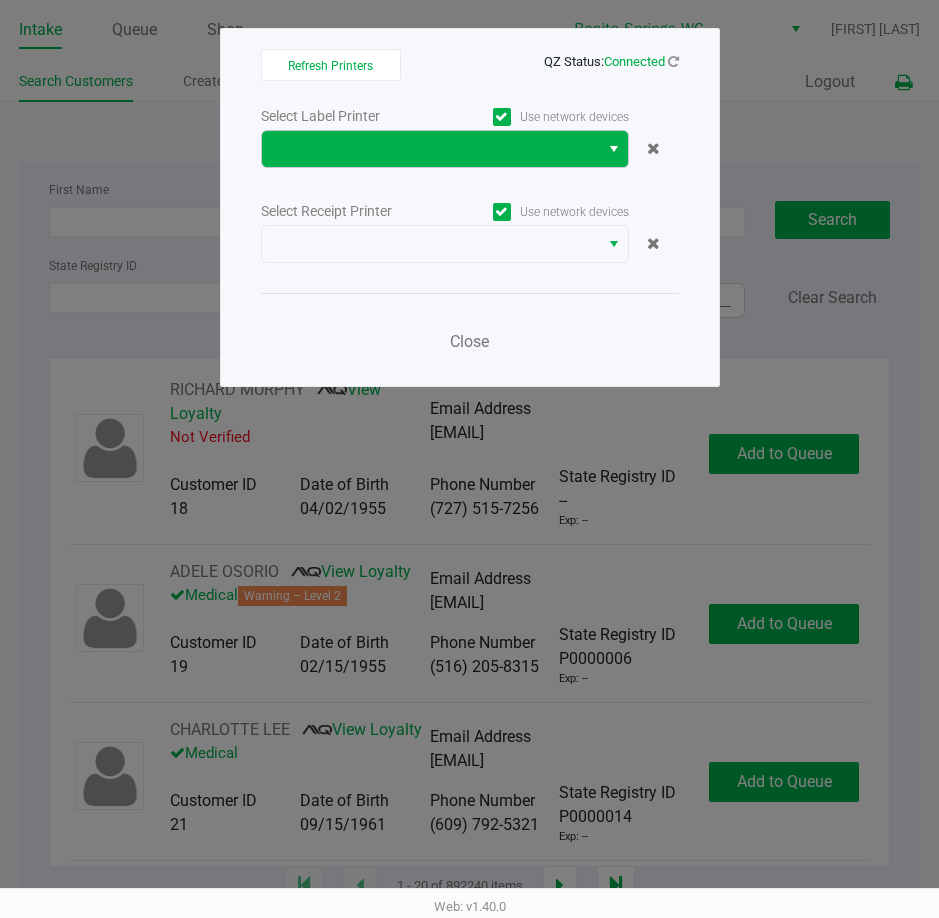 click at bounding box center [614, 149] 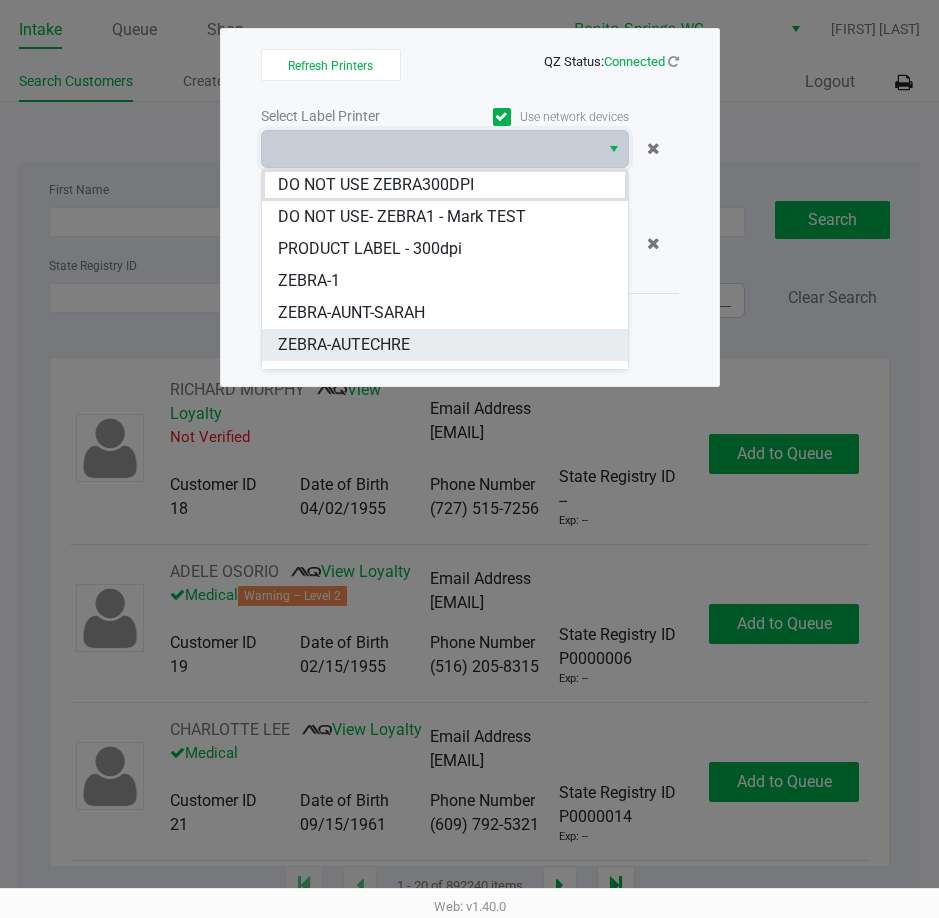 click on "ZEBRA-AUTECHRE" at bounding box center (445, 345) 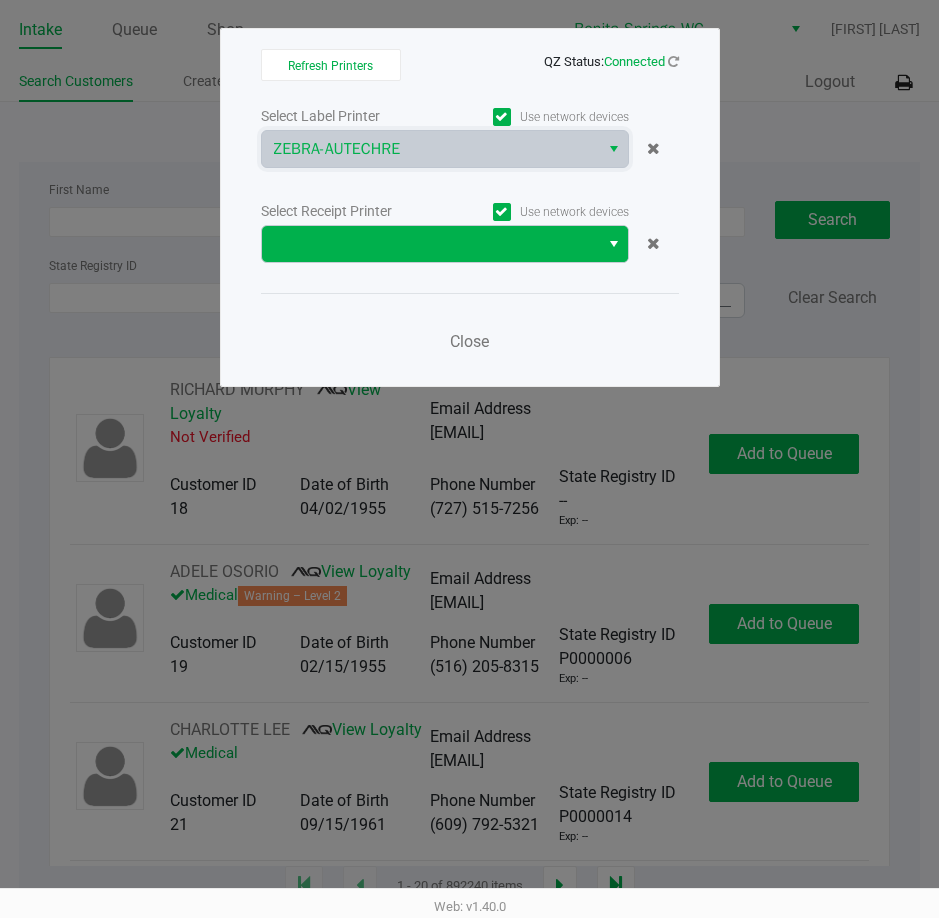 click at bounding box center [613, 244] 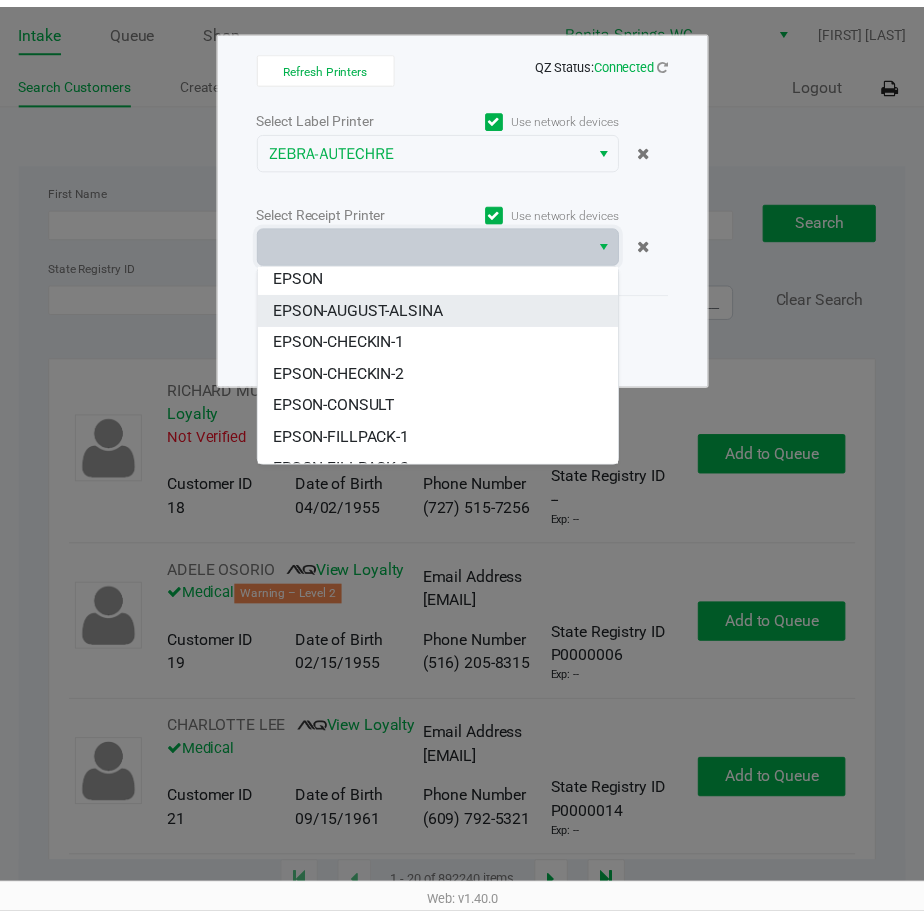 scroll, scrollTop: 0, scrollLeft: 0, axis: both 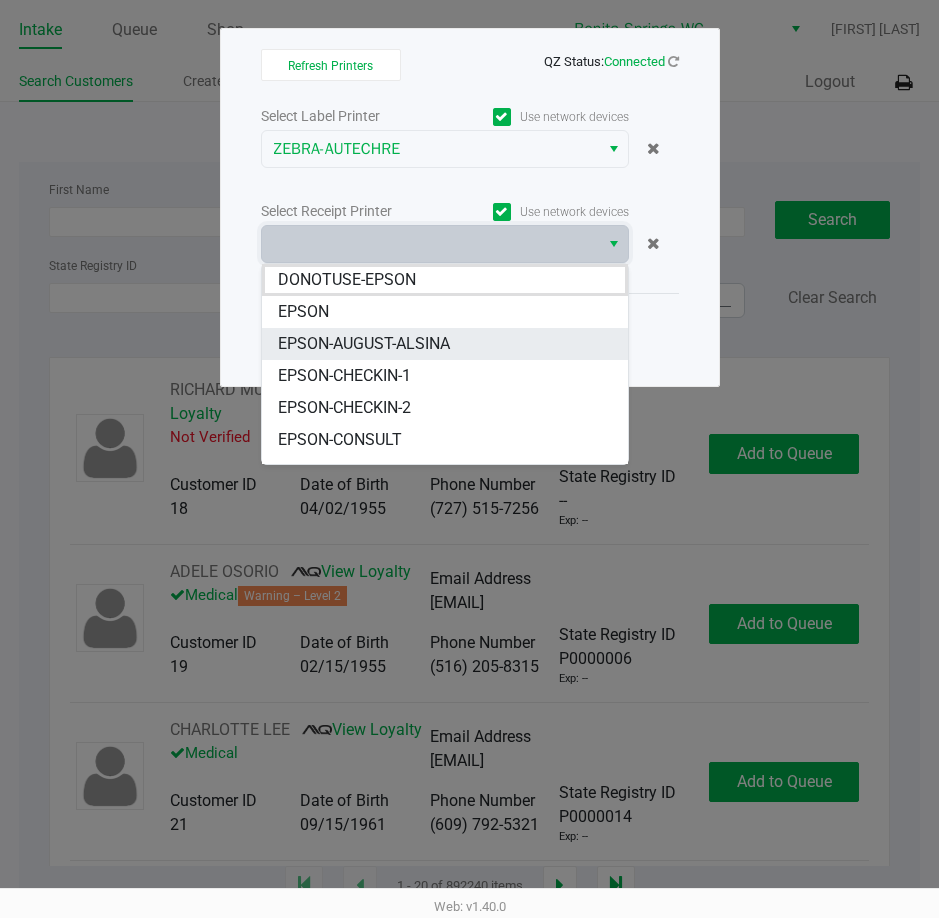 click on "EPSON-AUGUST-ALSINA" at bounding box center (445, 344) 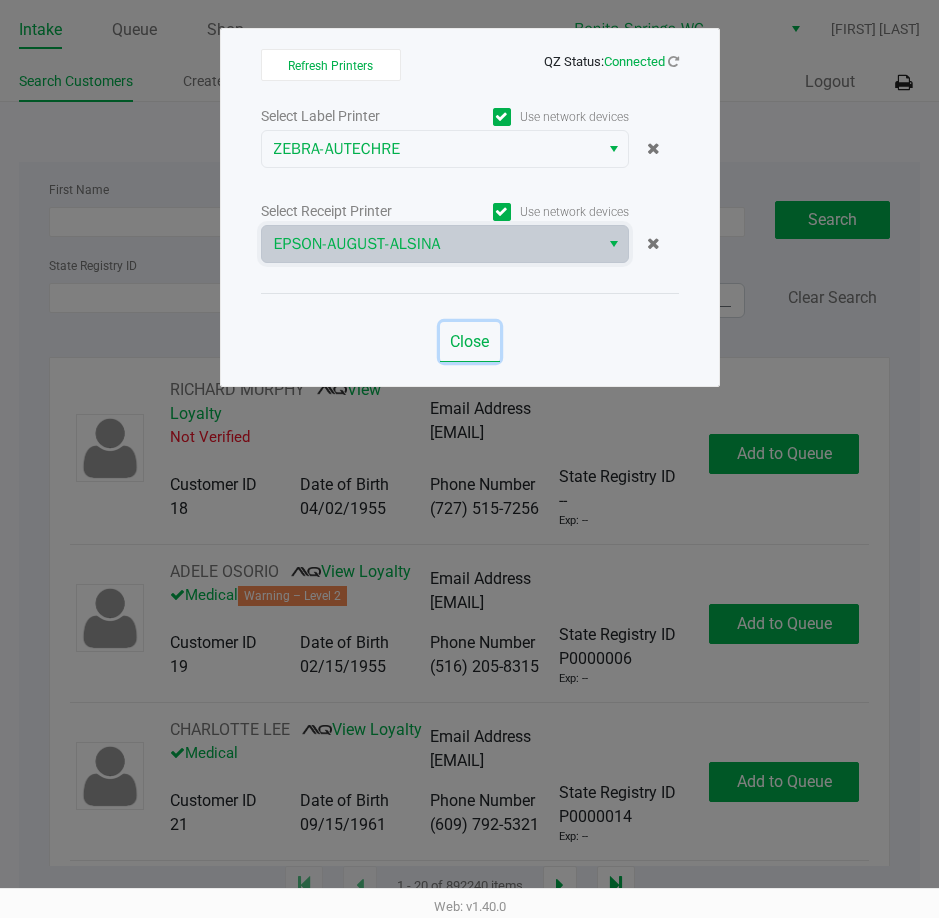 click on "Close" 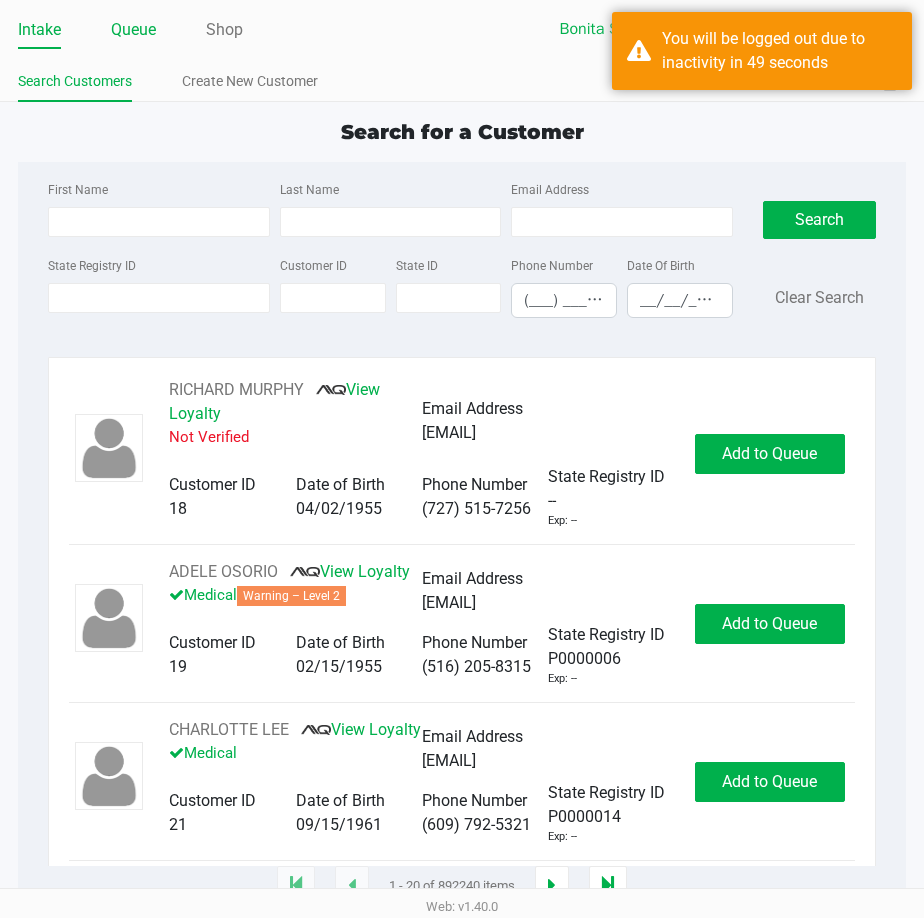 click on "Queue" 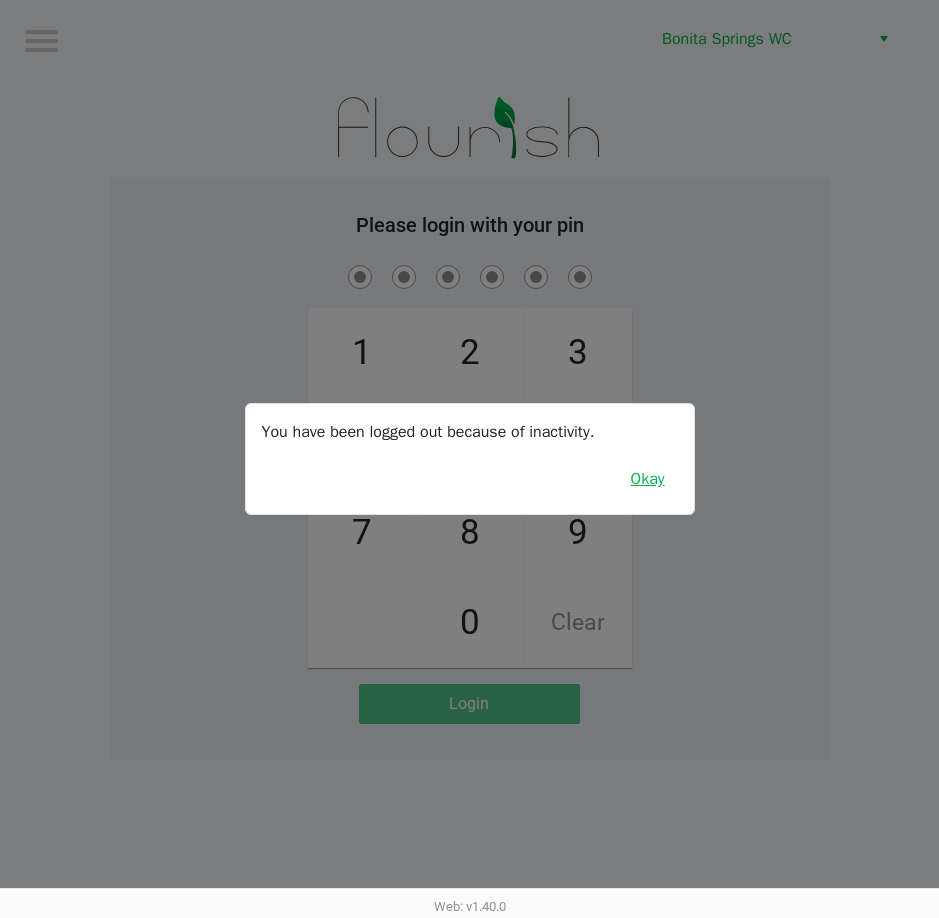 click on "Okay" at bounding box center [648, 479] 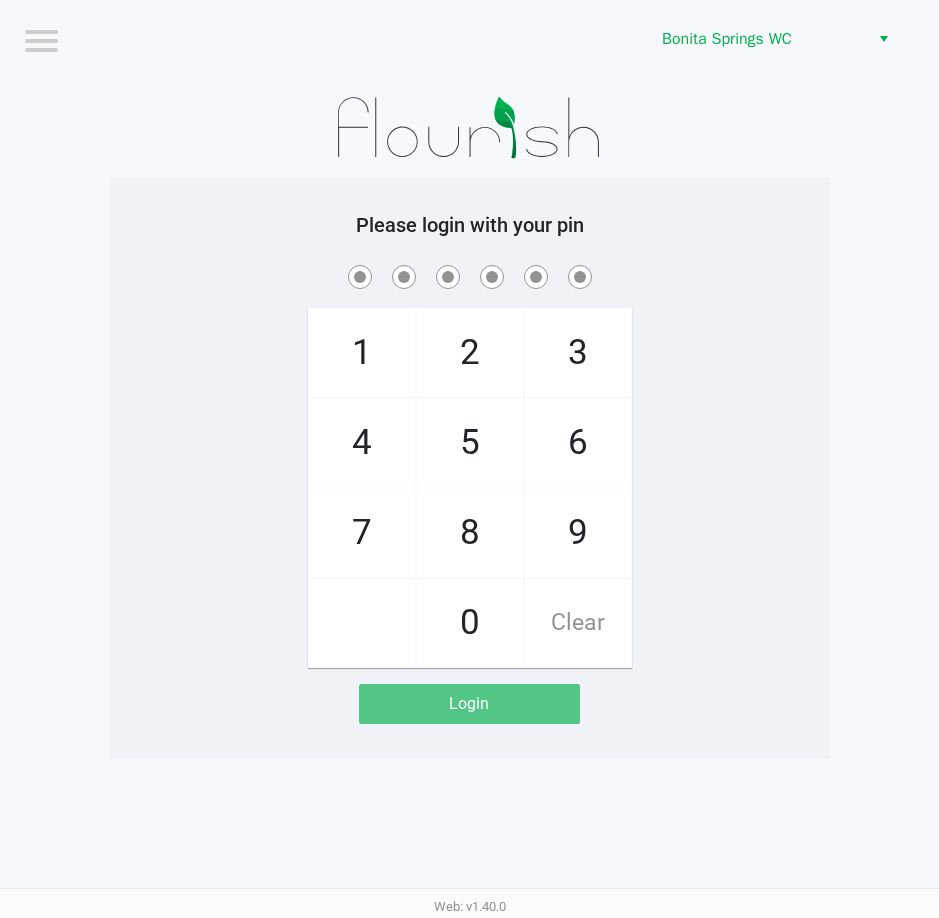click on "9" 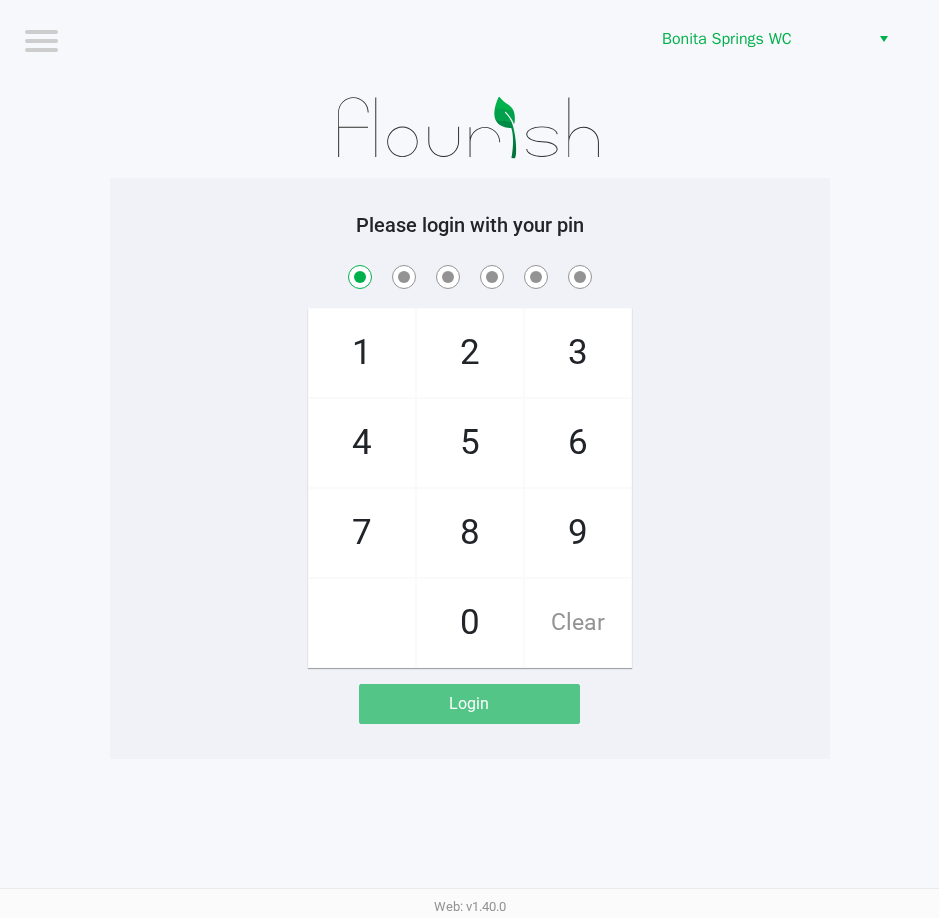 checkbox on "true" 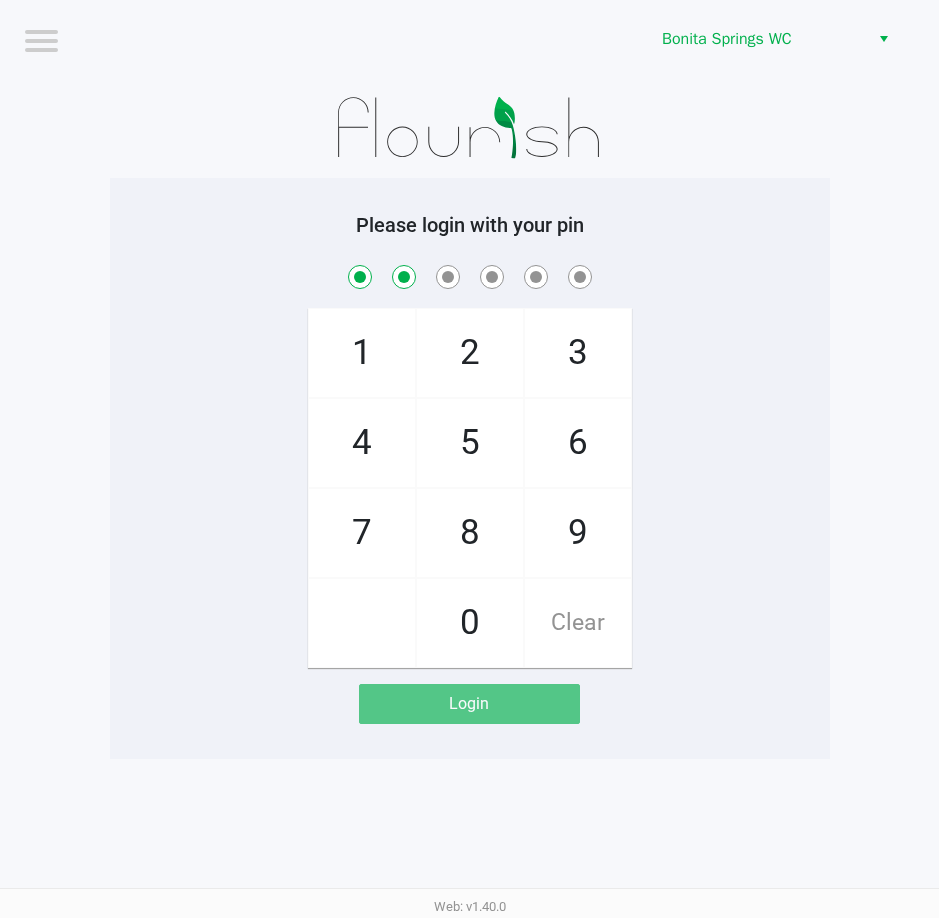 checkbox on "true" 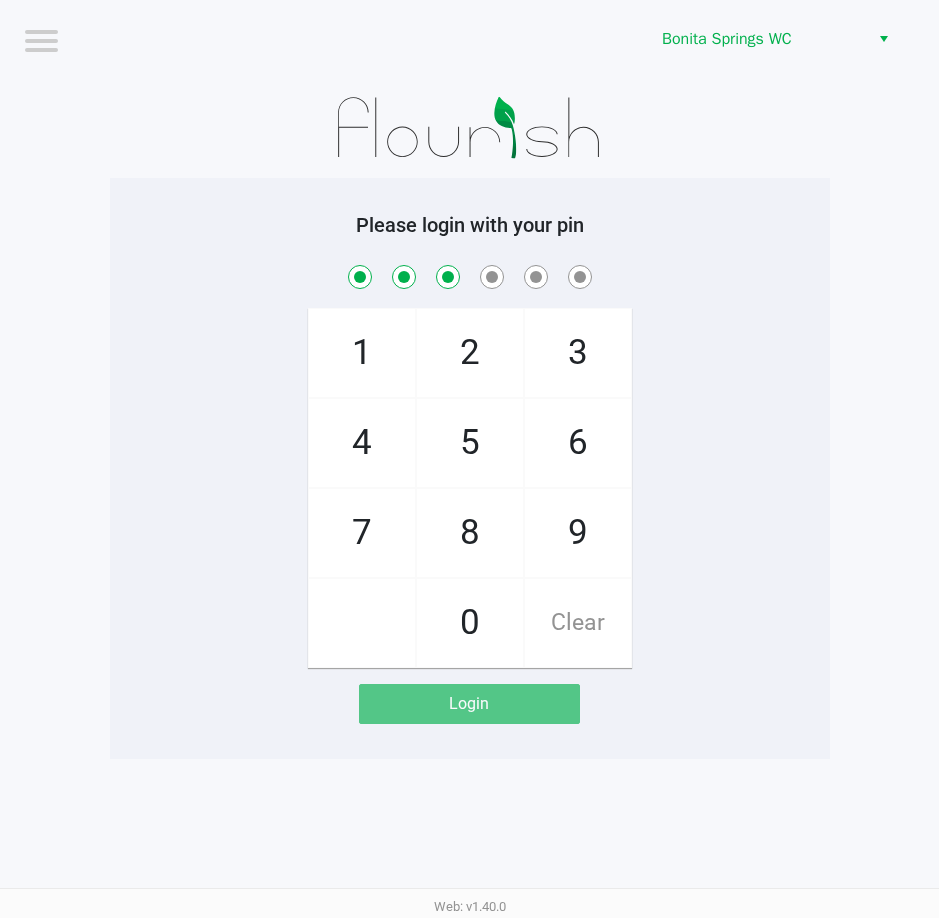 checkbox on "true" 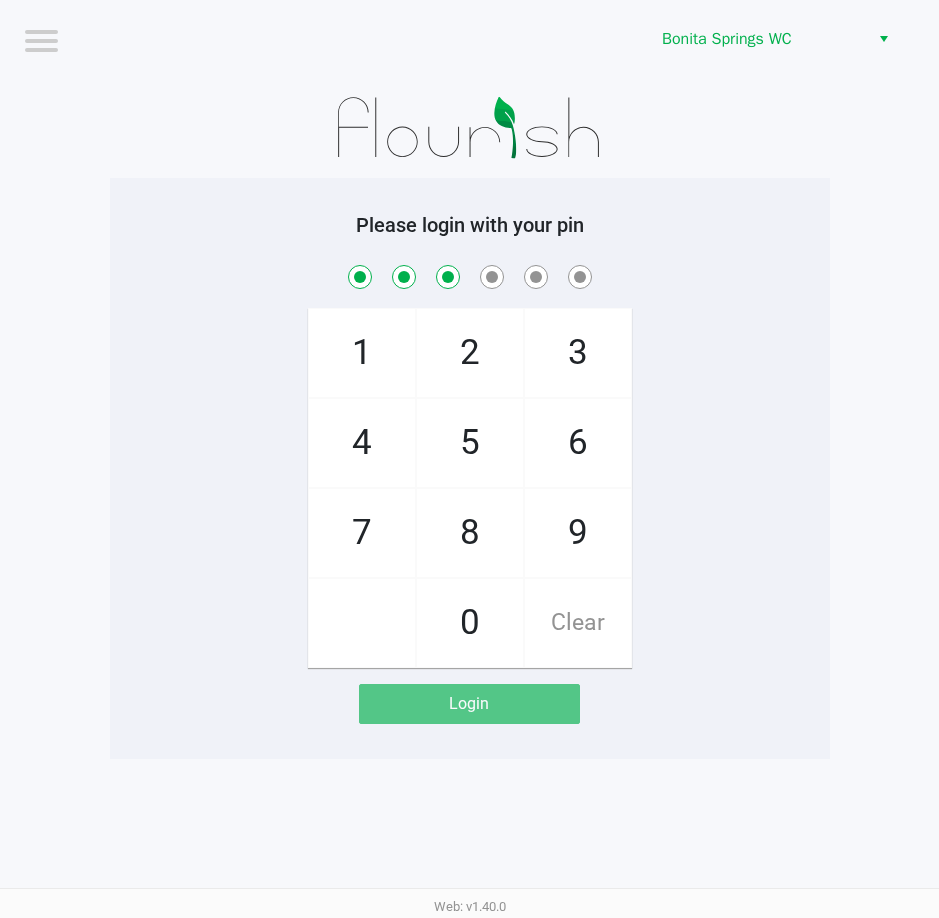 click on "8" 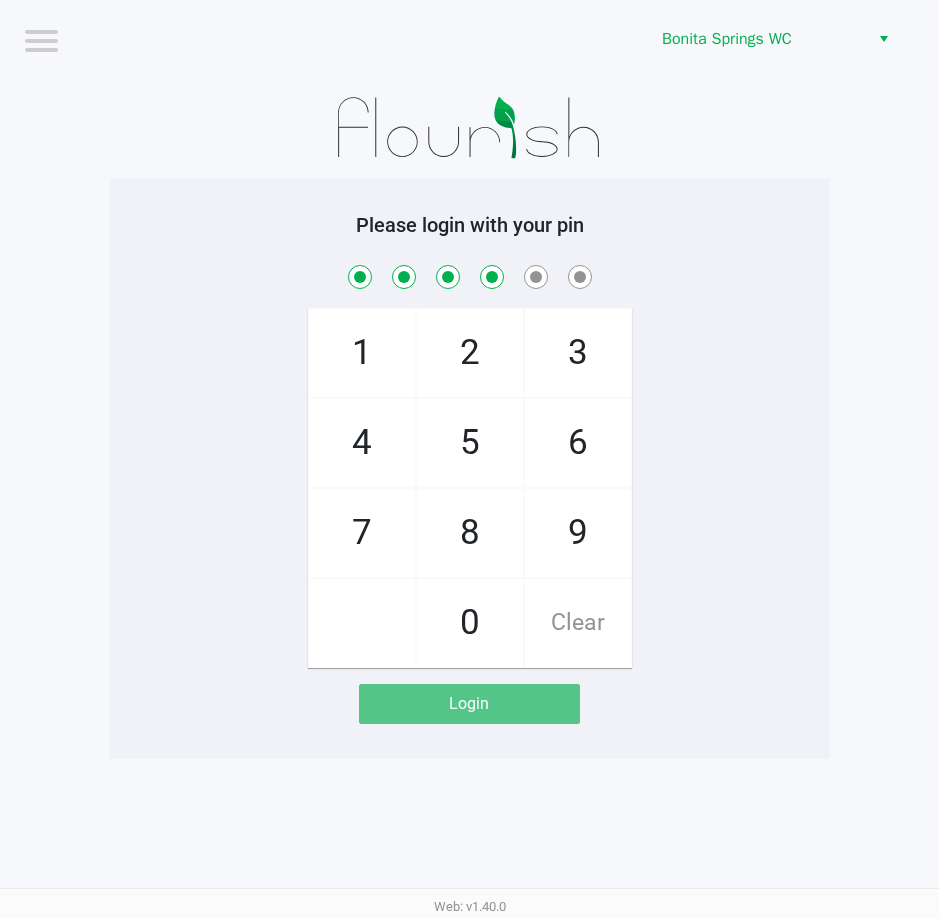 checkbox on "true" 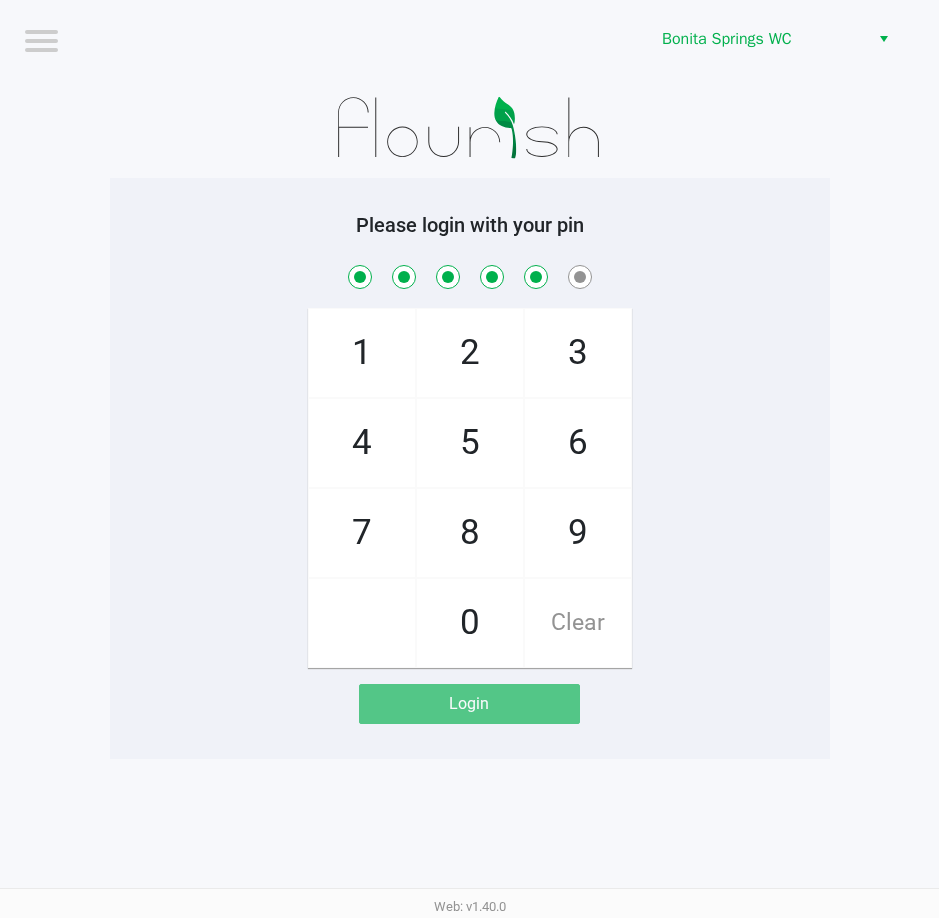 checkbox on "true" 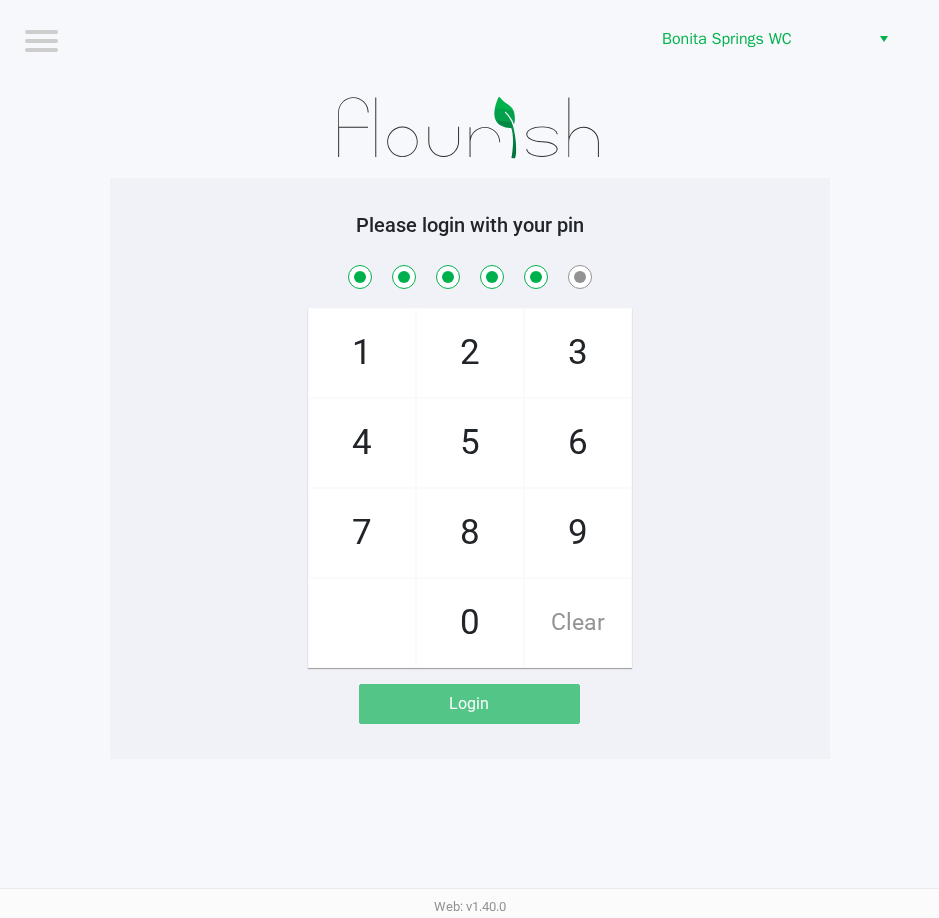click on "8" 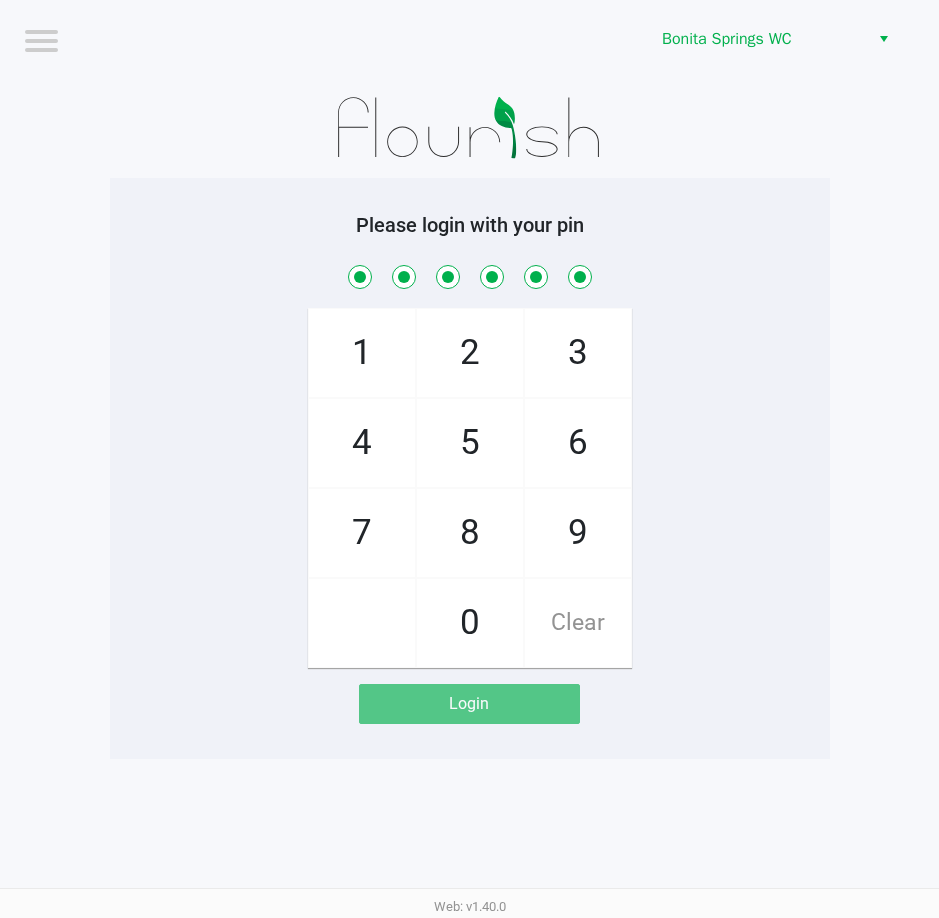 checkbox on "true" 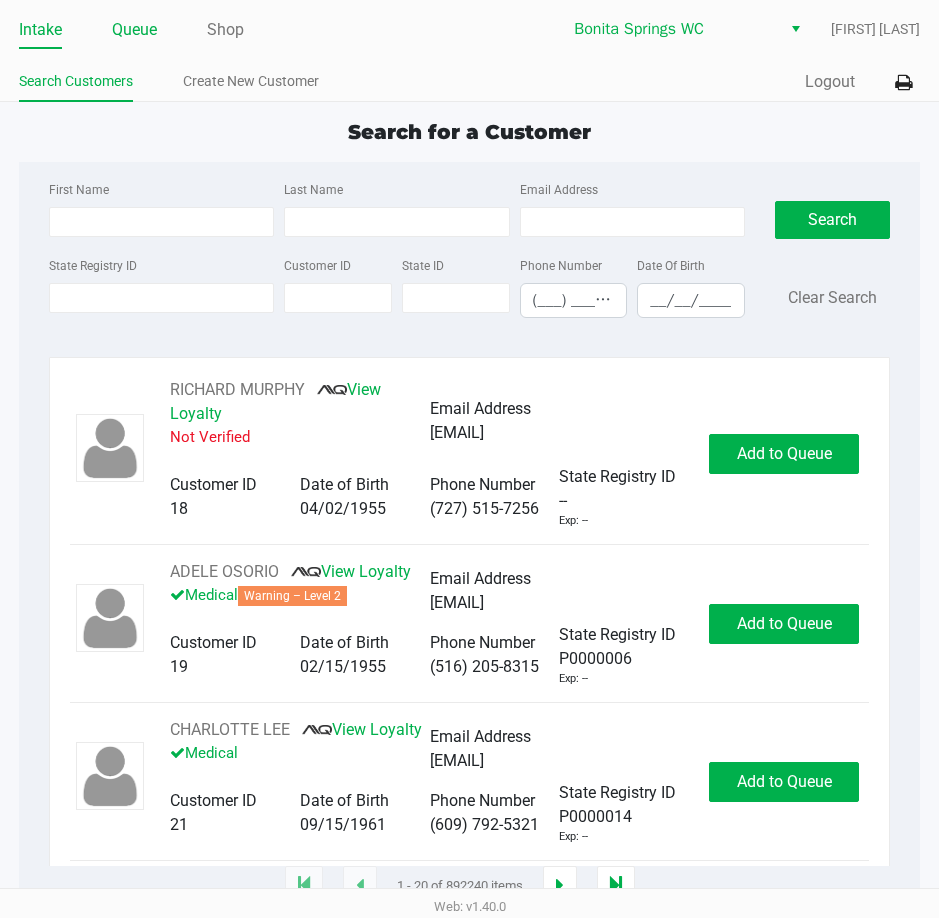 click on "Queue" 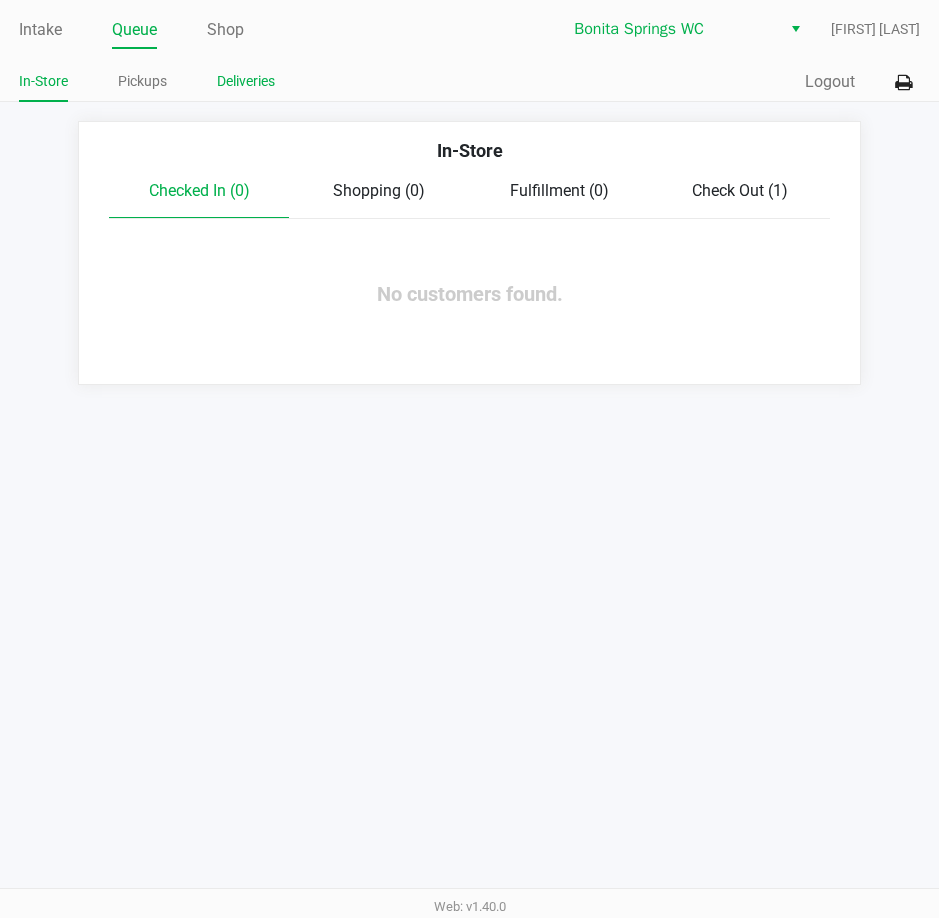 click on "Deliveries" 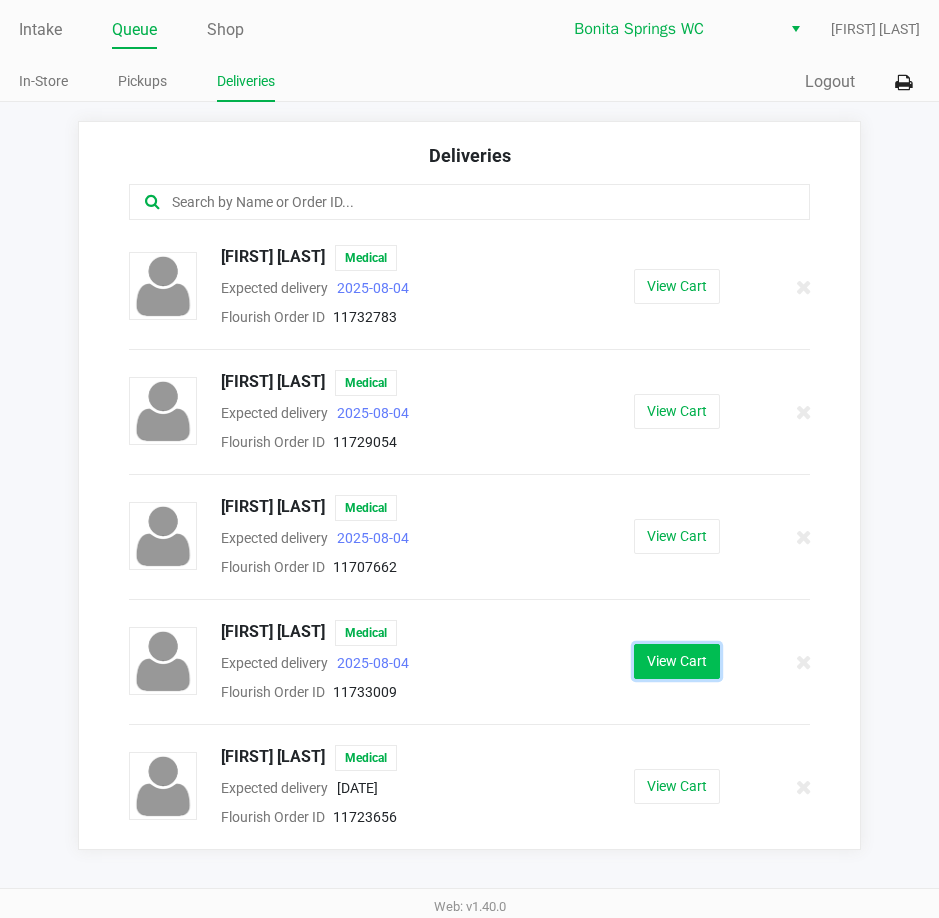 click on "View Cart" 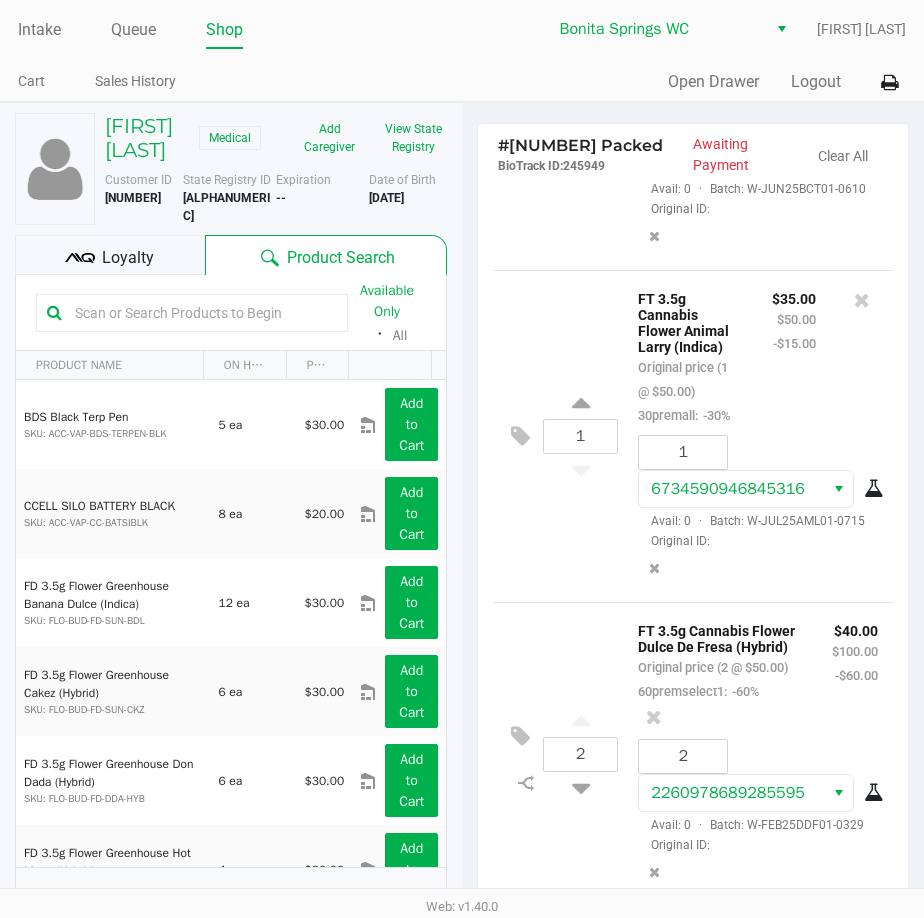 scroll, scrollTop: 418, scrollLeft: 0, axis: vertical 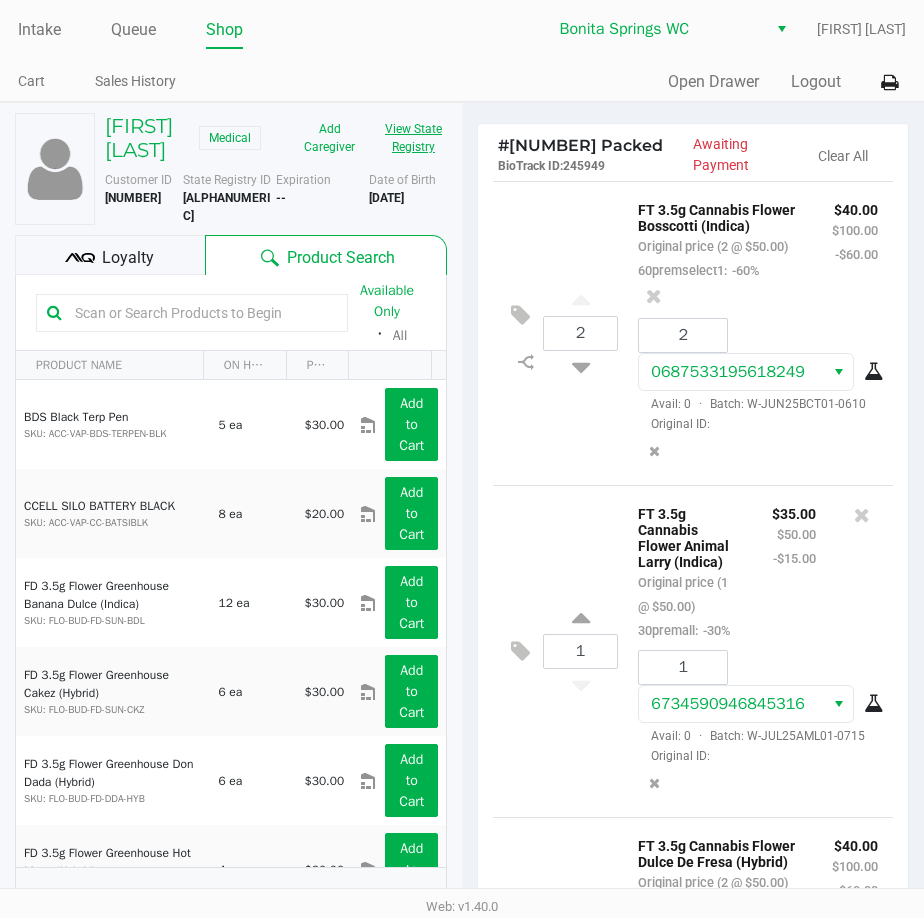click on "View State Registry" 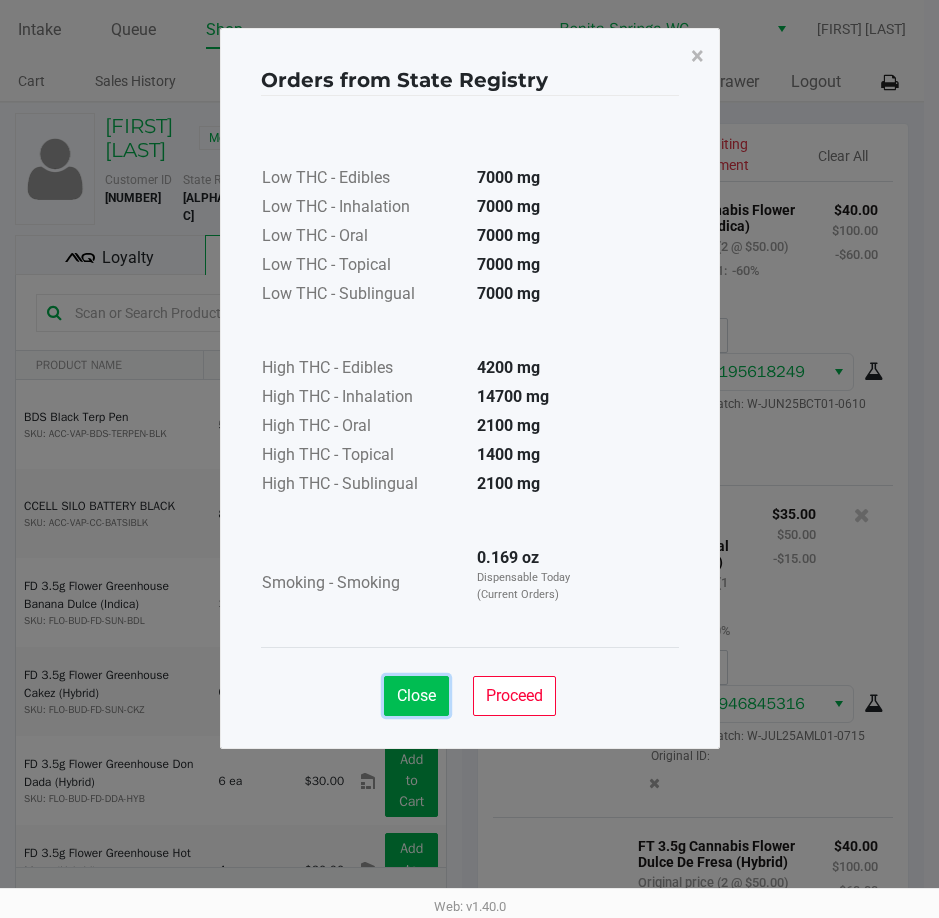 click on "Close" 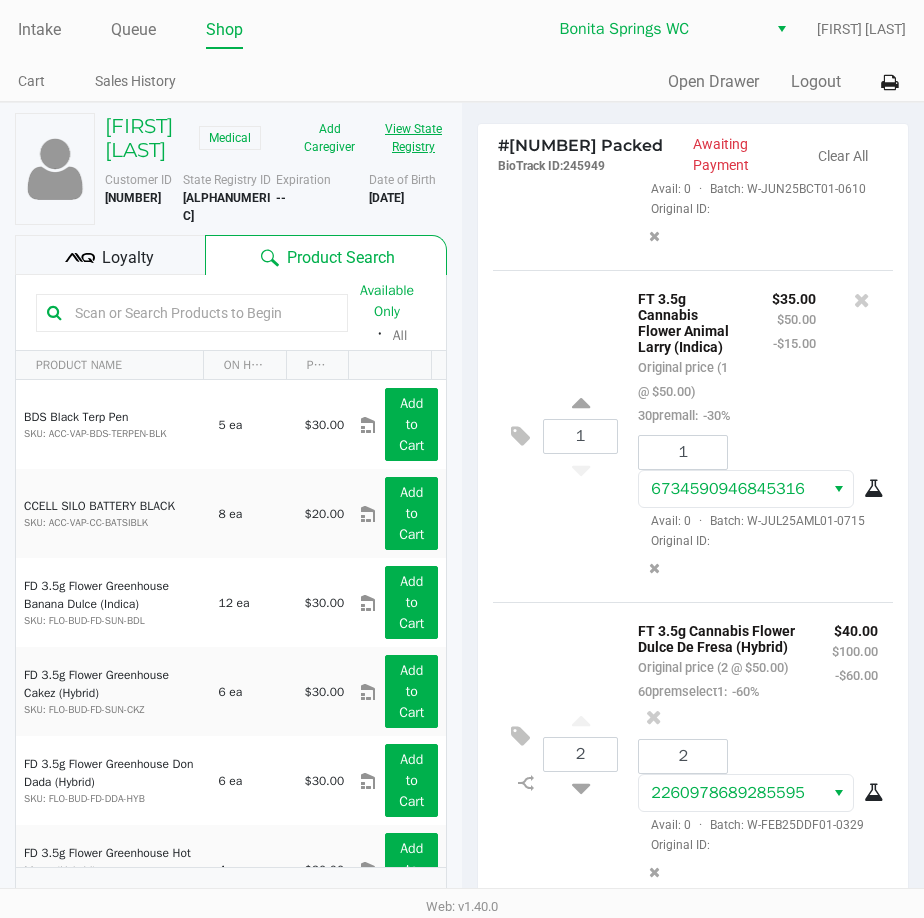 scroll, scrollTop: 418, scrollLeft: 0, axis: vertical 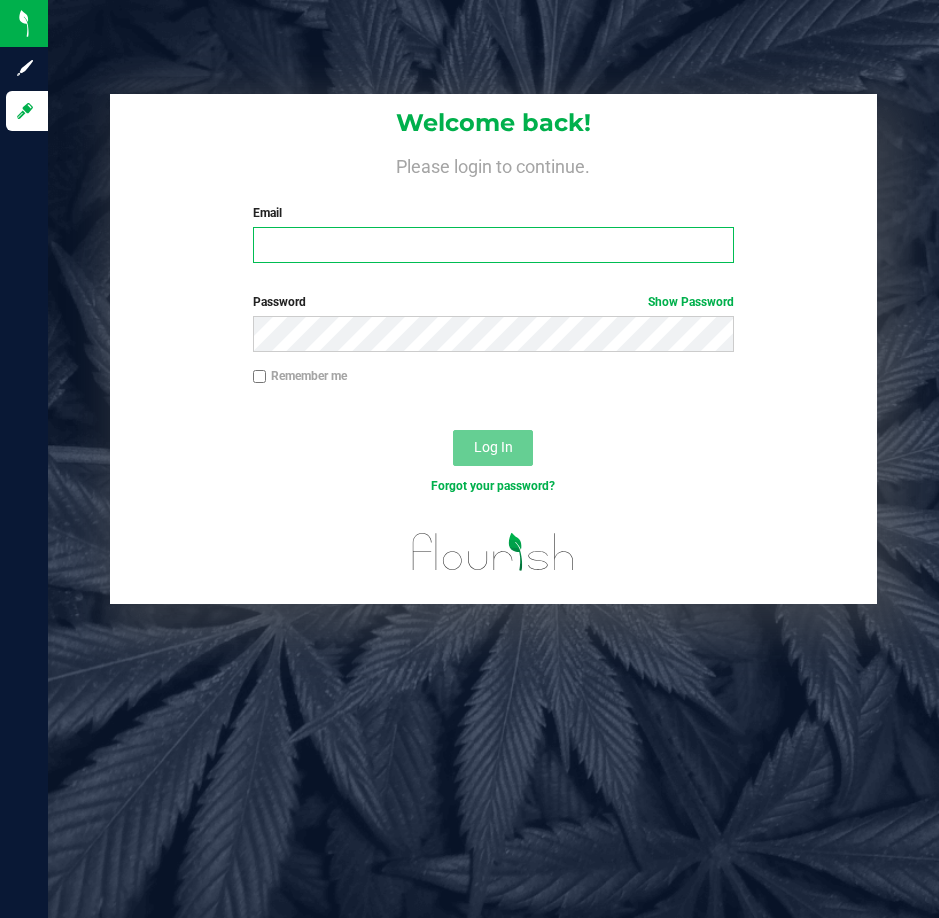 click on "Email" at bounding box center (494, 245) 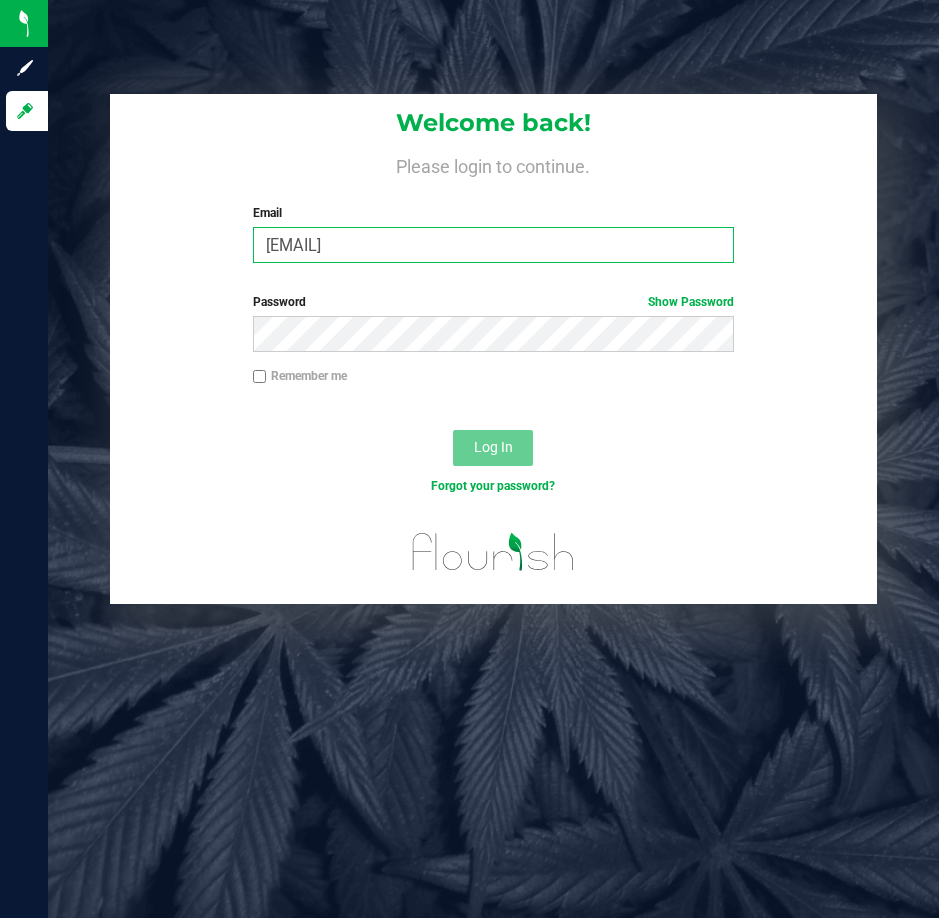 type on "[EMAIL]" 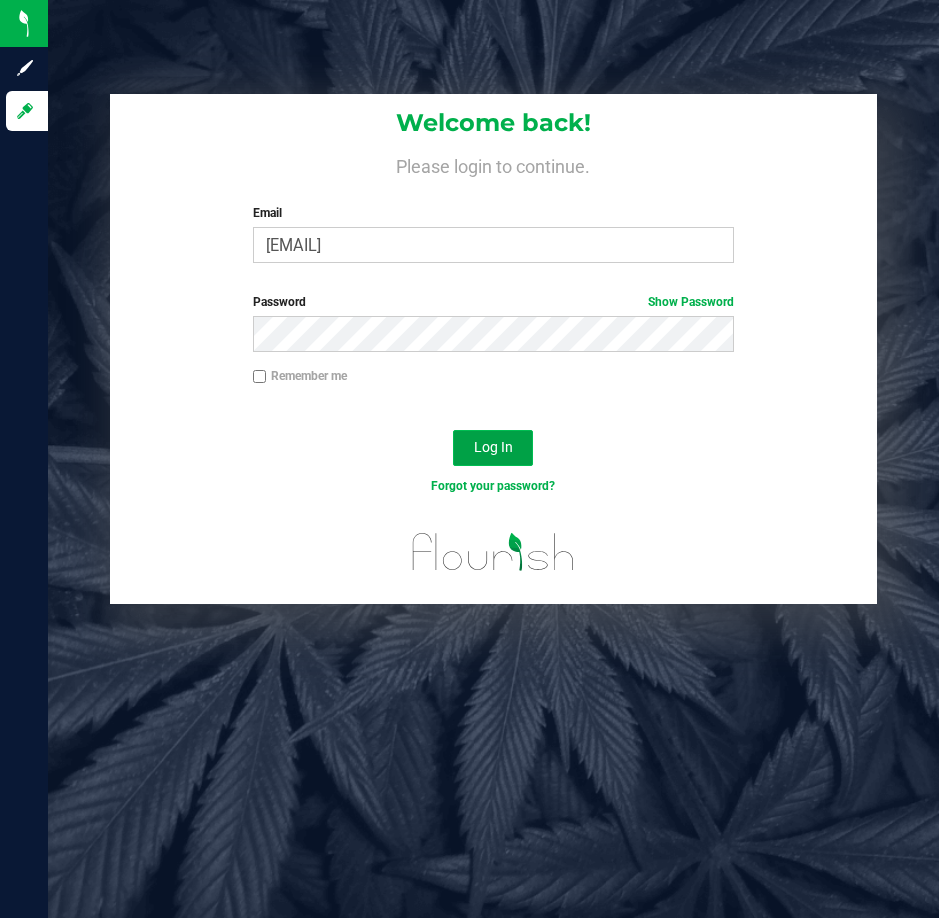 click on "Log In" at bounding box center [493, 447] 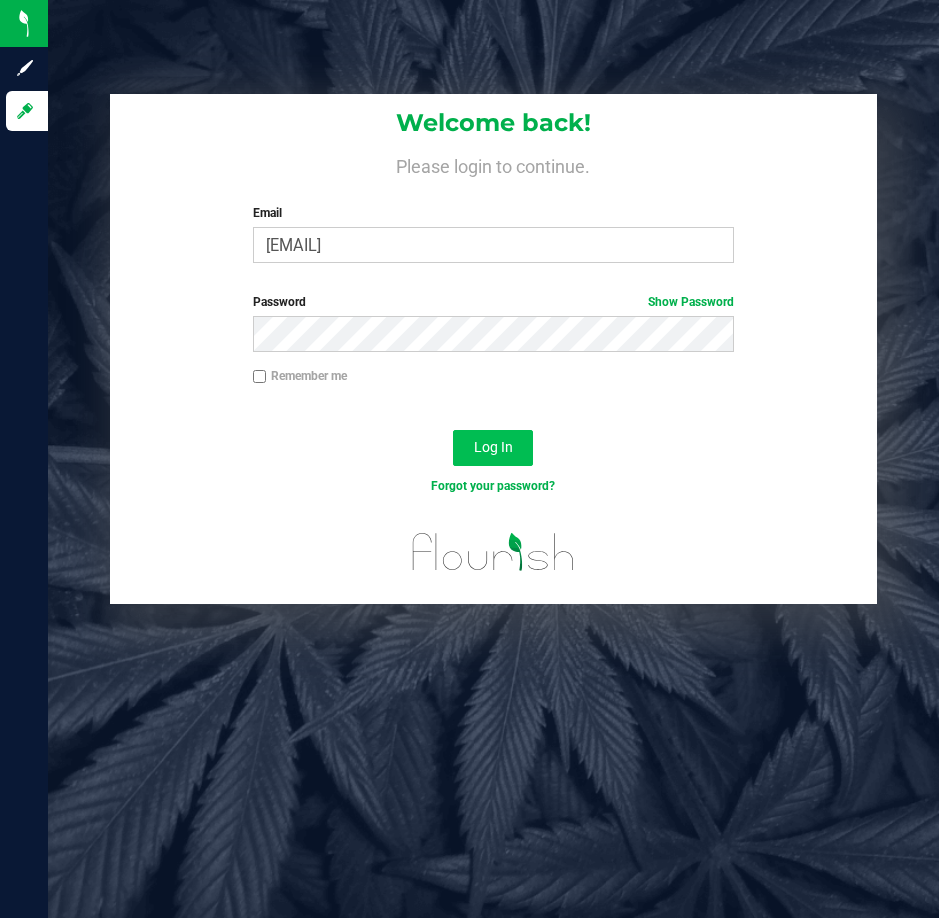click on "Log In" at bounding box center [493, 448] 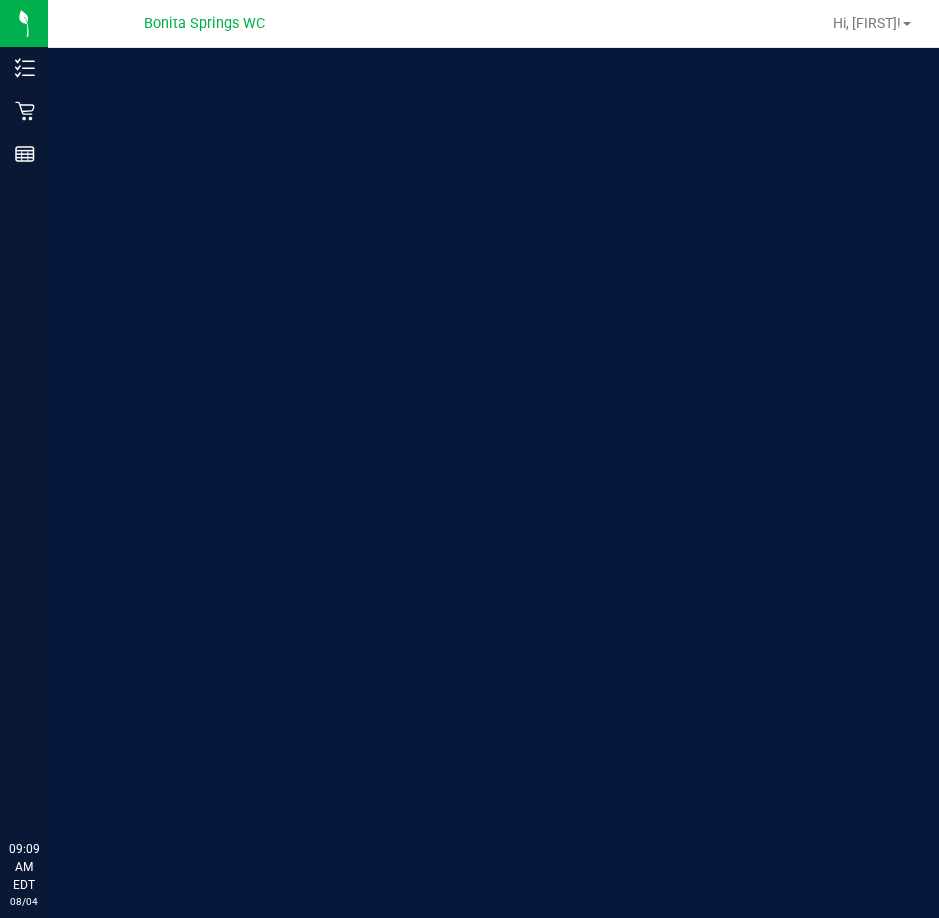scroll, scrollTop: 0, scrollLeft: 0, axis: both 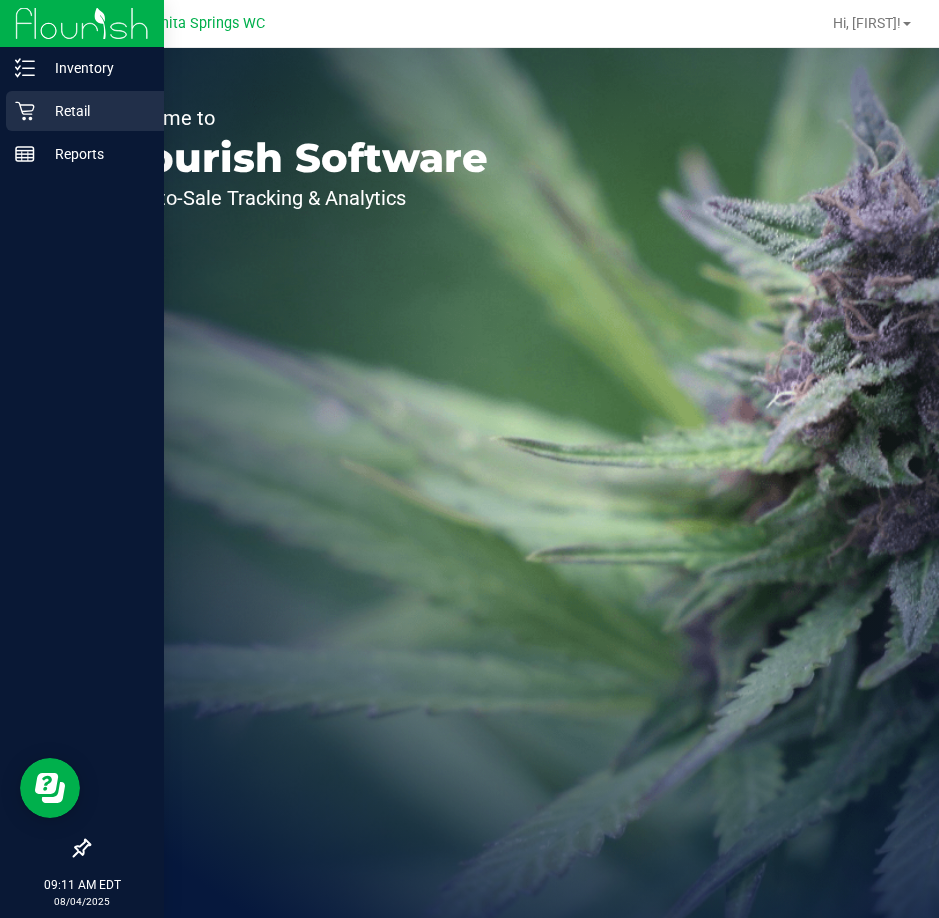 click on "Retail" at bounding box center [95, 111] 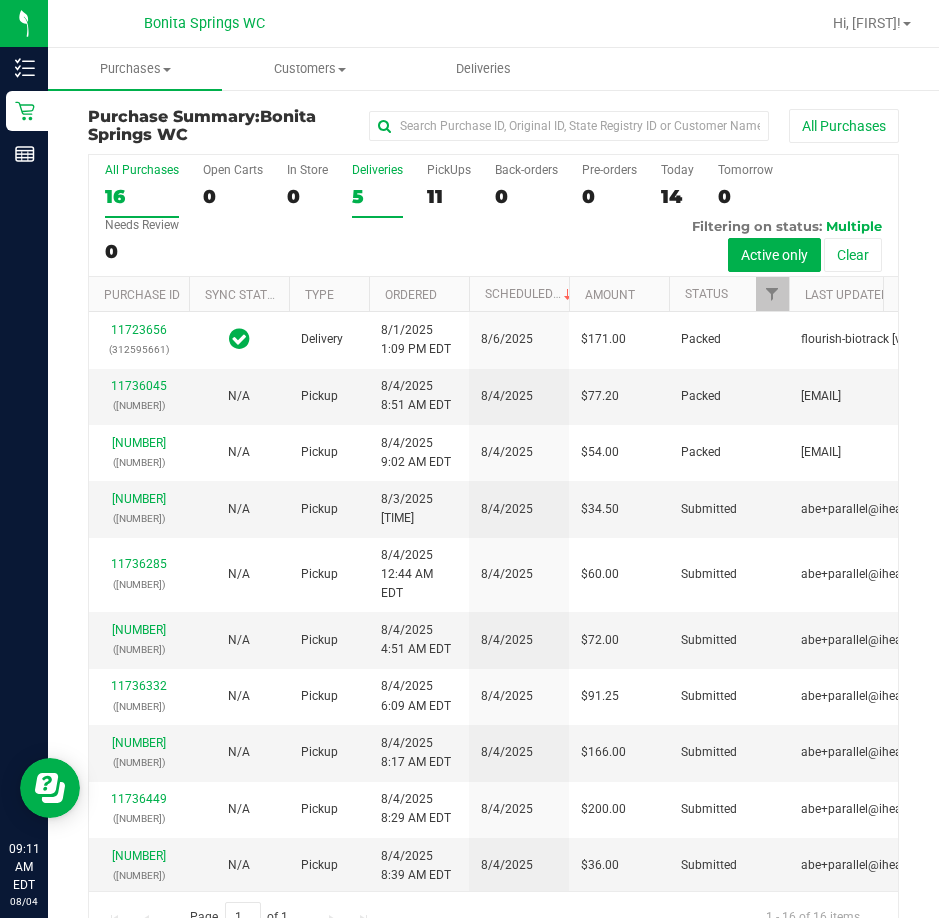 click on "Deliveries" at bounding box center [377, 170] 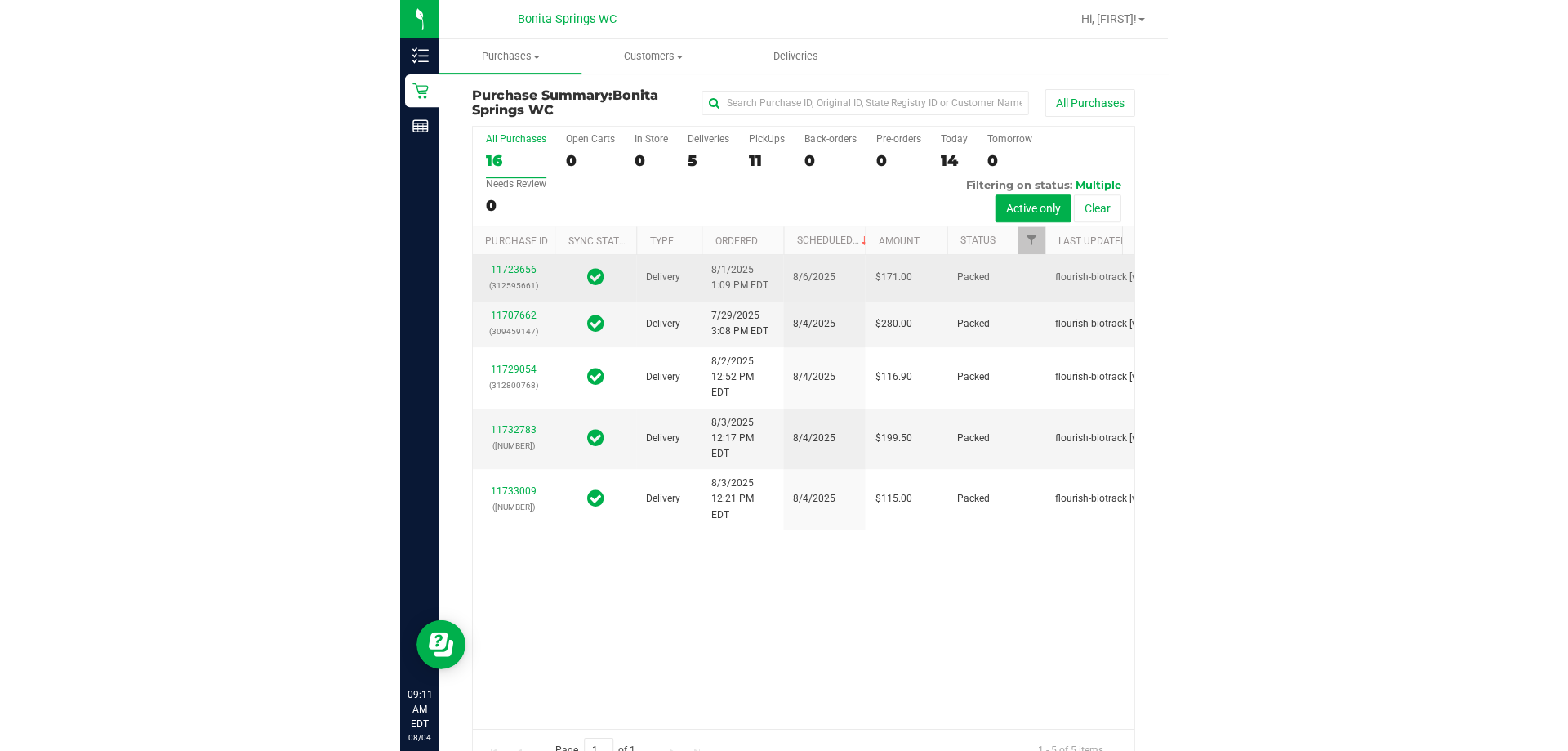 scroll, scrollTop: 0, scrollLeft: 0, axis: both 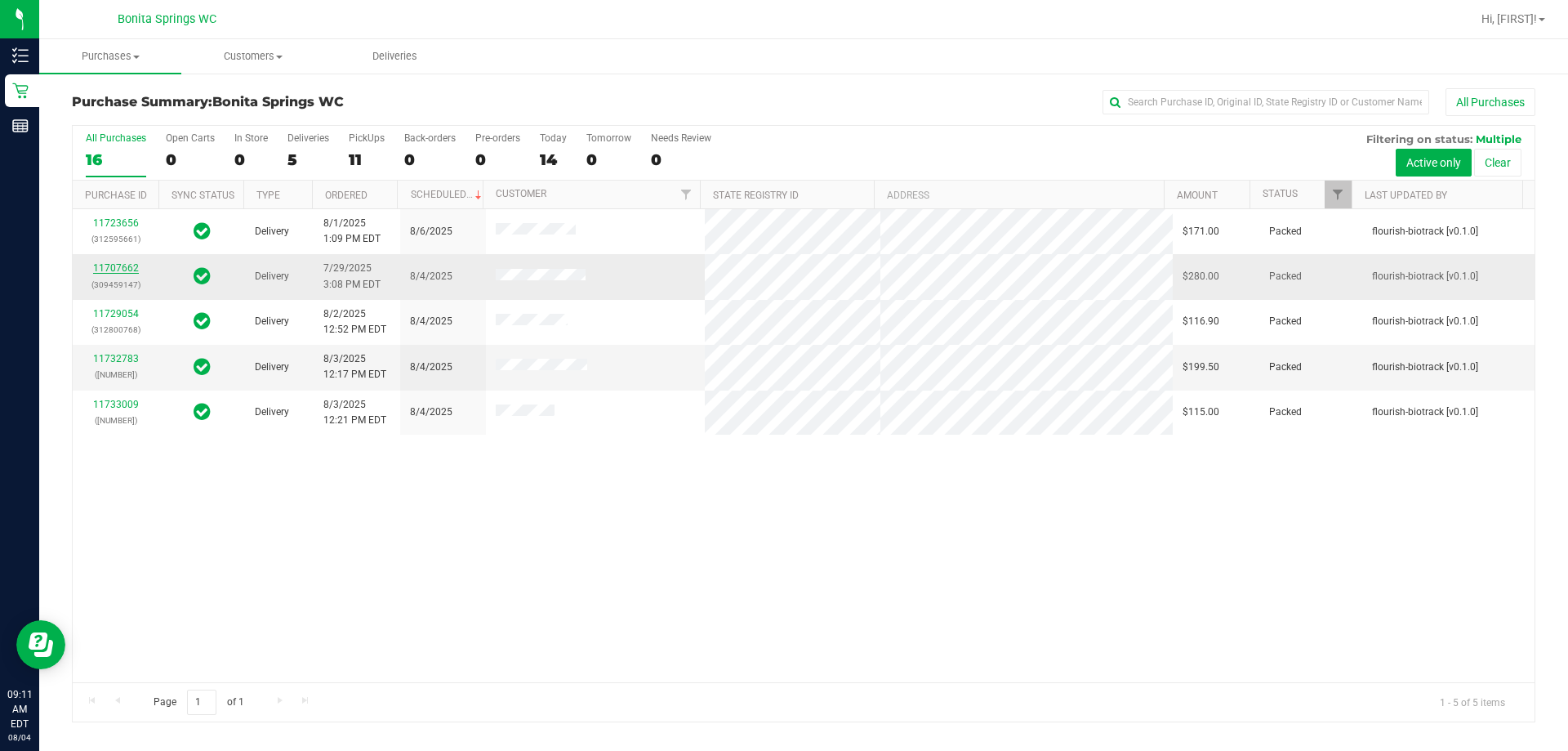 click on "11707662" at bounding box center (116, 268) 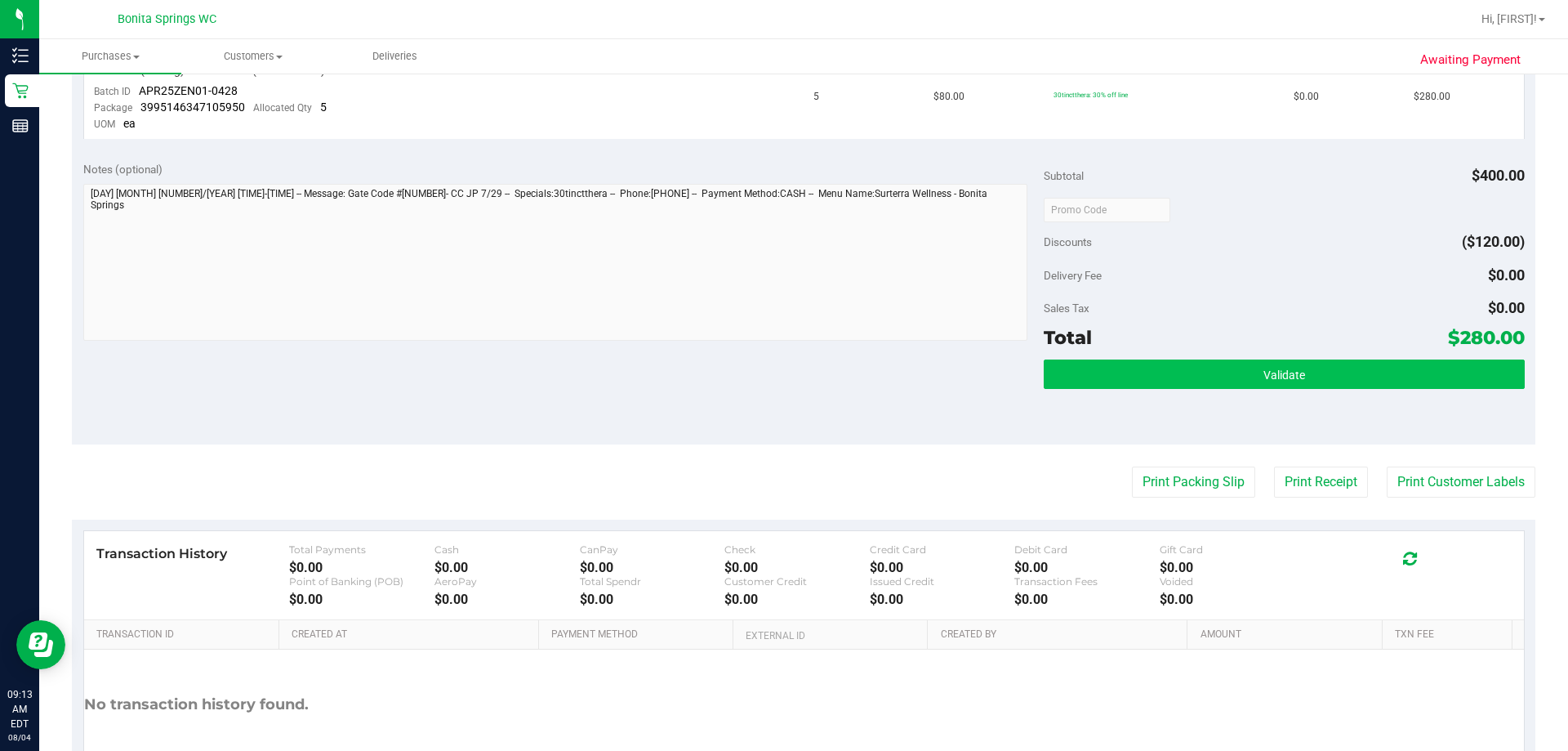 scroll, scrollTop: 579, scrollLeft: 0, axis: vertical 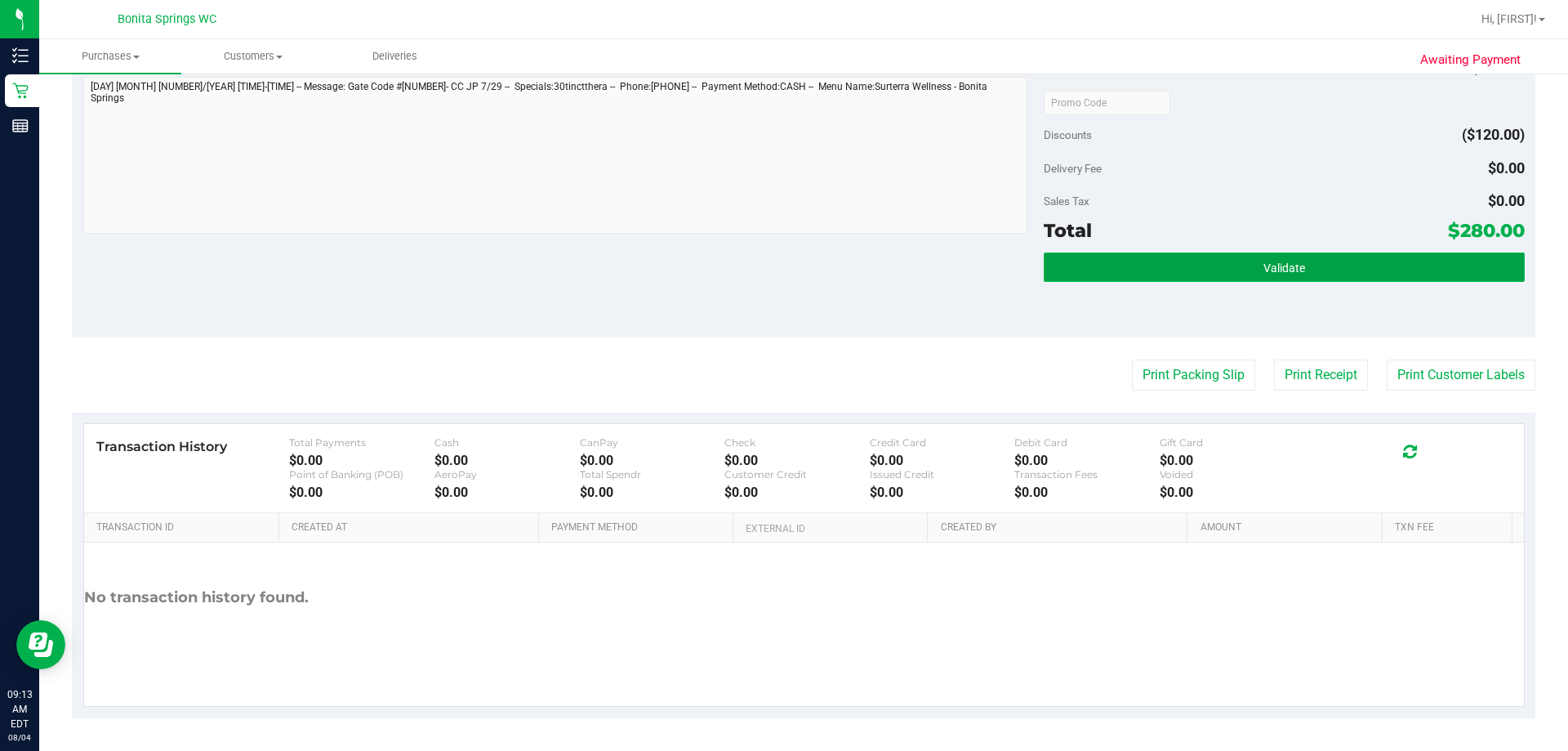 click on "Validate" at bounding box center (1284, 267) 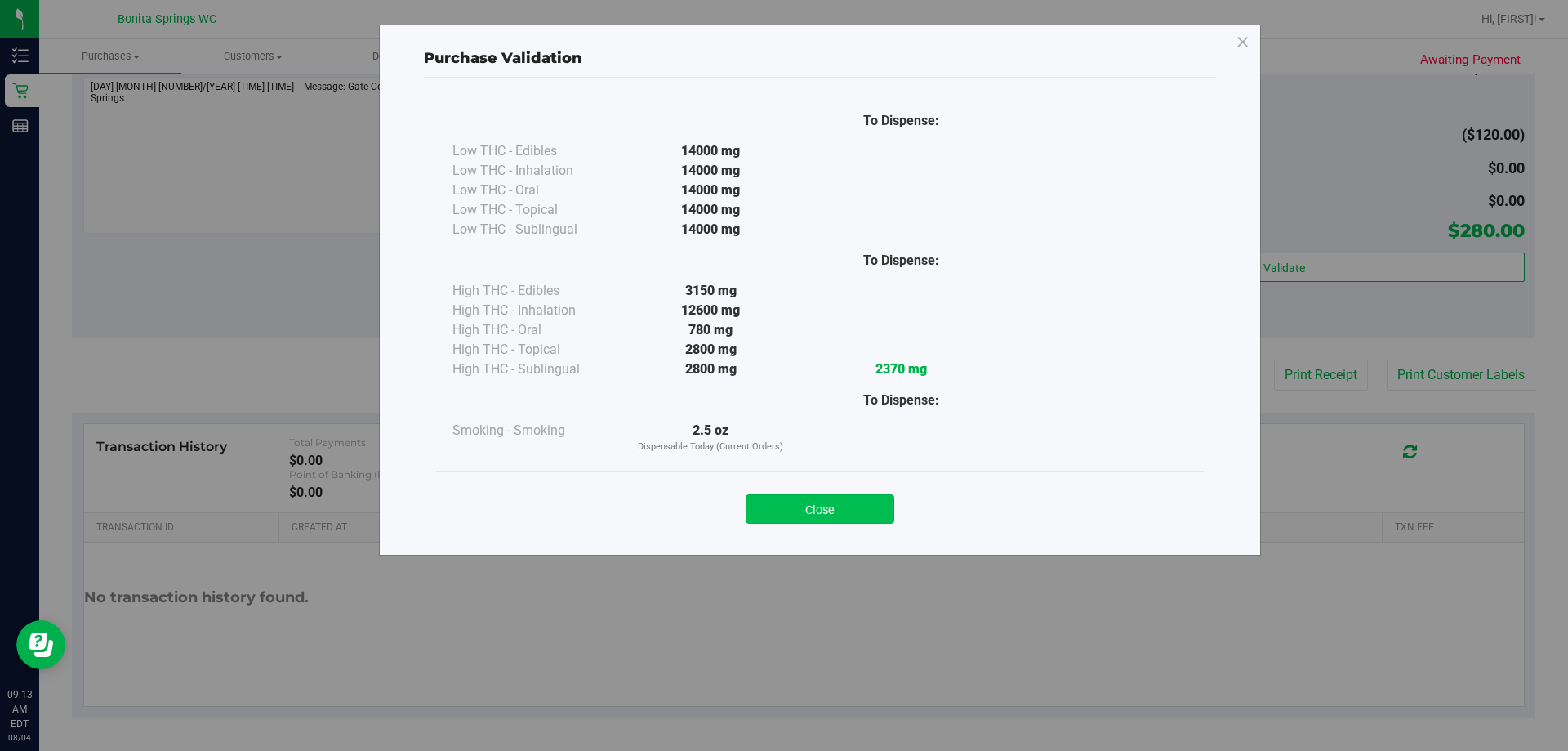 click on "Close" at bounding box center [820, 509] 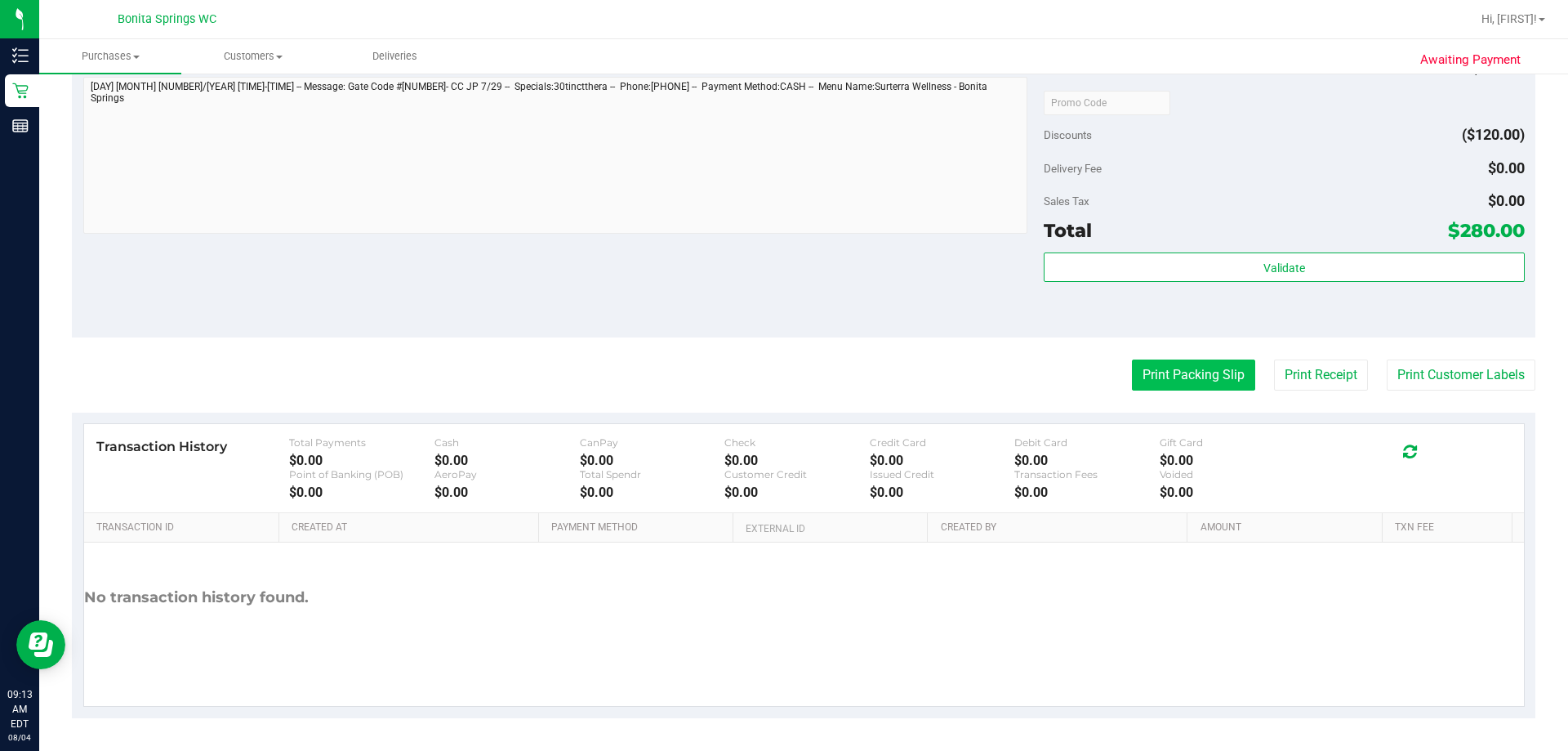 click on "Print Packing Slip" at bounding box center (1193, 375) 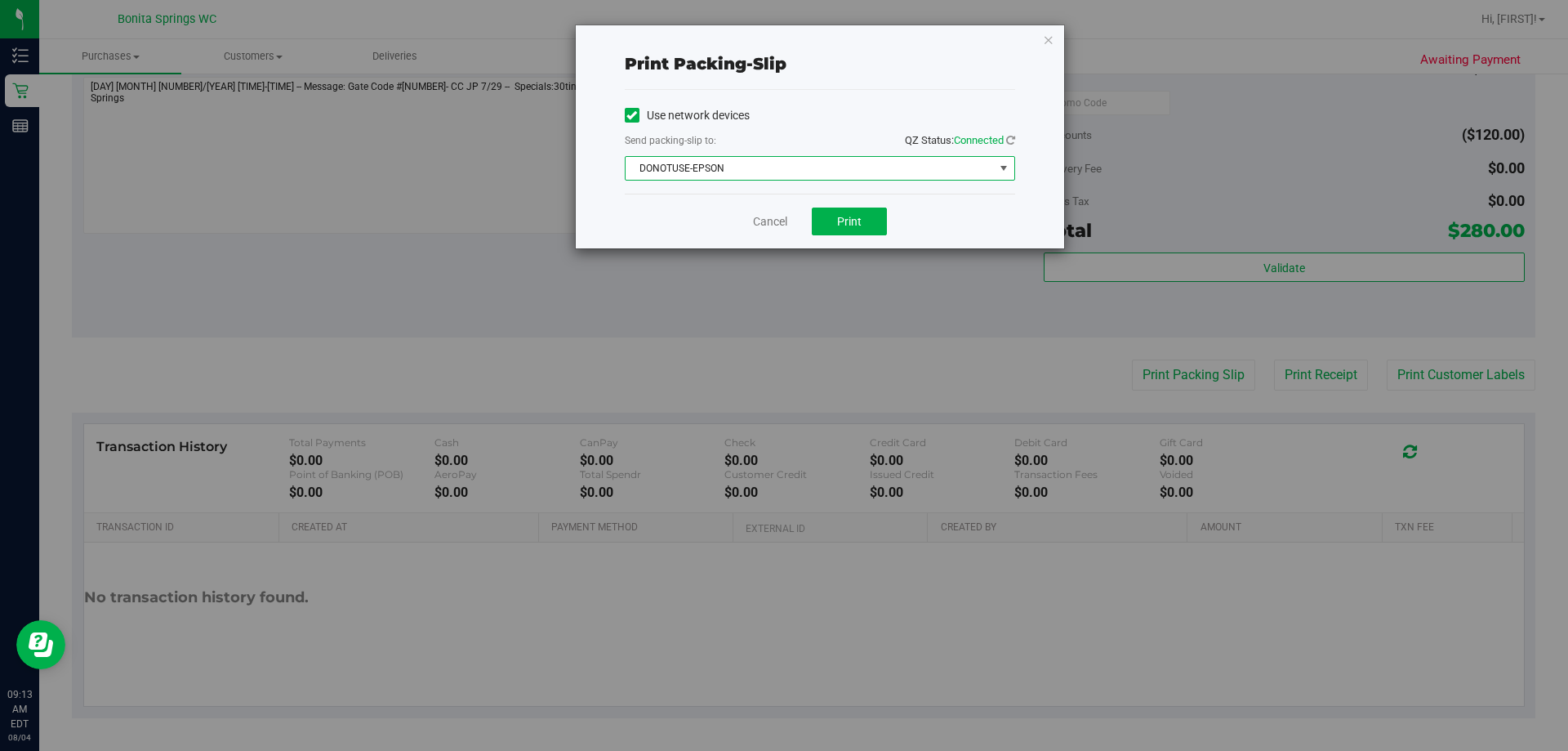 click at bounding box center (1004, 168) 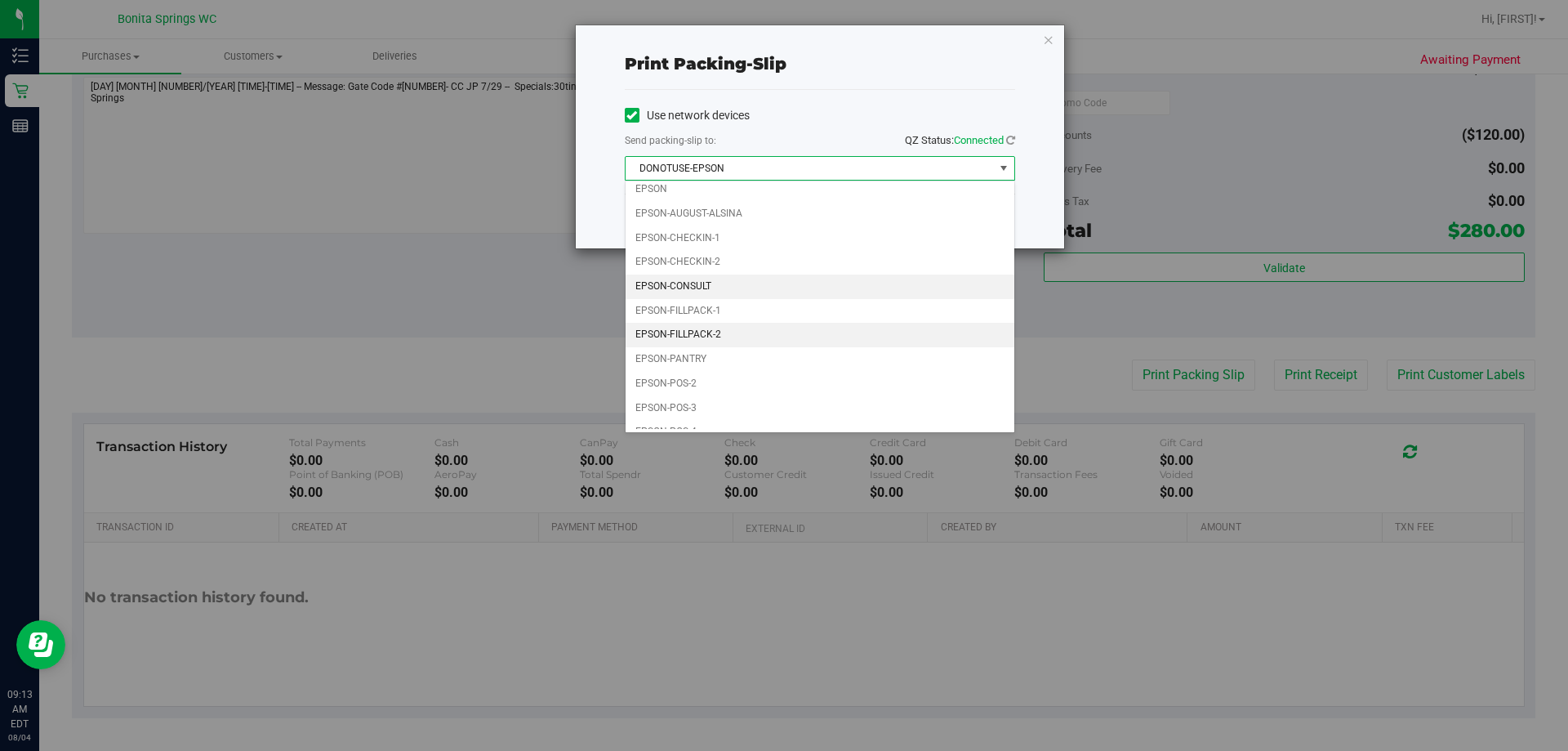 scroll, scrollTop: 47, scrollLeft: 0, axis: vertical 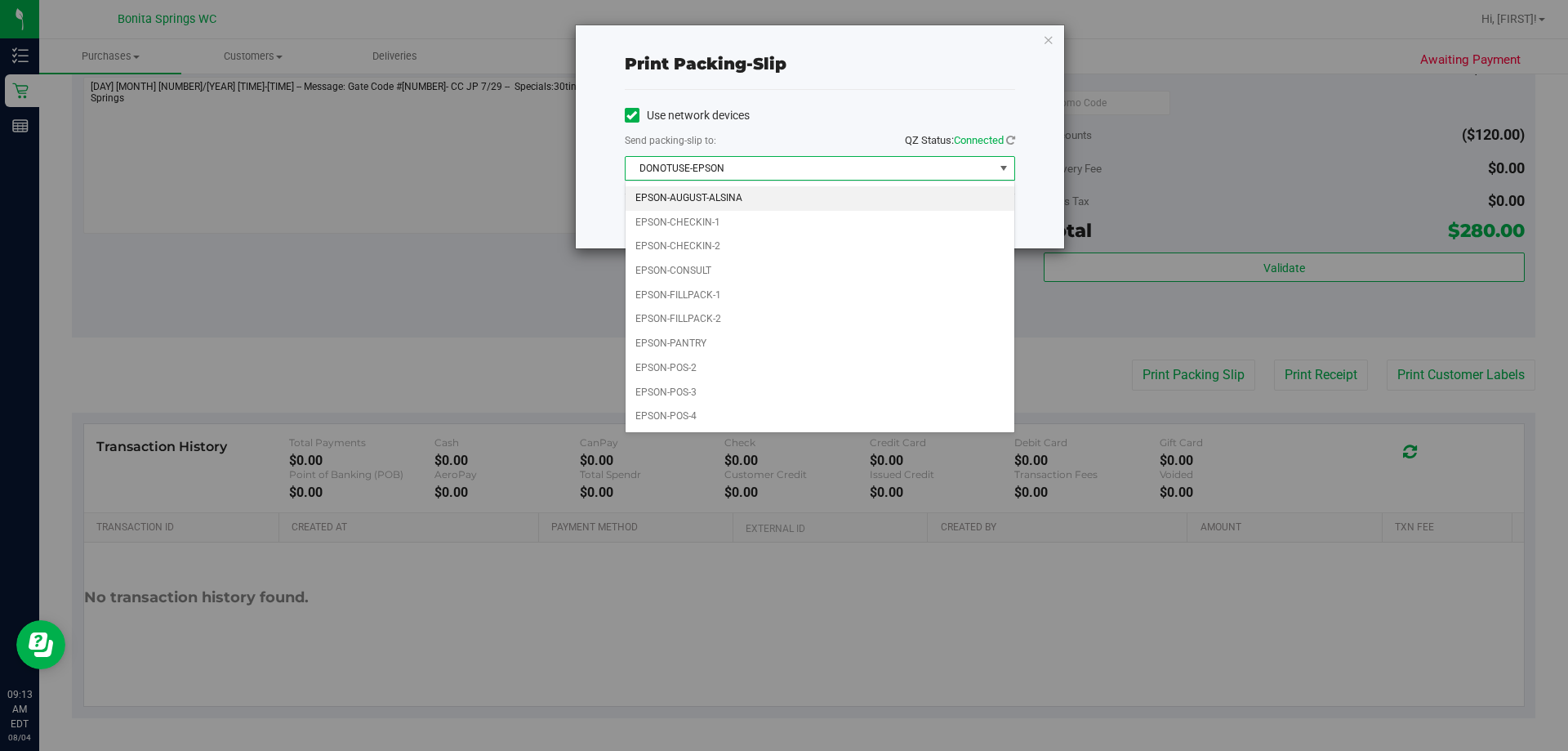 click on "EPSON-AUGUST-ALSINA" at bounding box center (820, 199) 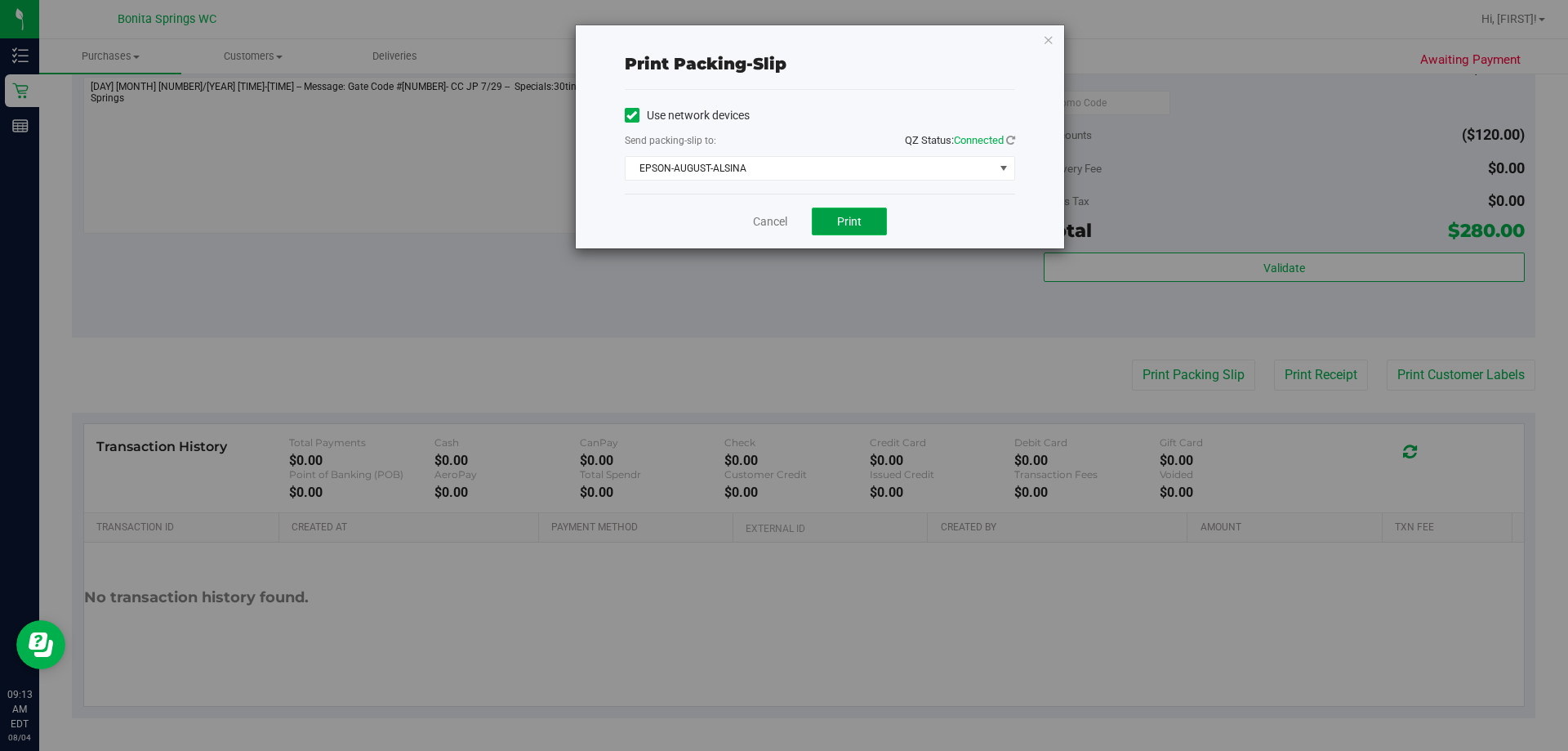 click on "Print" at bounding box center [849, 221] 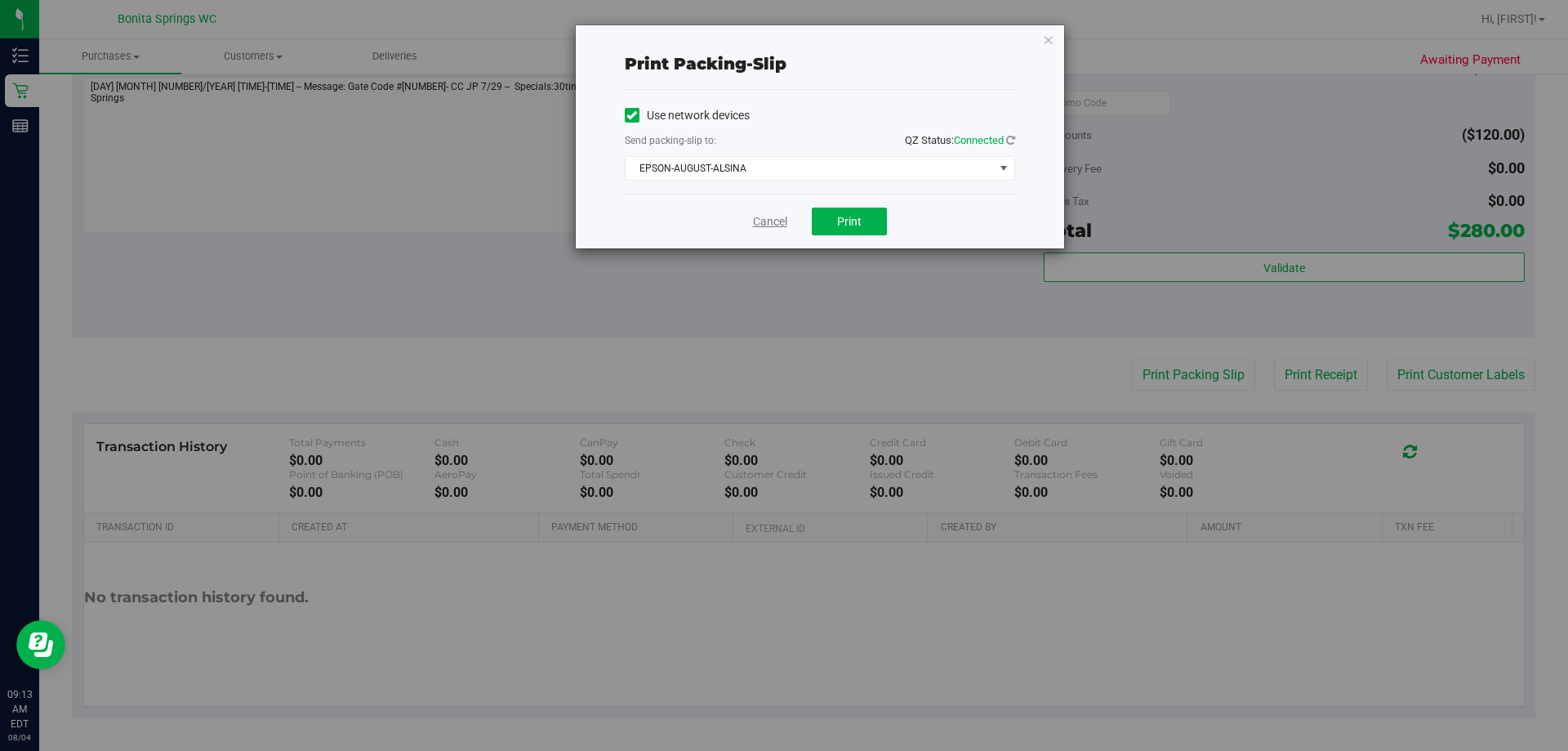 click on "Cancel" at bounding box center [770, 221] 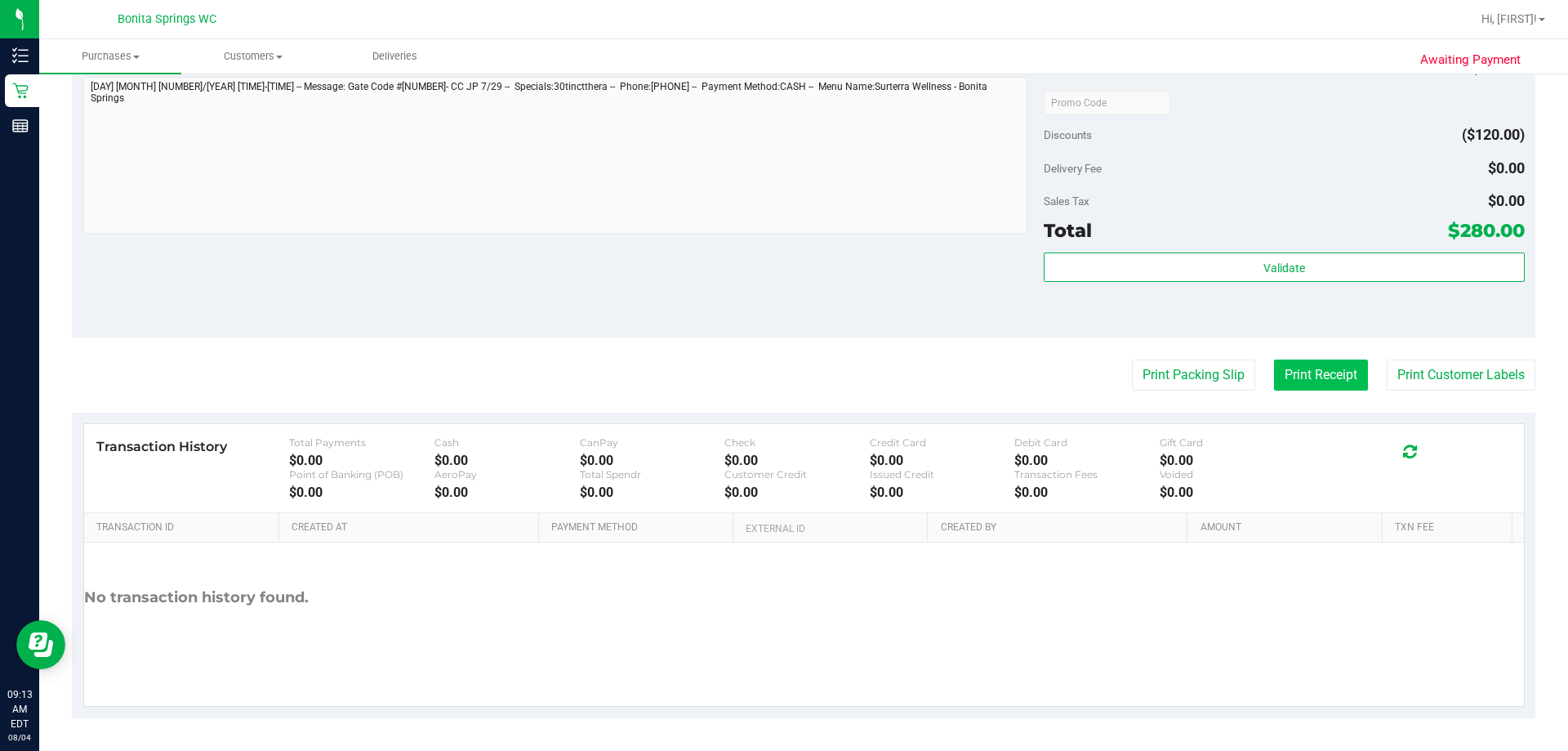 click on "Print Receipt" at bounding box center [1321, 375] 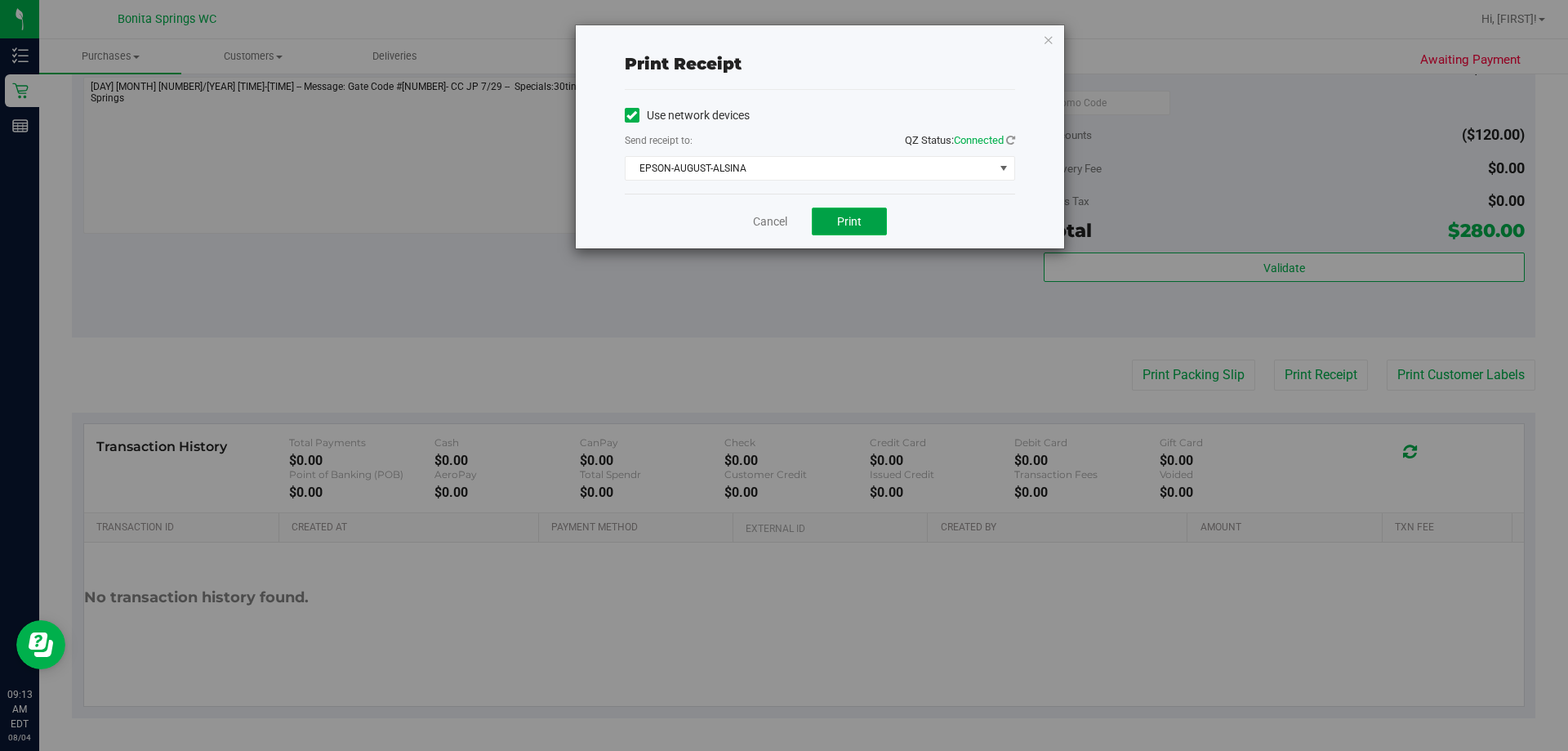 click on "Print" at bounding box center (849, 221) 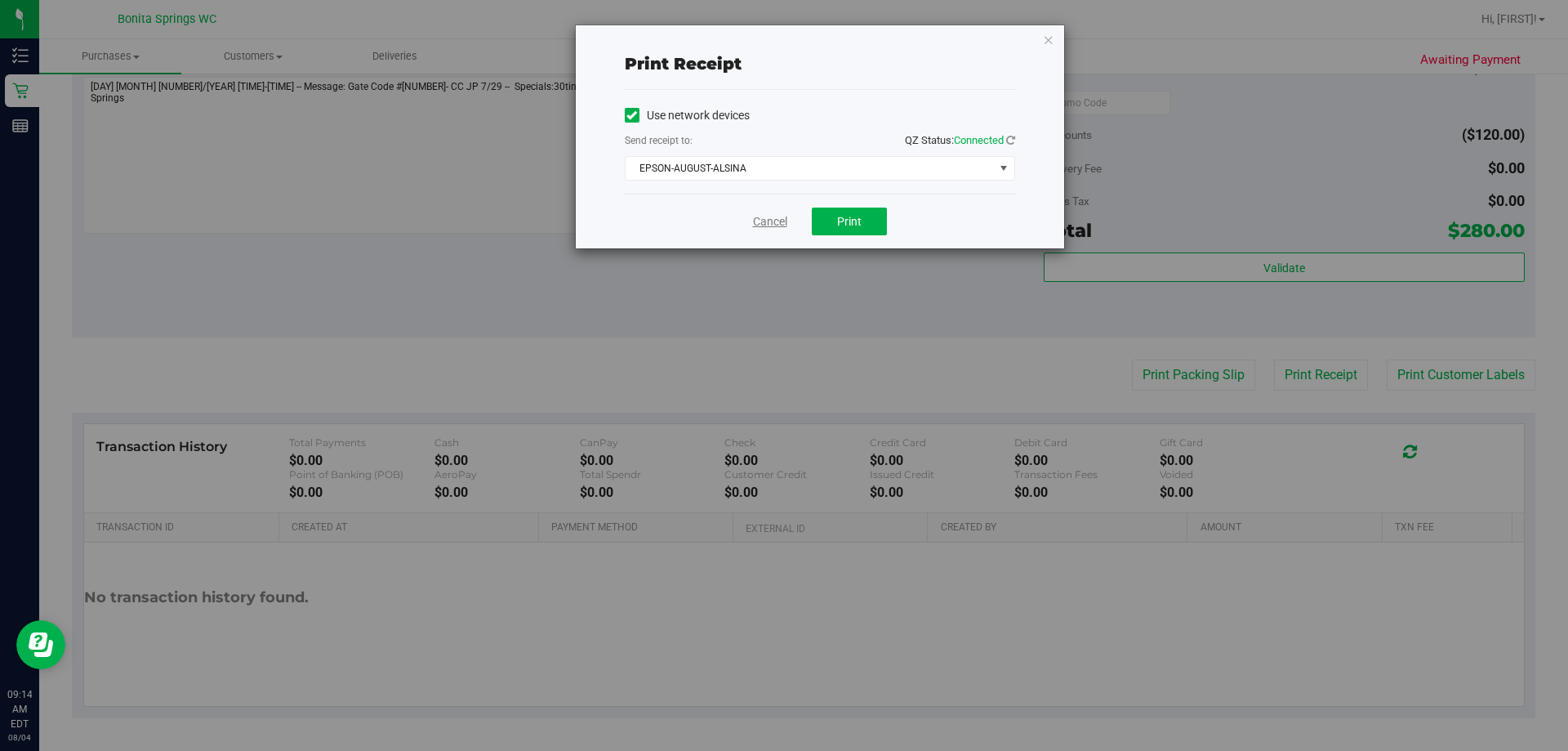 click on "Cancel" at bounding box center [770, 221] 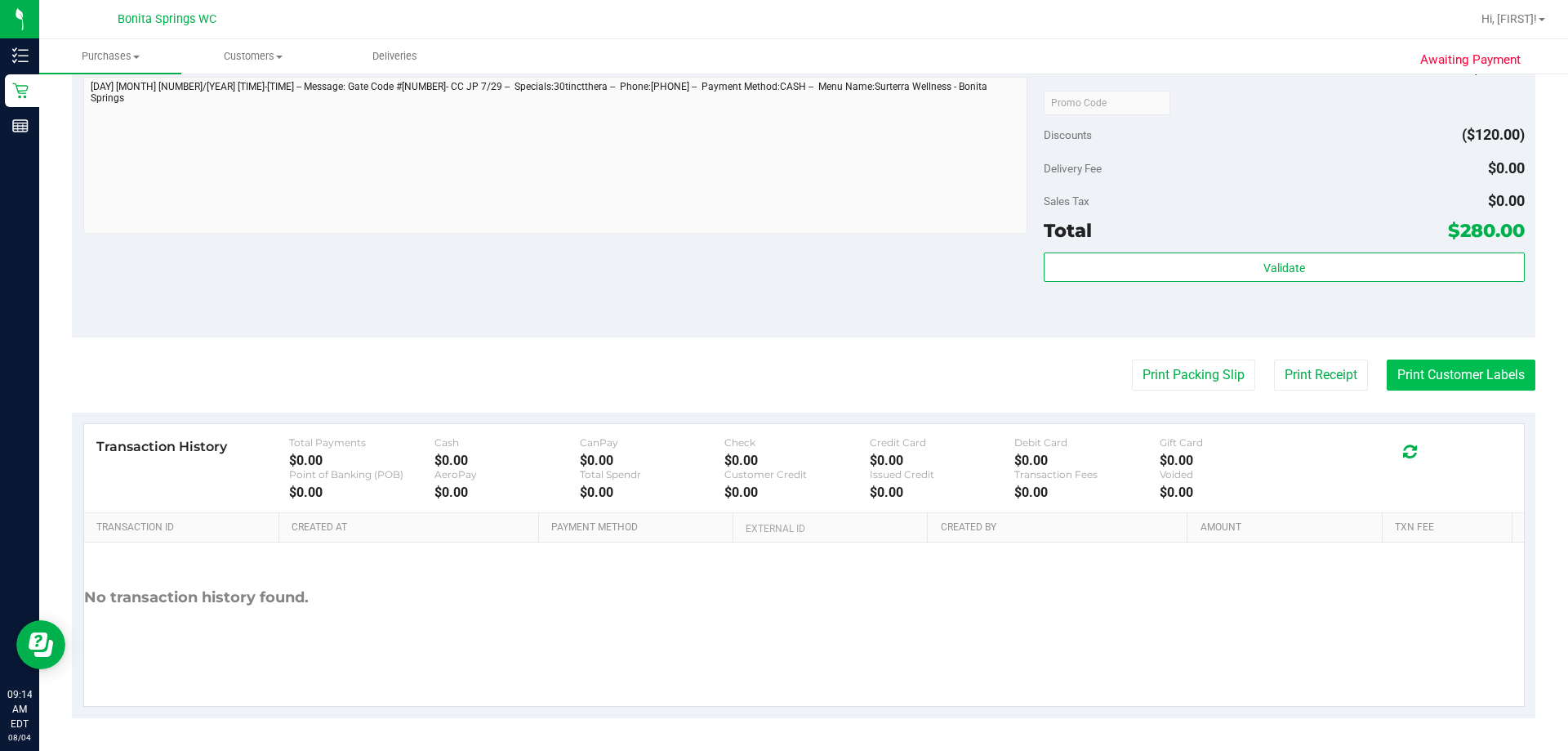 click on "Print Customer Labels" at bounding box center [1461, 375] 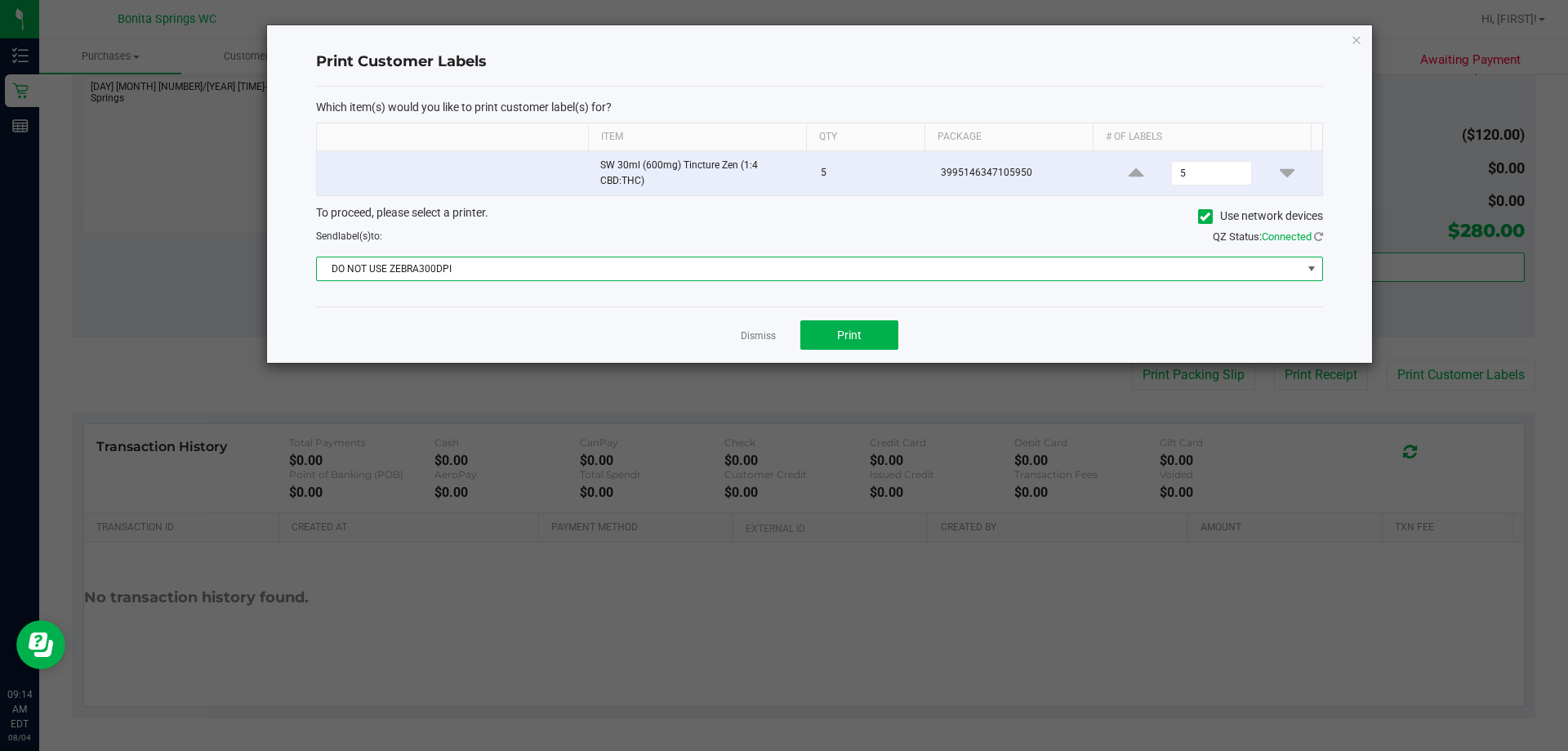 click on "DO NOT USE ZEBRA300DPI" at bounding box center [809, 269] 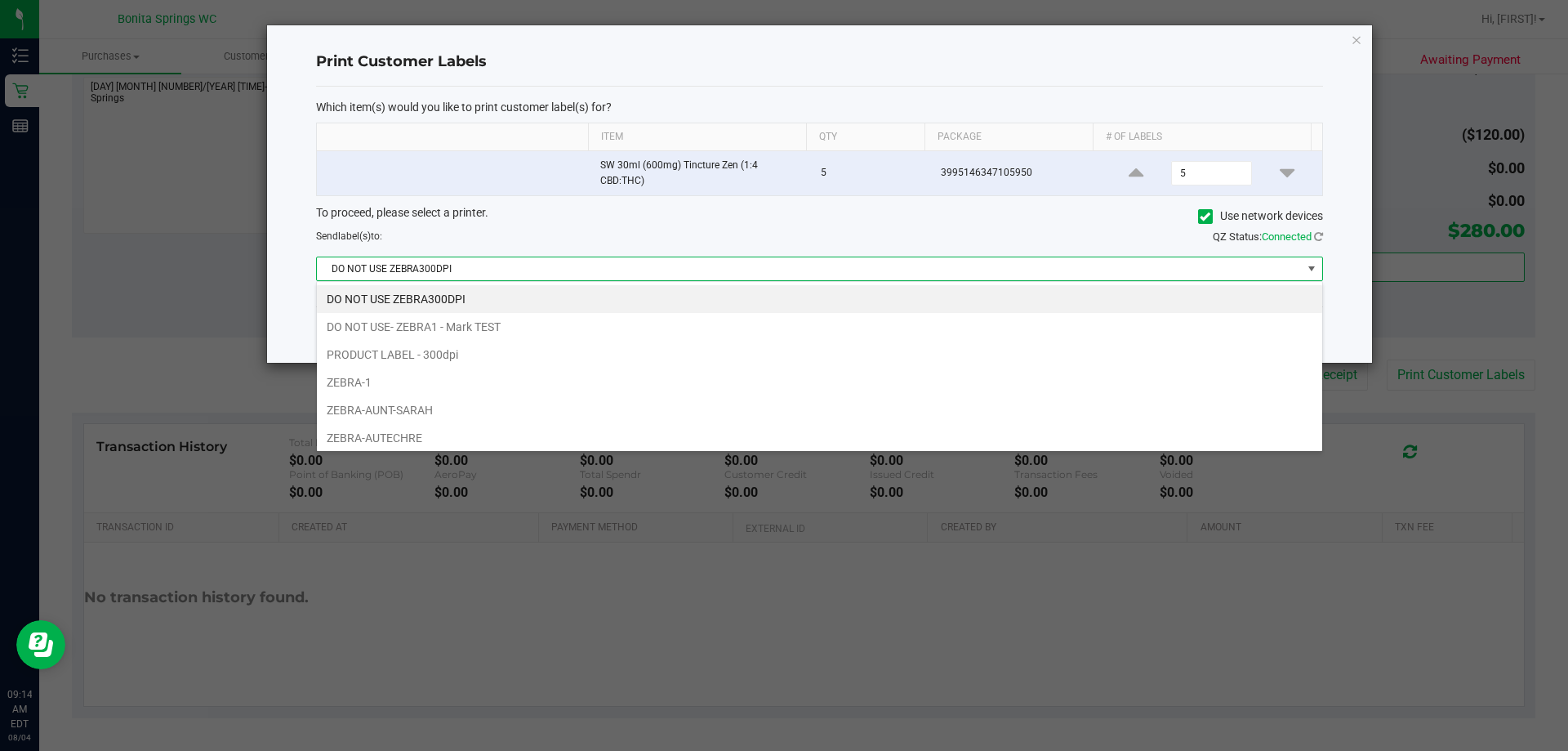 scroll, scrollTop: 81695, scrollLeft: 80660, axis: both 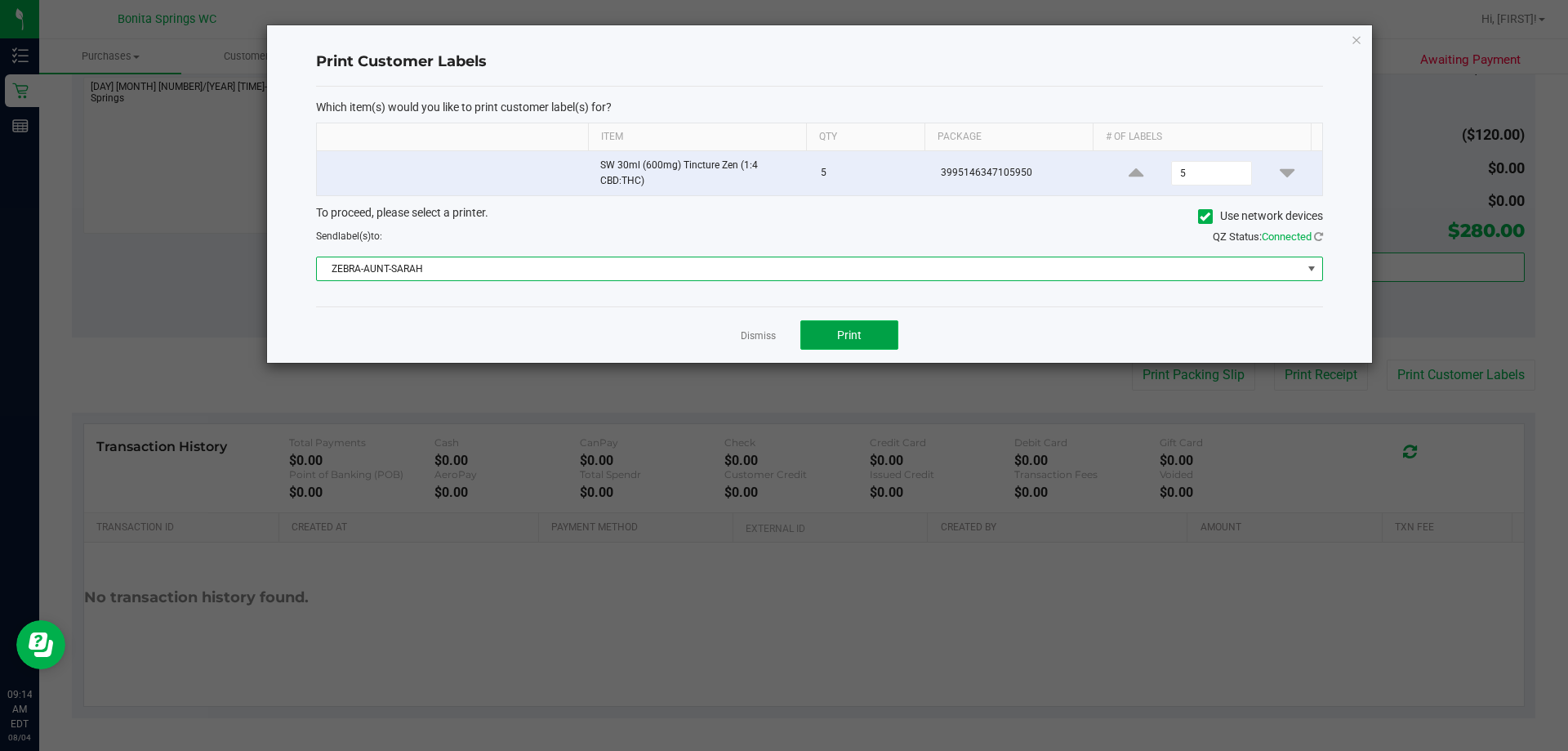 click on "Print" 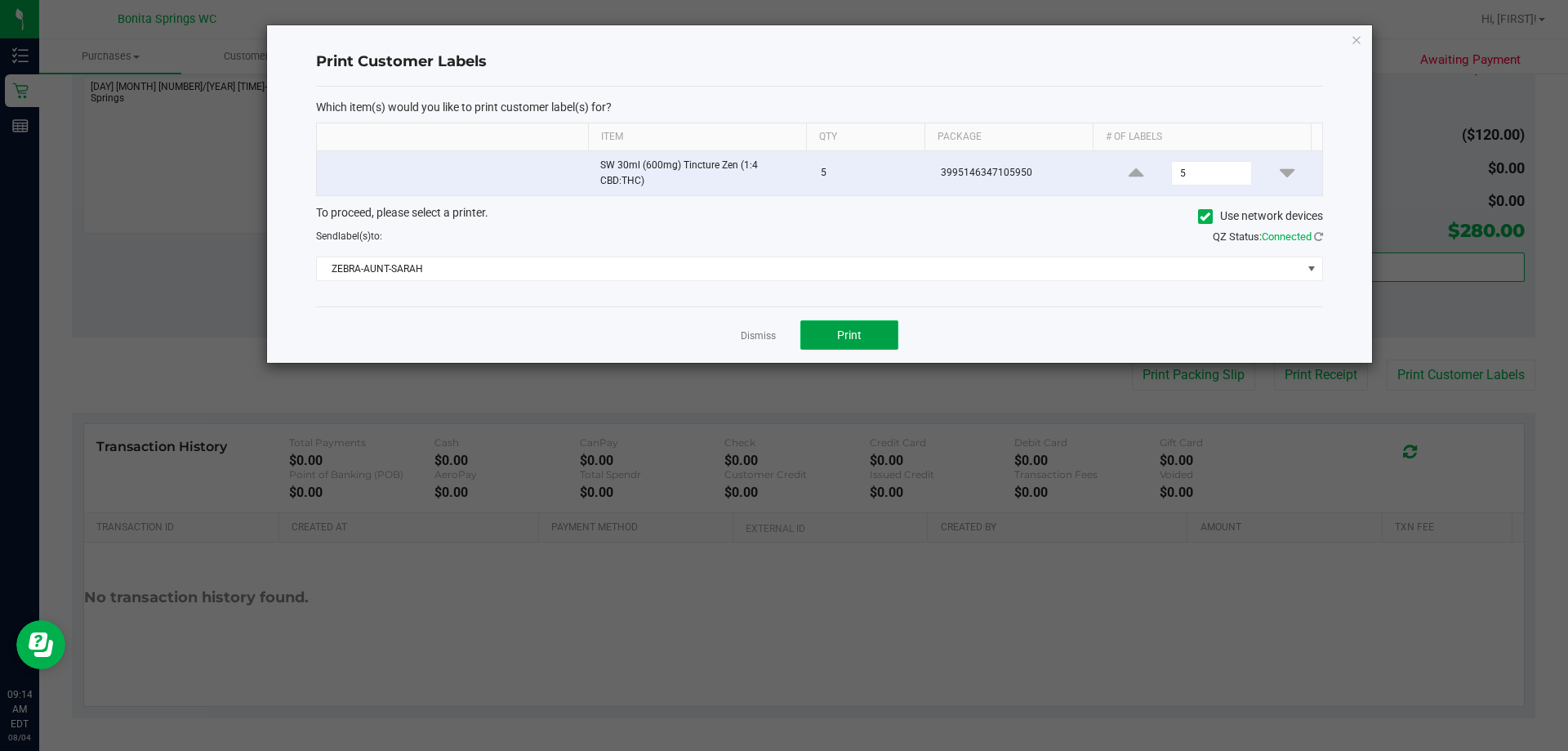 click on "Print" 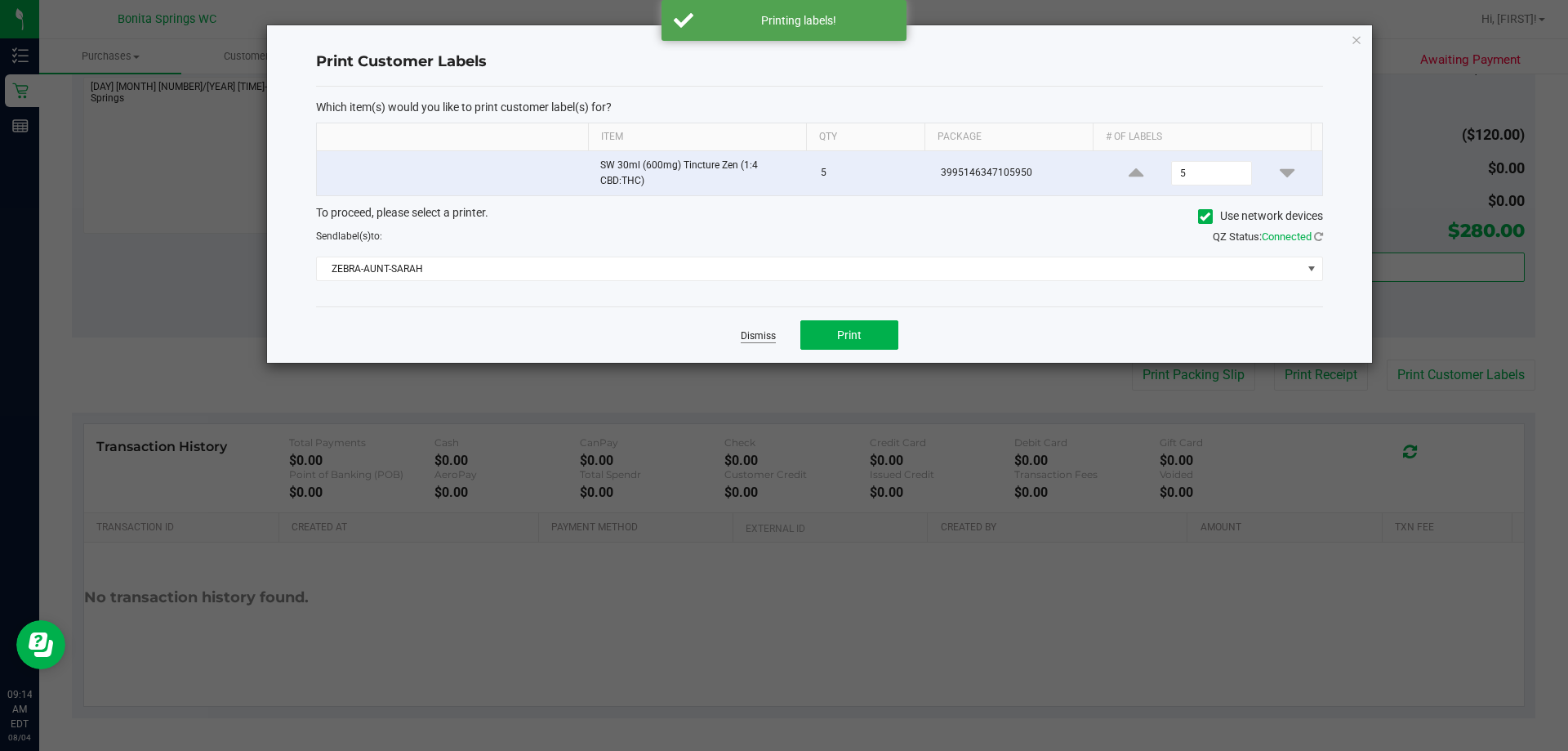 click on "Dismiss" 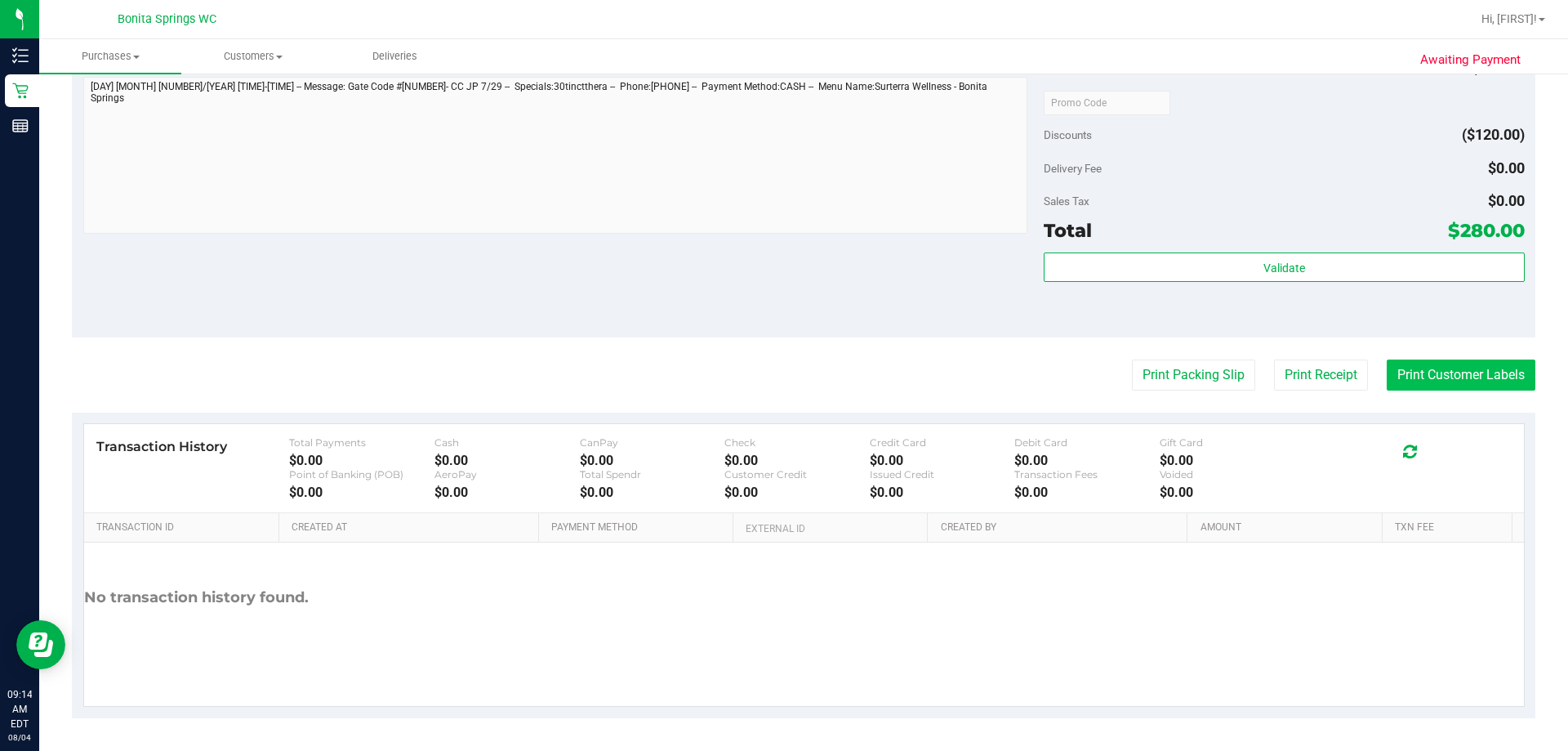 click on "Print Customer Labels" at bounding box center [1461, 375] 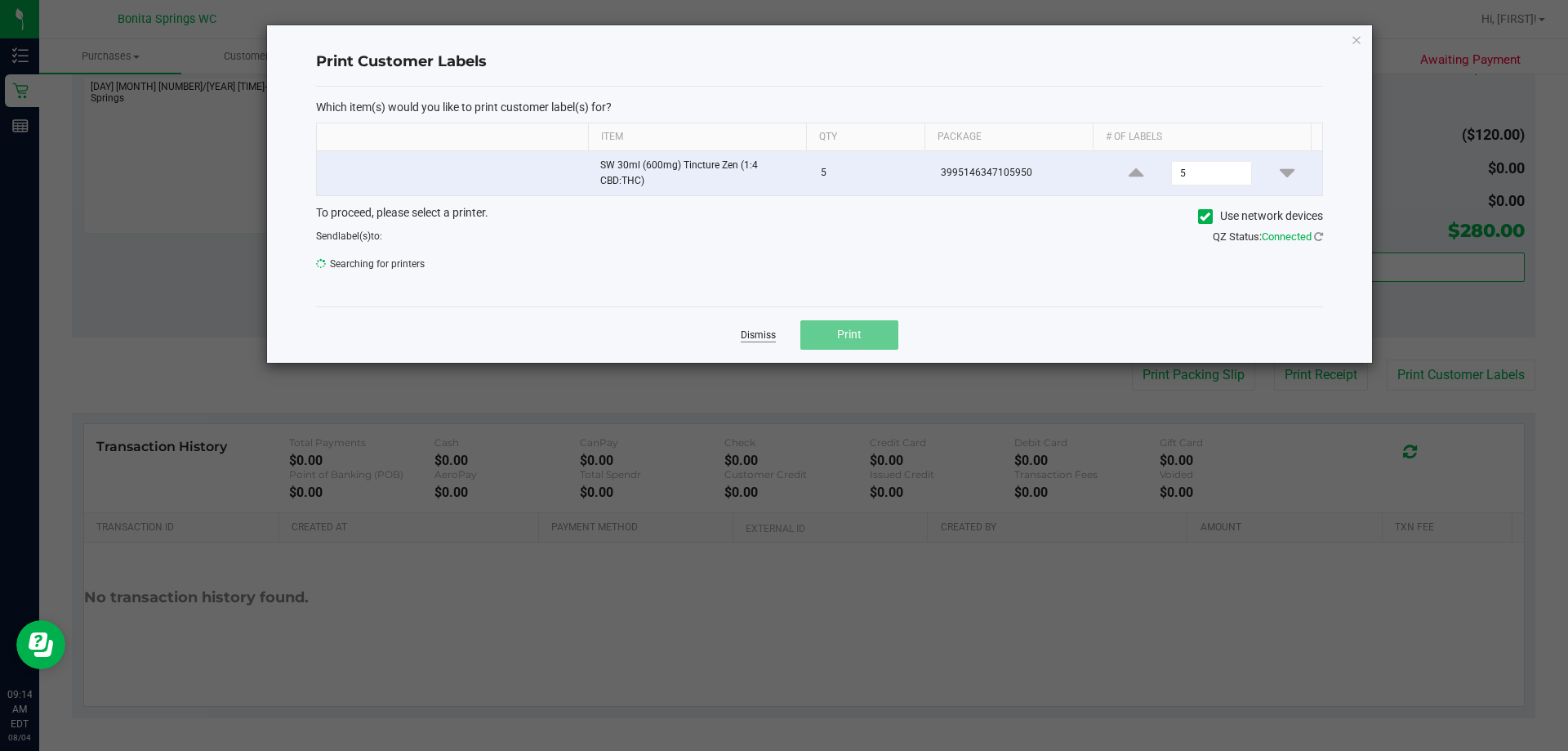 click on "Dismiss" 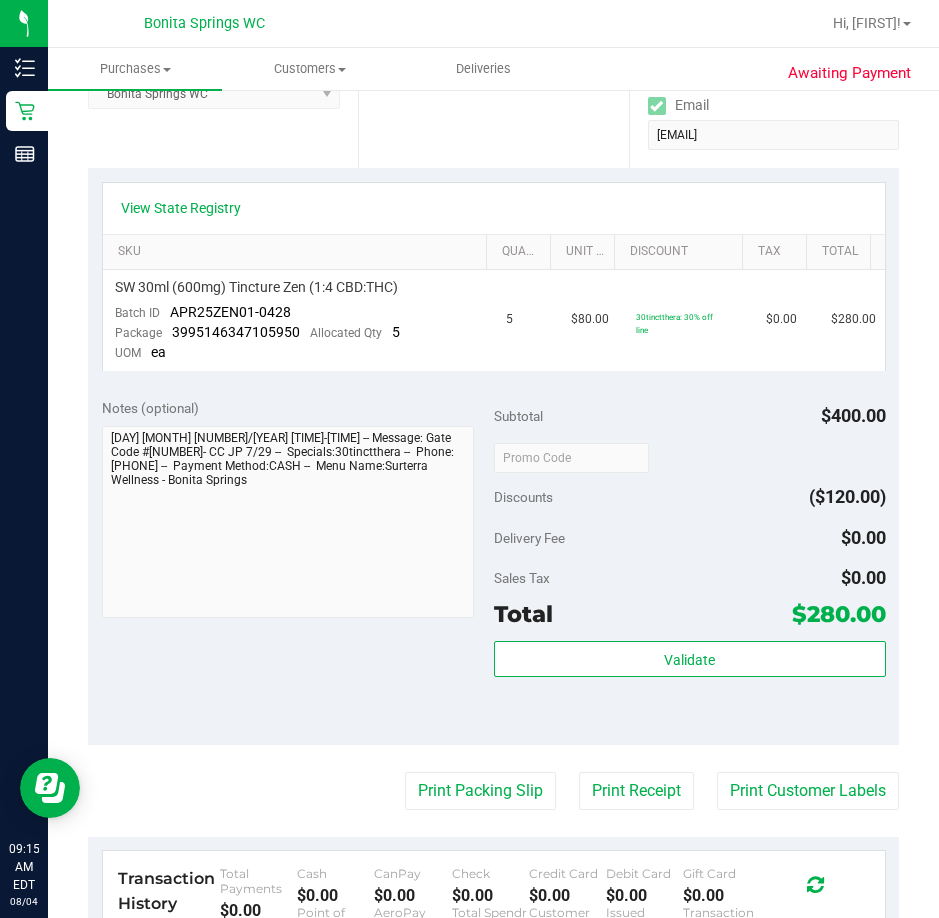 scroll, scrollTop: 500, scrollLeft: 0, axis: vertical 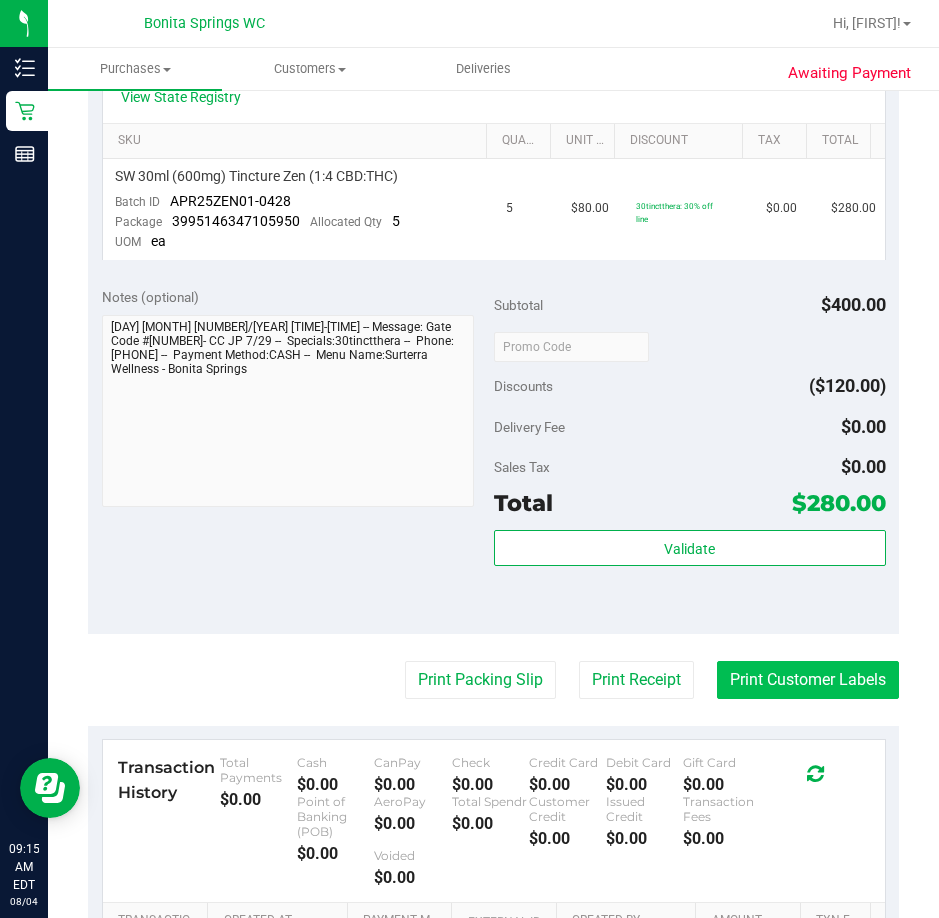click on "Print Customer Labels" at bounding box center (808, 680) 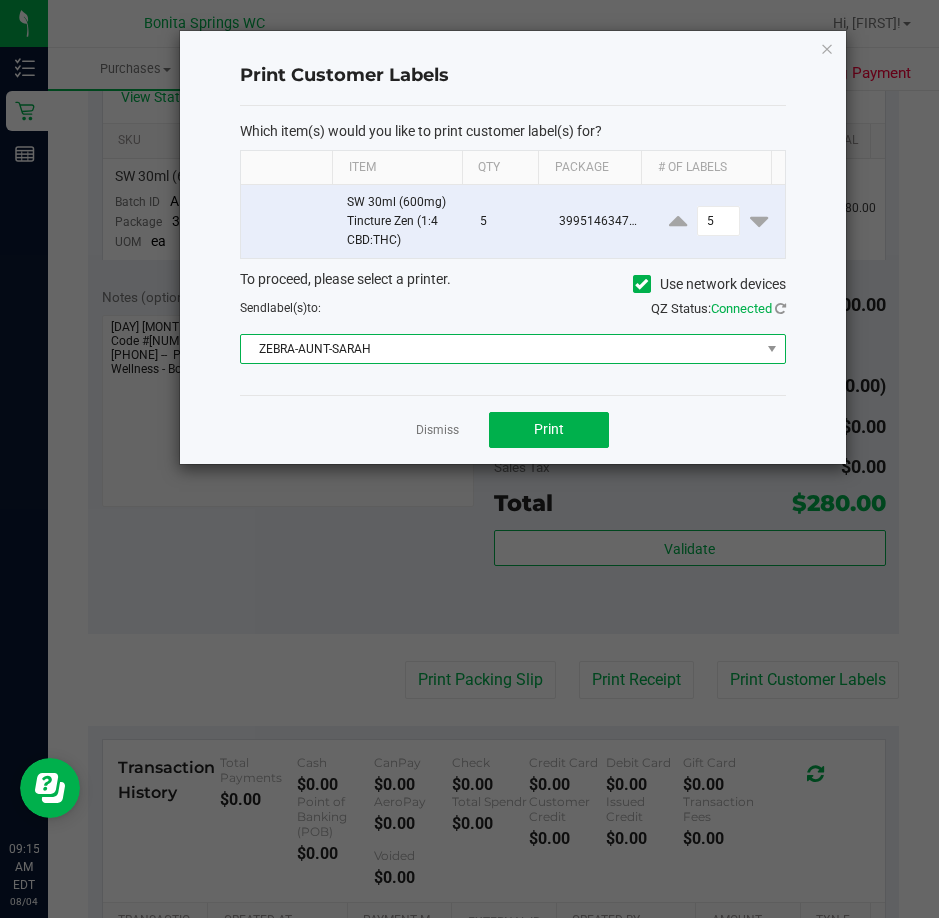 click on "ZEBRA-AUNT-SARAH" at bounding box center (500, 349) 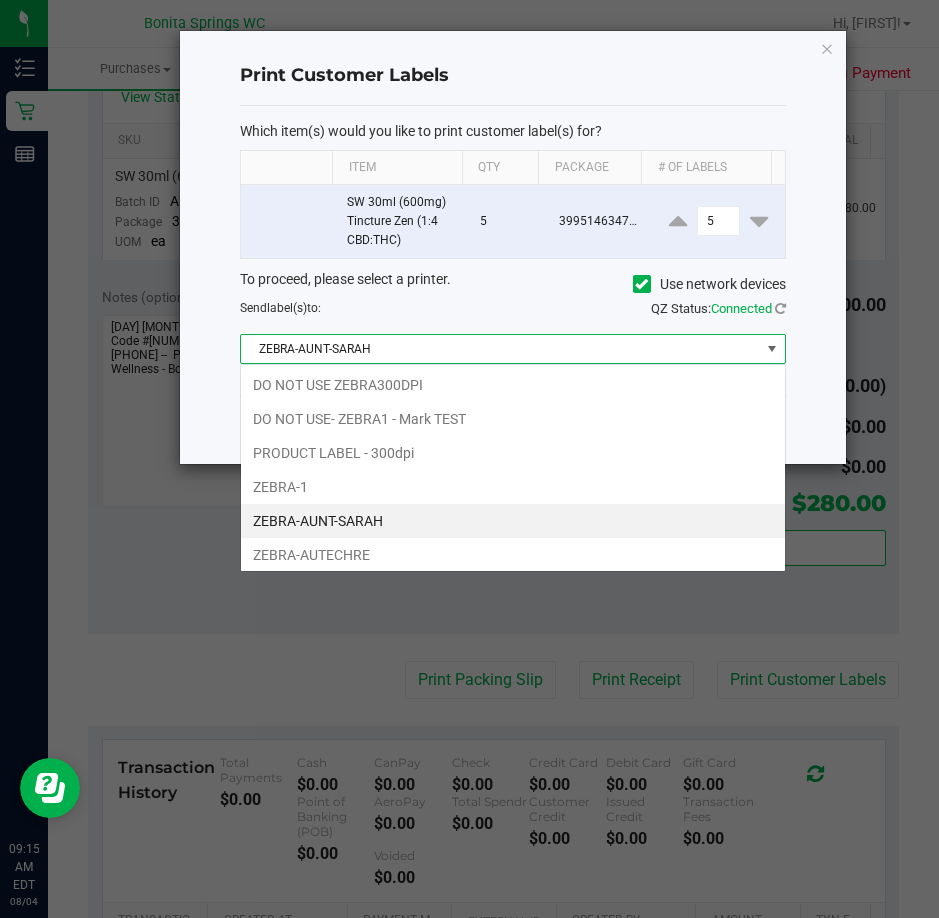 scroll, scrollTop: 99970, scrollLeft: 99454, axis: both 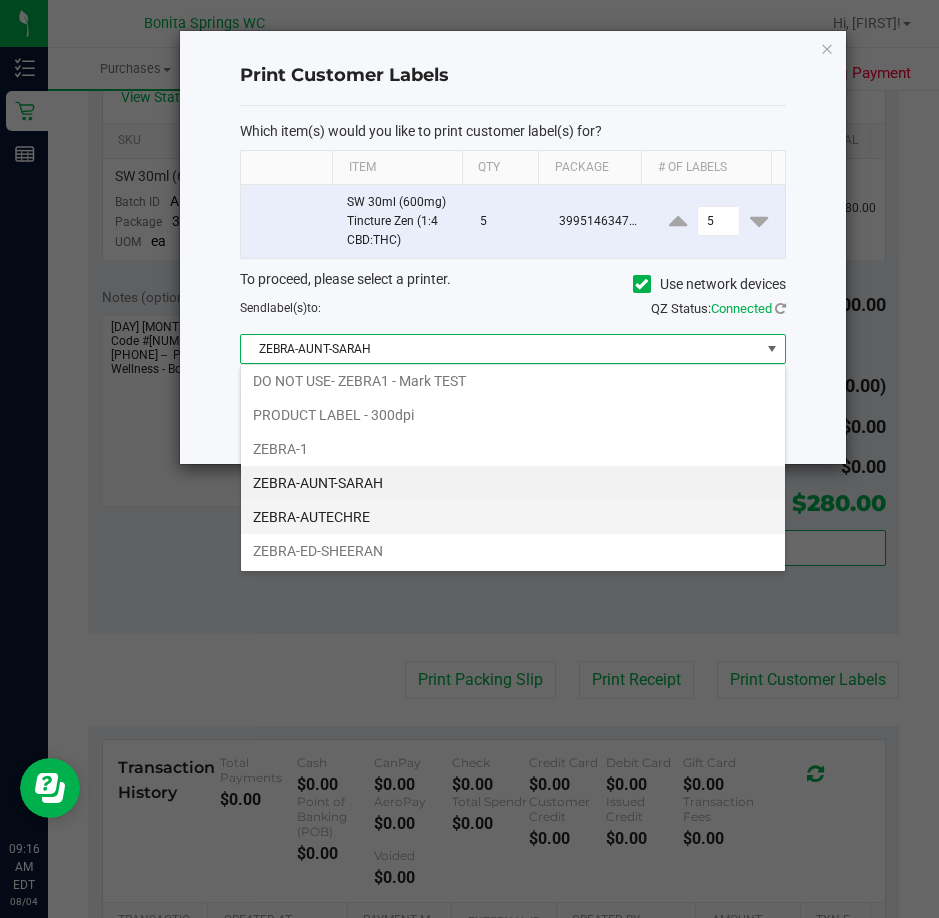 click on "ZEBRA-AUTECHRE" at bounding box center (513, 517) 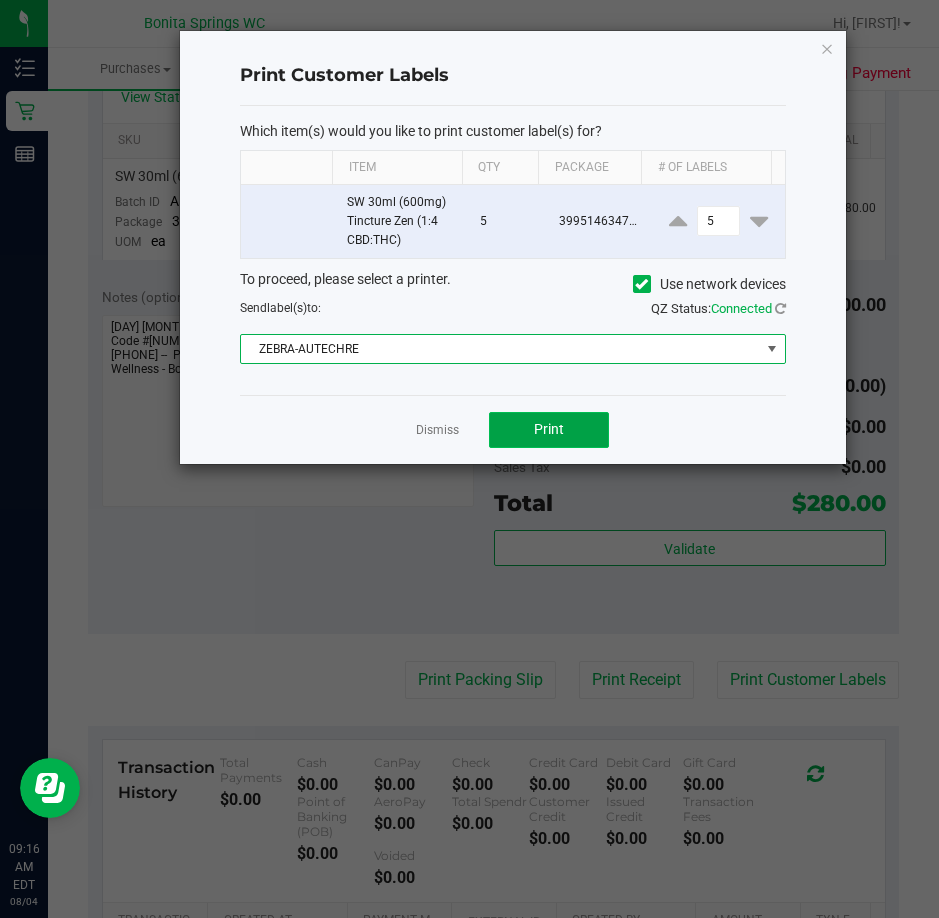 click on "Print" 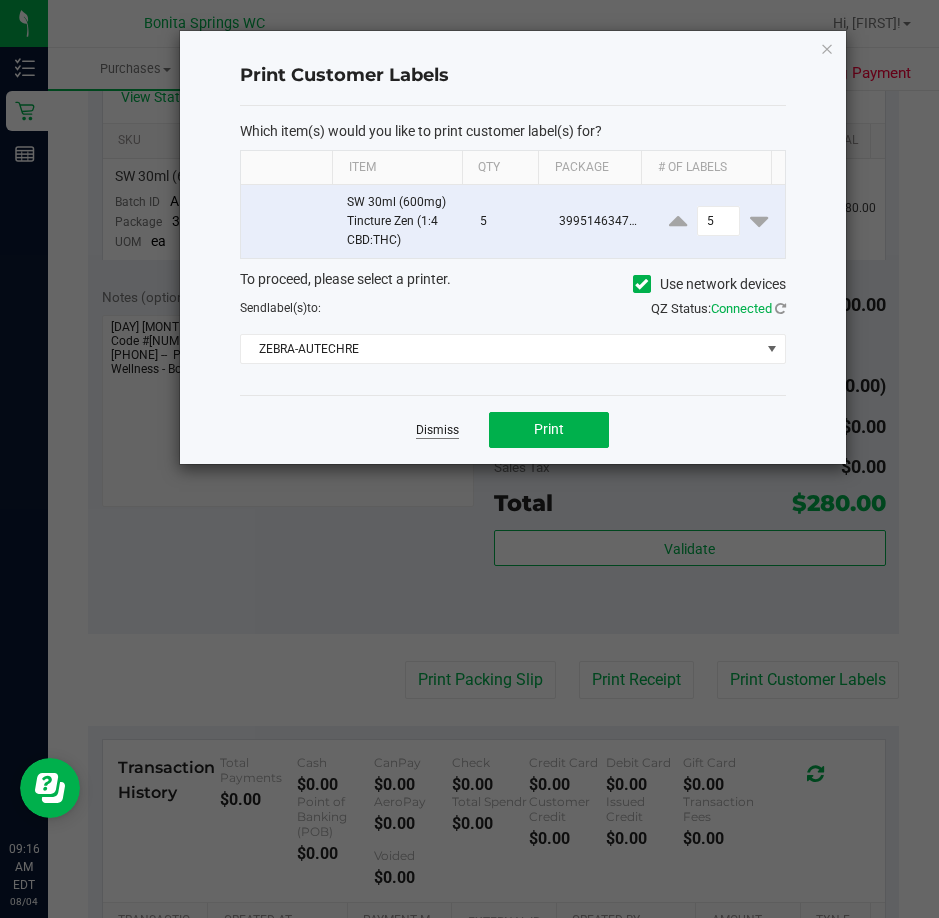 click on "Dismiss" 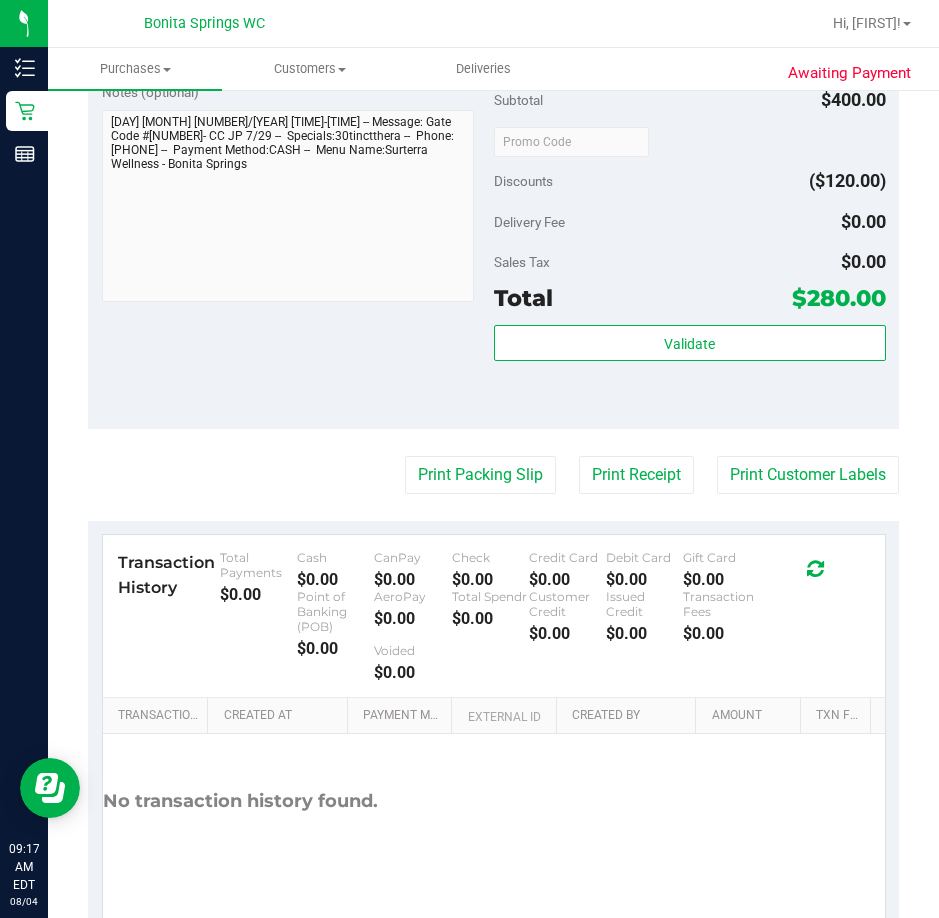 scroll, scrollTop: 764, scrollLeft: 0, axis: vertical 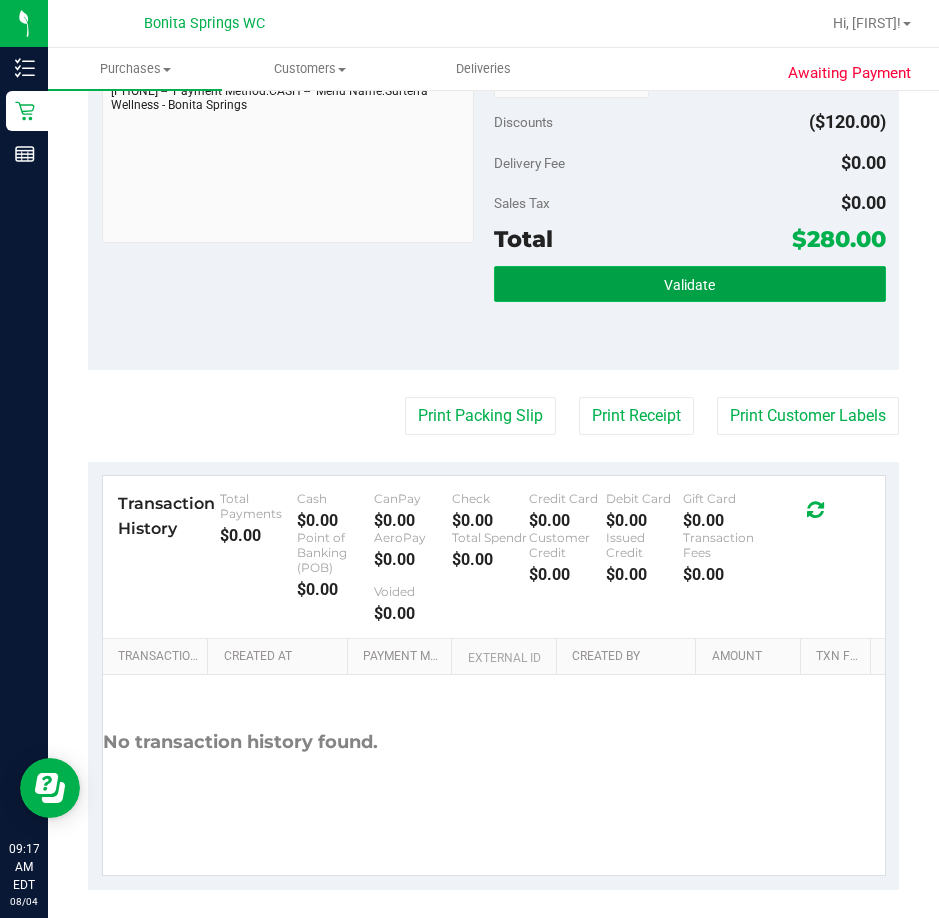 click on "Validate" at bounding box center [690, 284] 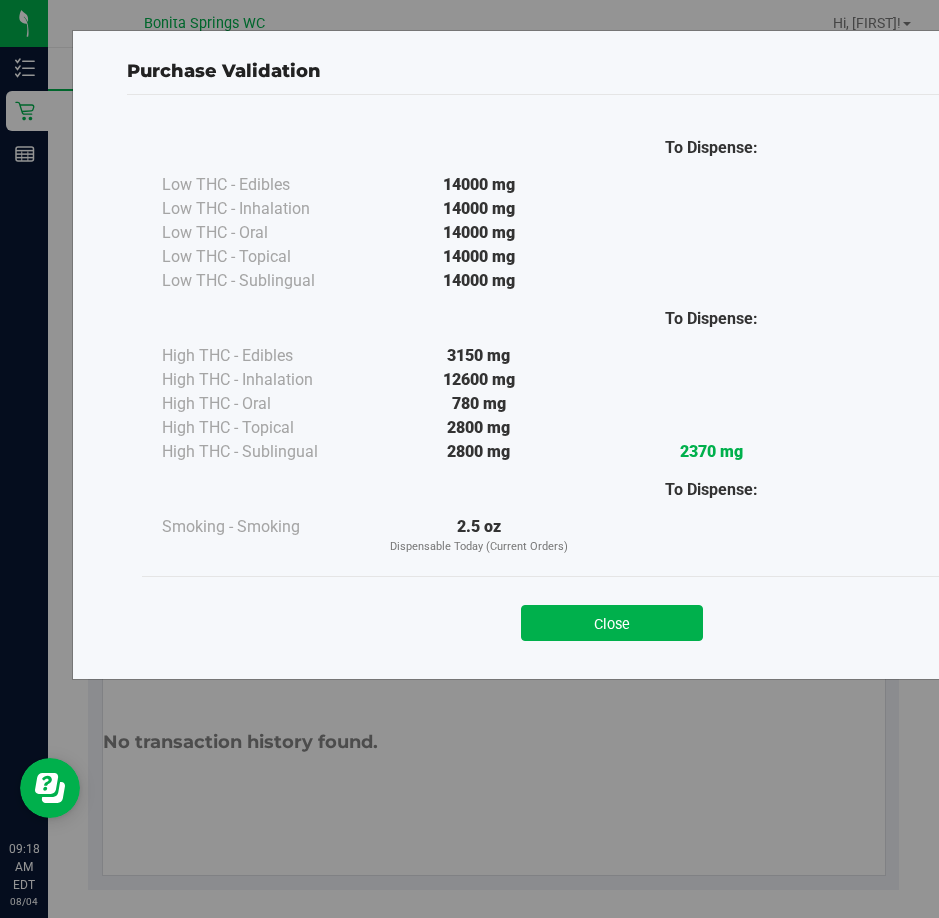 click on "Close" at bounding box center [612, 623] 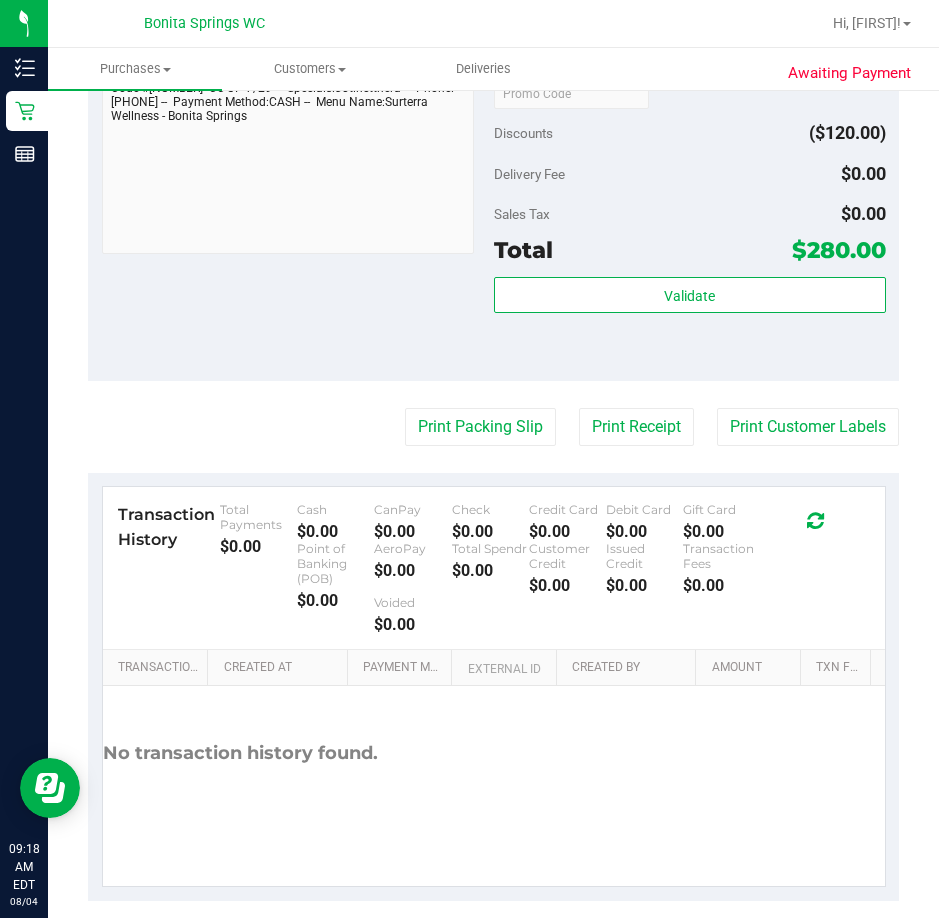 scroll, scrollTop: 764, scrollLeft: 0, axis: vertical 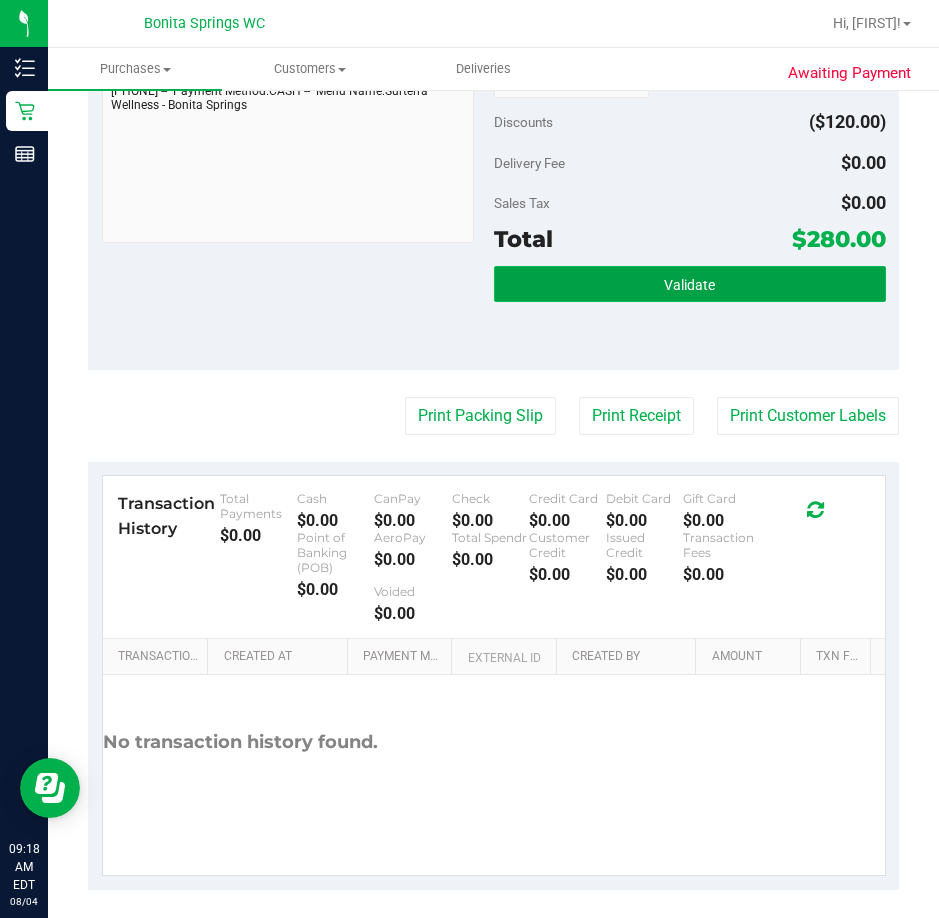click on "Validate" at bounding box center [689, 285] 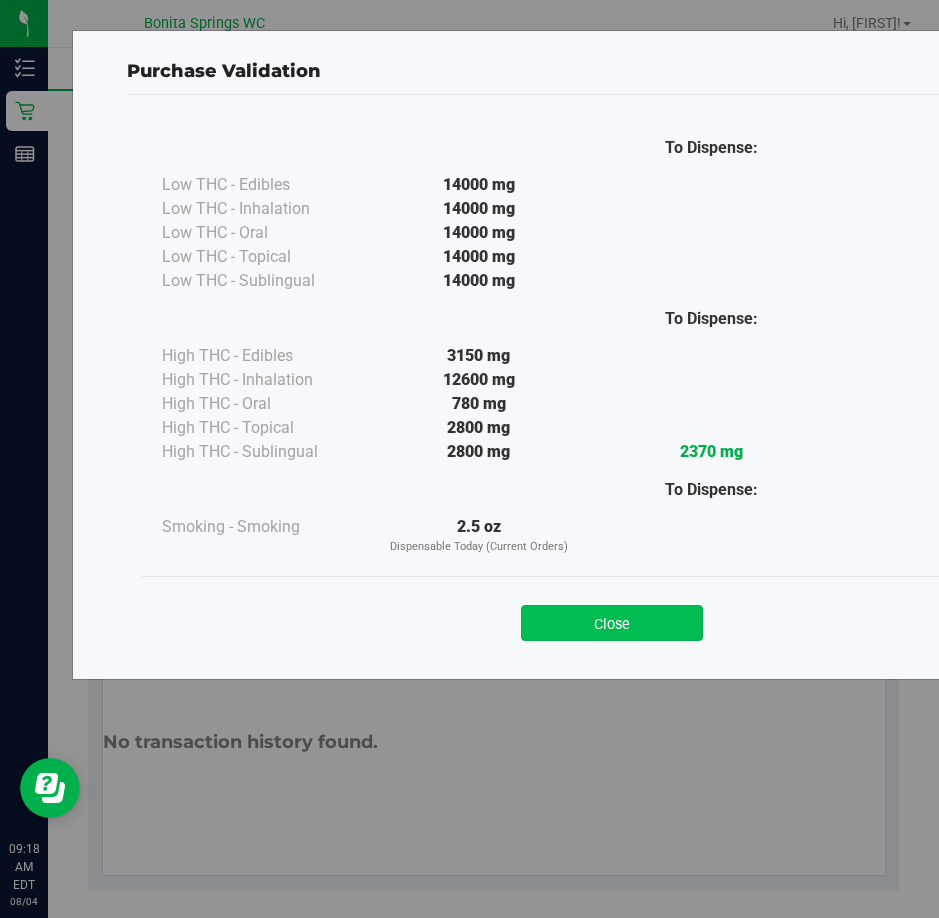 click on "Close" at bounding box center (612, 623) 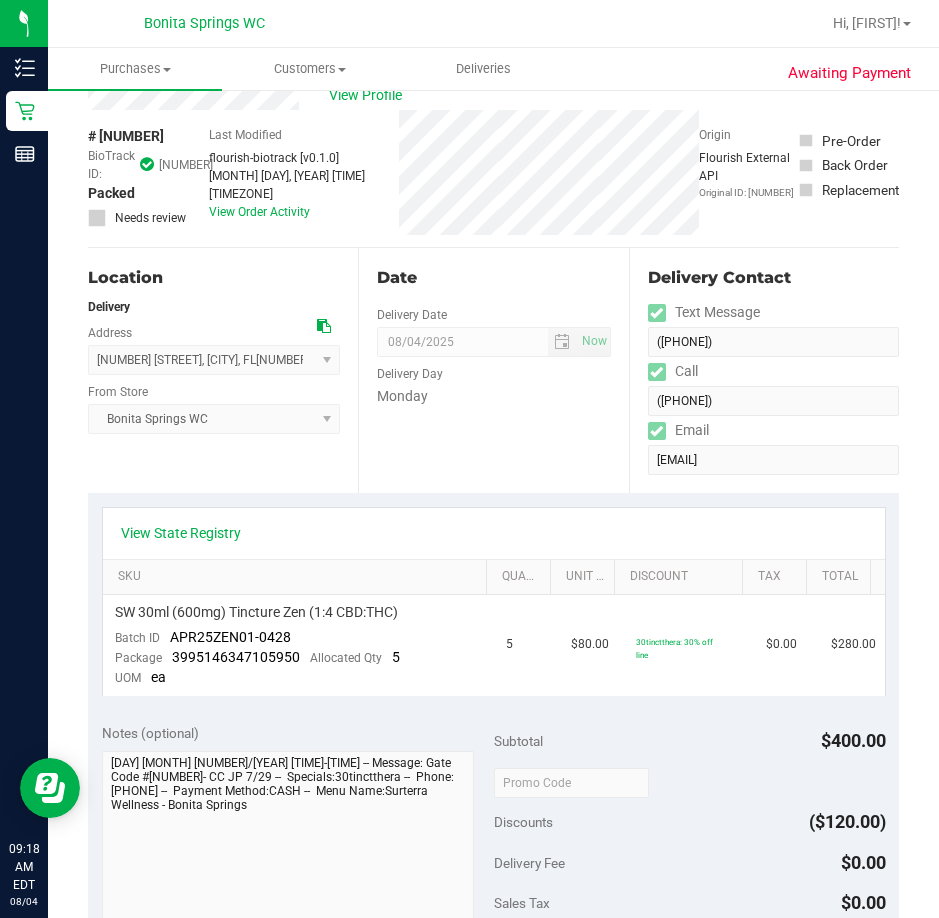 scroll, scrollTop: 0, scrollLeft: 0, axis: both 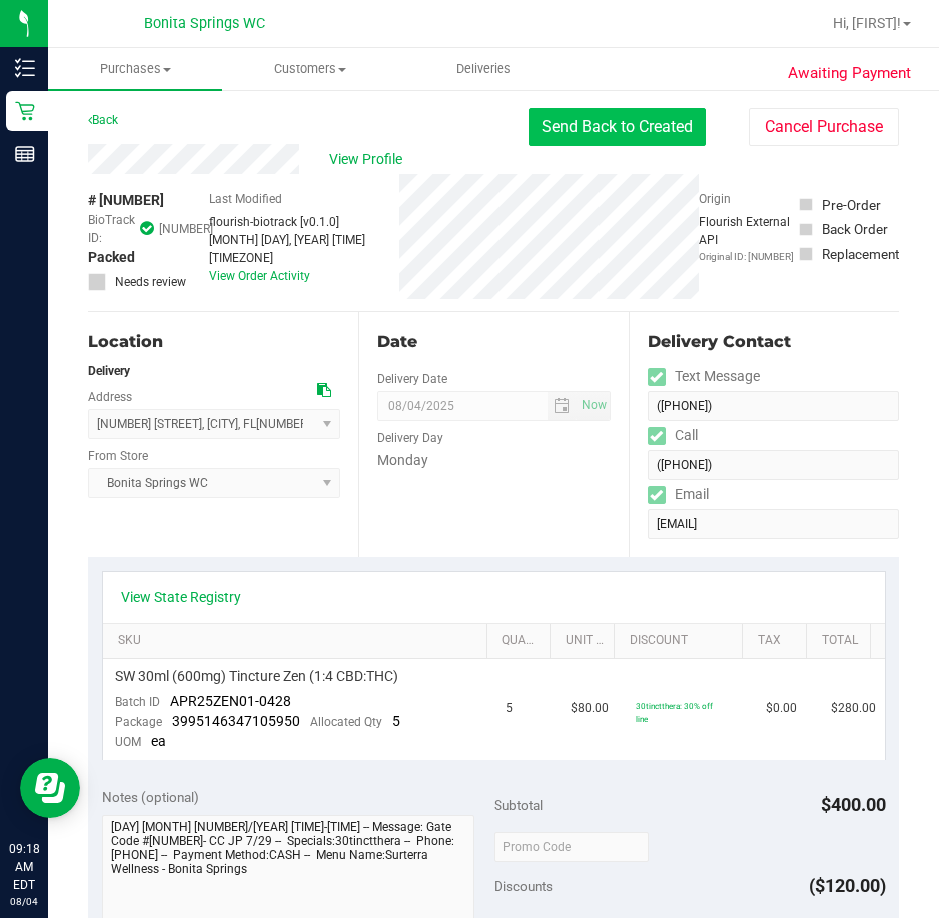 click on "Send Back to Created" at bounding box center [617, 127] 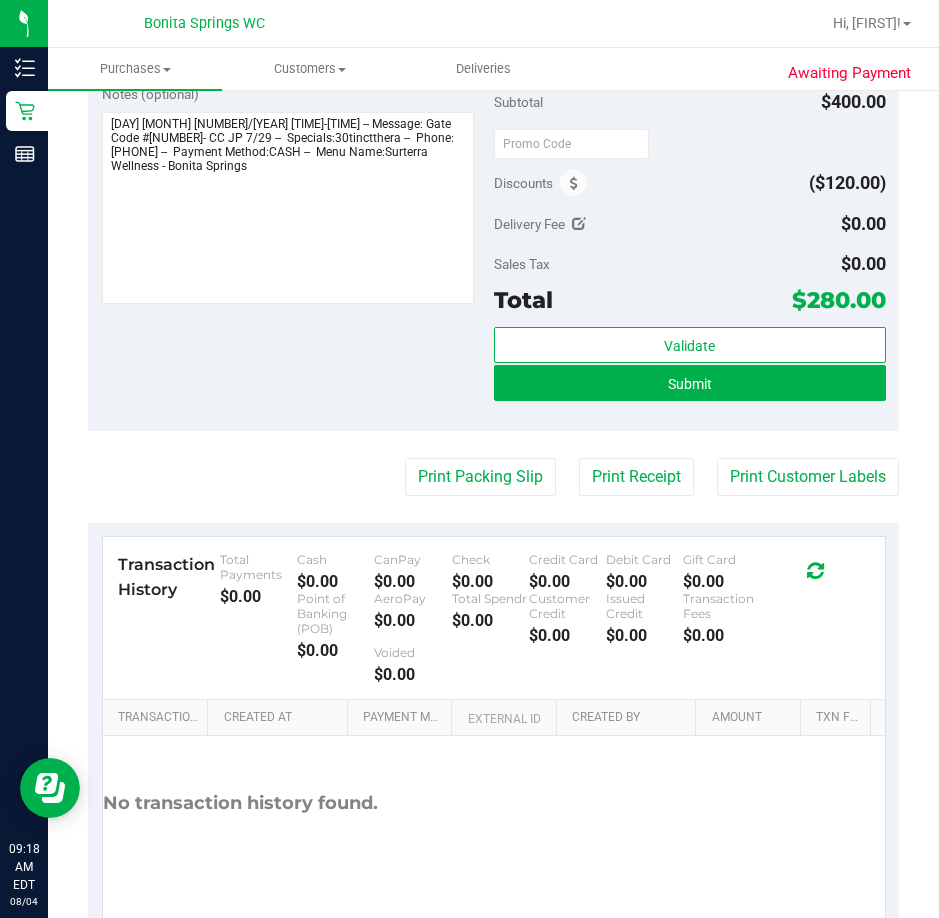 scroll, scrollTop: 700, scrollLeft: 0, axis: vertical 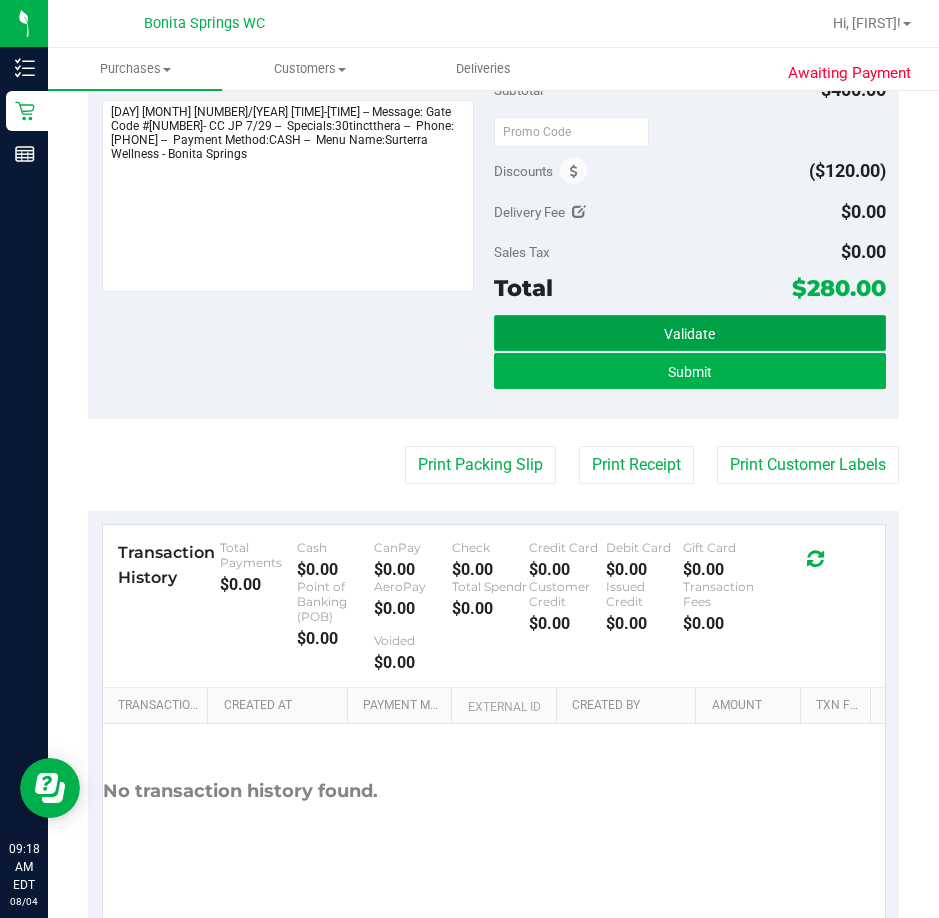 click on "Validate" at bounding box center (689, 334) 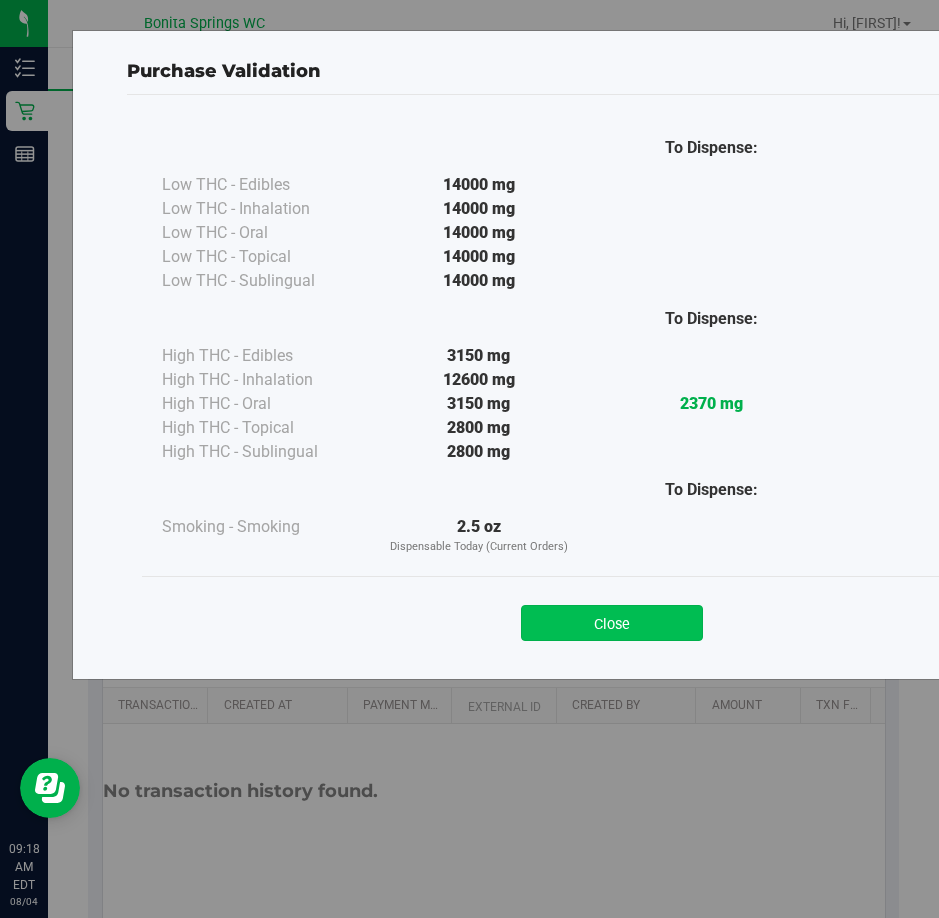 click on "Close" at bounding box center [612, 623] 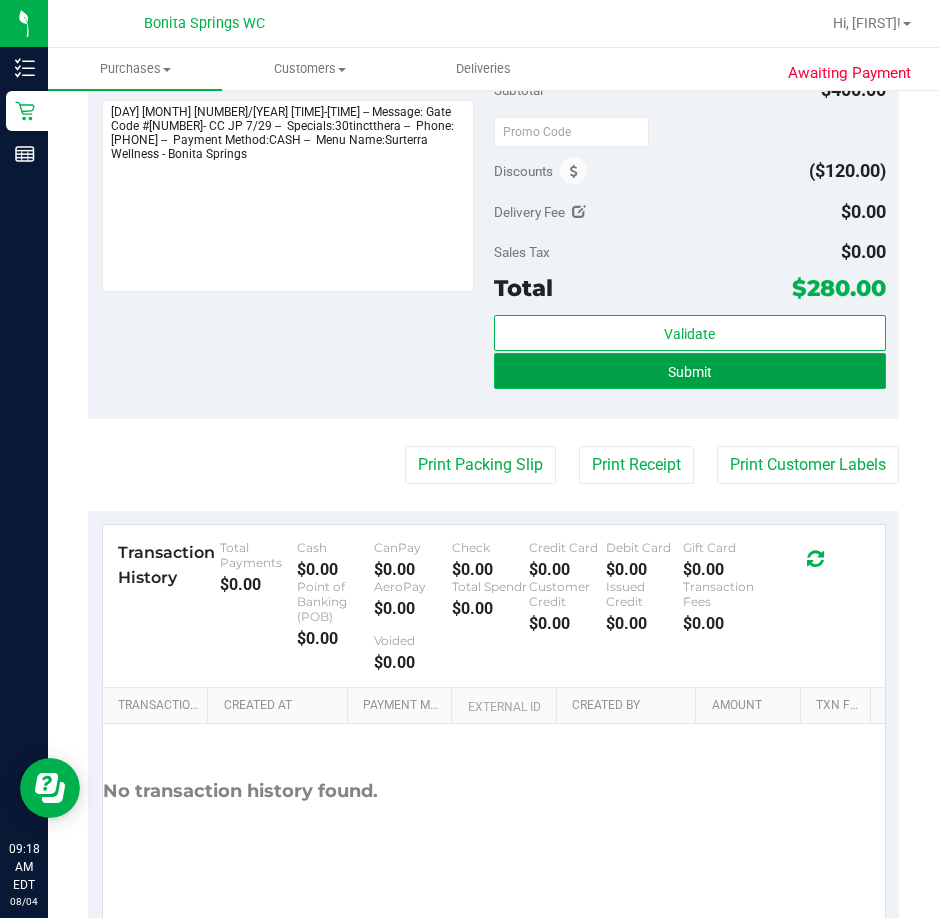 click on "Submit" at bounding box center (690, 372) 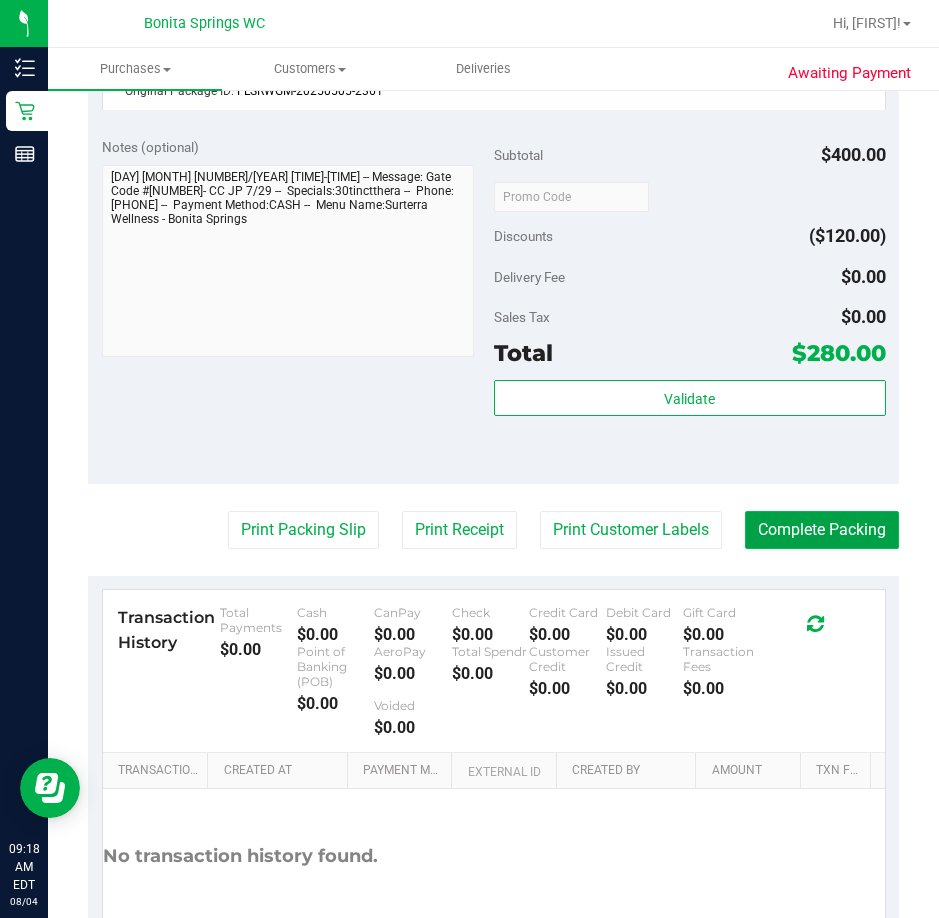 click on "Complete Packing" at bounding box center (822, 530) 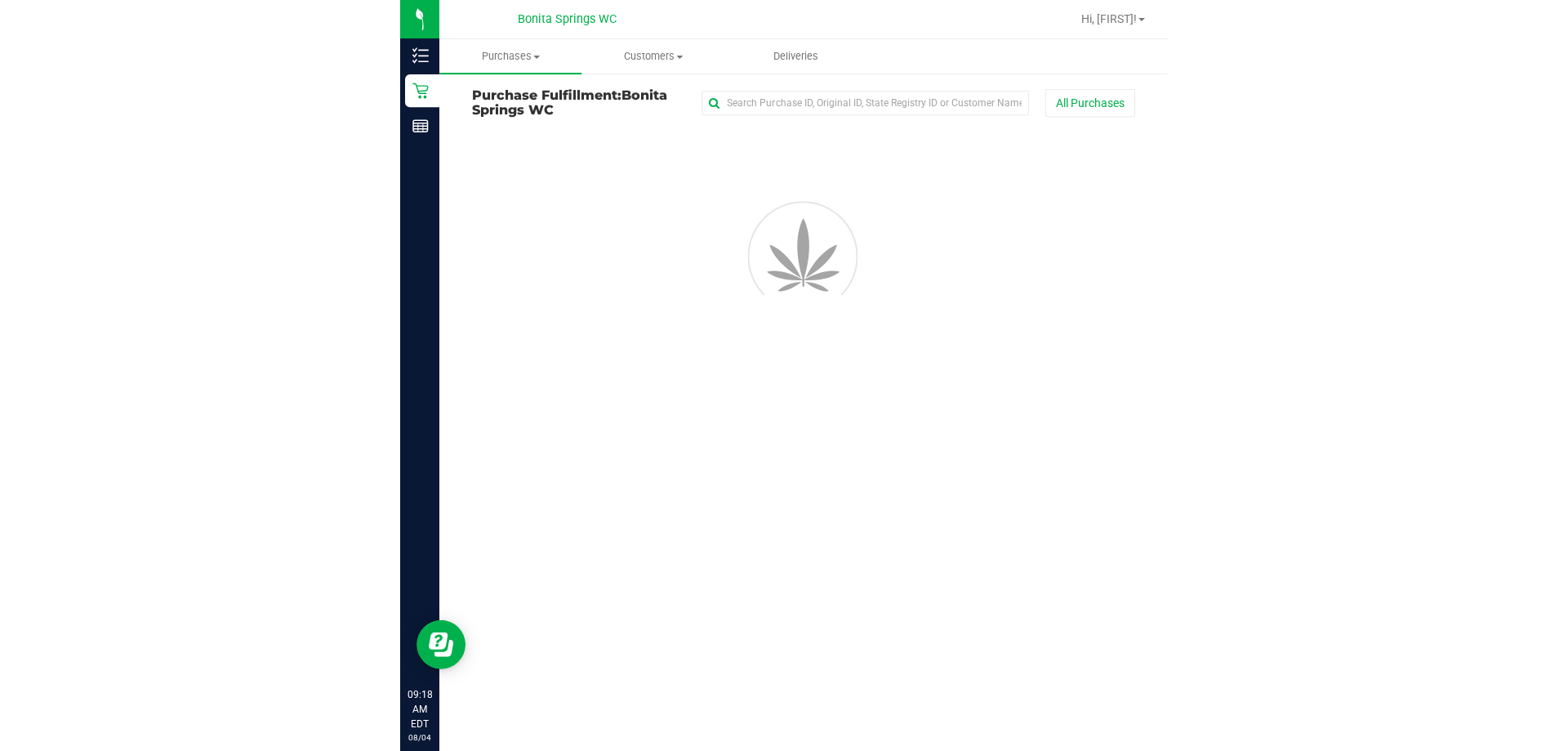 scroll, scrollTop: 0, scrollLeft: 0, axis: both 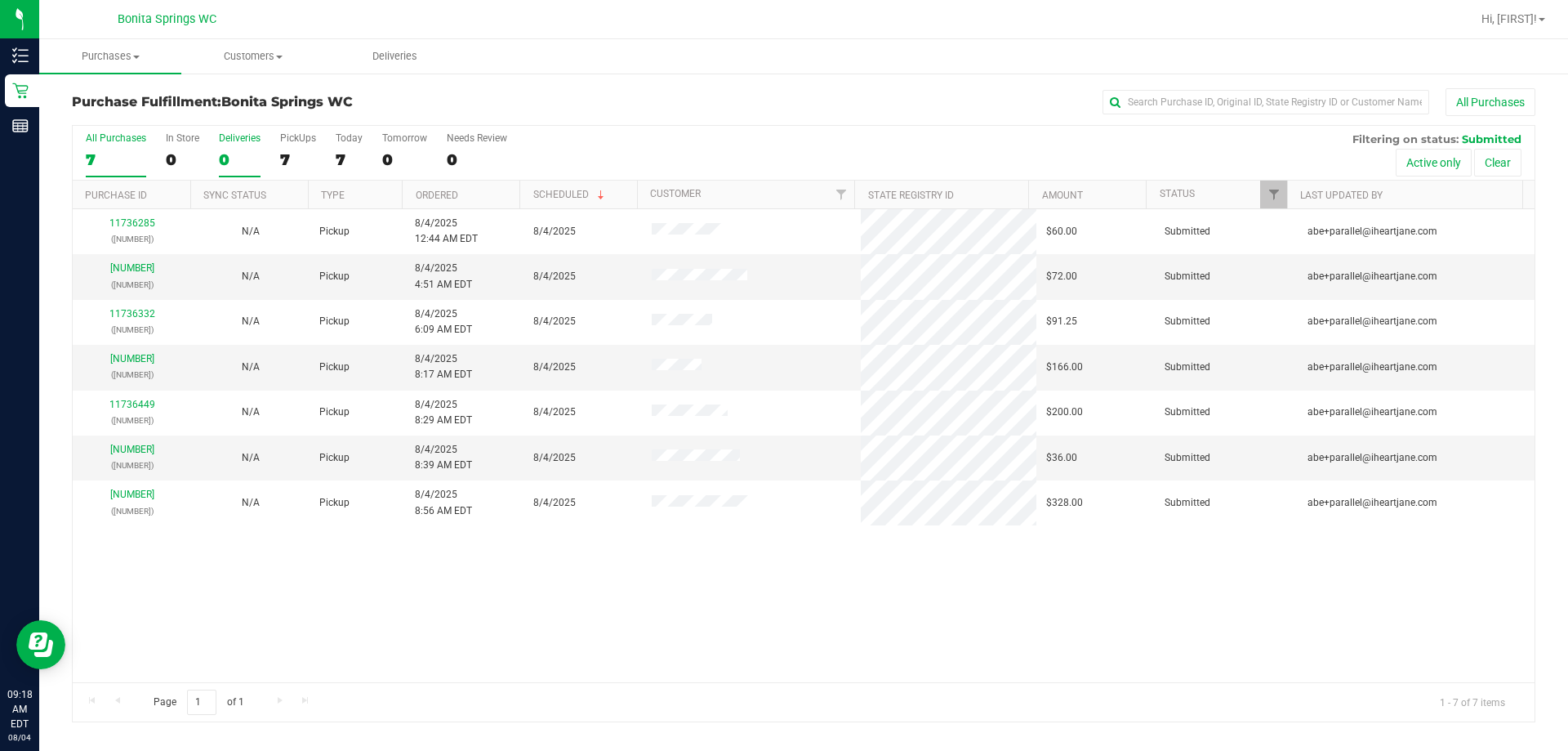 click on "Deliveries" at bounding box center (239, 138) 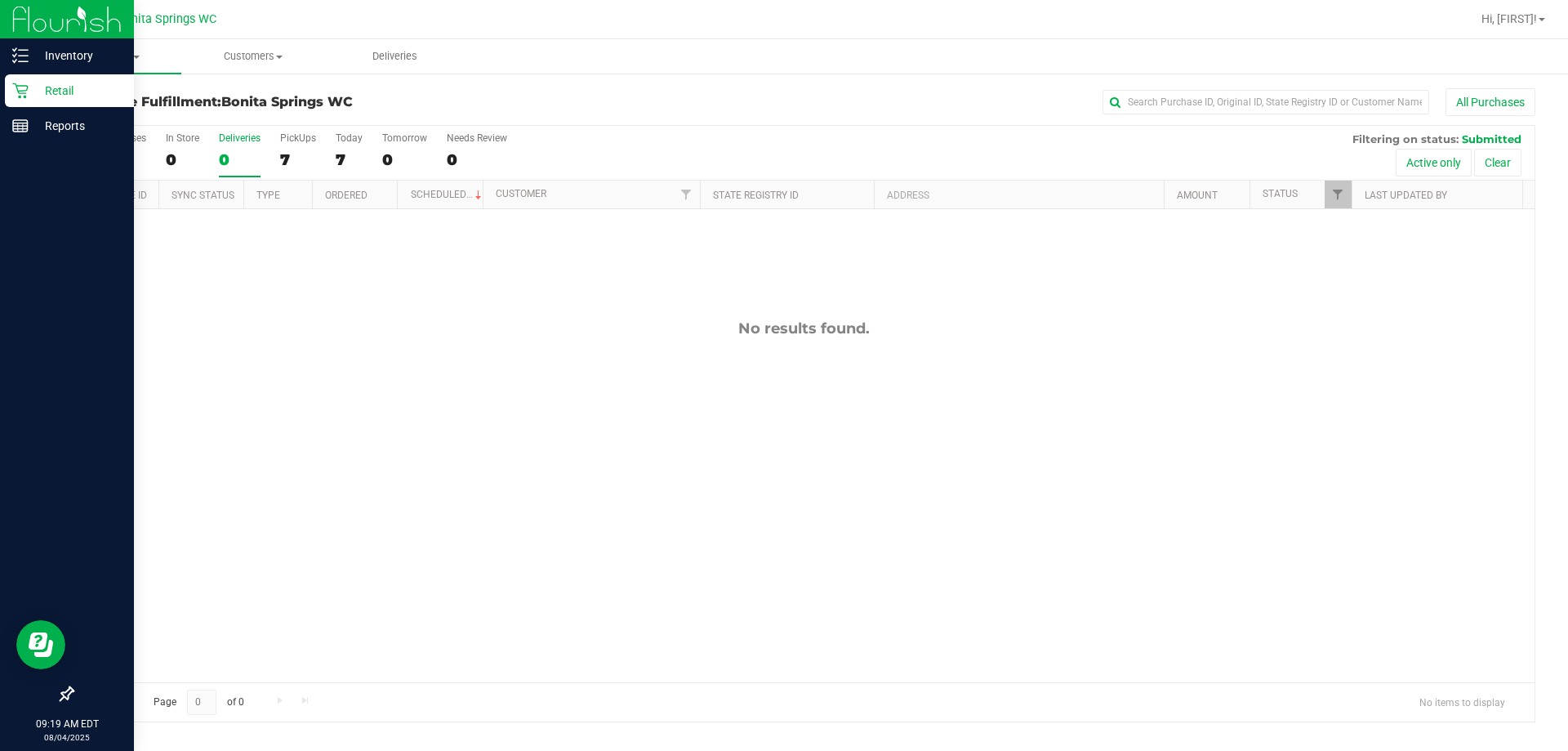 click on "Retail" at bounding box center (78, 91) 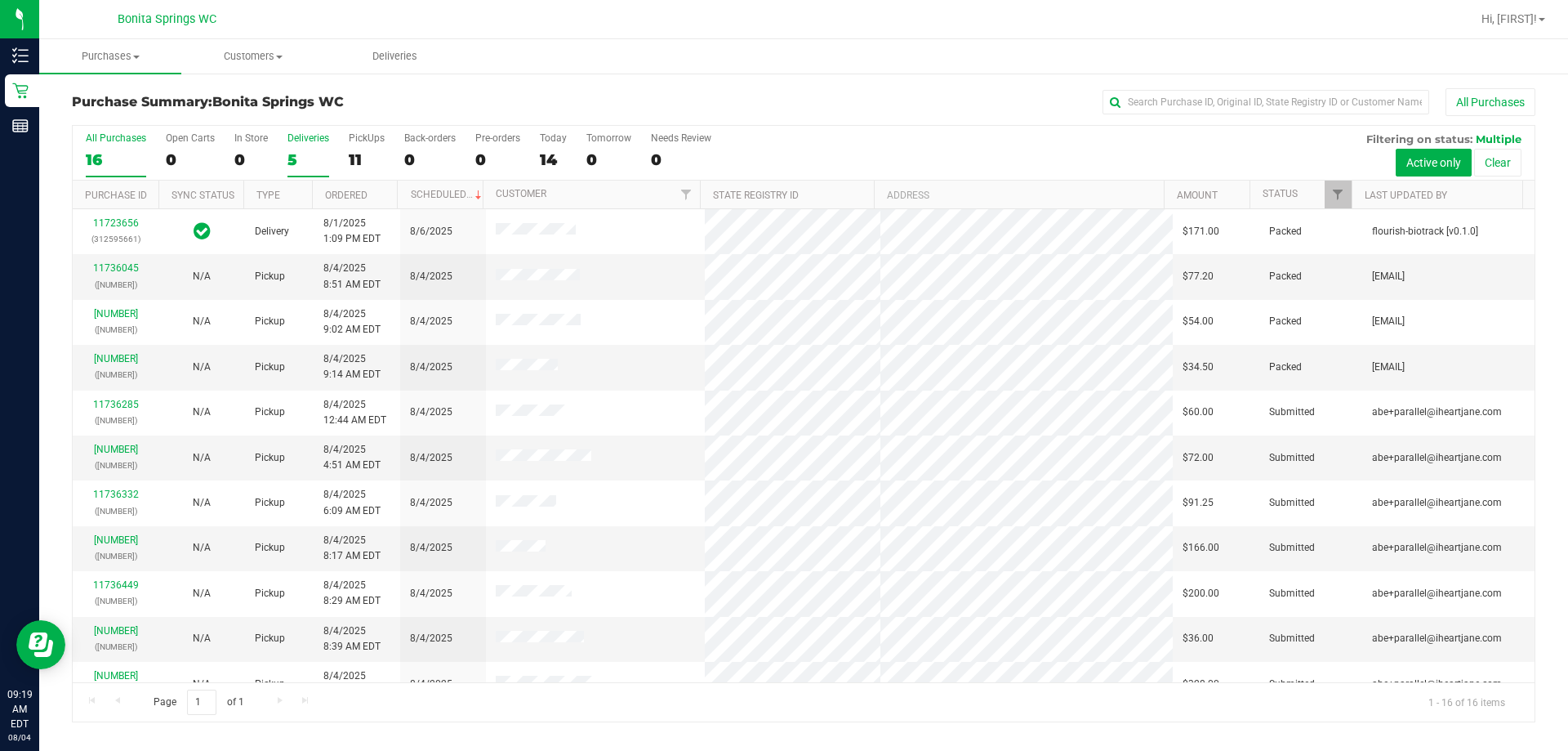 click on "5" at bounding box center (308, 159) 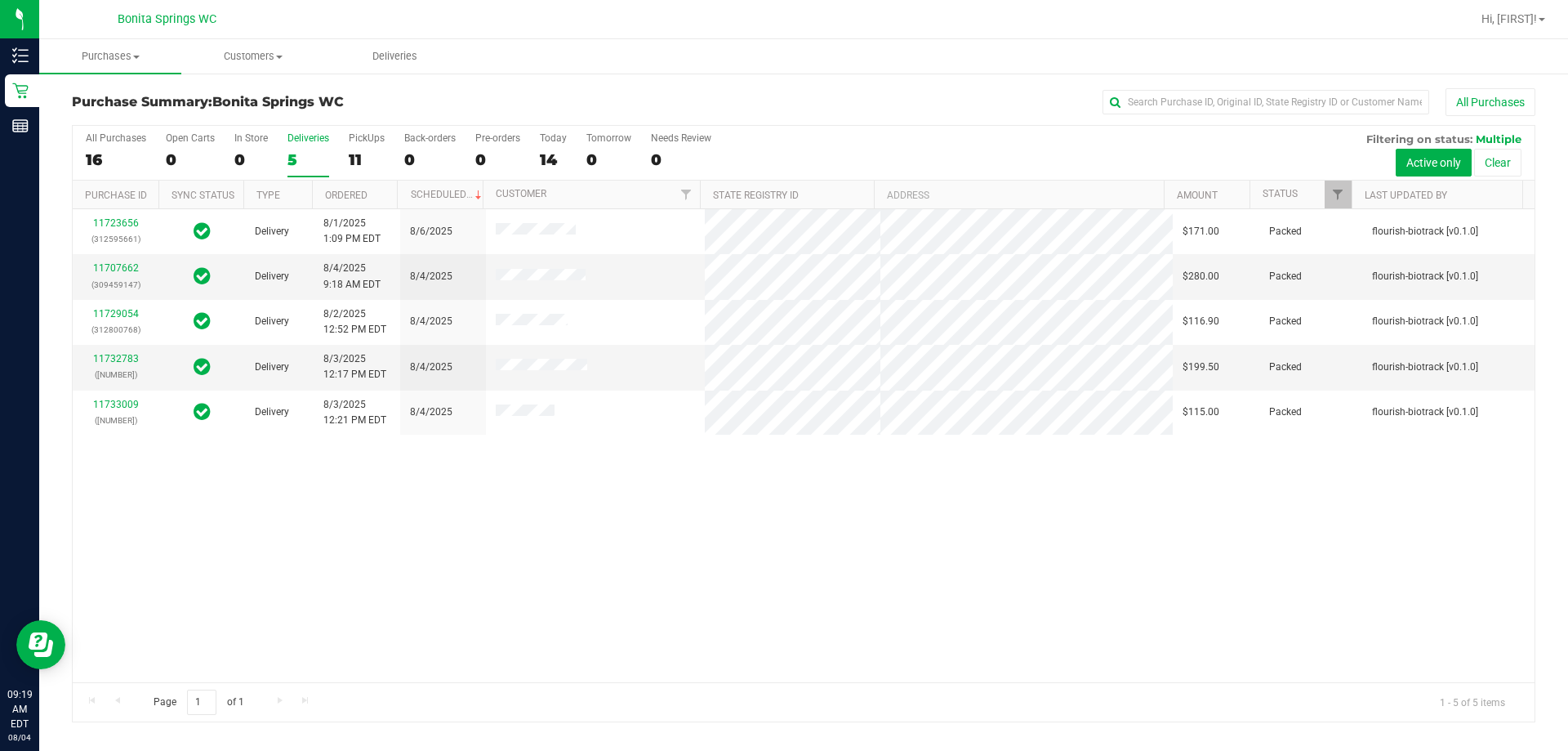 click on "11729054" at bounding box center (116, 314) 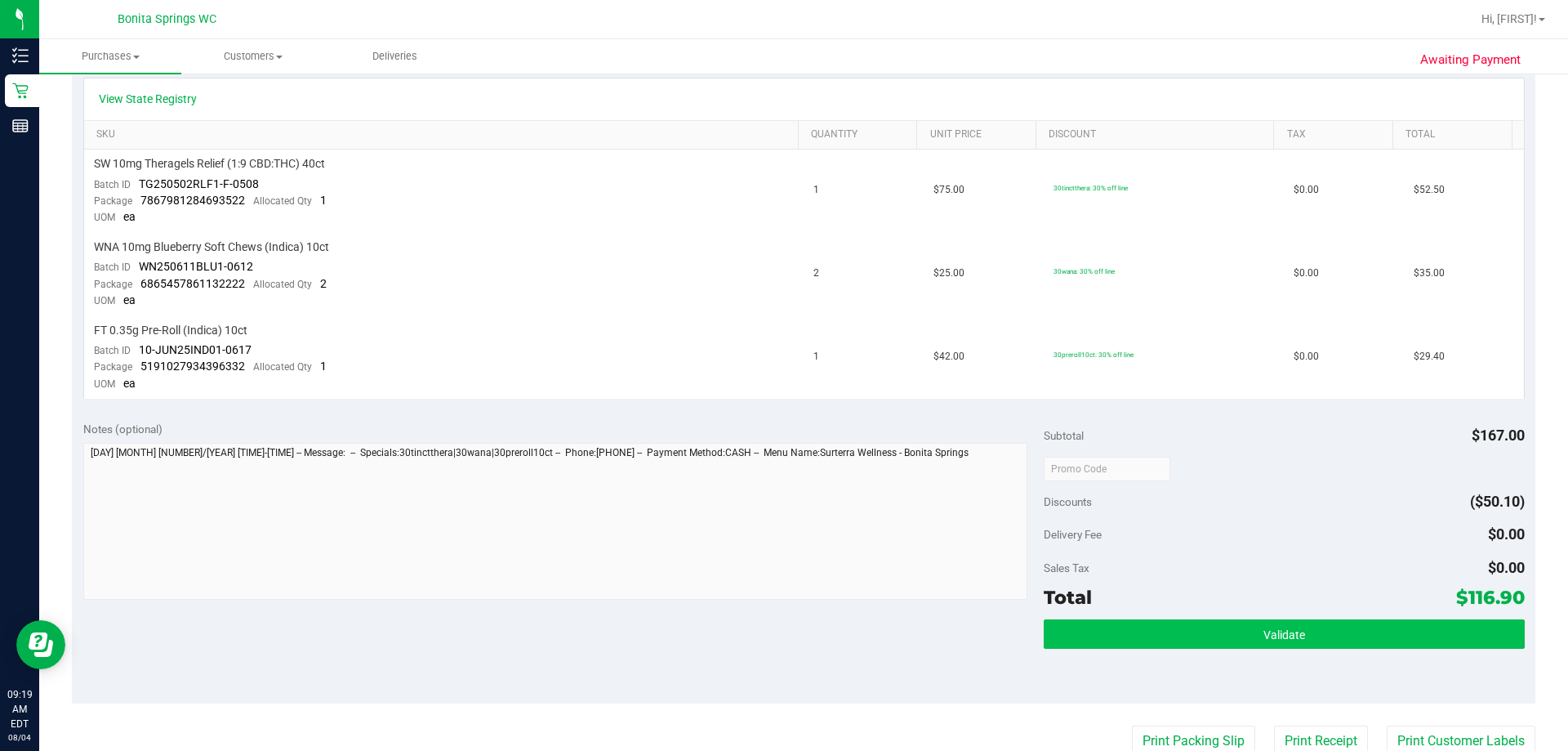 scroll, scrollTop: 409, scrollLeft: 0, axis: vertical 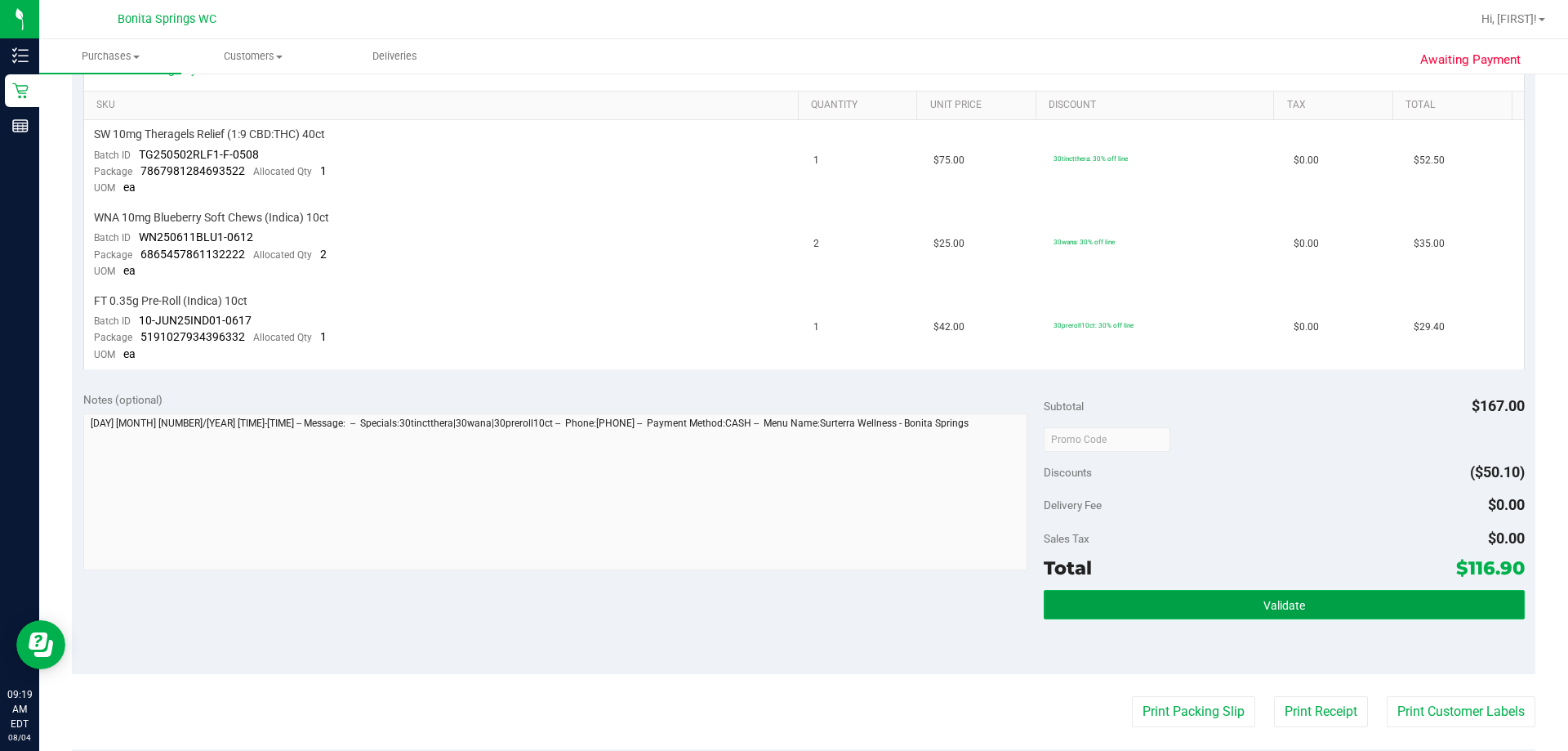 click on "Validate" at bounding box center (1284, 605) 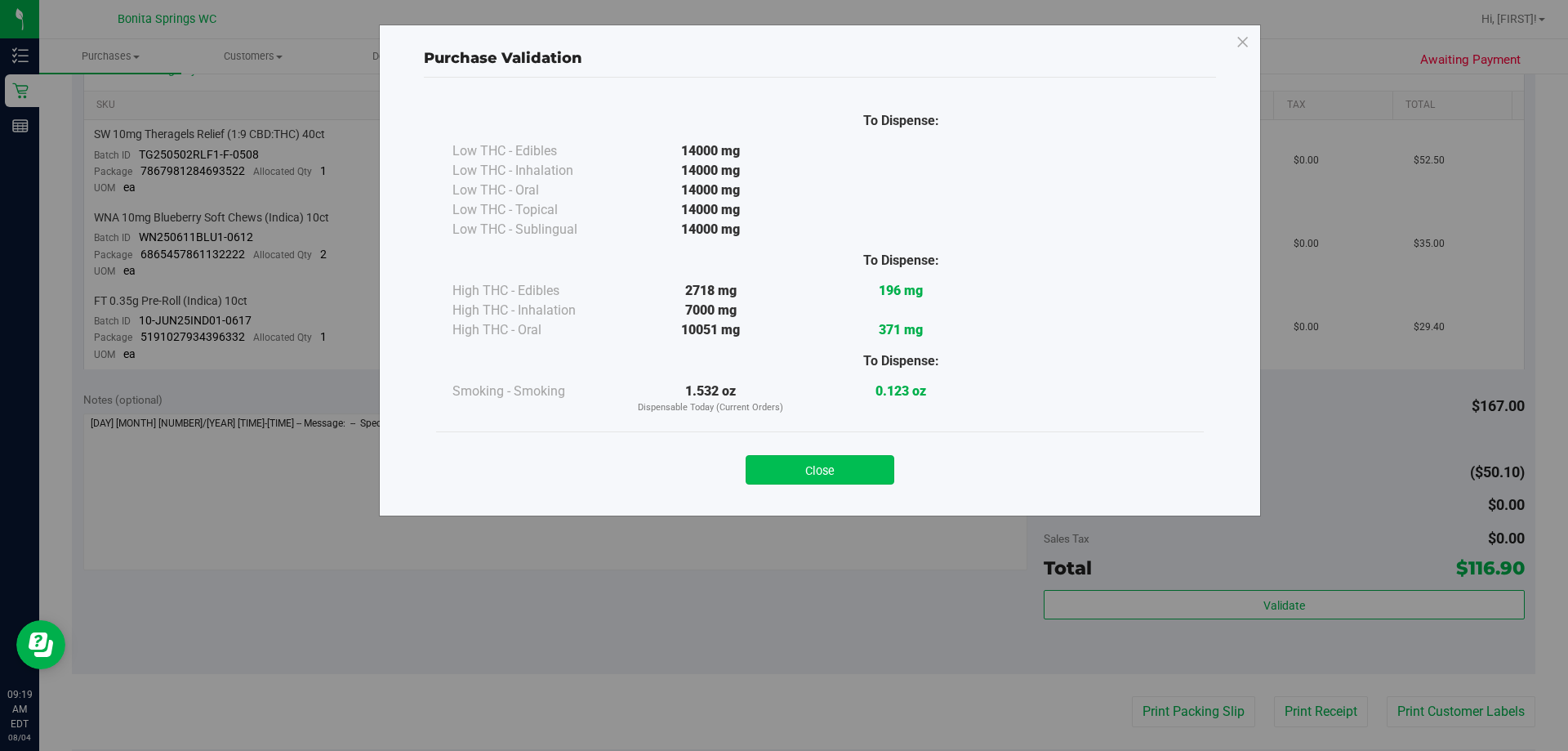 click on "Close" at bounding box center [820, 470] 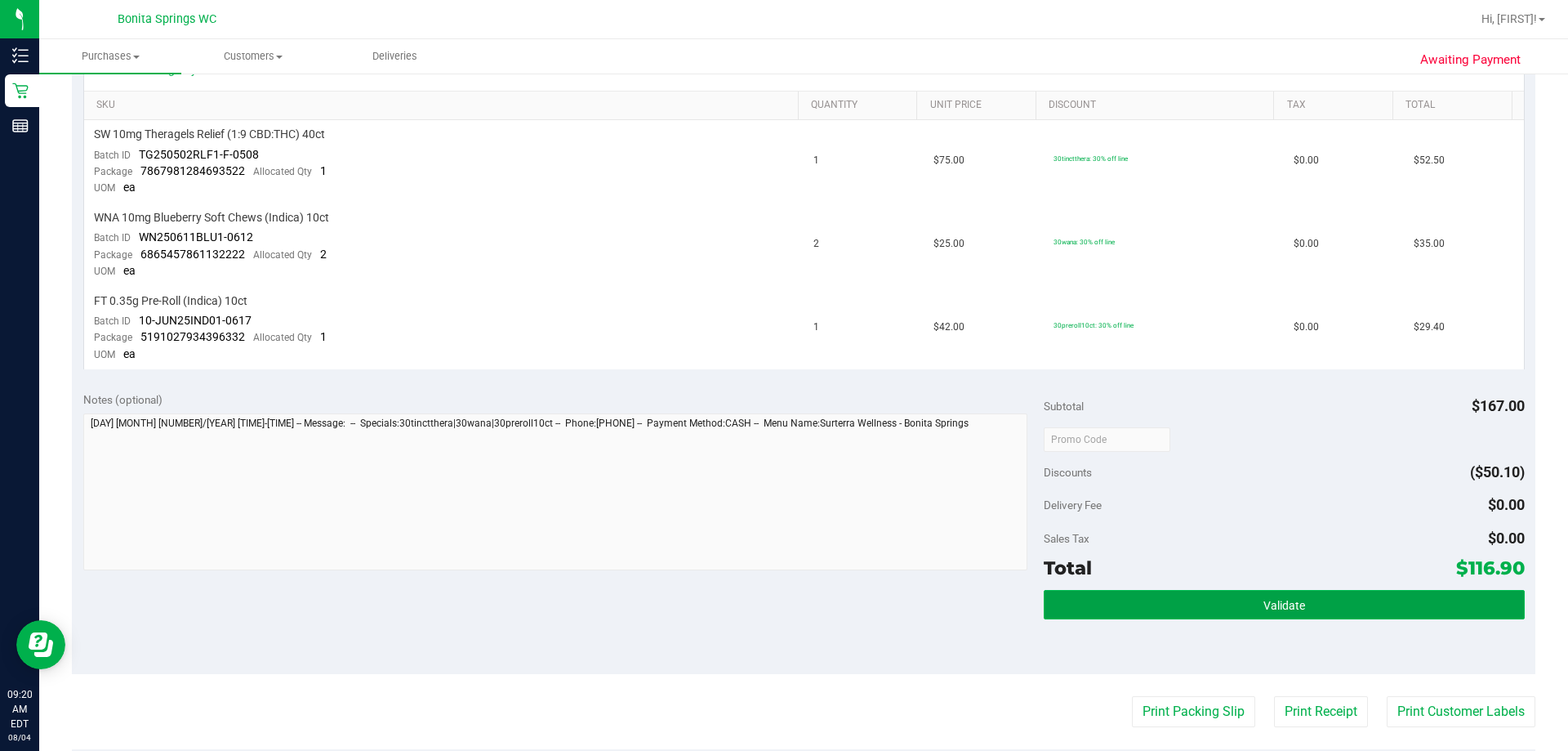 click on "Validate" at bounding box center [1284, 606] 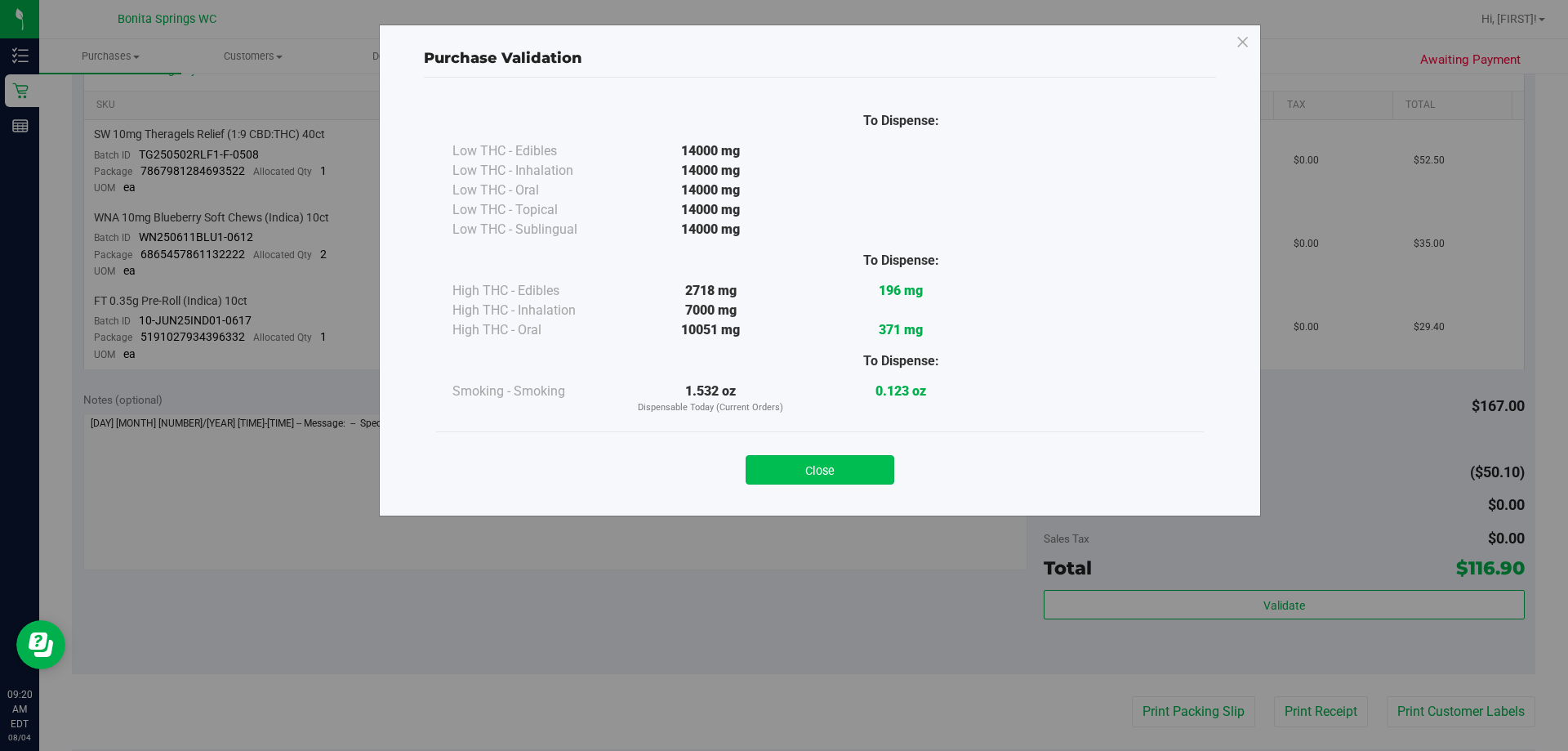 click on "Close" at bounding box center [820, 470] 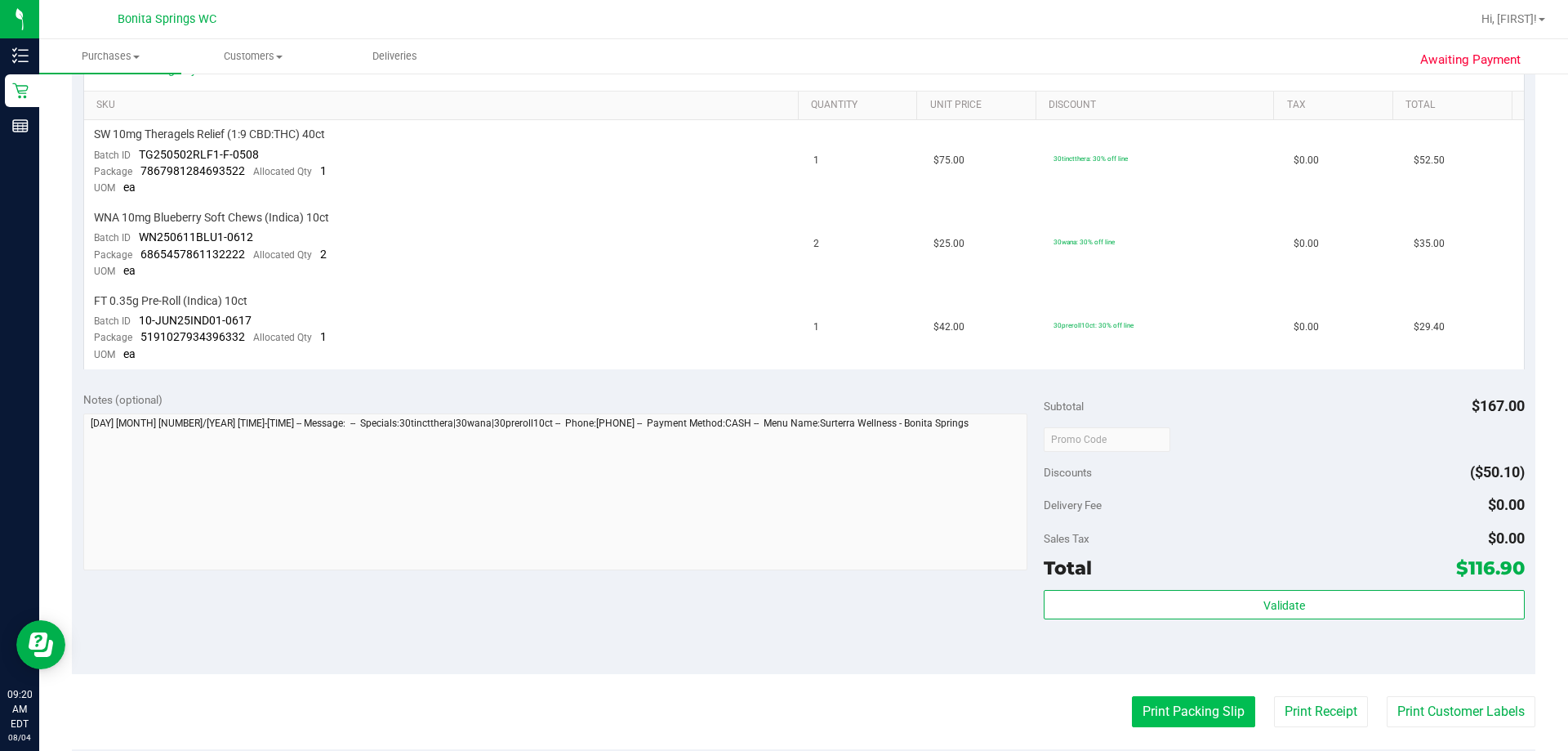 click on "Print Packing Slip" at bounding box center [1193, 712] 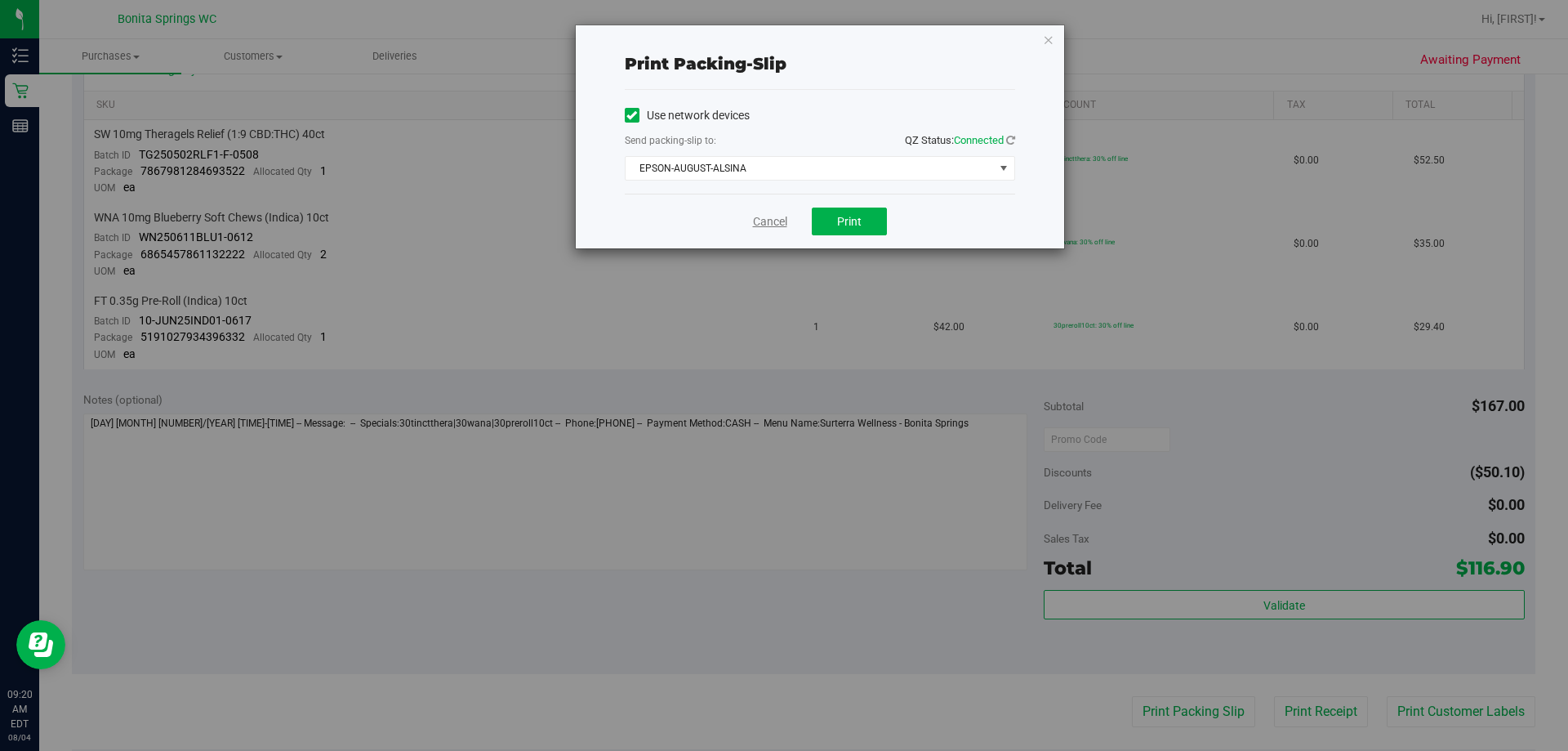 click on "Cancel" at bounding box center (770, 221) 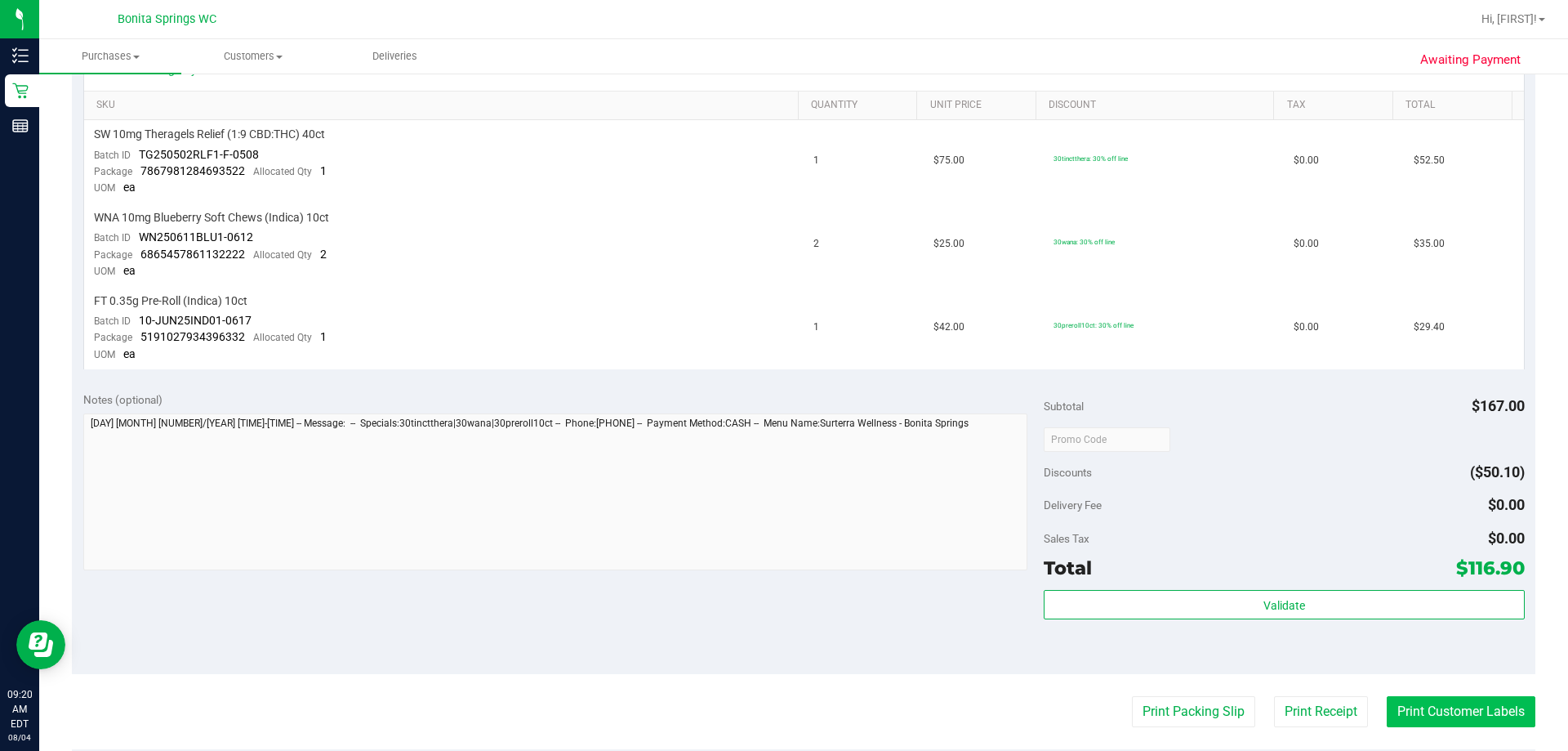 click on "Print Customer Labels" at bounding box center (1461, 712) 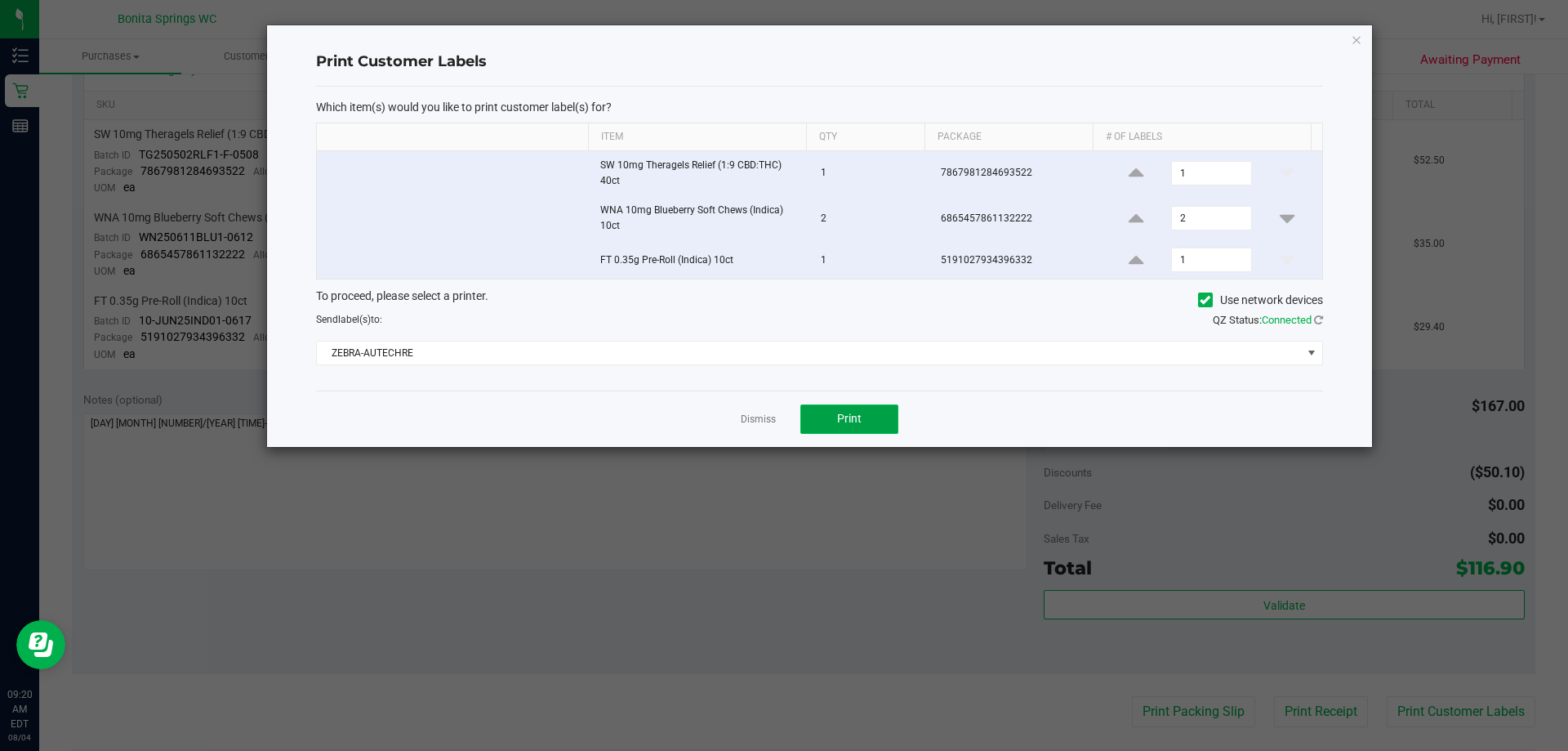 click on "Print" 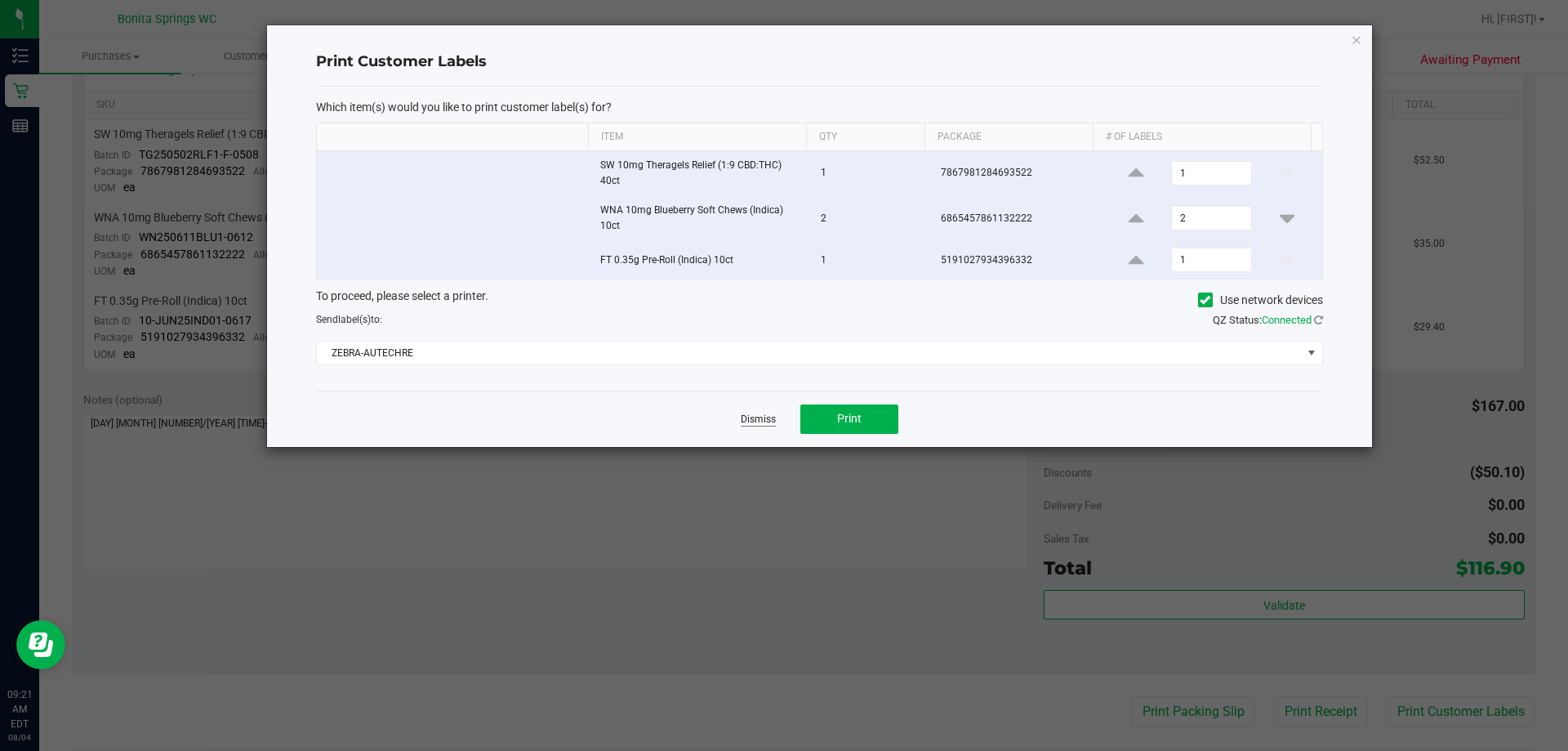 click on "Dismiss" 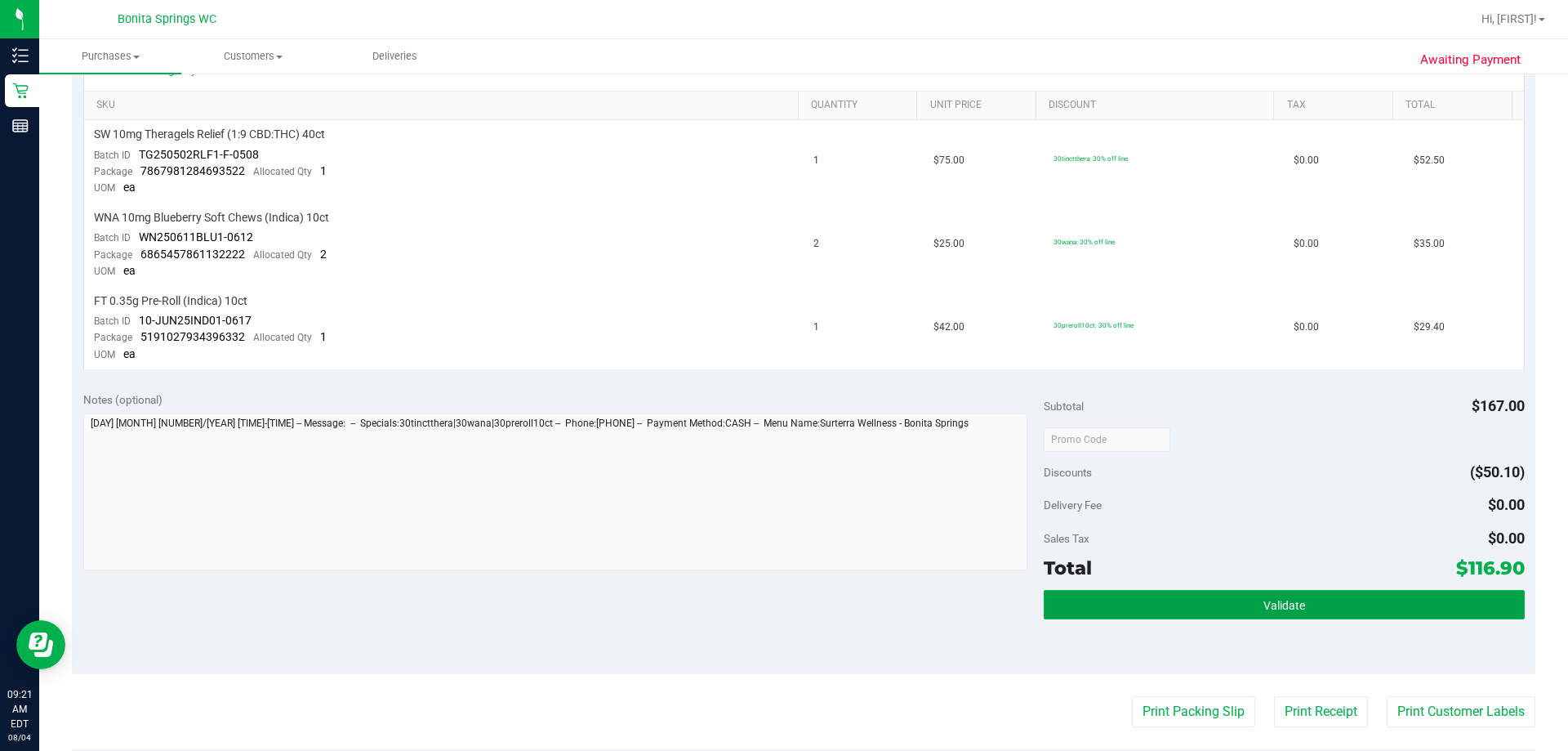 click on "Validate" at bounding box center (1284, 605) 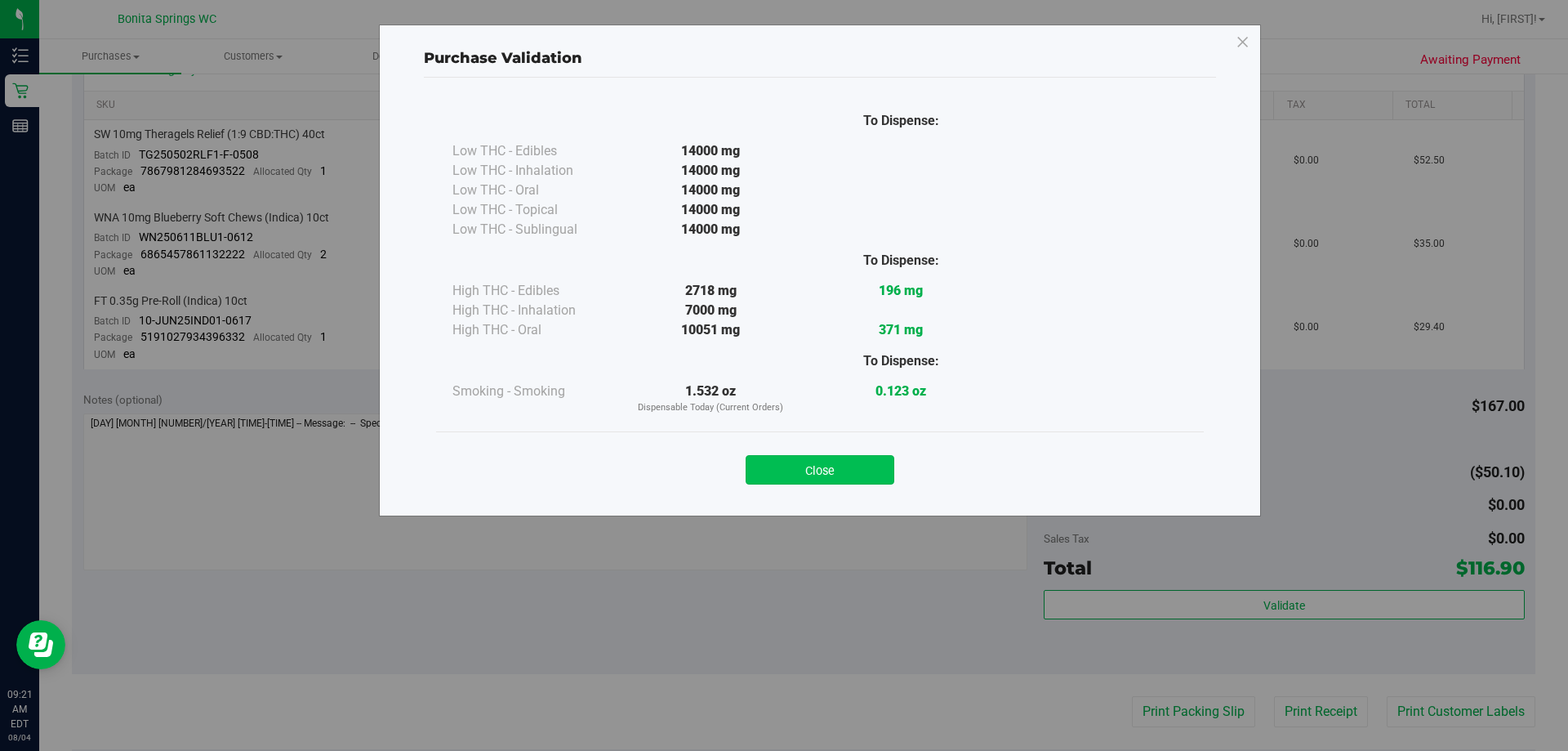 click on "Close" at bounding box center [820, 470] 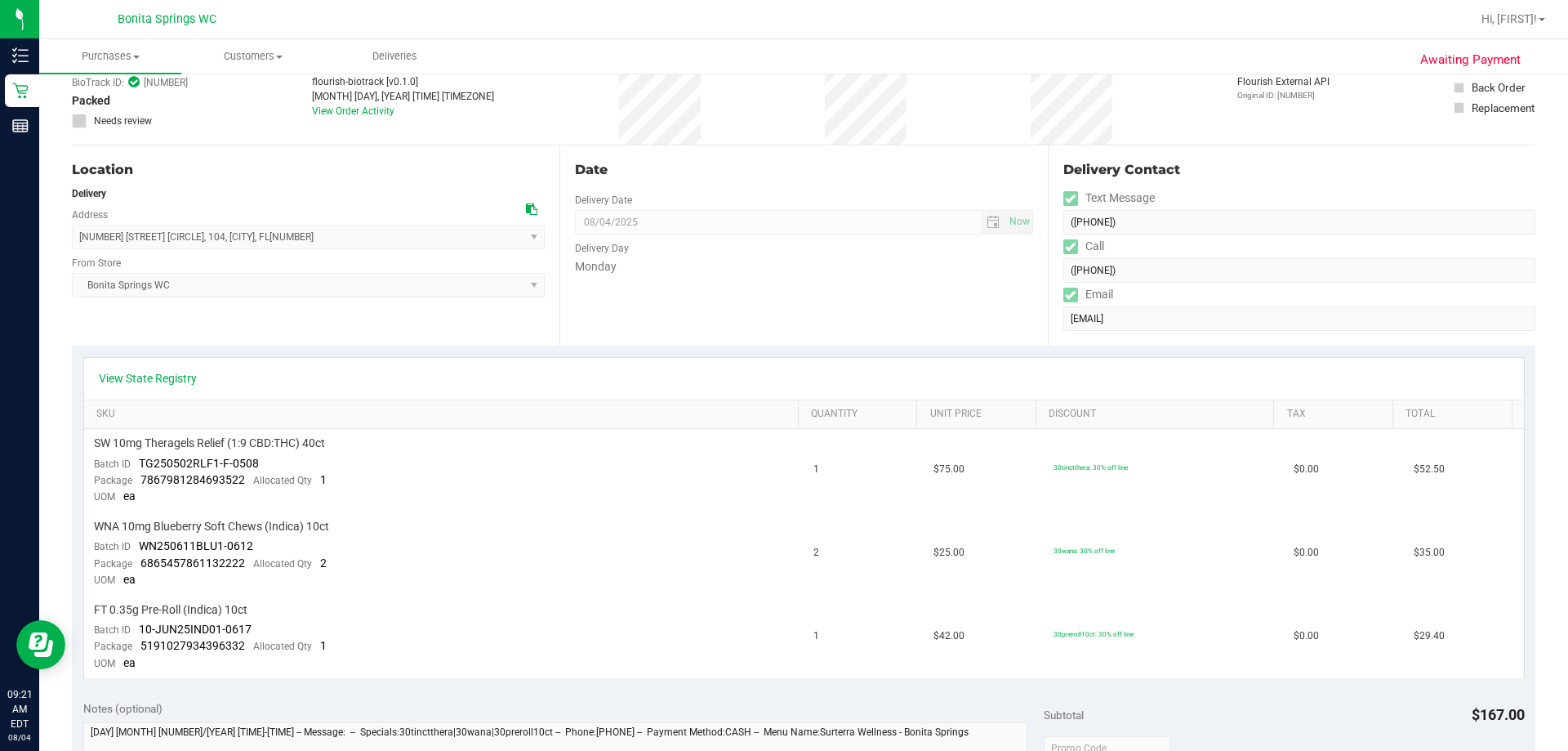 scroll, scrollTop: 0, scrollLeft: 0, axis: both 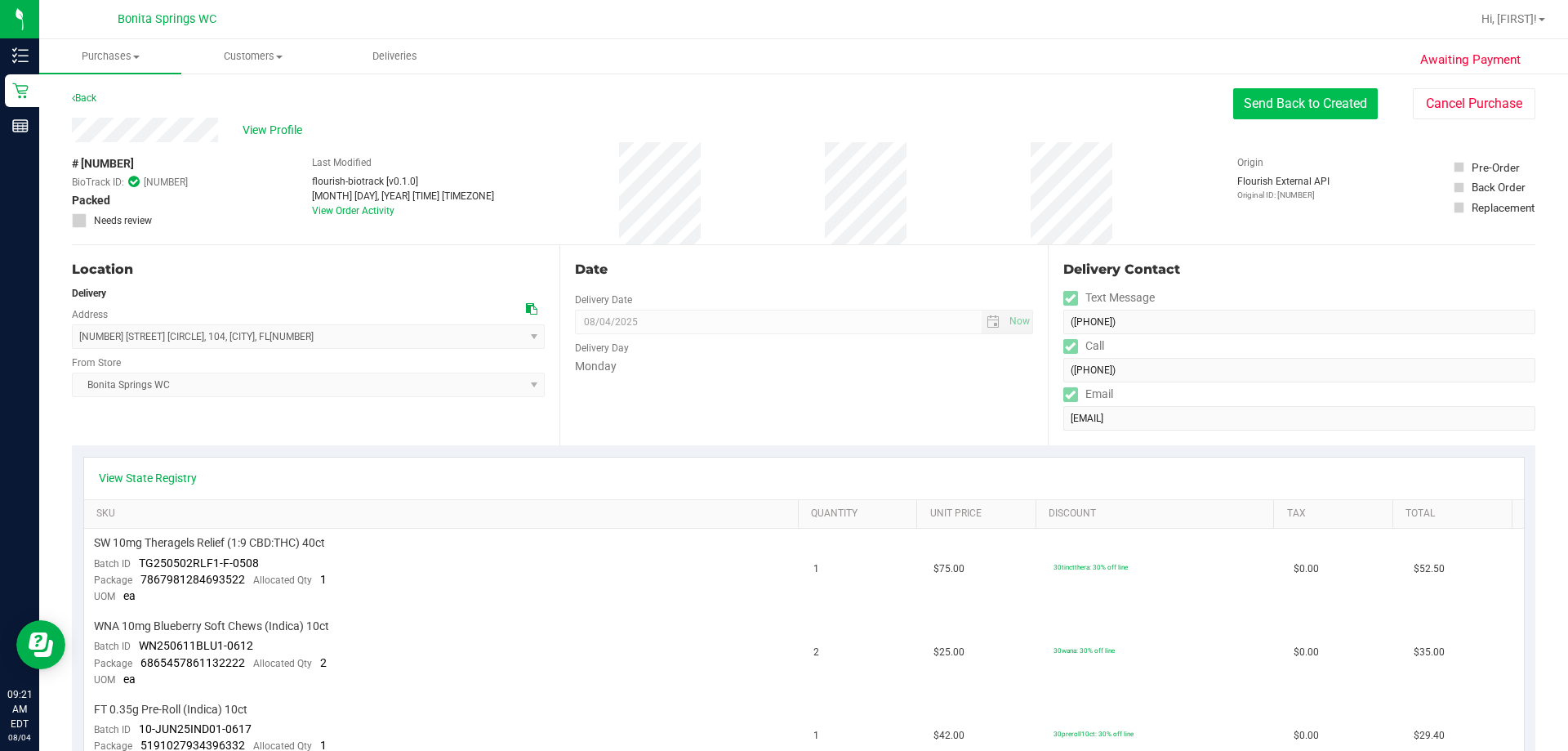 click on "Send Back to Created" at bounding box center (1305, 104) 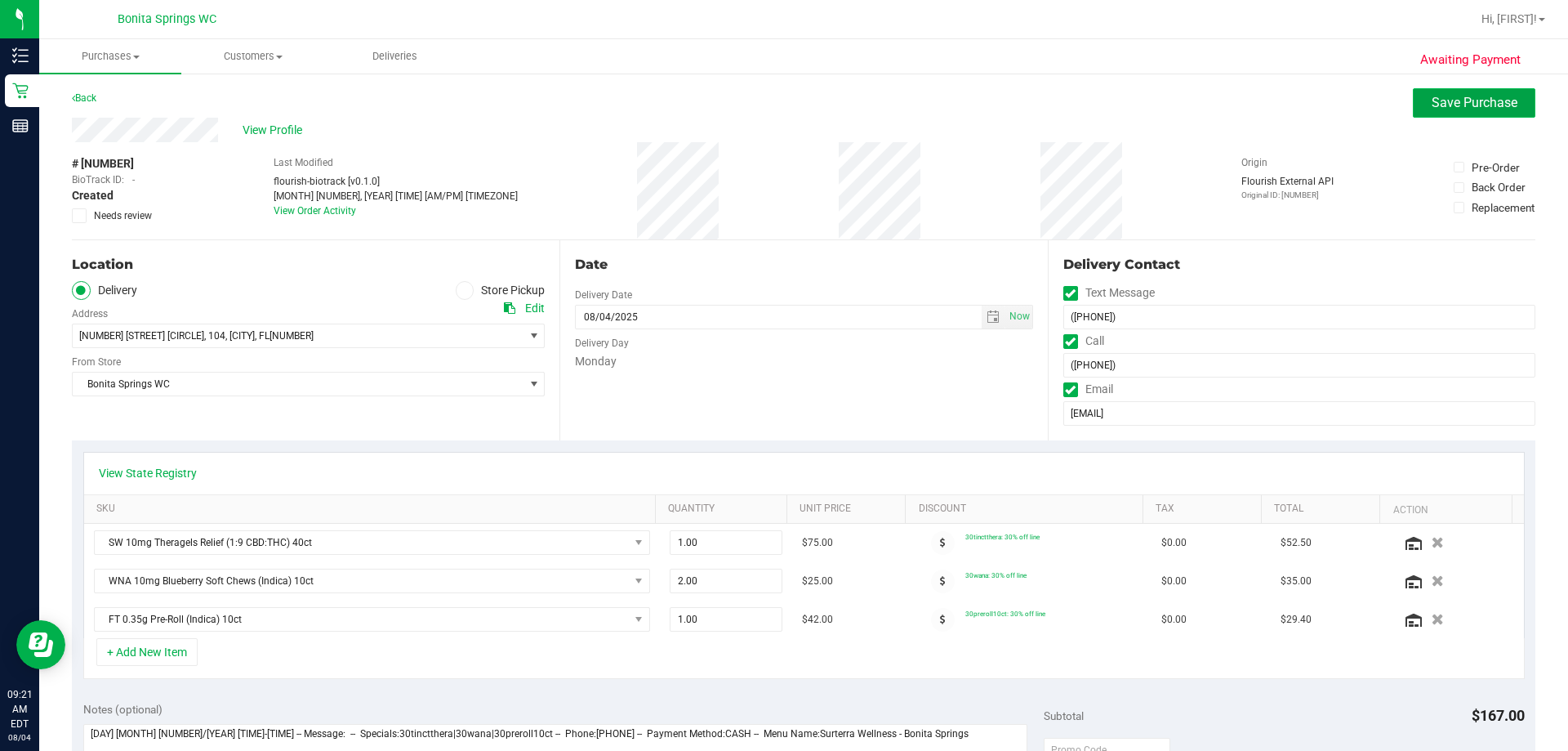 drag, startPoint x: 1438, startPoint y: 101, endPoint x: 1424, endPoint y: 110, distance: 16.643317 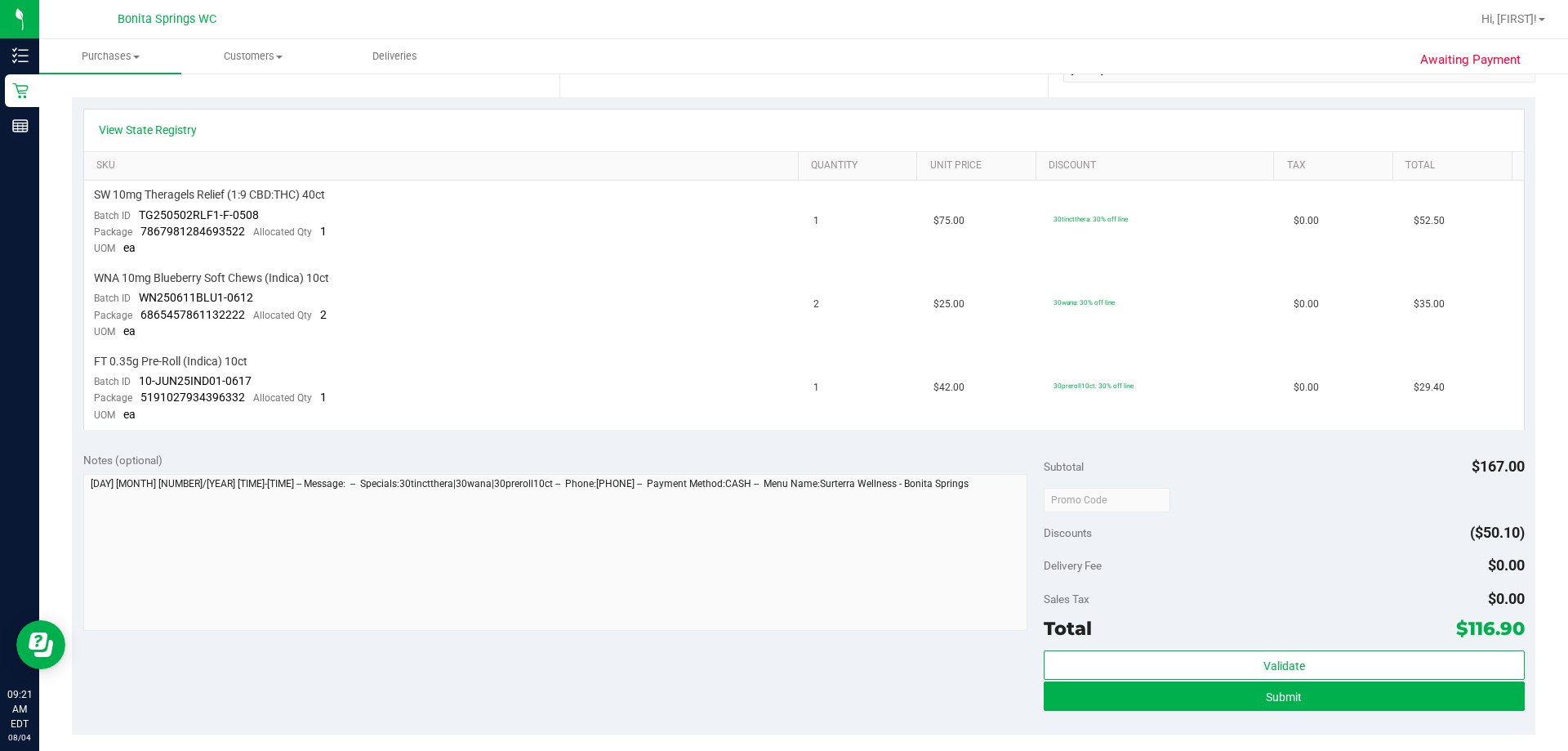 scroll, scrollTop: 572, scrollLeft: 0, axis: vertical 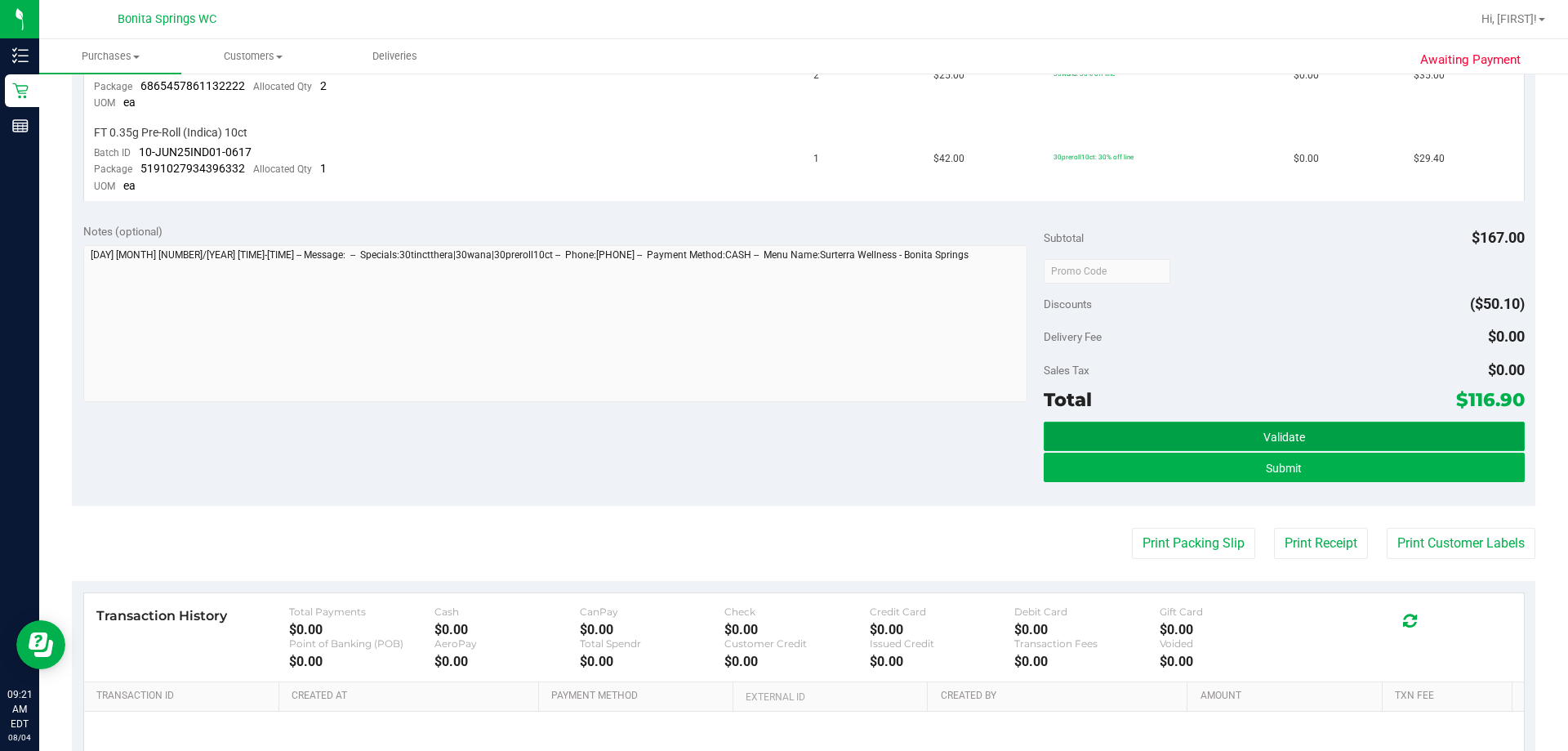 click on "Validate" at bounding box center [1284, 437] 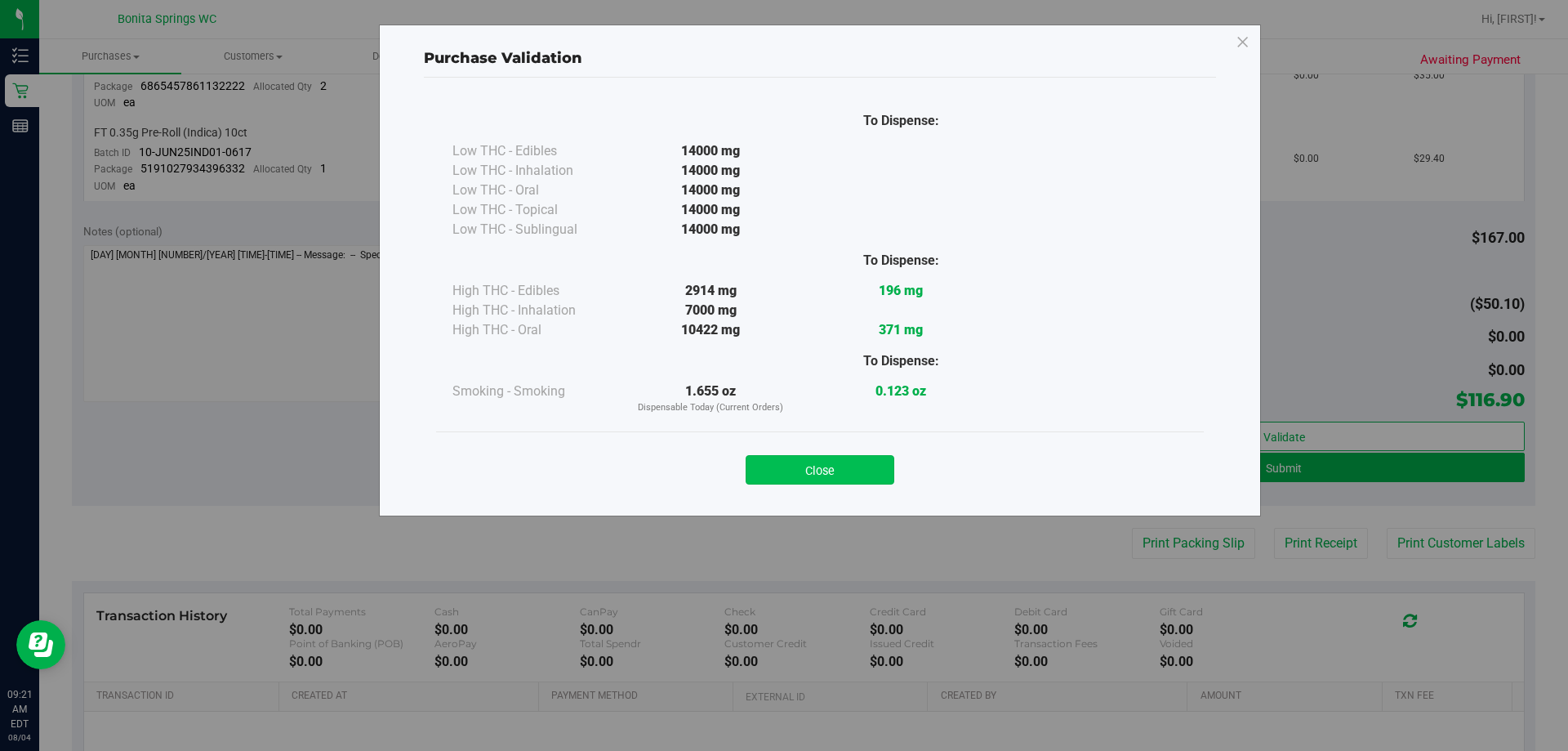 click on "Close" at bounding box center [820, 470] 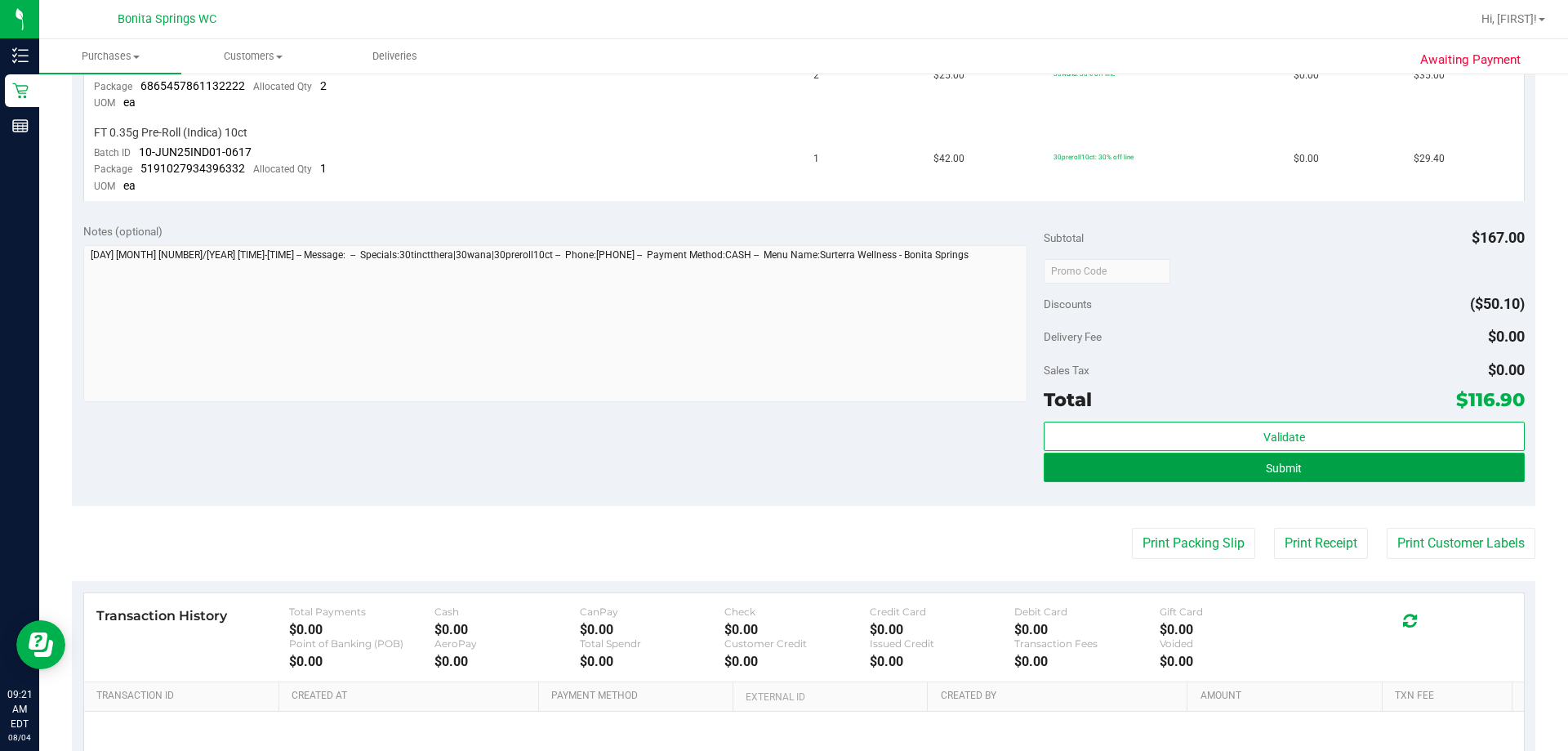 click on "Submit" at bounding box center (1284, 467) 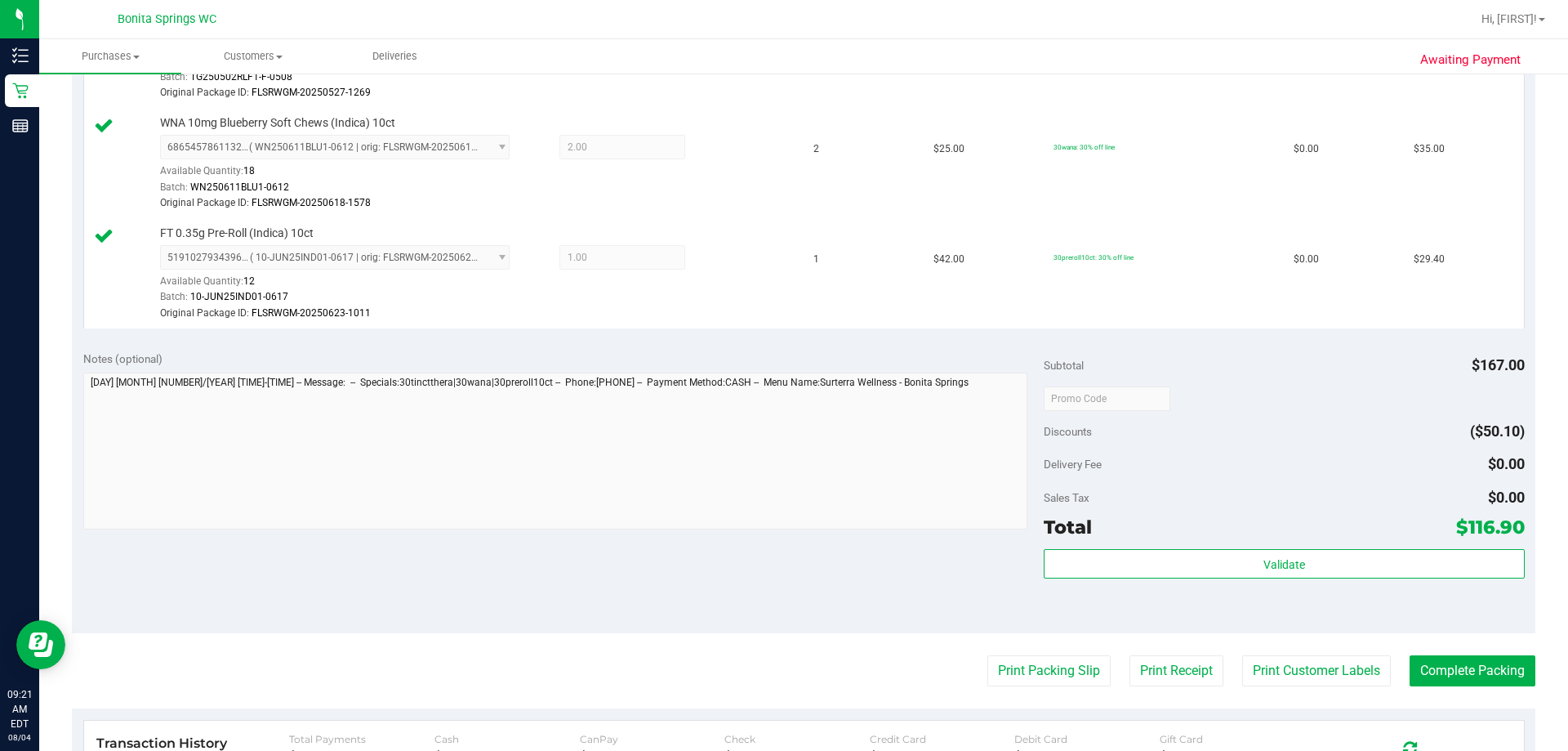 scroll, scrollTop: 572, scrollLeft: 0, axis: vertical 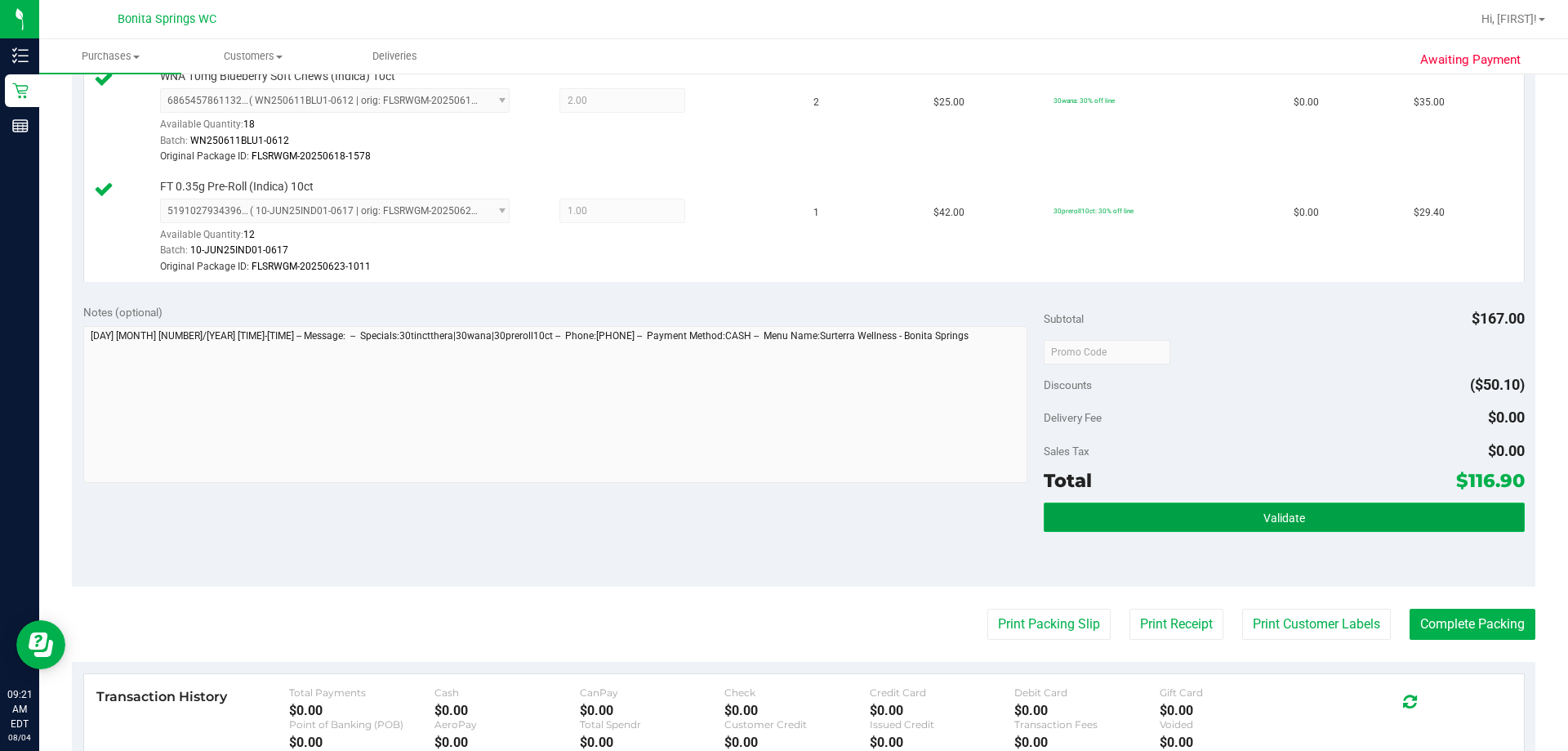 click on "Validate" at bounding box center [1284, 517] 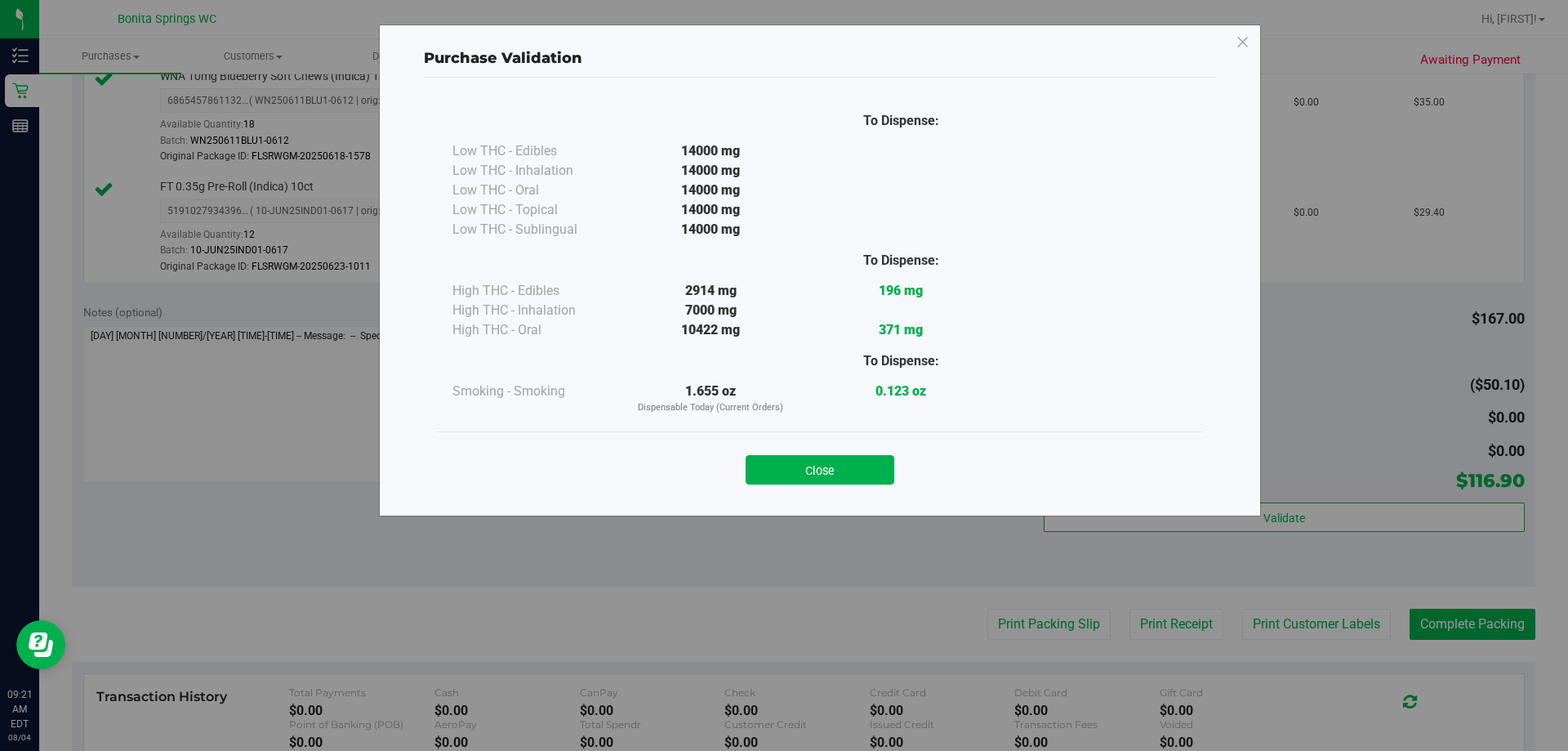 drag, startPoint x: 833, startPoint y: 467, endPoint x: 860, endPoint y: 479, distance: 29.546573 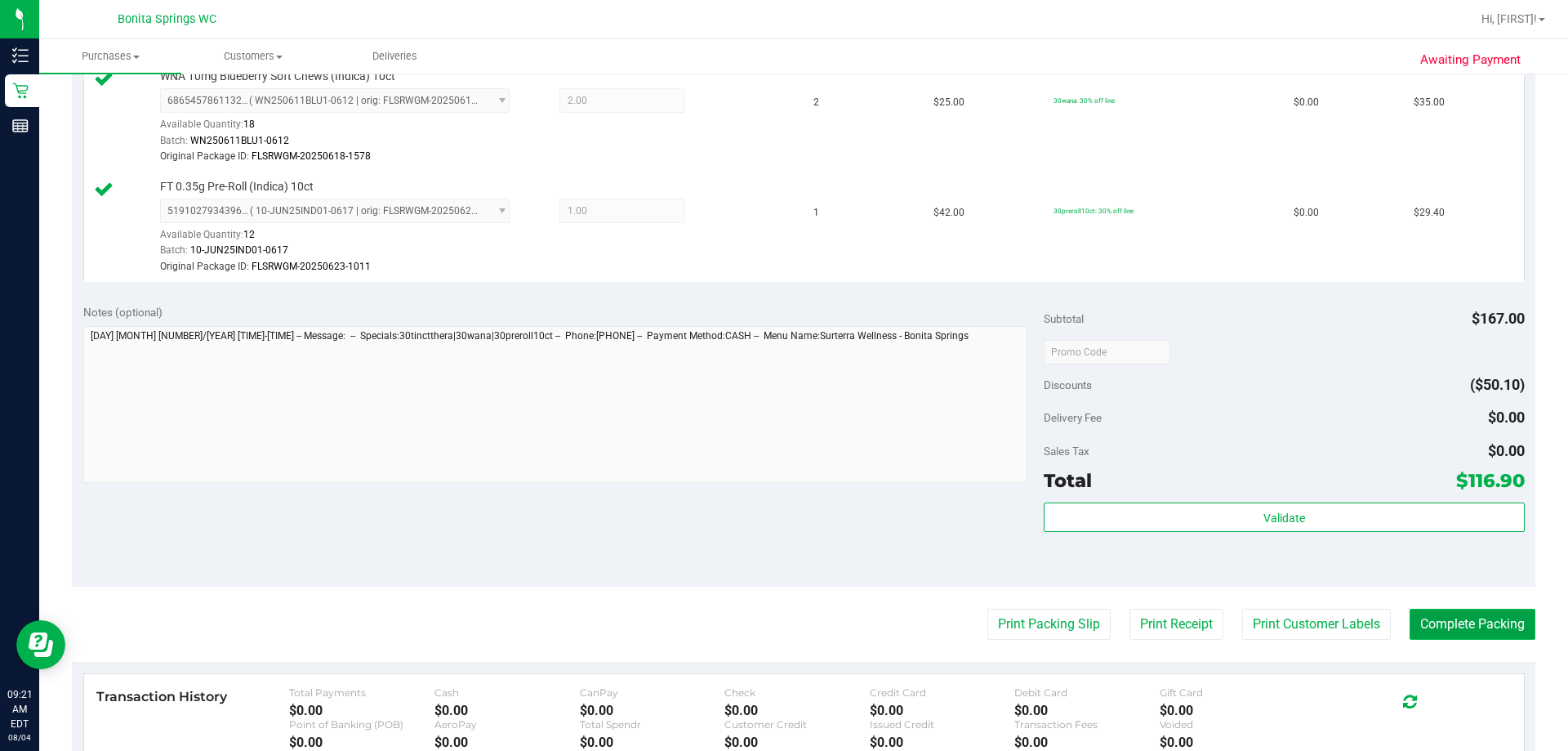 click on "Complete Packing" at bounding box center (1472, 624) 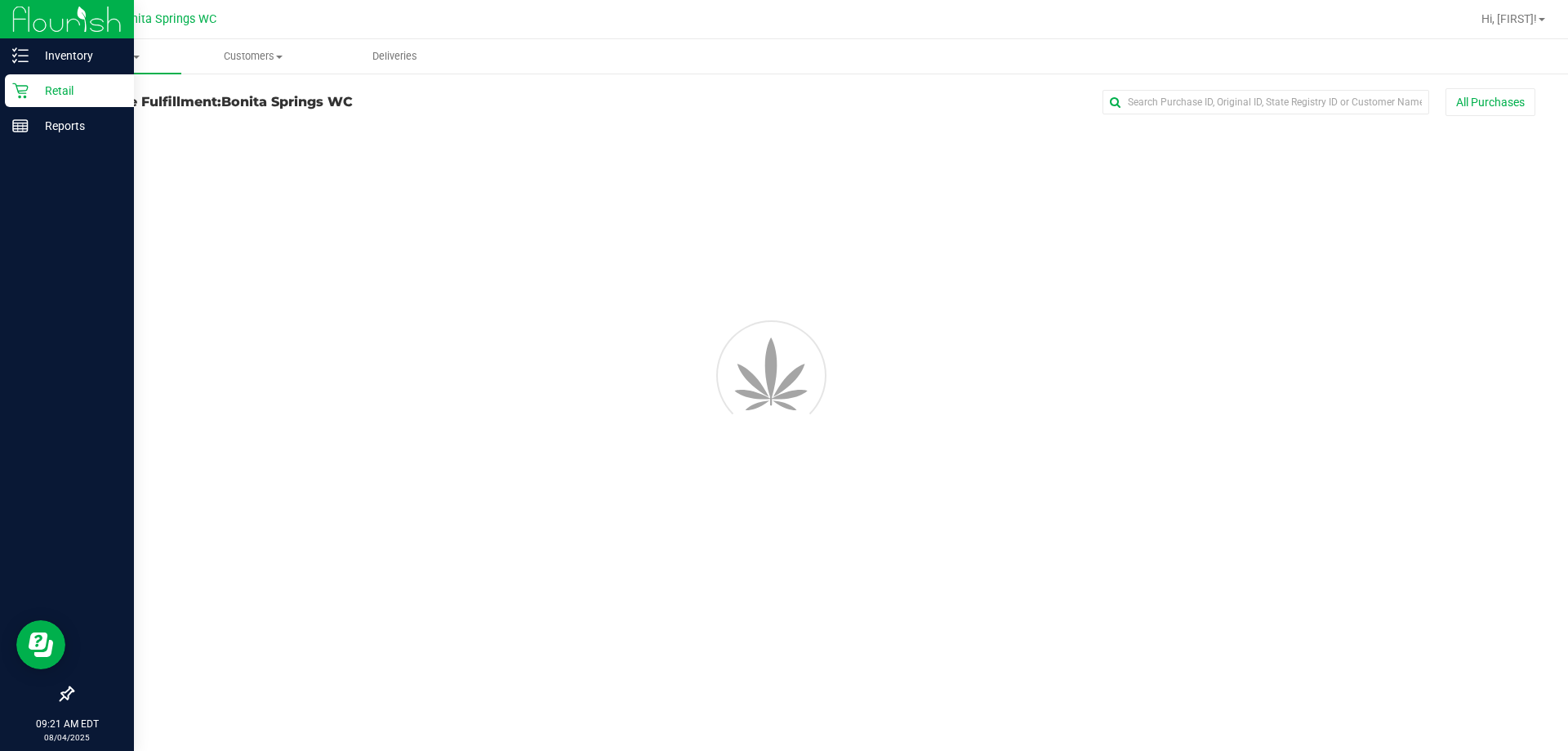 scroll, scrollTop: 0, scrollLeft: 0, axis: both 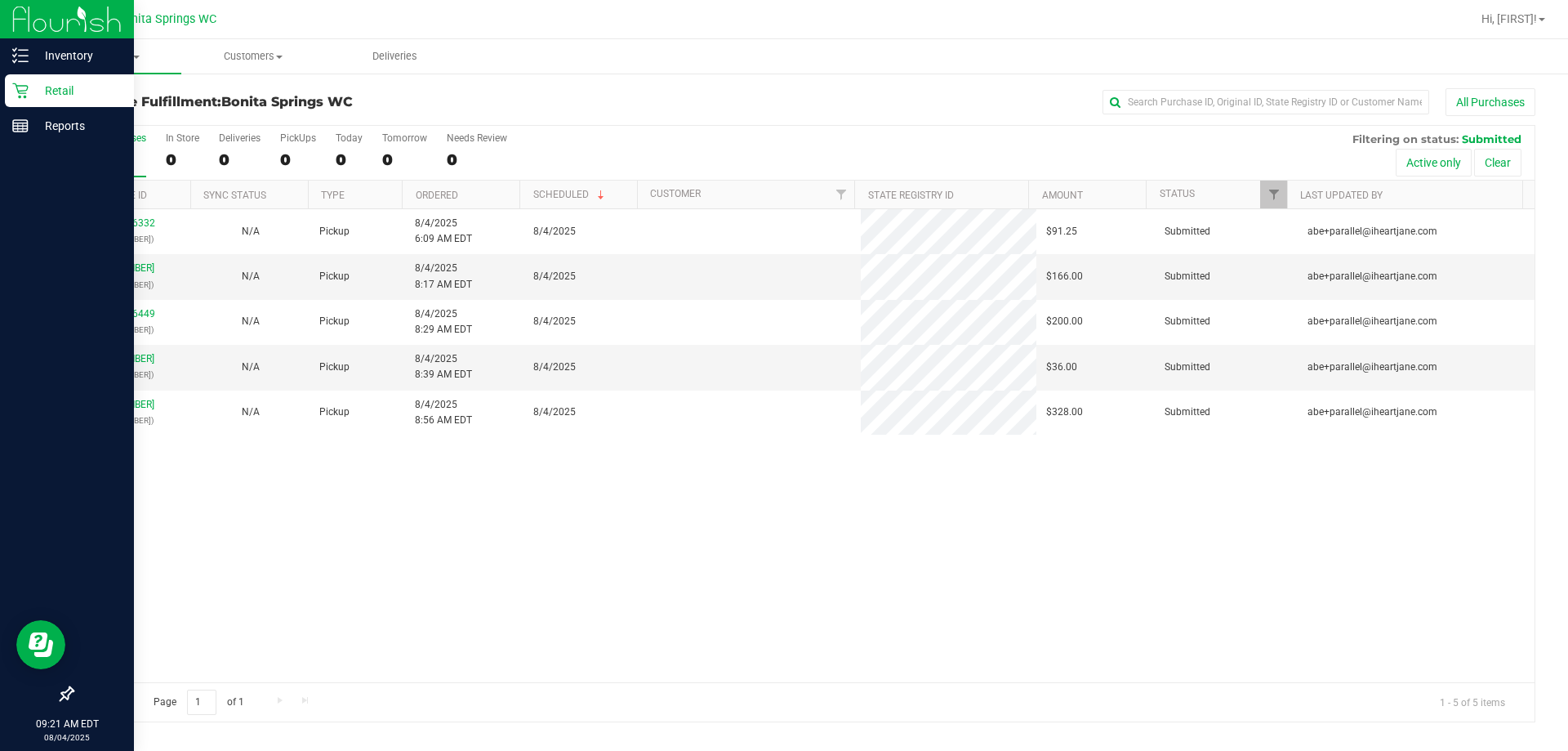 click on "Retail" at bounding box center [78, 91] 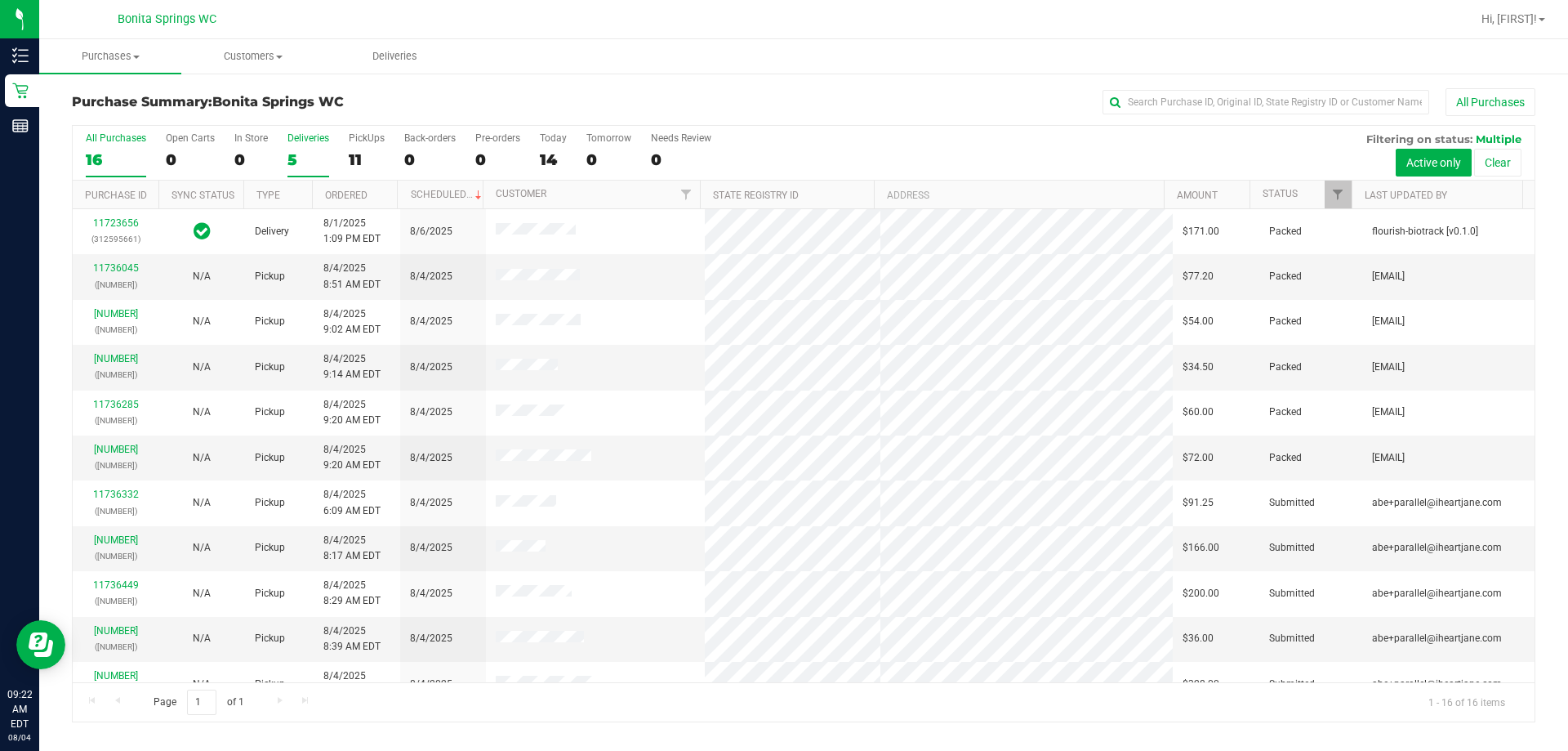 click on "Deliveries" at bounding box center [308, 138] 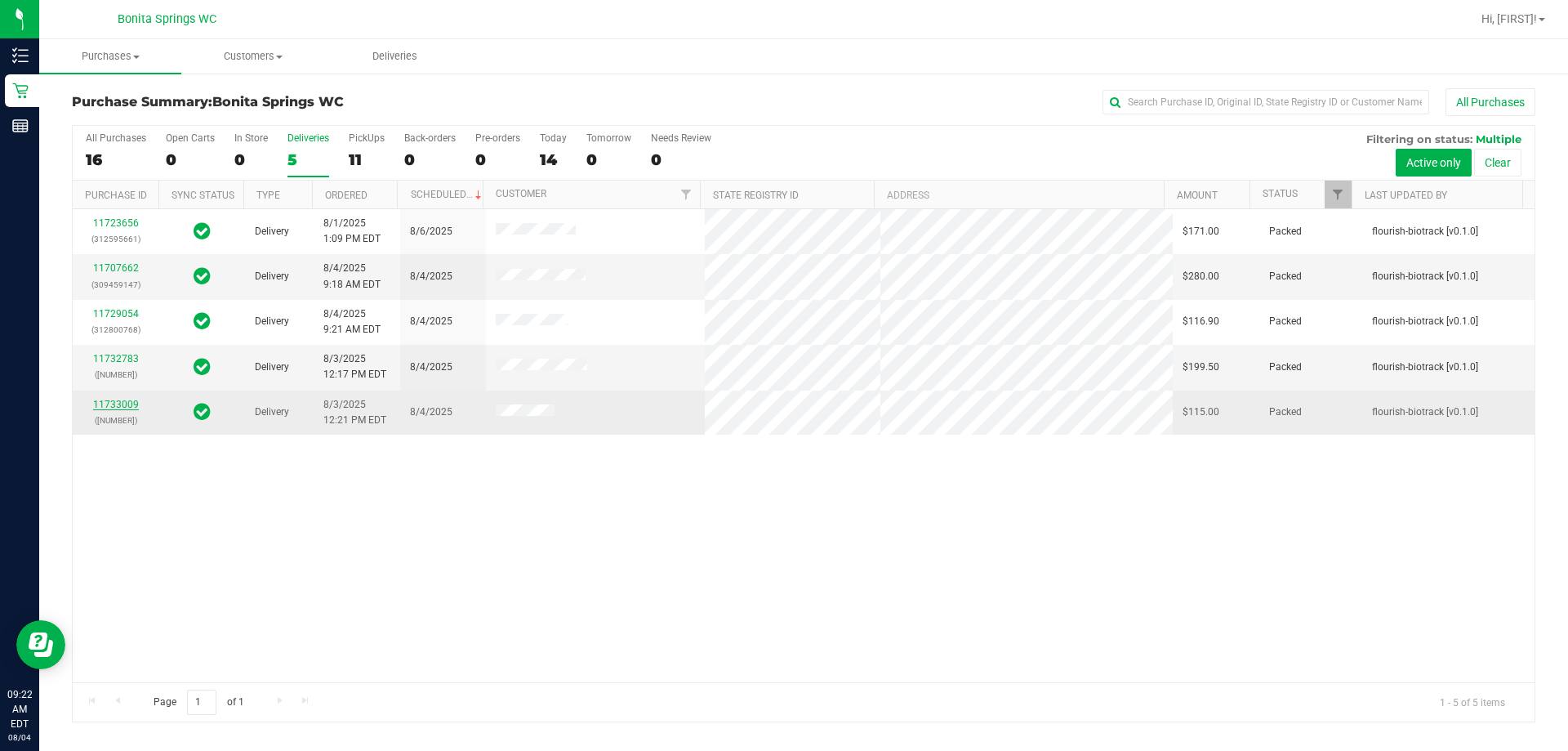 click on "11733009" at bounding box center [116, 405] 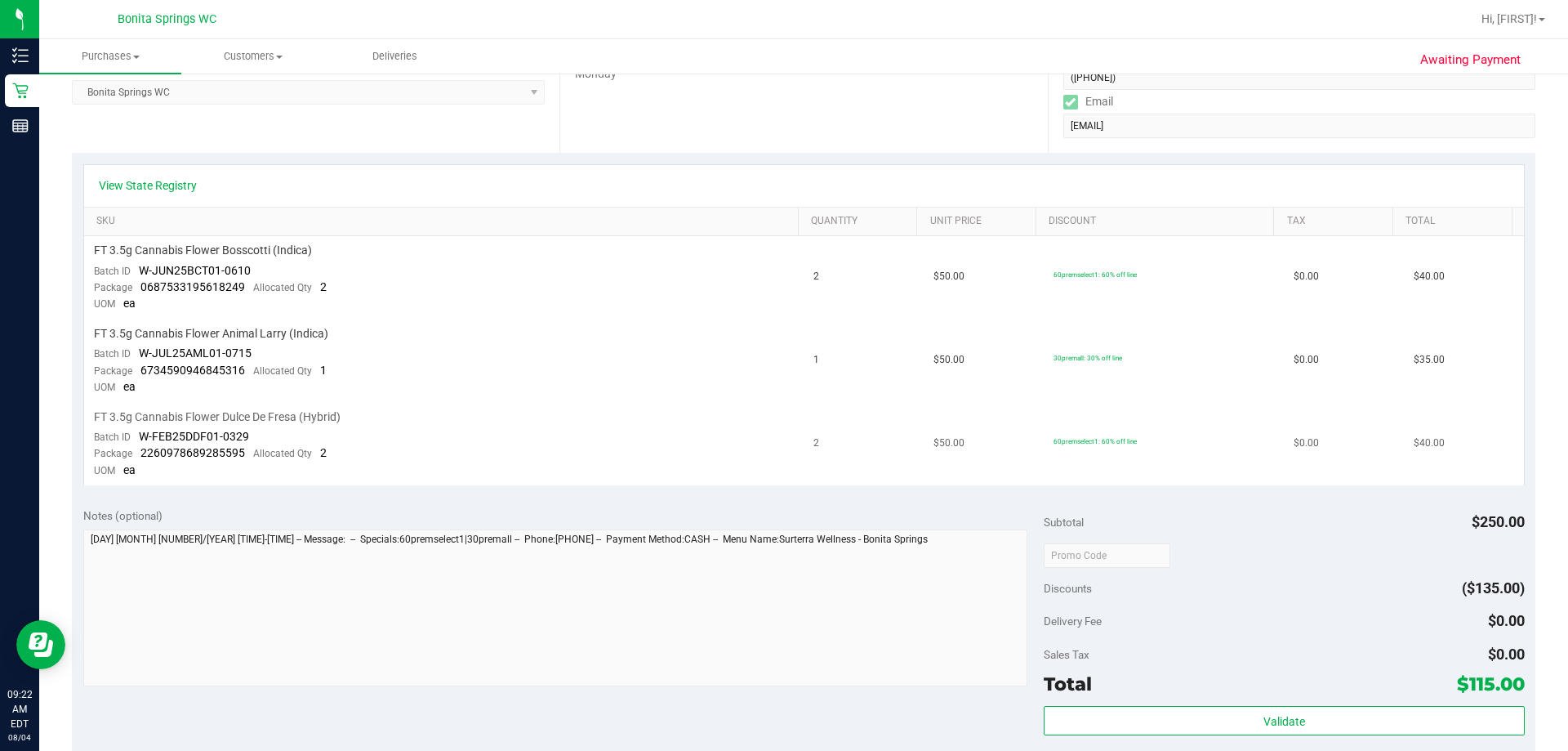 scroll, scrollTop: 327, scrollLeft: 0, axis: vertical 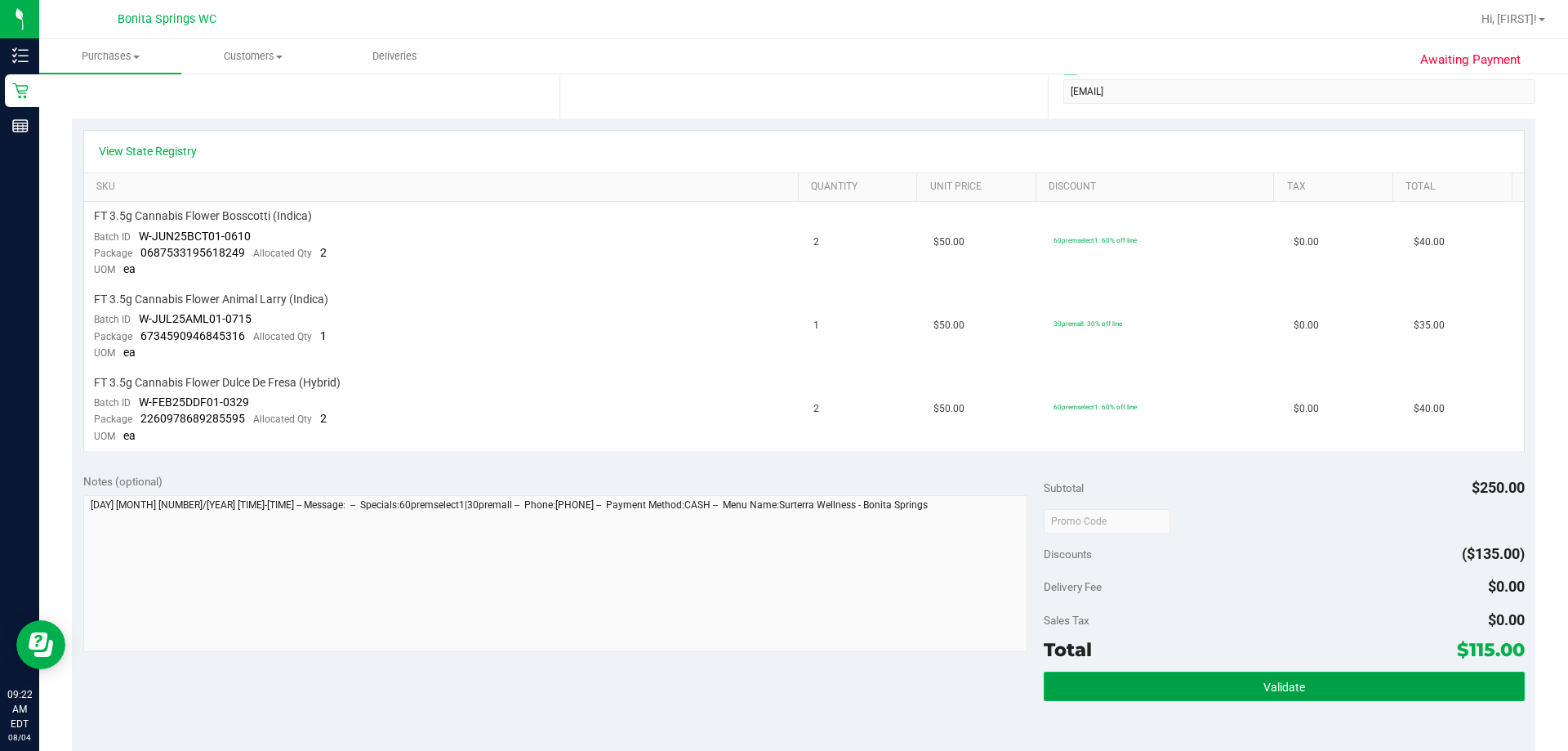 click on "Validate" at bounding box center [1284, 686] 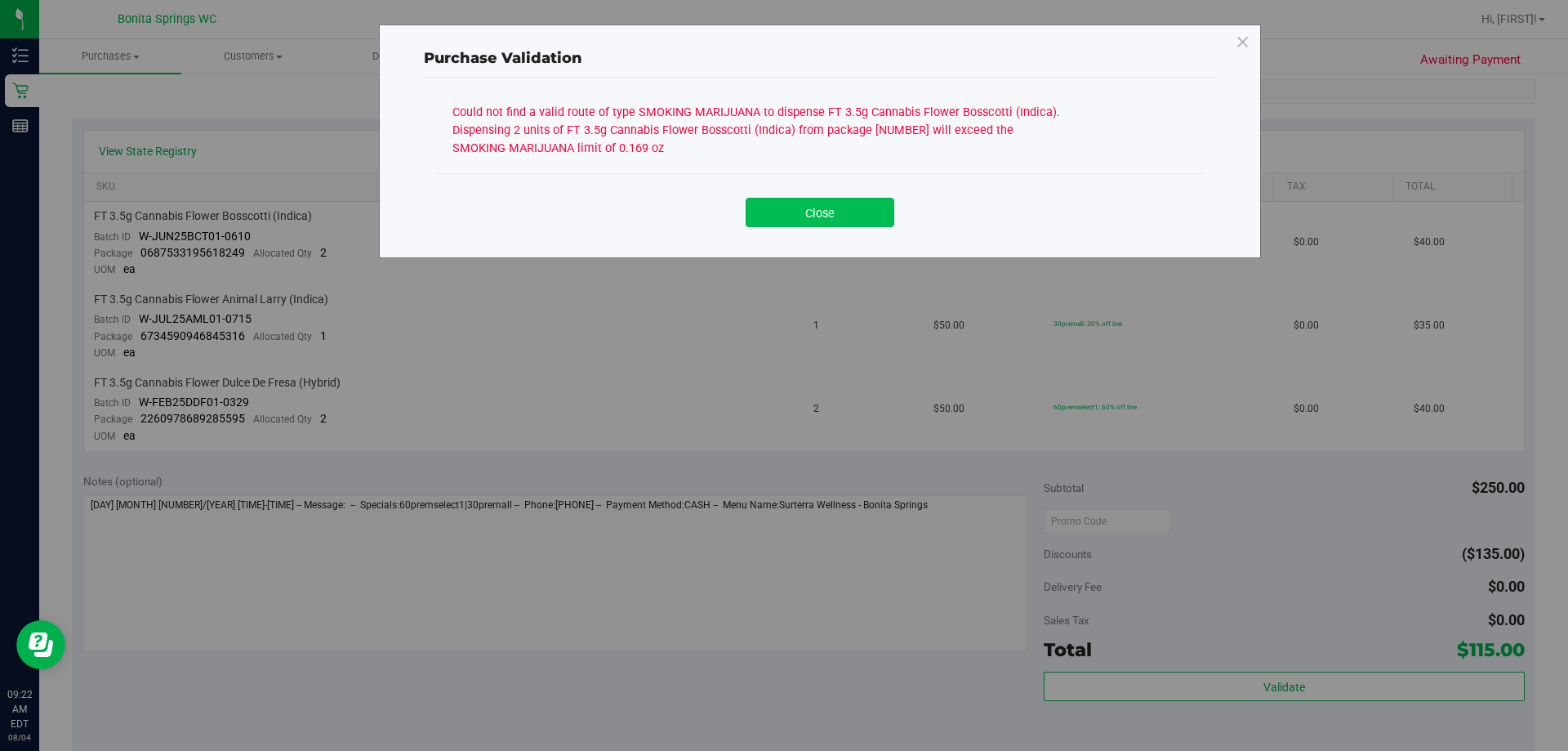 click on "Close" at bounding box center [820, 212] 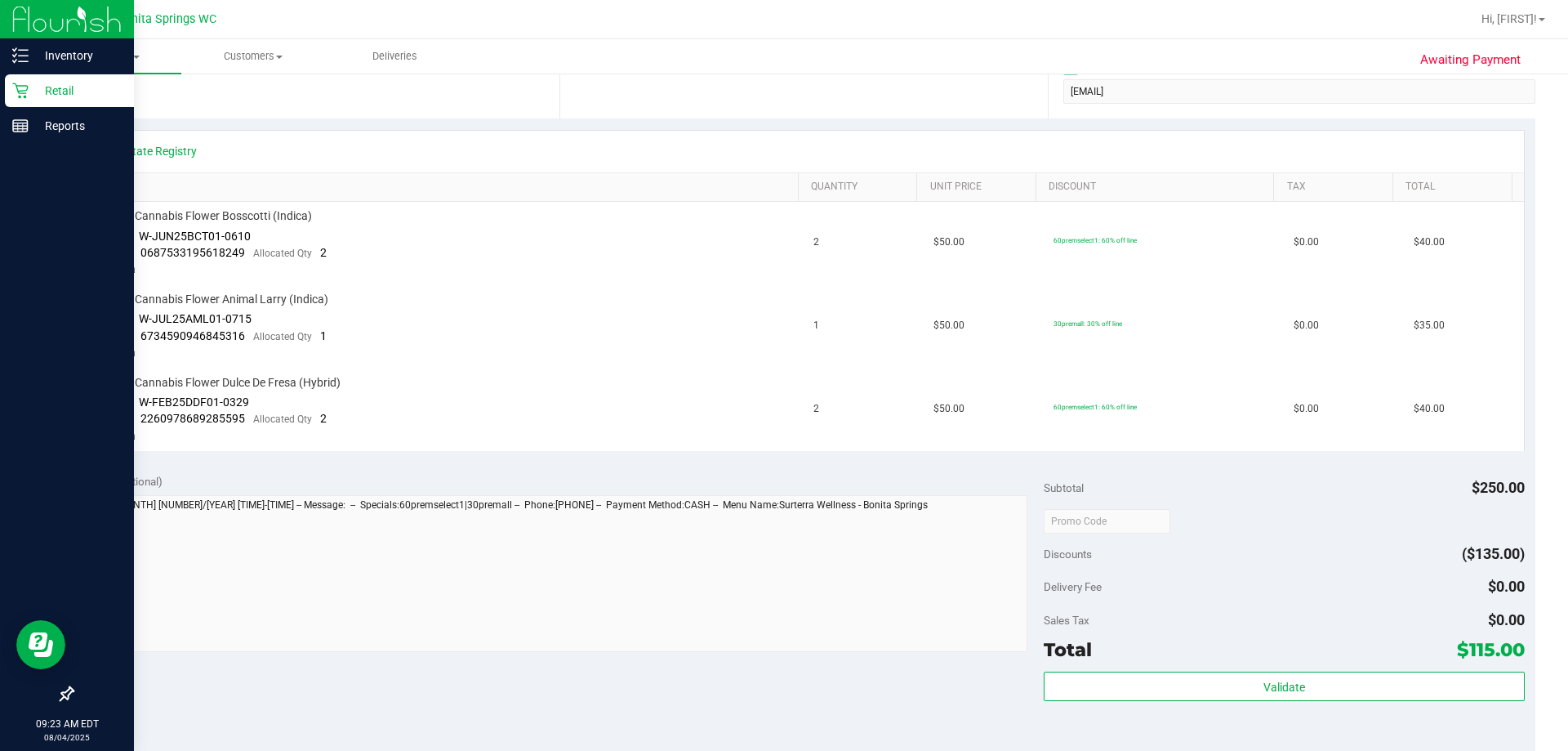 click on "Retail" at bounding box center (78, 91) 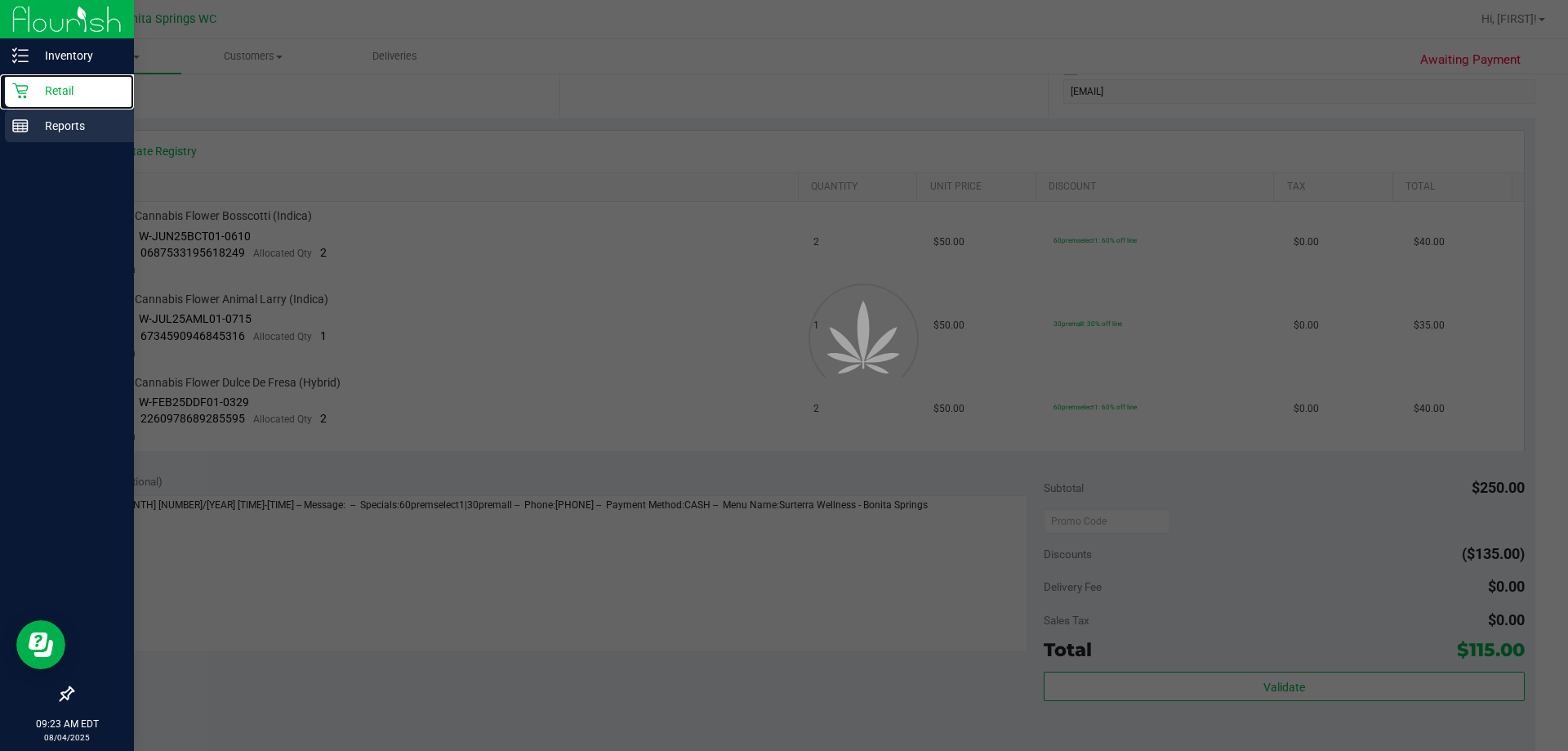 scroll, scrollTop: 0, scrollLeft: 0, axis: both 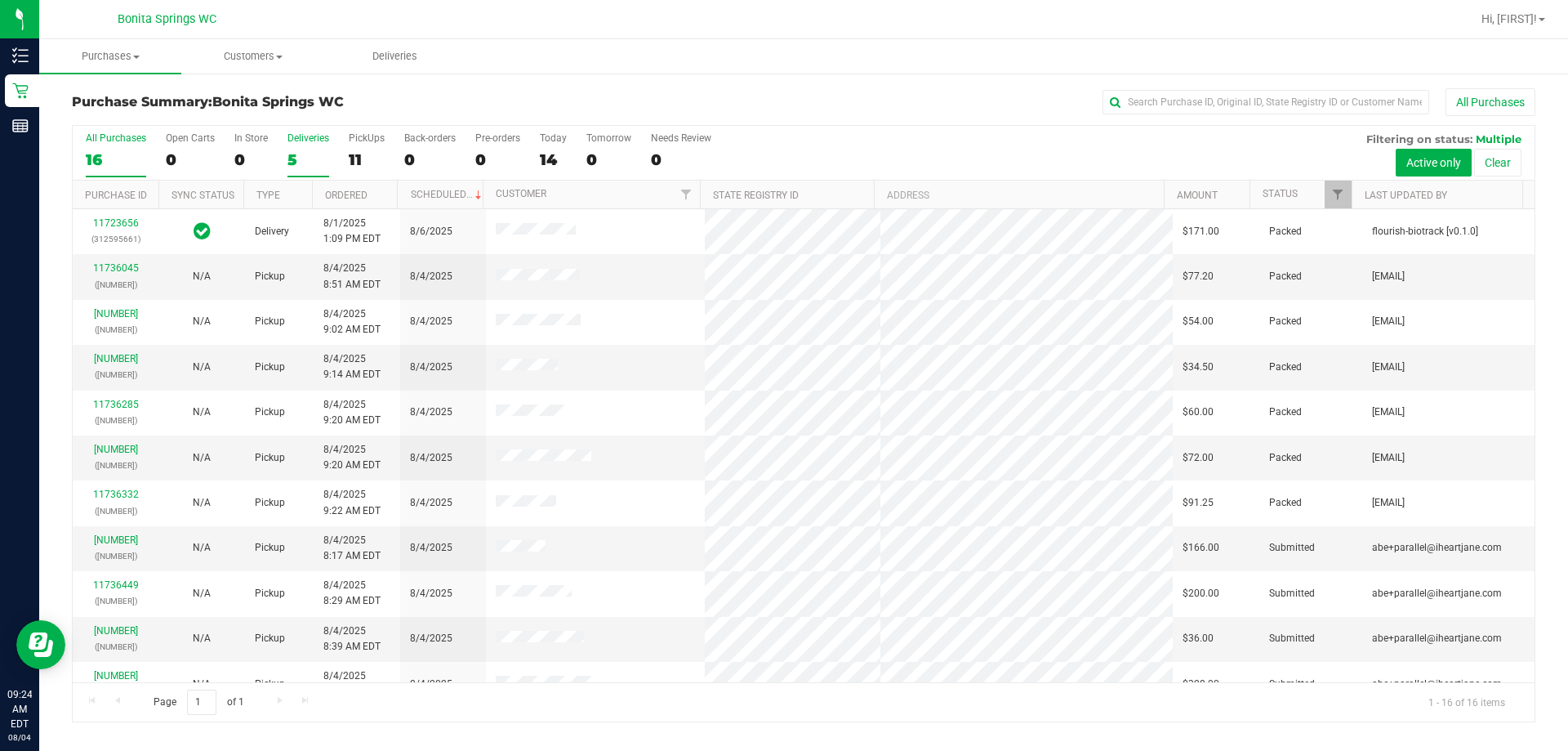 click on "Deliveries
5" at bounding box center [308, 154] 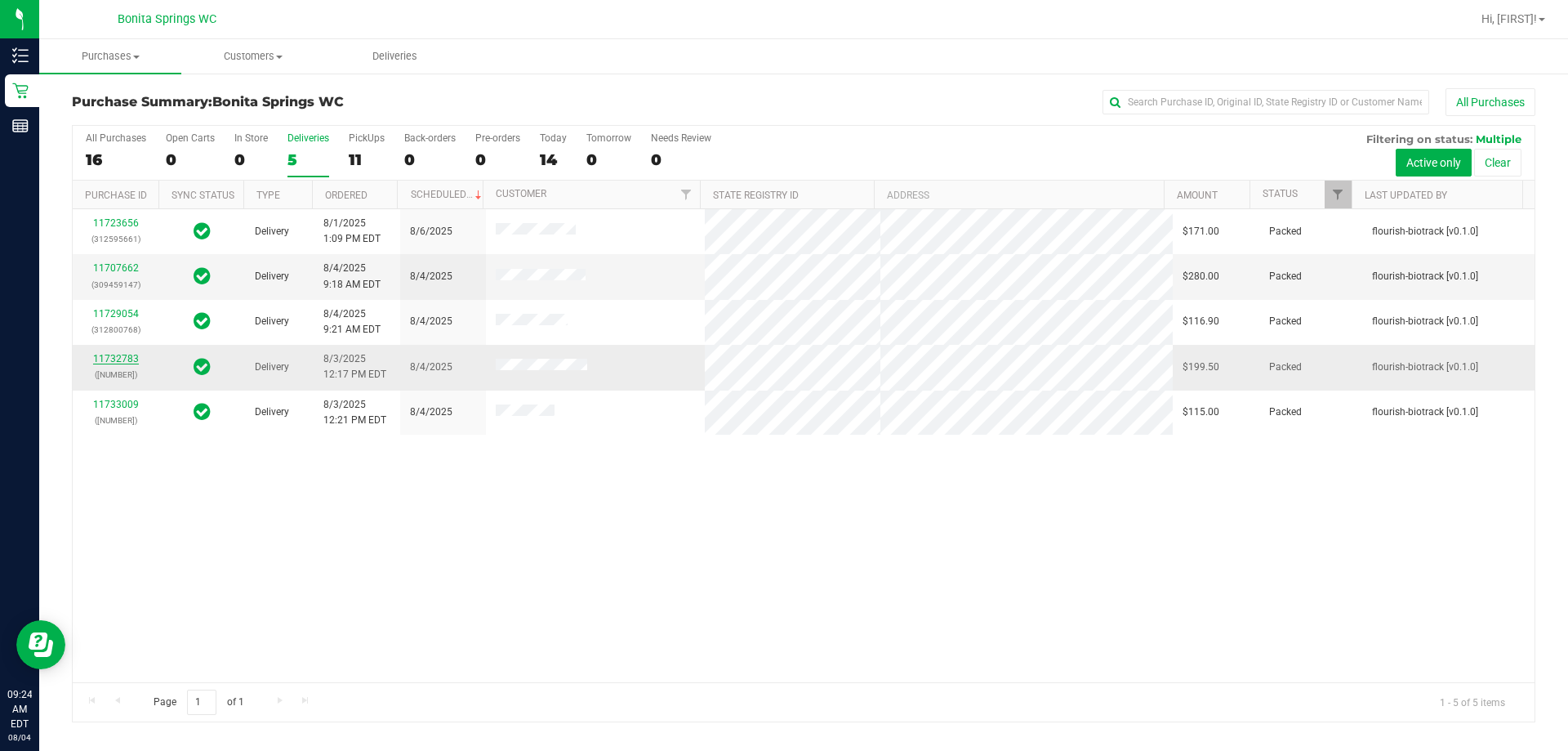 click on "11732783" at bounding box center (116, 359) 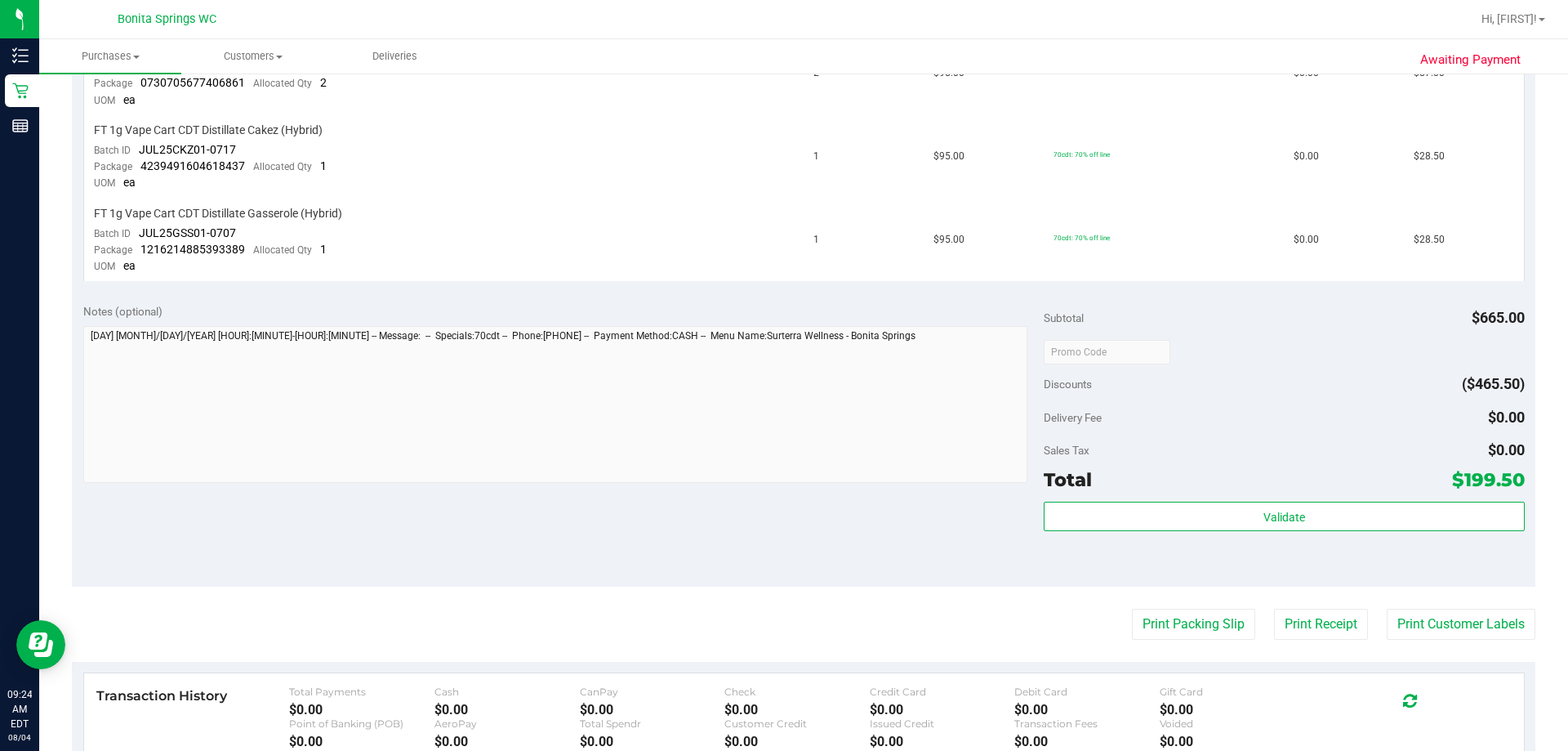 scroll, scrollTop: 662, scrollLeft: 0, axis: vertical 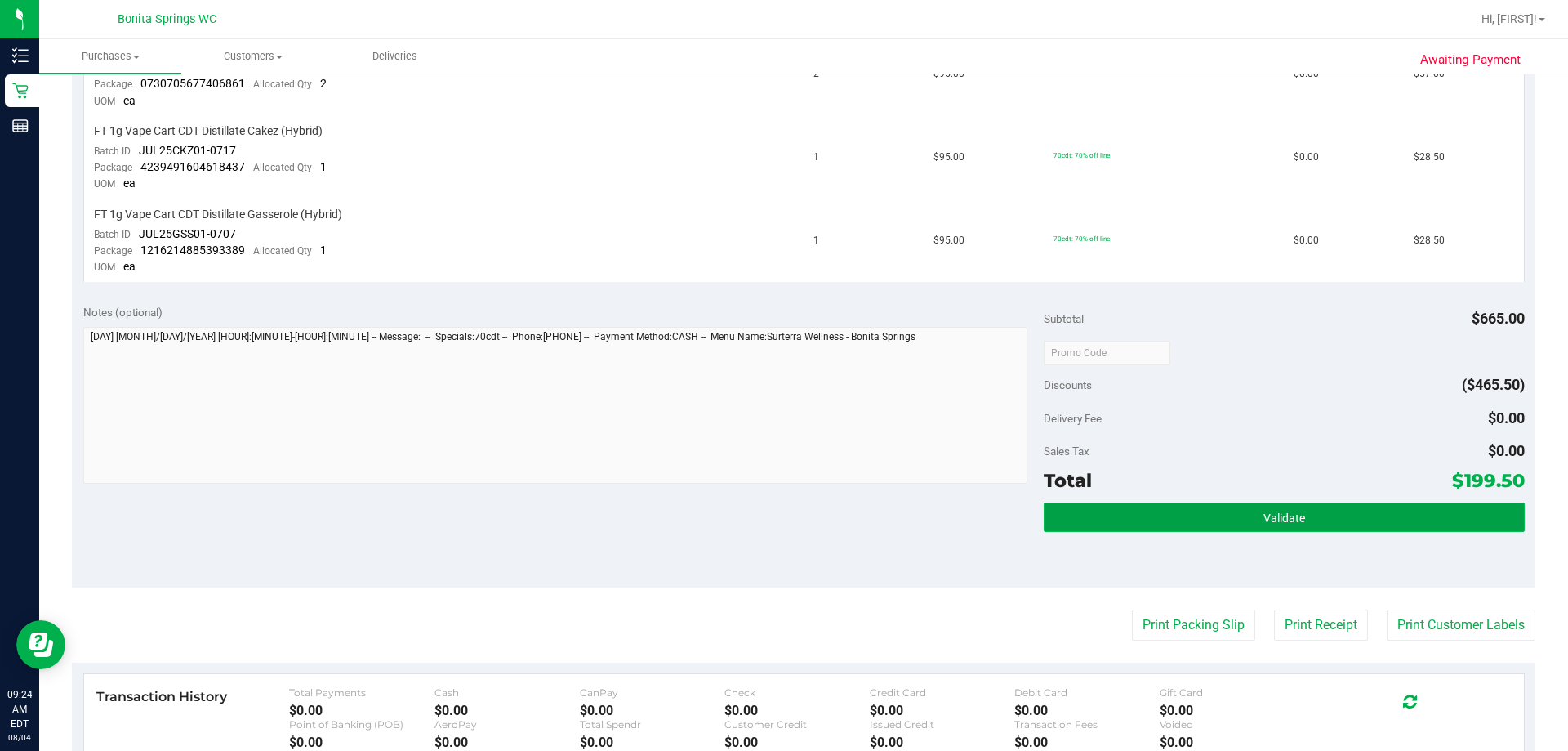 click on "Validate" at bounding box center [1284, 517] 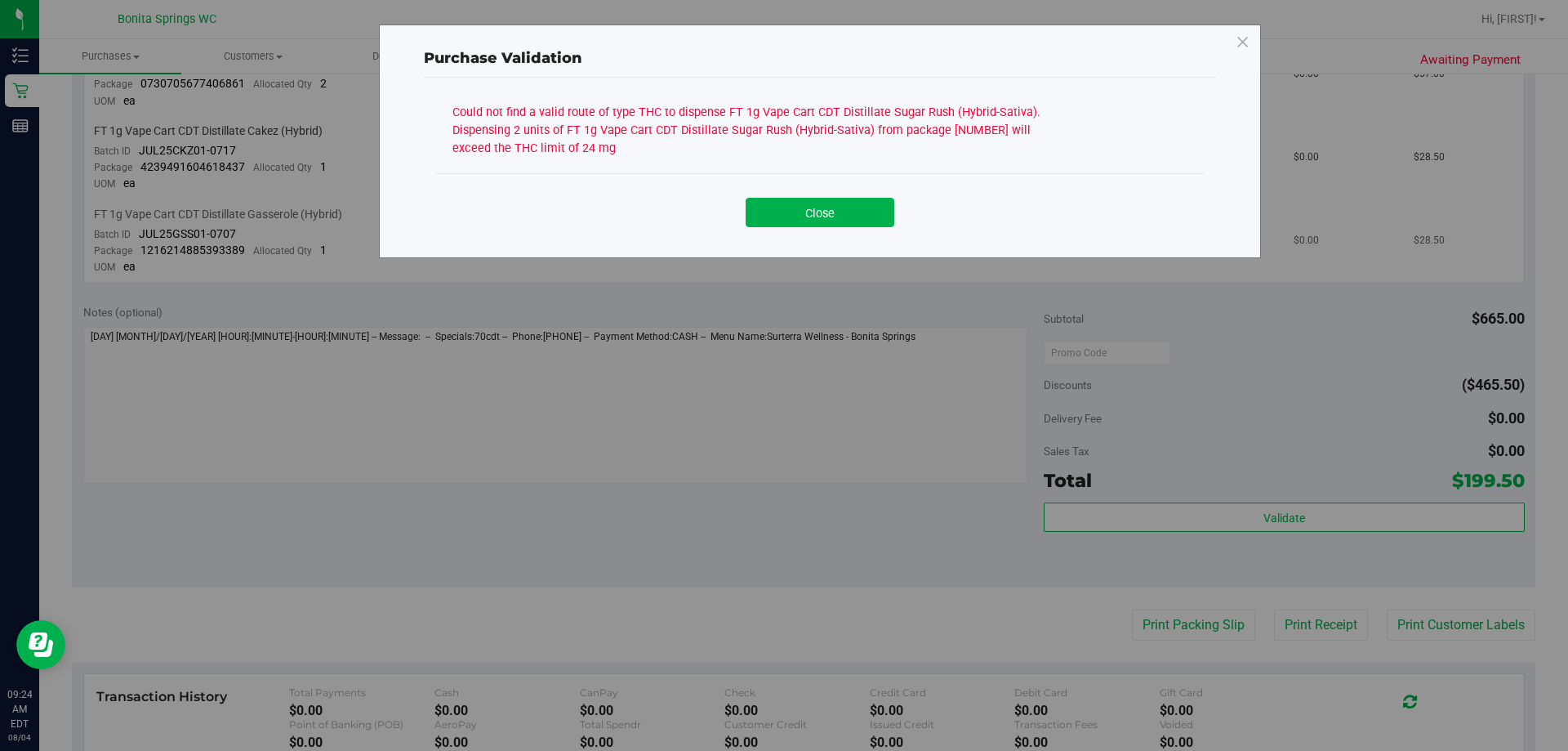 click on "Close" at bounding box center [820, 212] 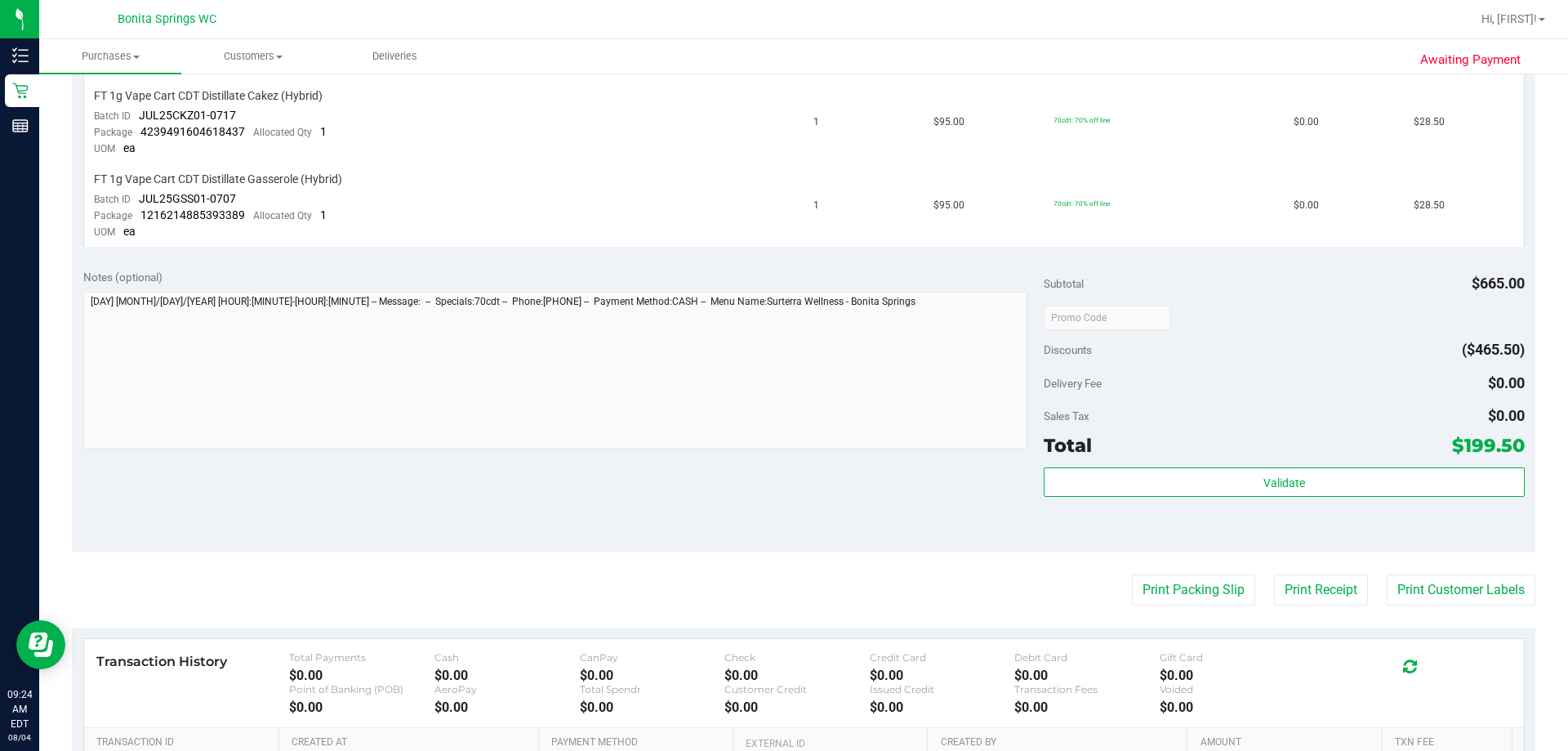 scroll, scrollTop: 912, scrollLeft: 0, axis: vertical 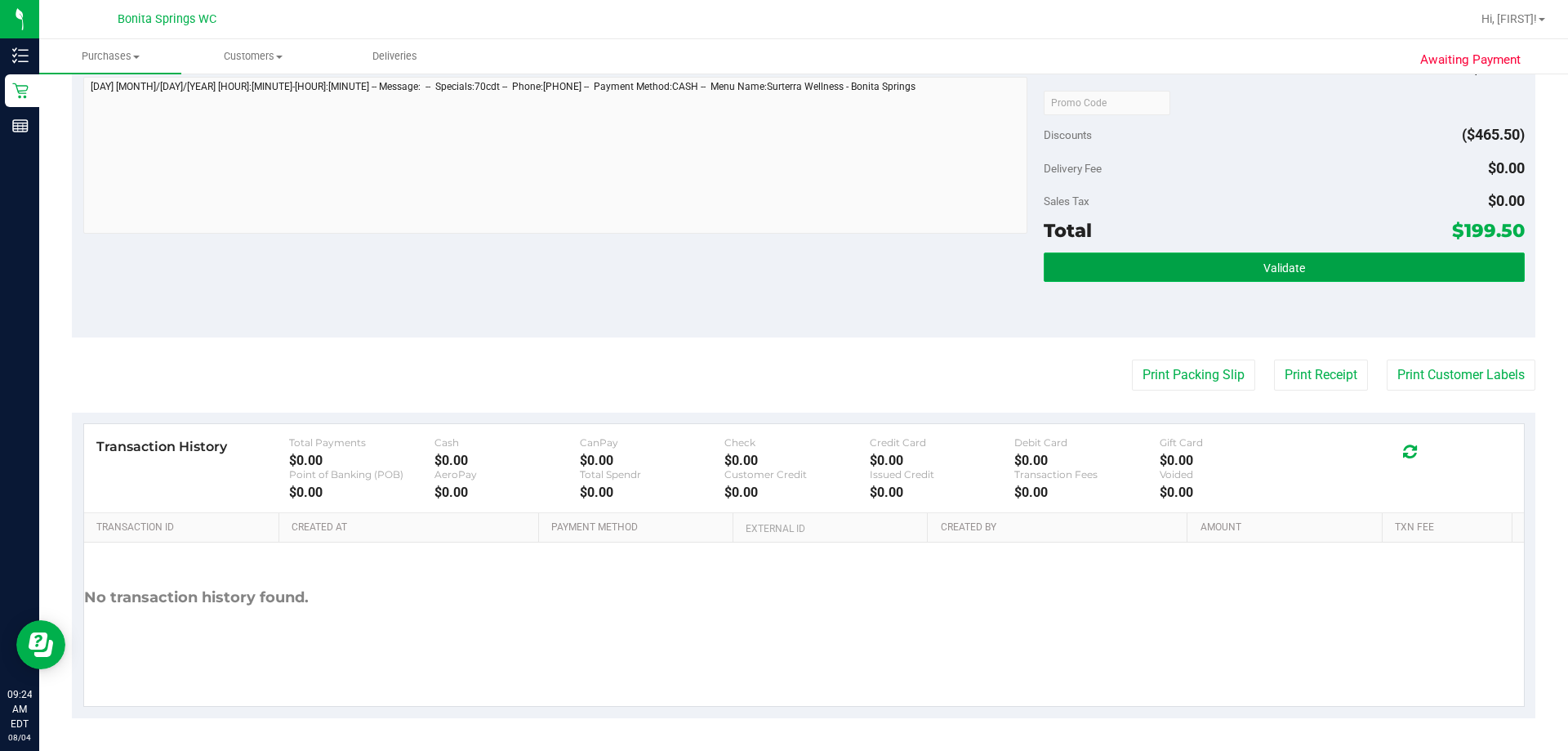 click on "Validate" at bounding box center (1284, 267) 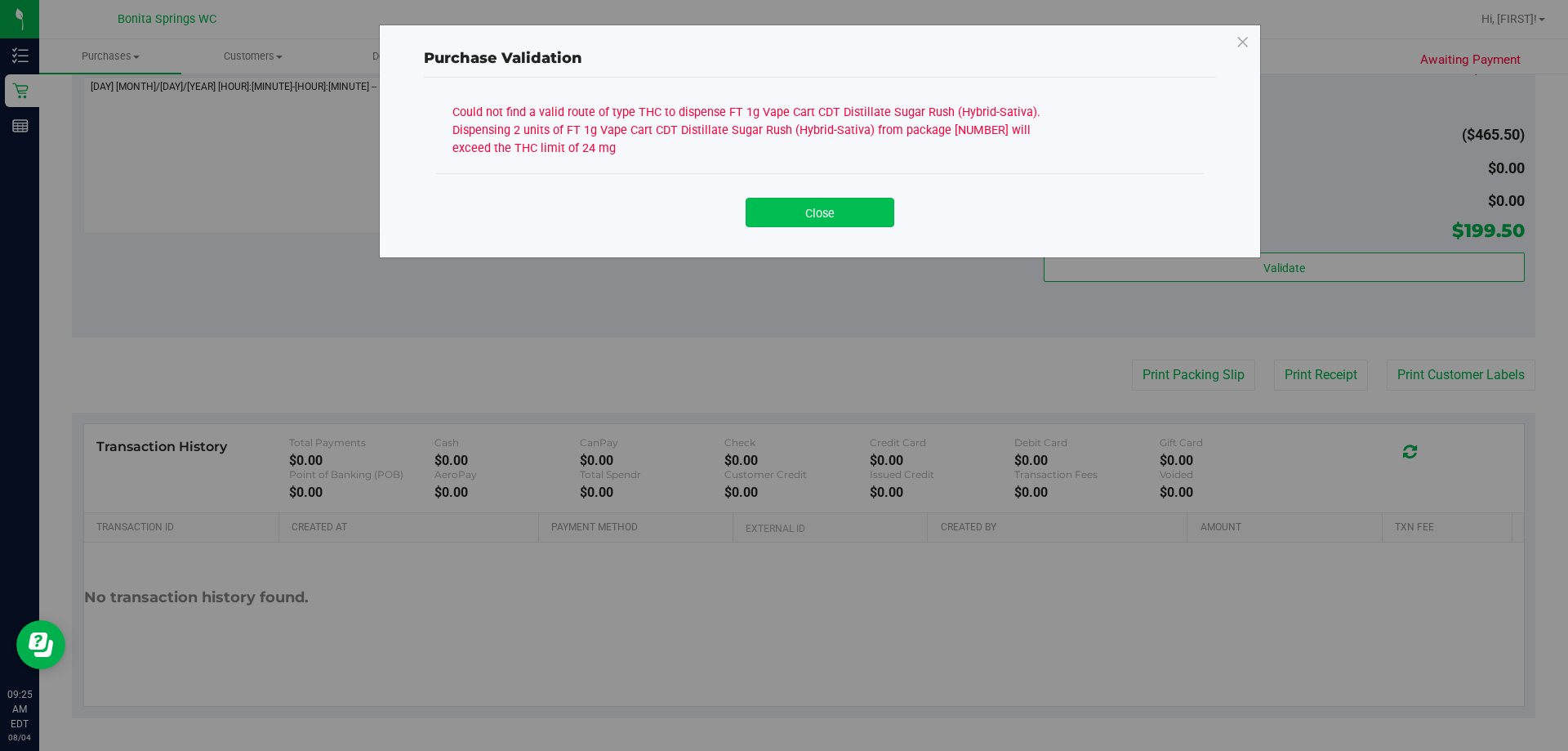 click on "Close" at bounding box center (820, 212) 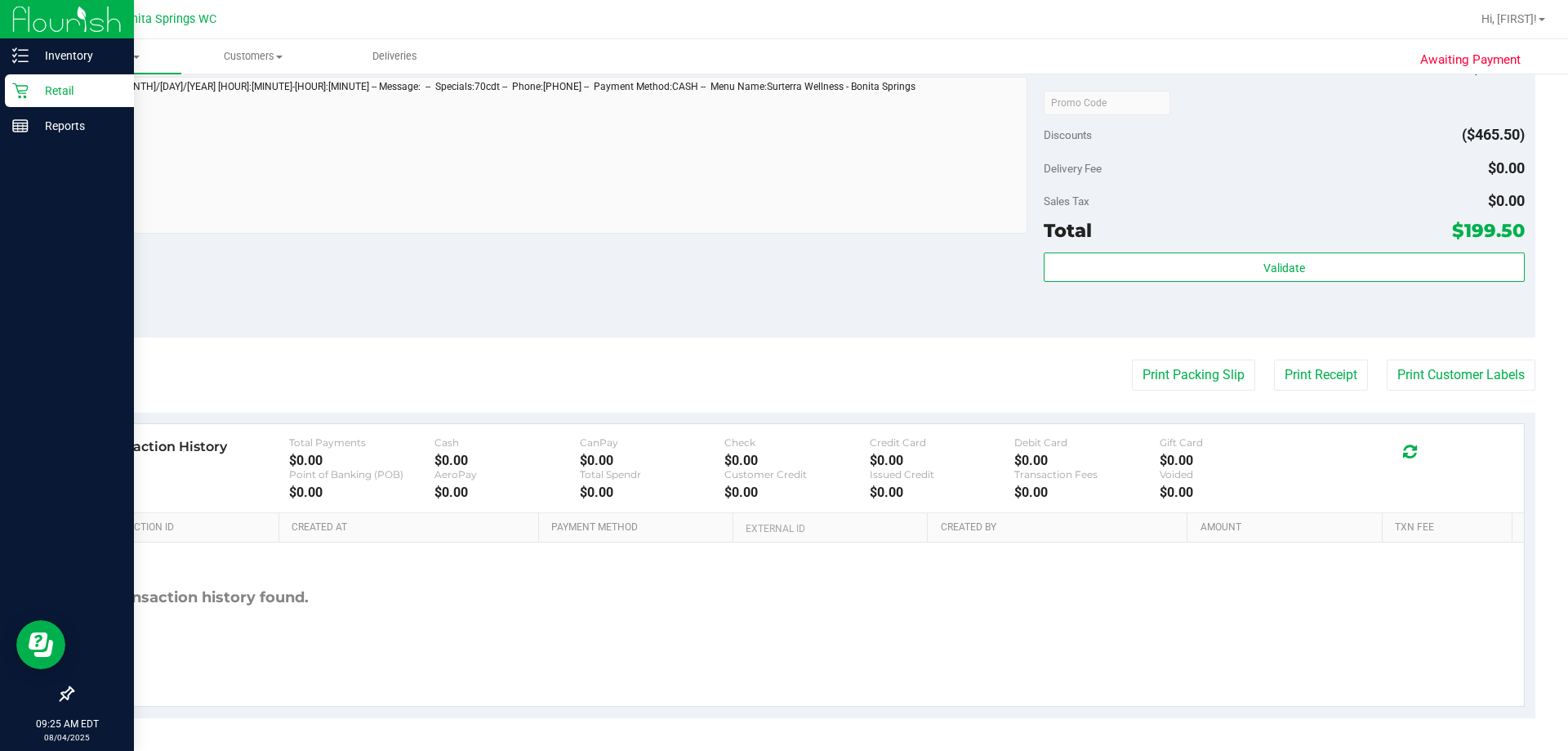 click 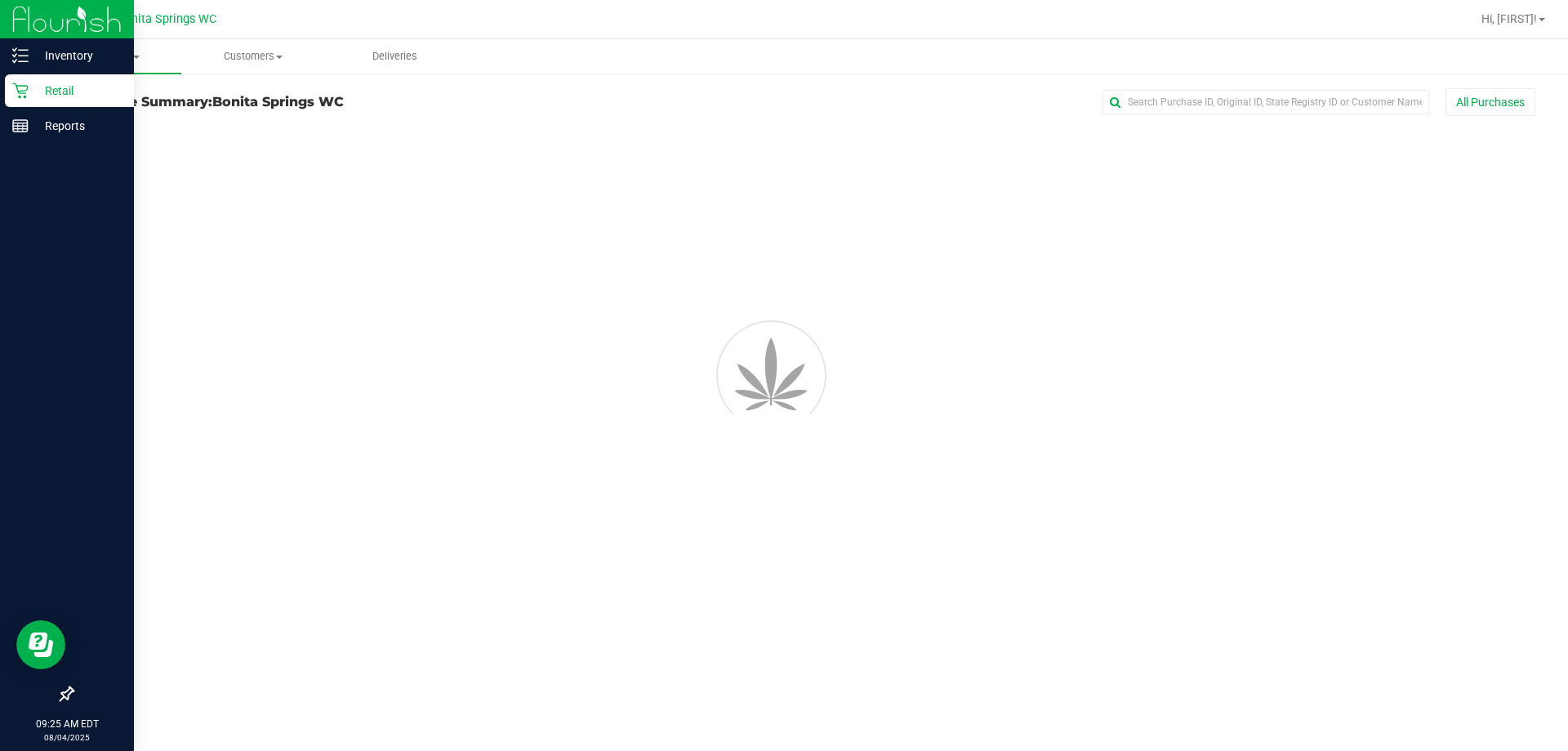 scroll, scrollTop: 0, scrollLeft: 0, axis: both 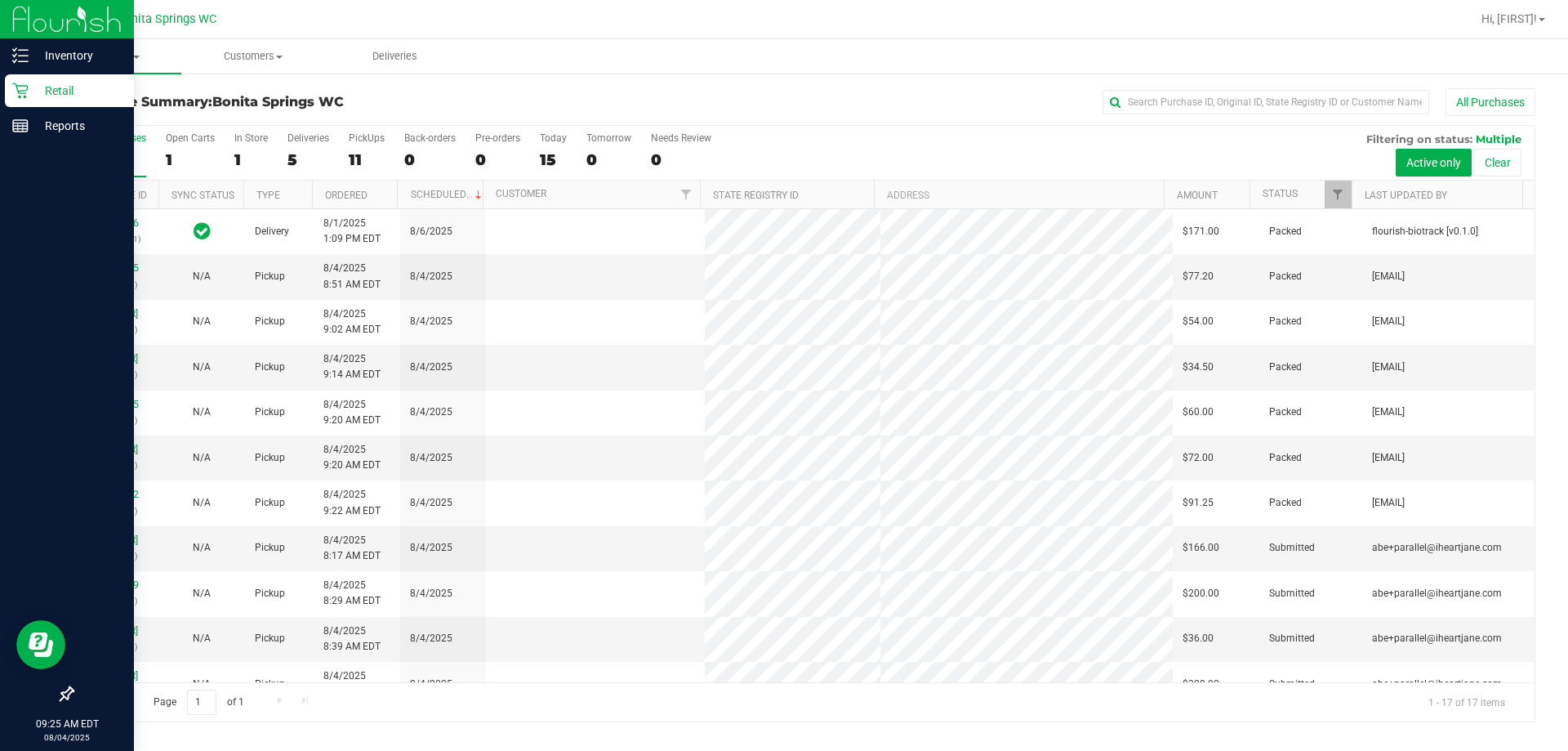 click on "Retail" at bounding box center (78, 91) 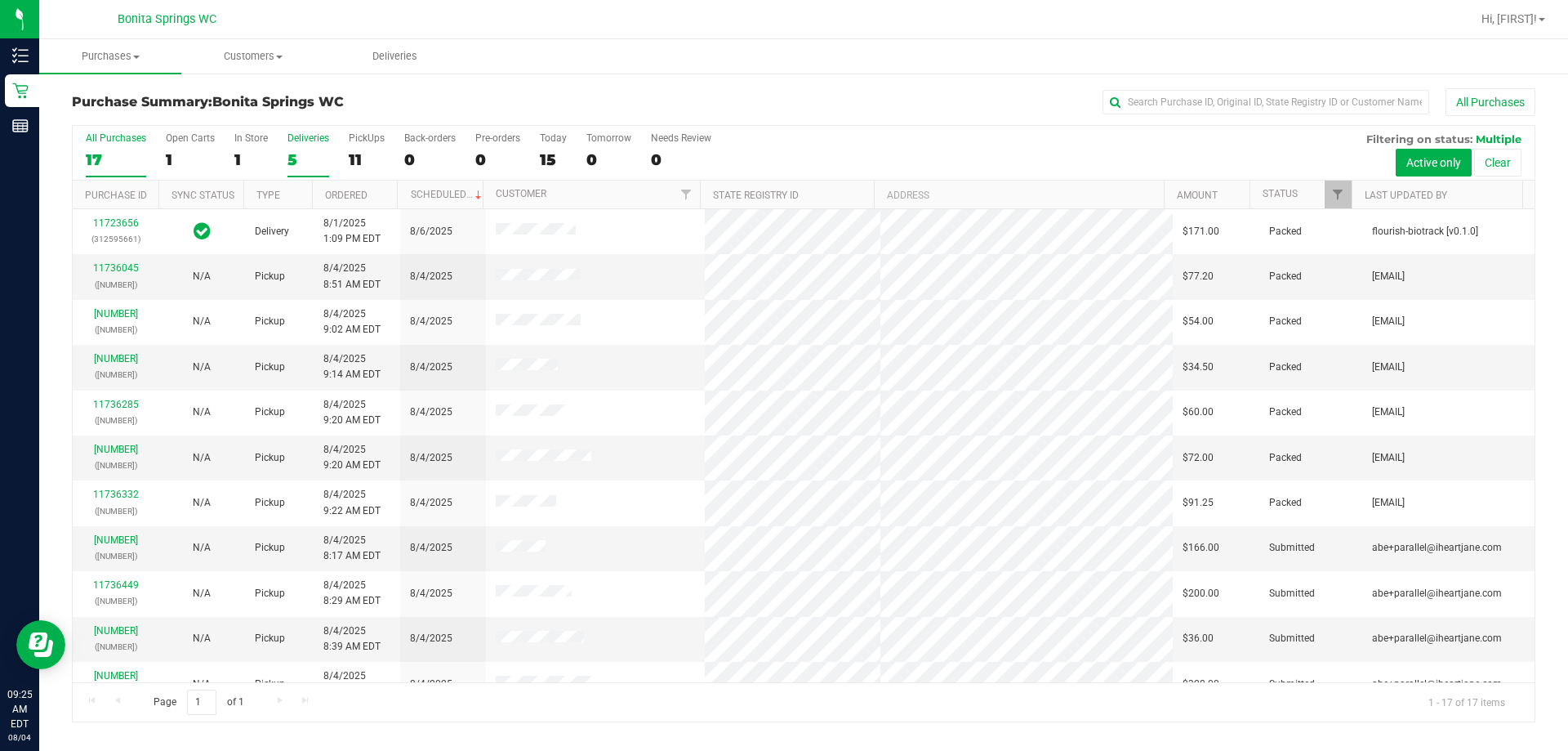 click on "Deliveries" at bounding box center (308, 138) 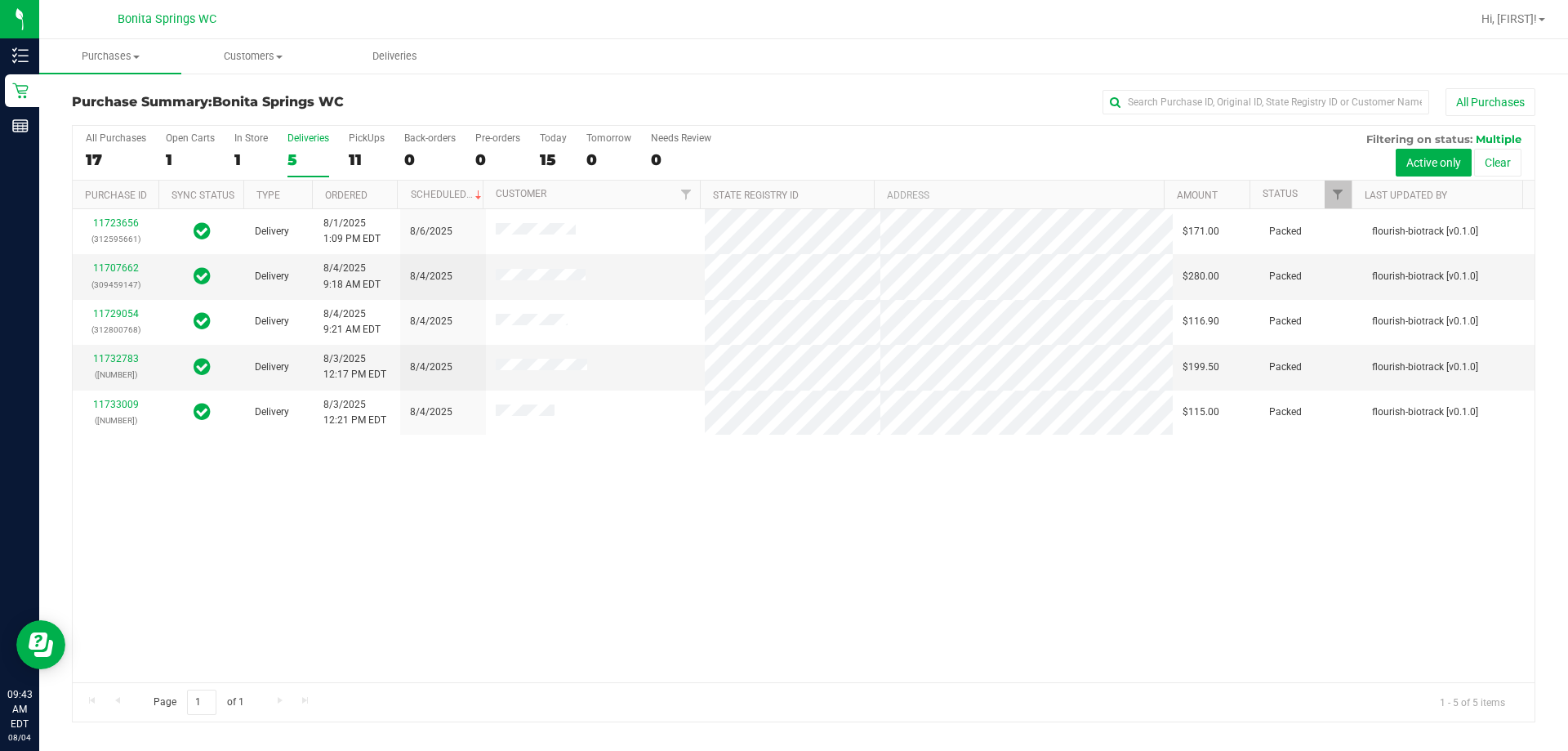 click on "11723656
([PHONE])
Delivery [DATE] [TIME] [TIMEZONE] [DATE]
$171.00
Packed flourish-biotrack [v0.1.0]
11707662
([PHONE])
Delivery [DATE] [TIME] [TIMEZONE] [DATE]
$280.00
Packed flourish-biotrack [v0.1.0]
11729054
([PHONE])
Delivery [DATE] [TIME] [TIMEZONE] [DATE]
$116.90
Packed flourish-biotrack [v0.1.0]
11732783" at bounding box center [804, 445] 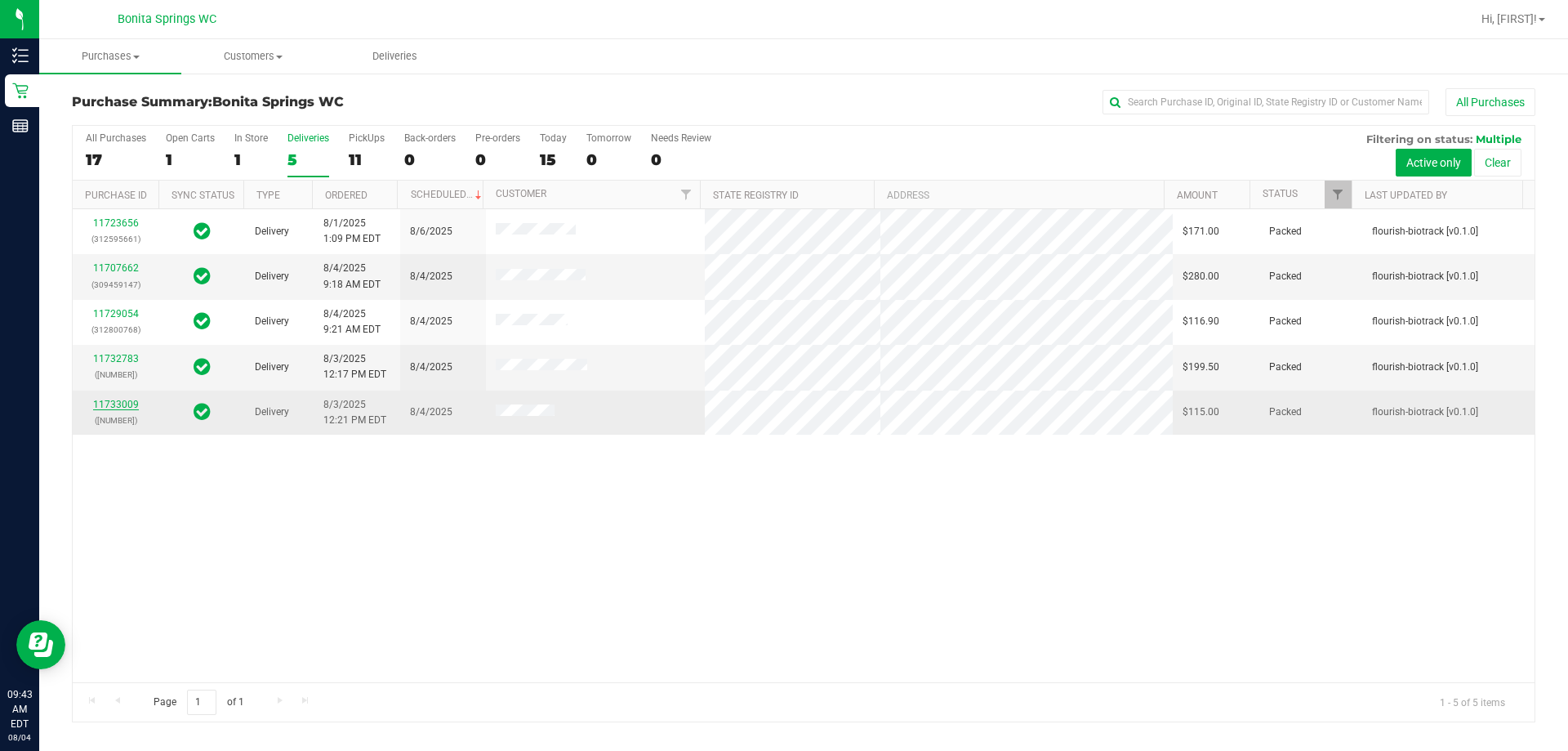 click on "11733009" at bounding box center [116, 405] 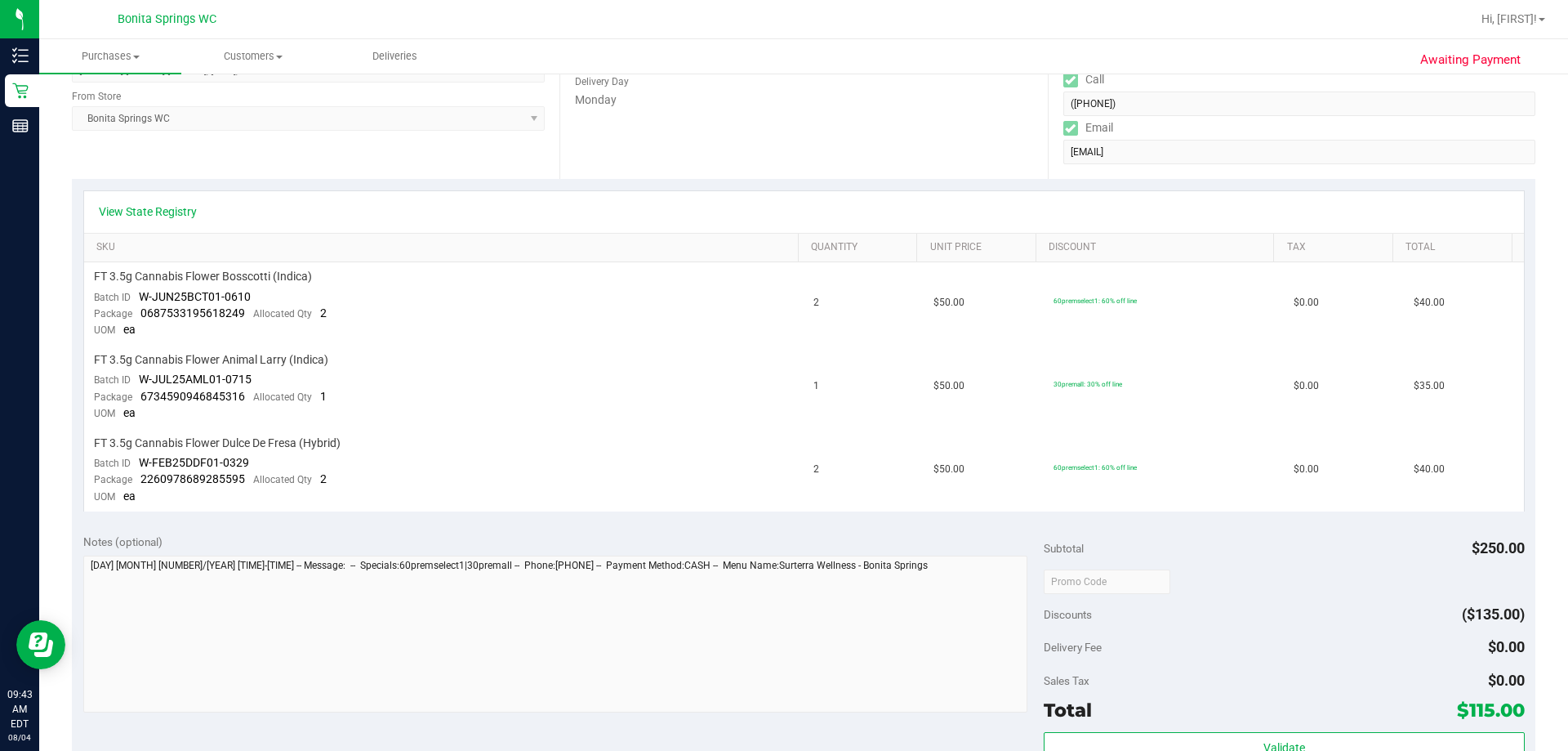 scroll, scrollTop: 82, scrollLeft: 0, axis: vertical 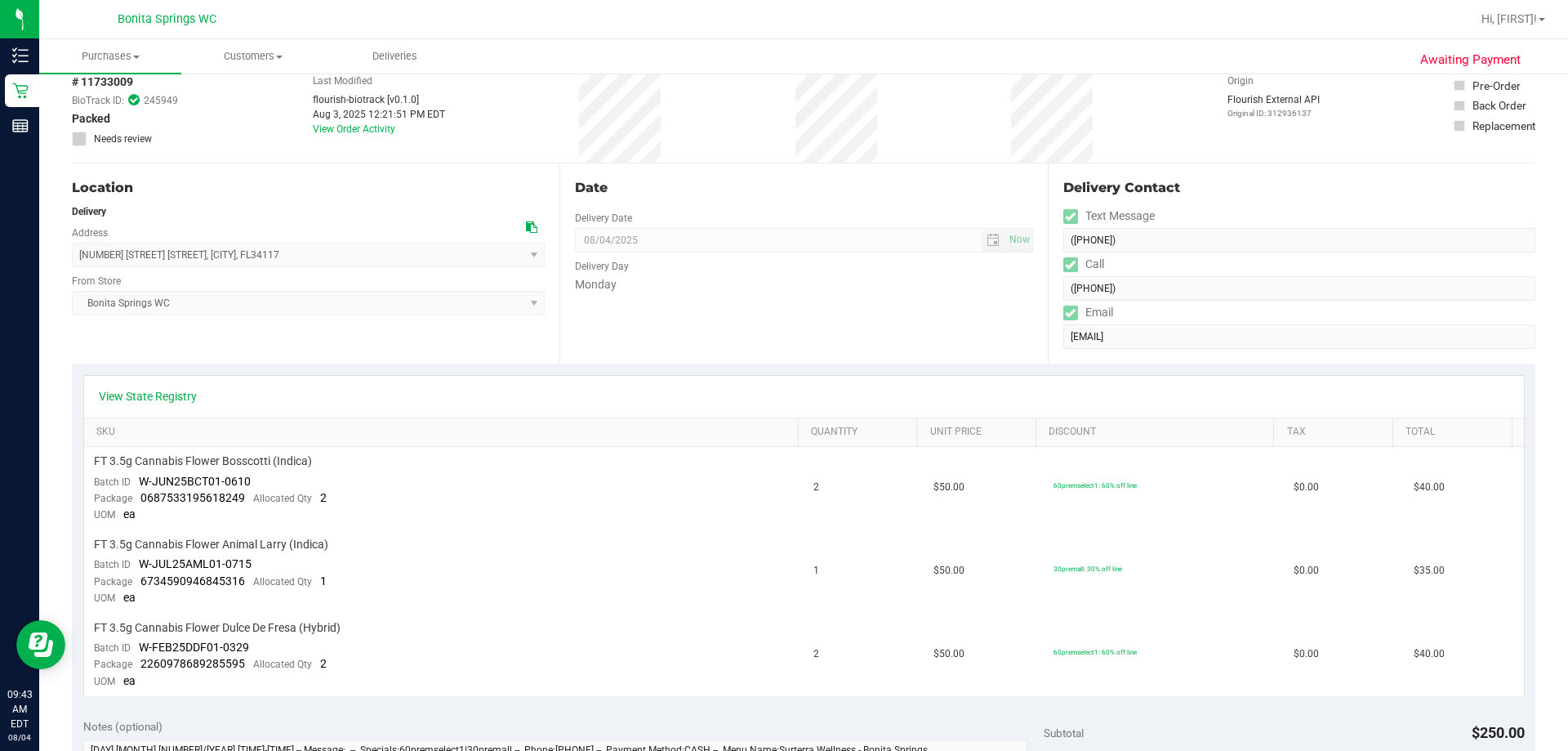 click on "Date
Delivery Date
08/04/2025
Now
08/04/2025 08:00 AM
Now
Delivery Day
Monday" at bounding box center (803, 263) 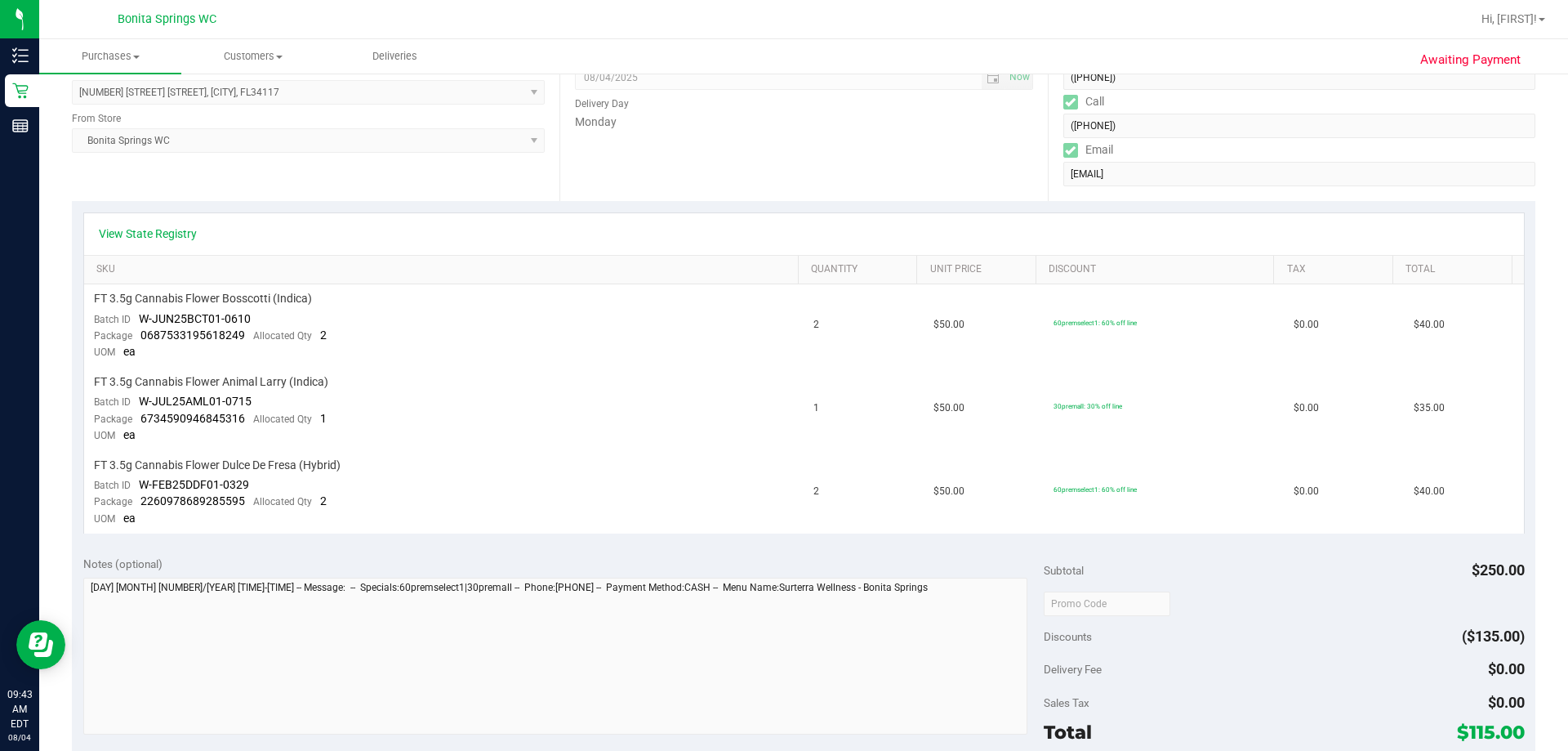 scroll, scrollTop: 327, scrollLeft: 0, axis: vertical 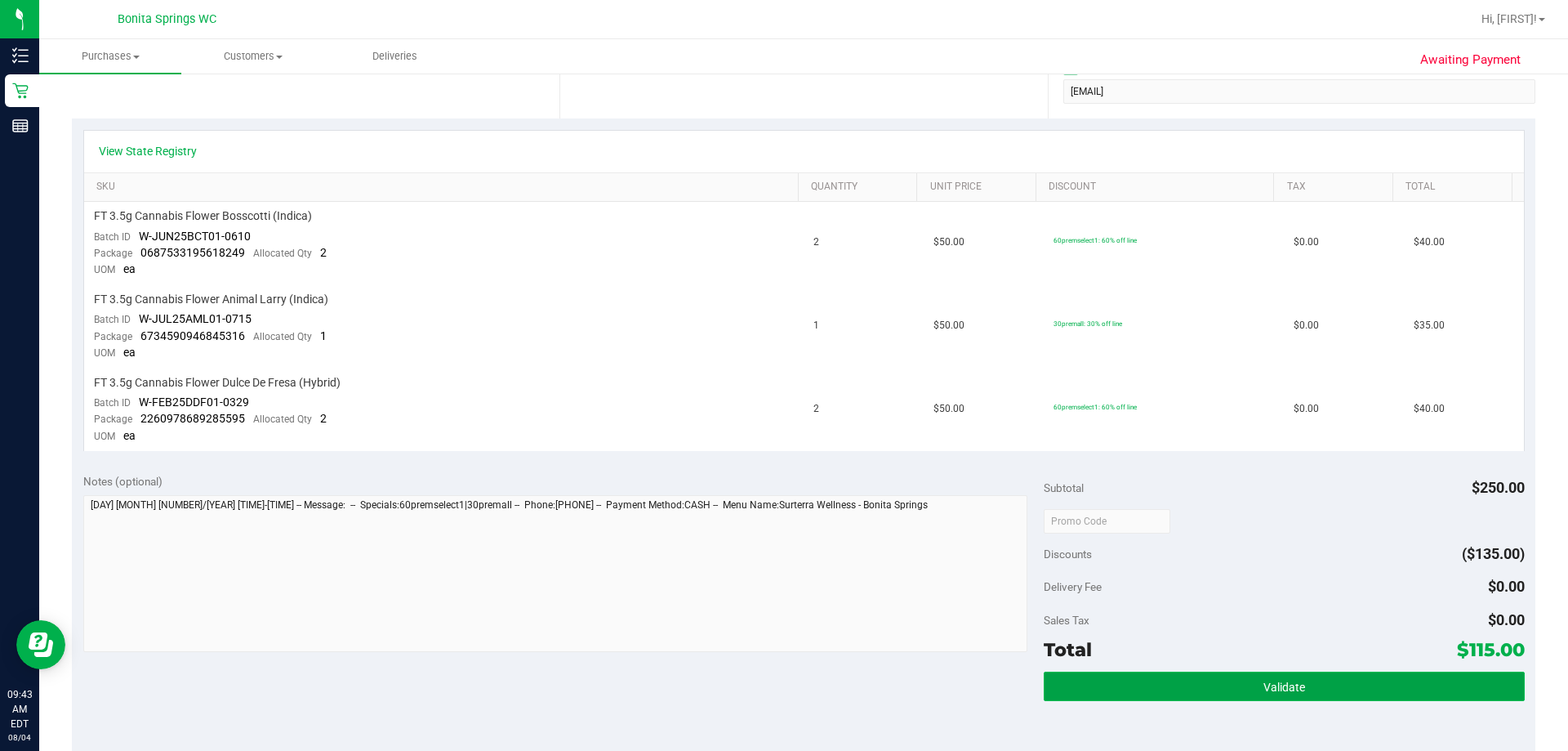 click on "Validate" at bounding box center [1284, 686] 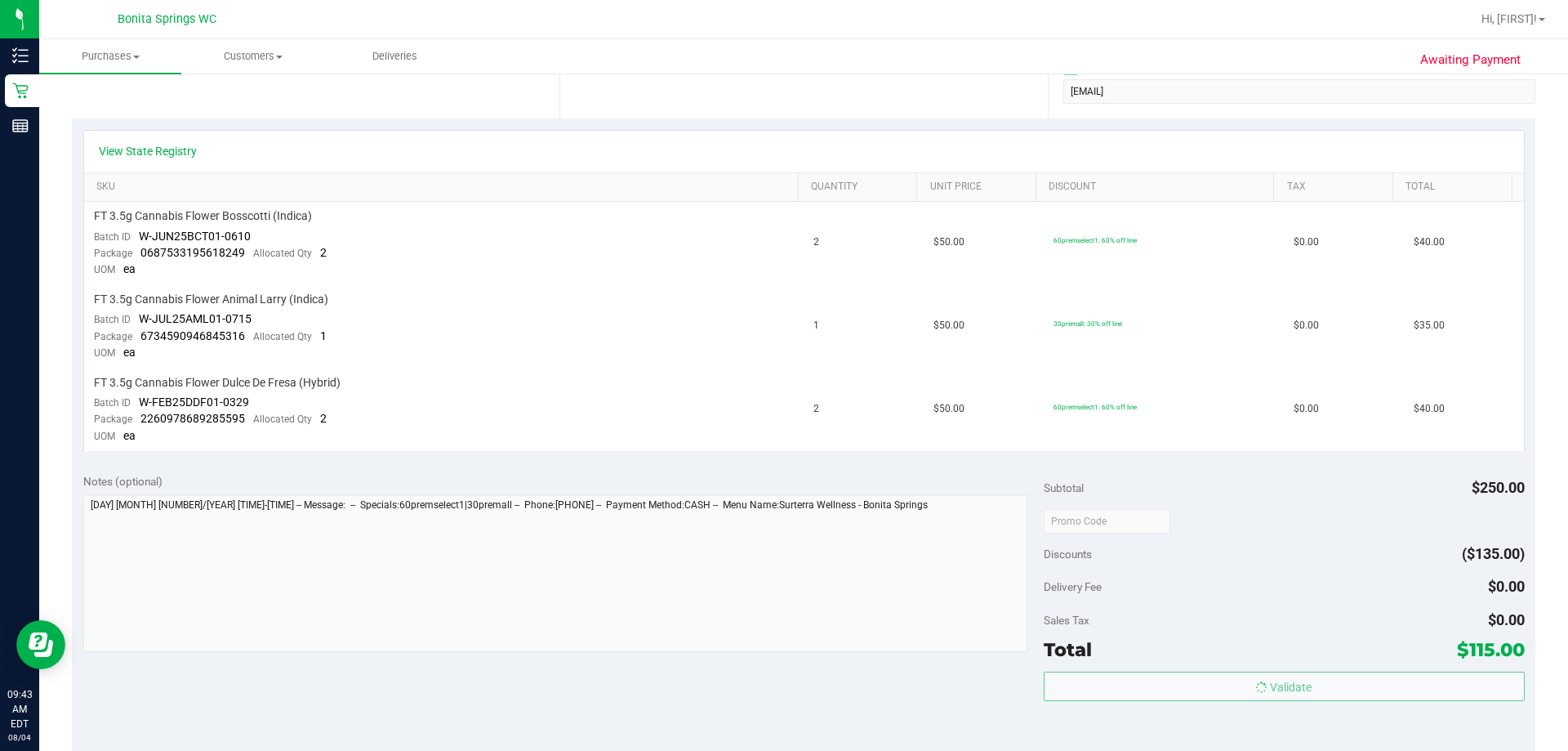click on "Inventory Retail Reports [TIME] [TIMEZONE] [MONTH]/[YEAR]  [MONTH]/[YEAR]   Bonita Springs WC   Hi, [FIRST]!
Purchases
Summary of purchases
Fulfillment
All purchases
Customers
All customers" at bounding box center [784, 375] 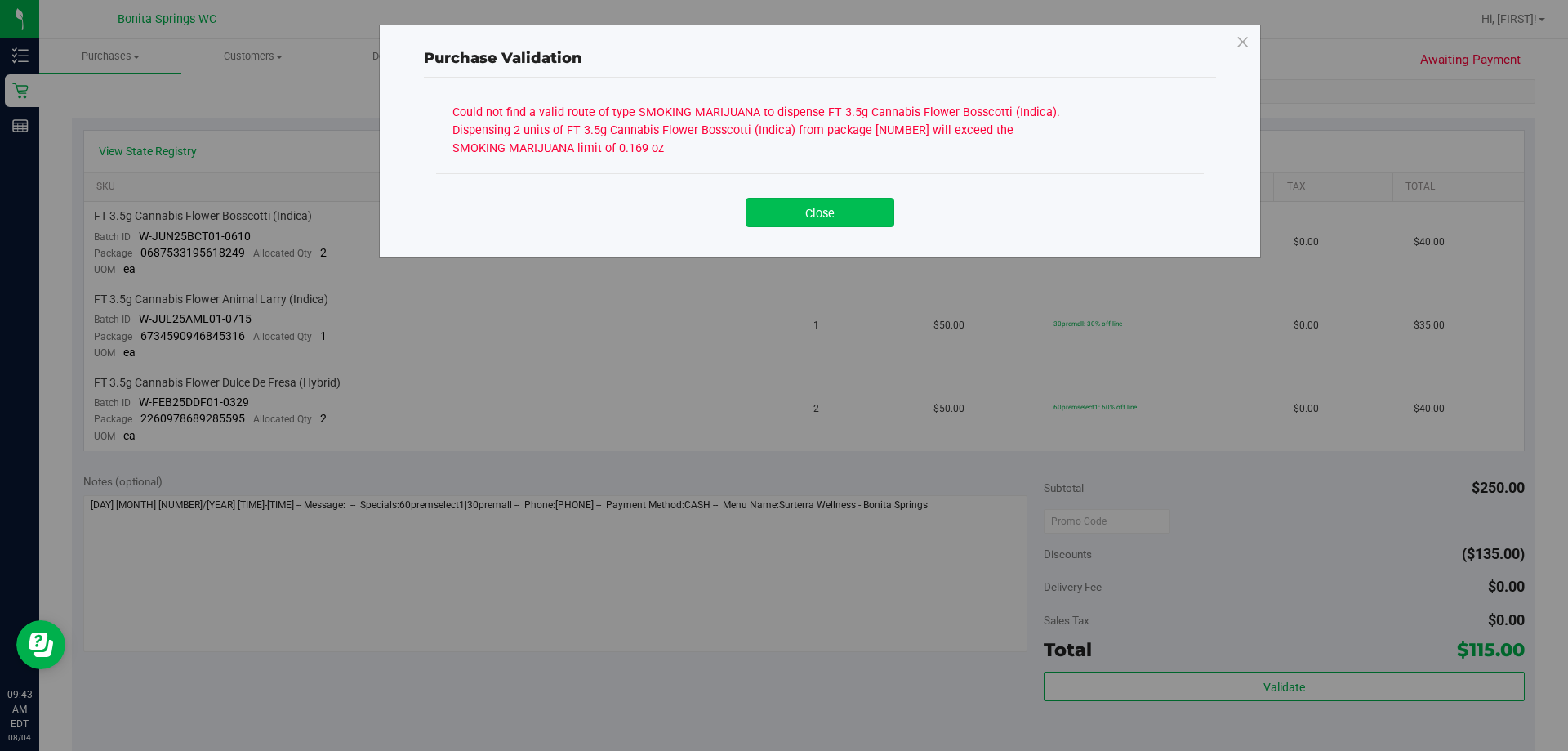 click on "Close" at bounding box center (820, 212) 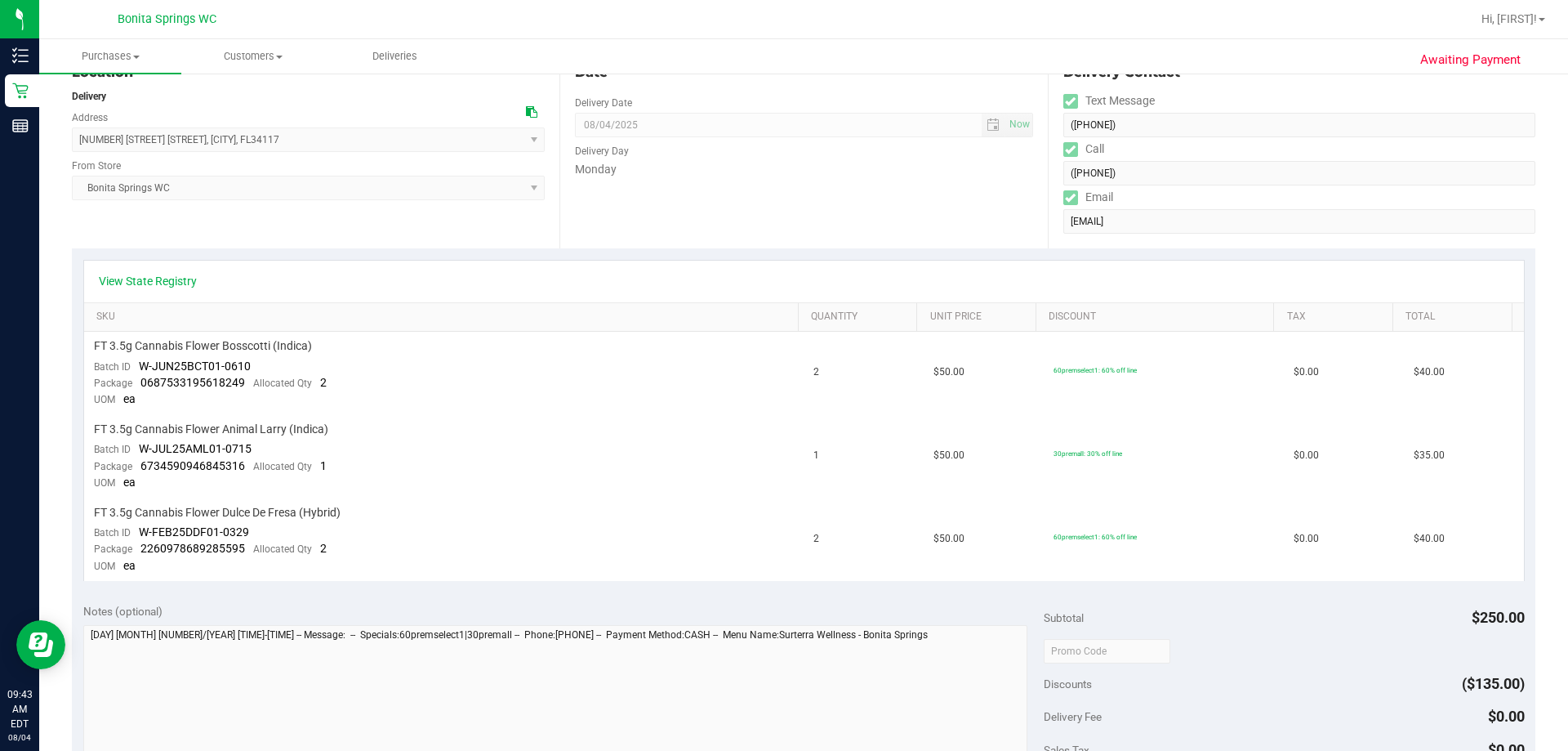 scroll, scrollTop: 0, scrollLeft: 0, axis: both 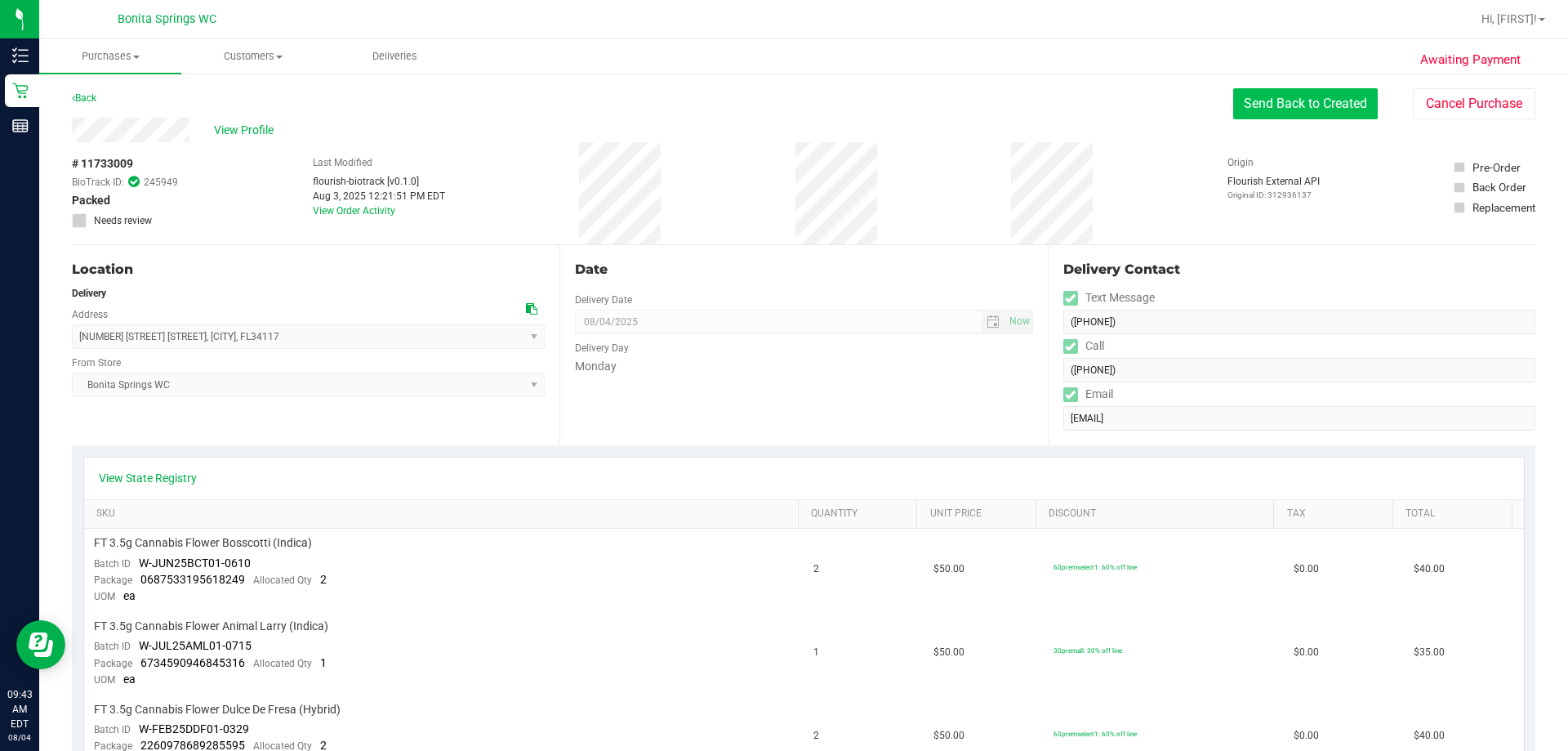 click on "Send Back to Created" at bounding box center (1305, 104) 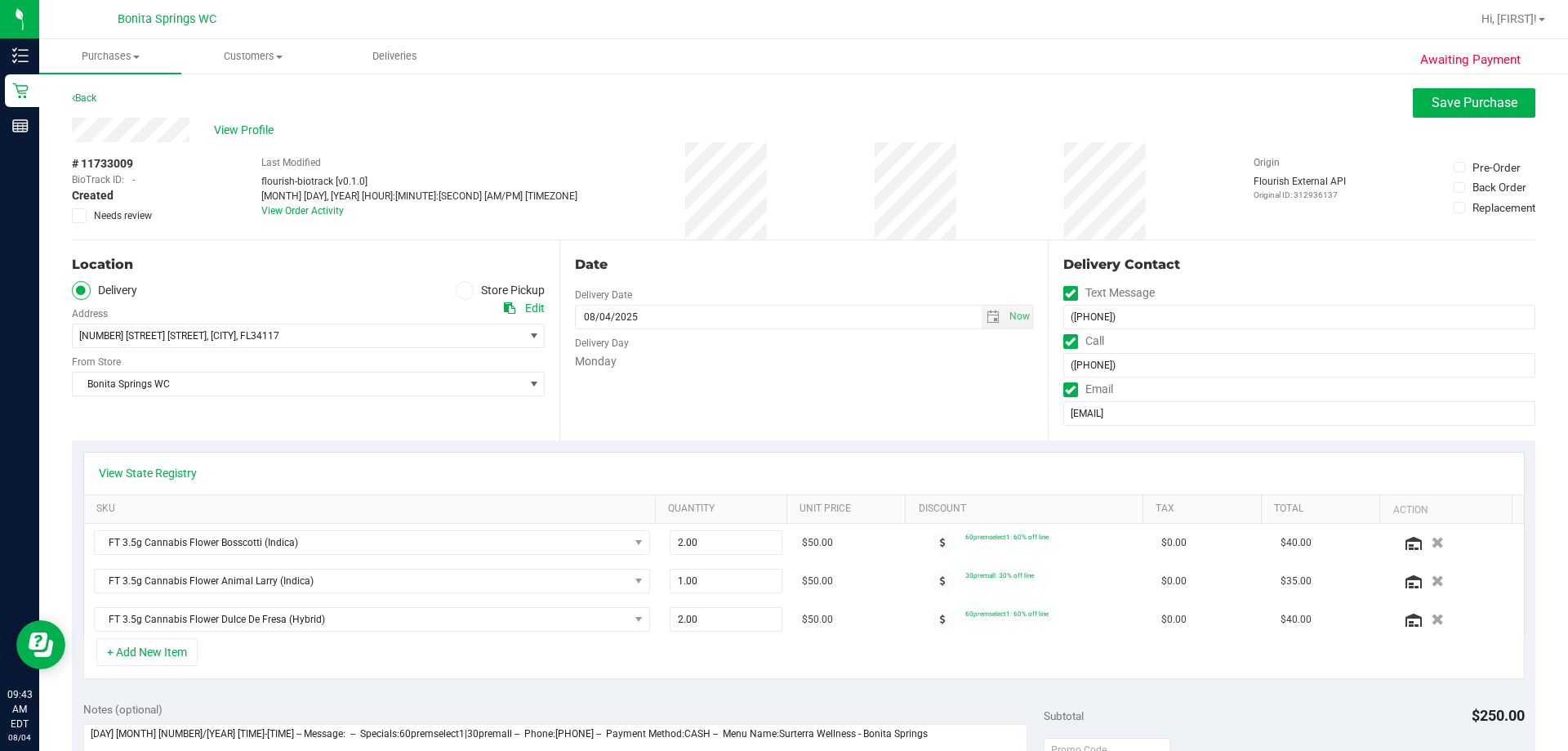 click at bounding box center [465, 290] 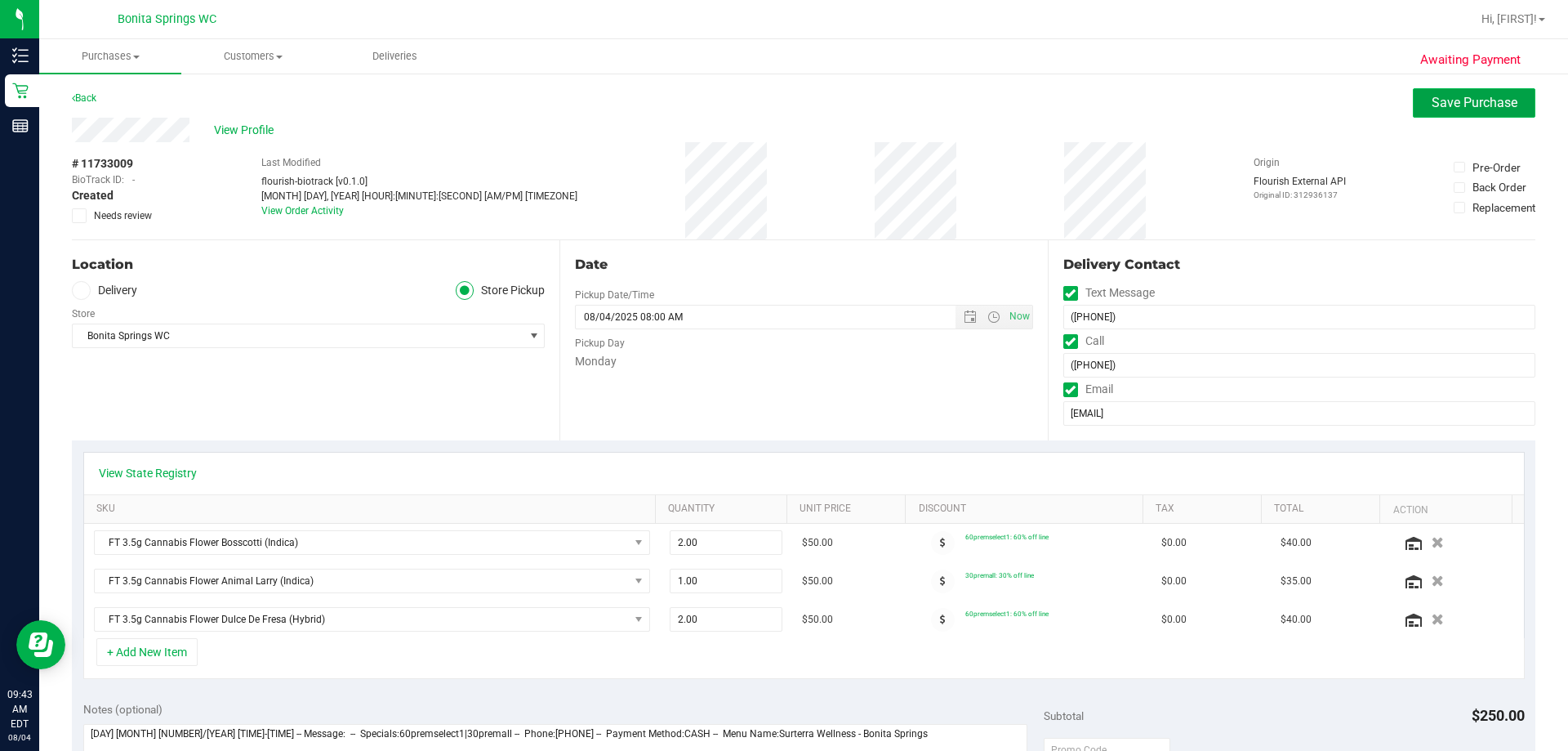 click on "Save Purchase" at bounding box center [1474, 103] 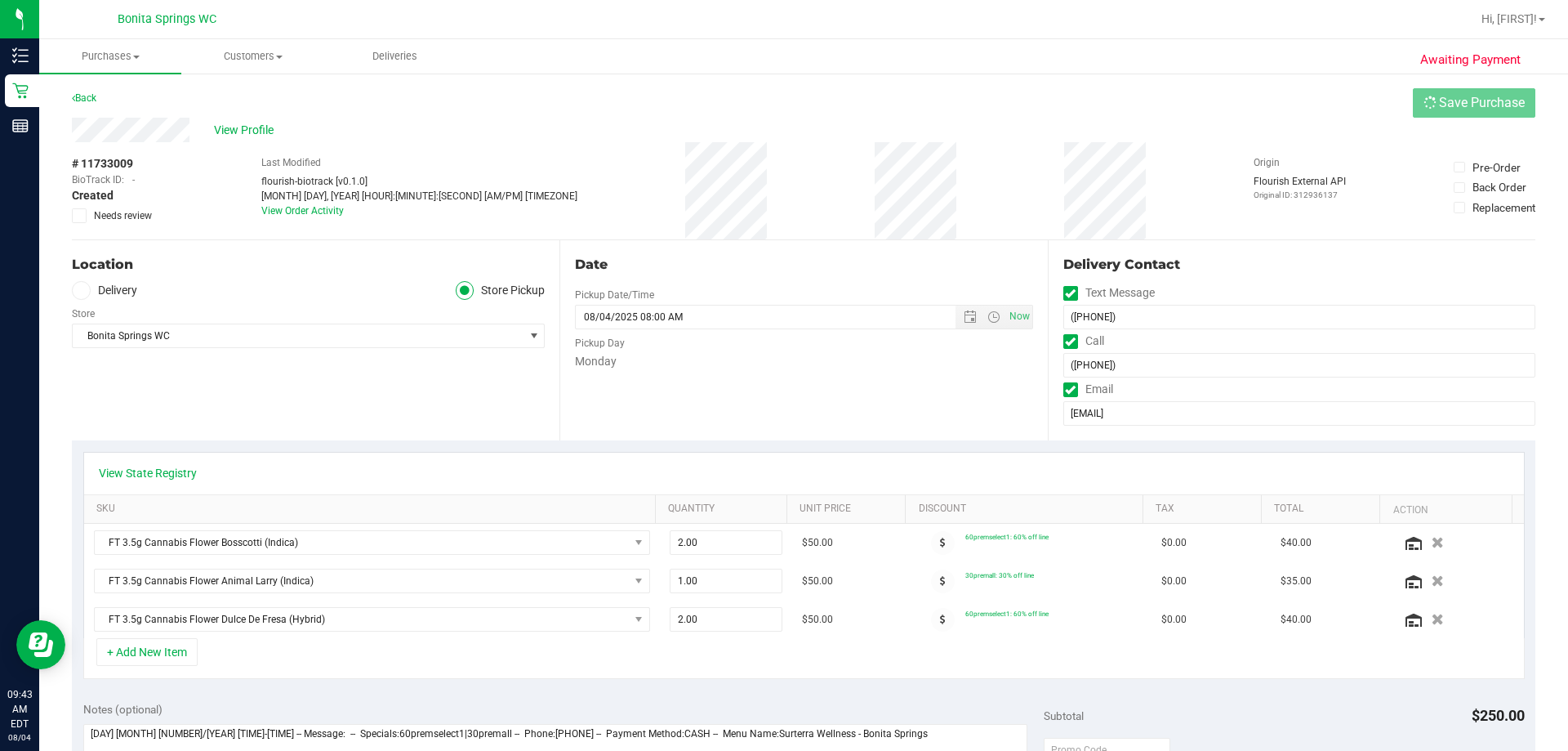click on "View Profile" at bounding box center (804, 130) 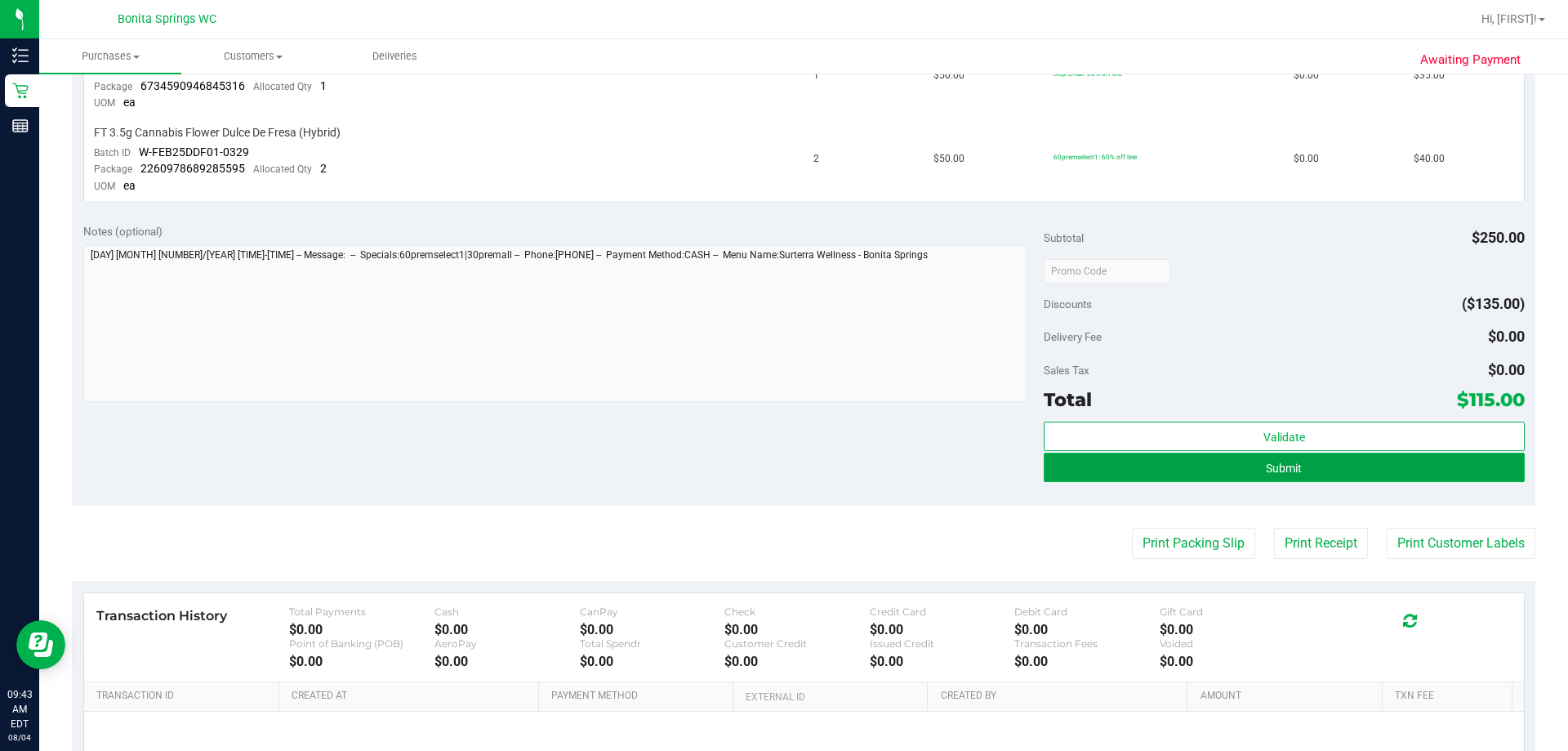 click on "Submit" at bounding box center (1284, 467) 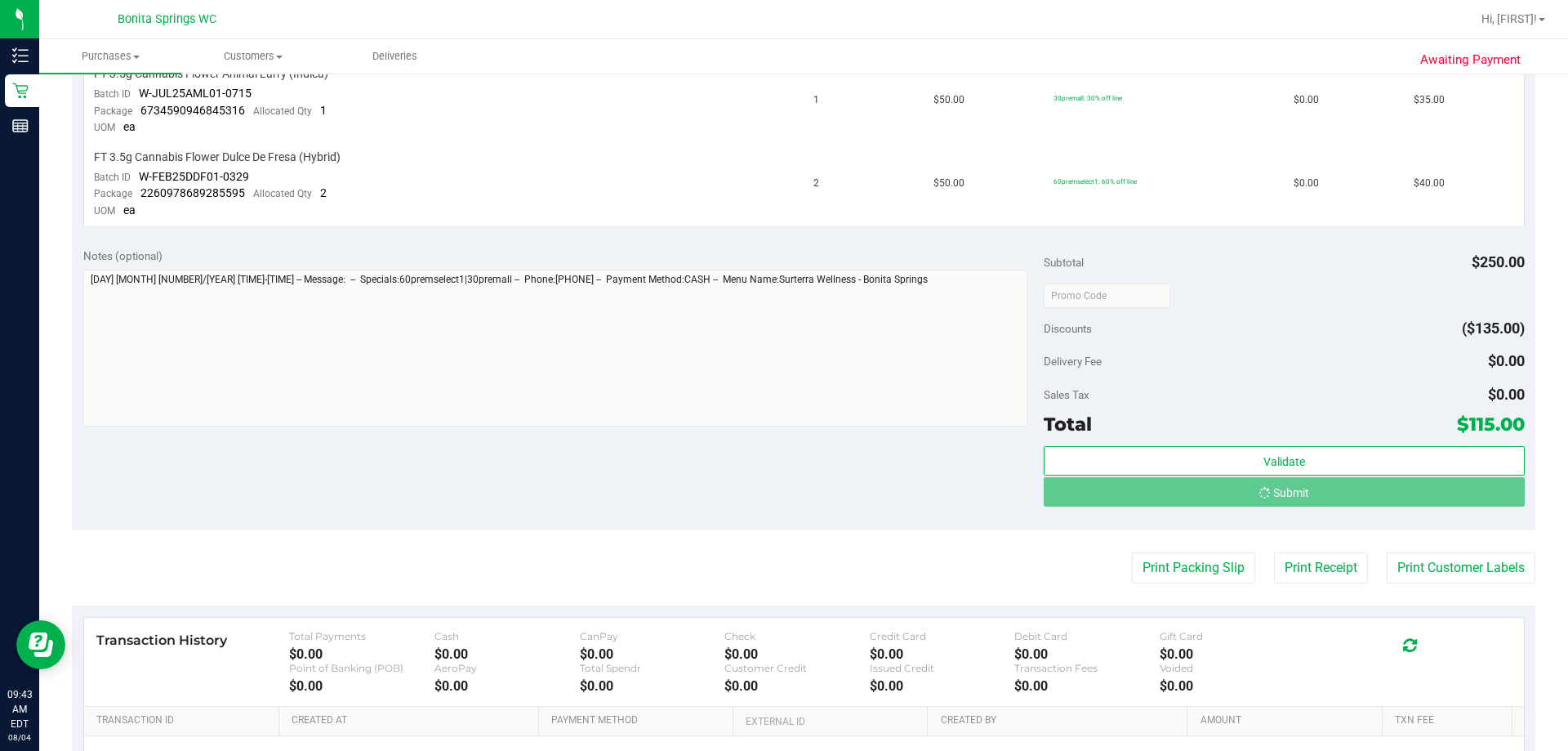click on "Delivery Fee
$0.00" at bounding box center (1284, 361) 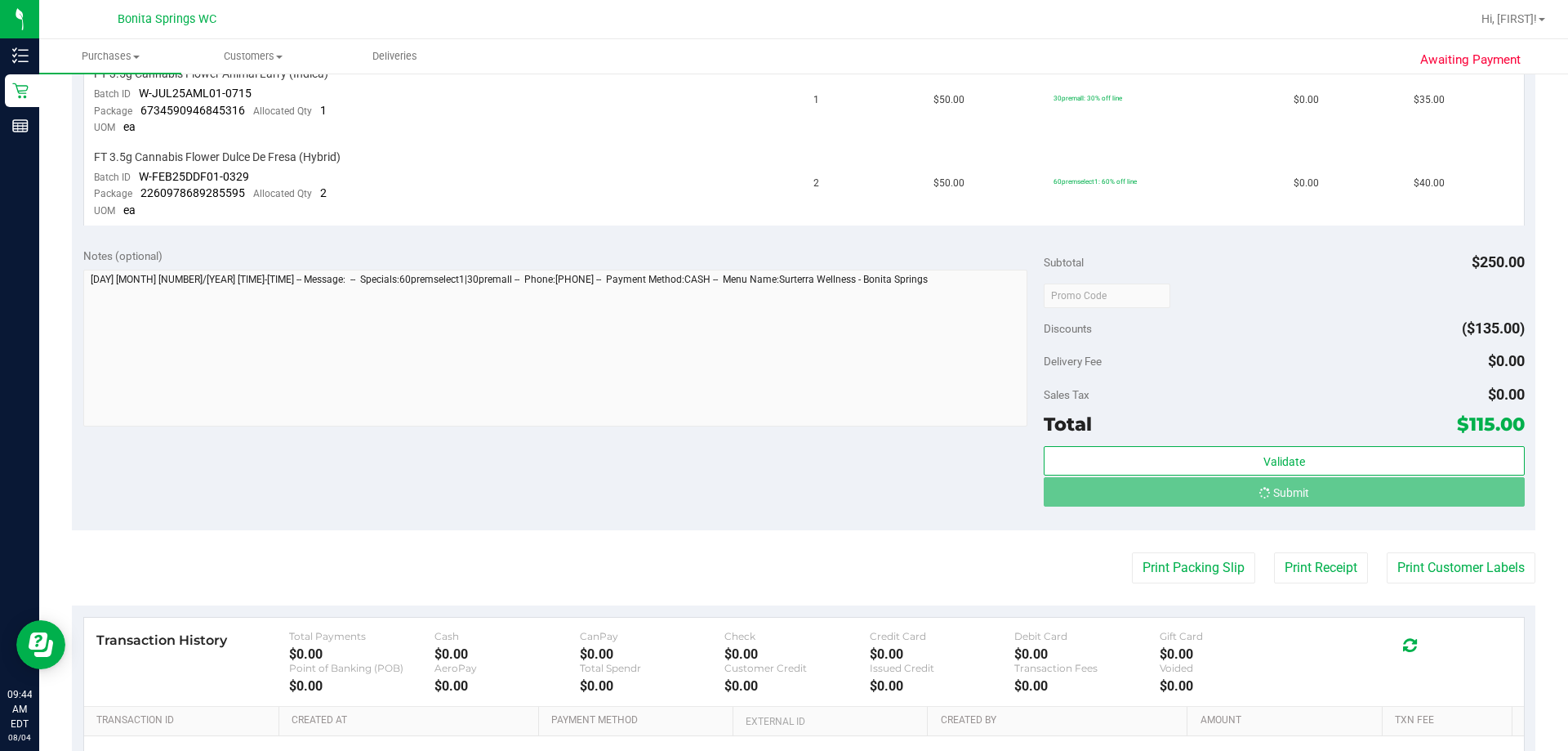 scroll, scrollTop: 523, scrollLeft: 0, axis: vertical 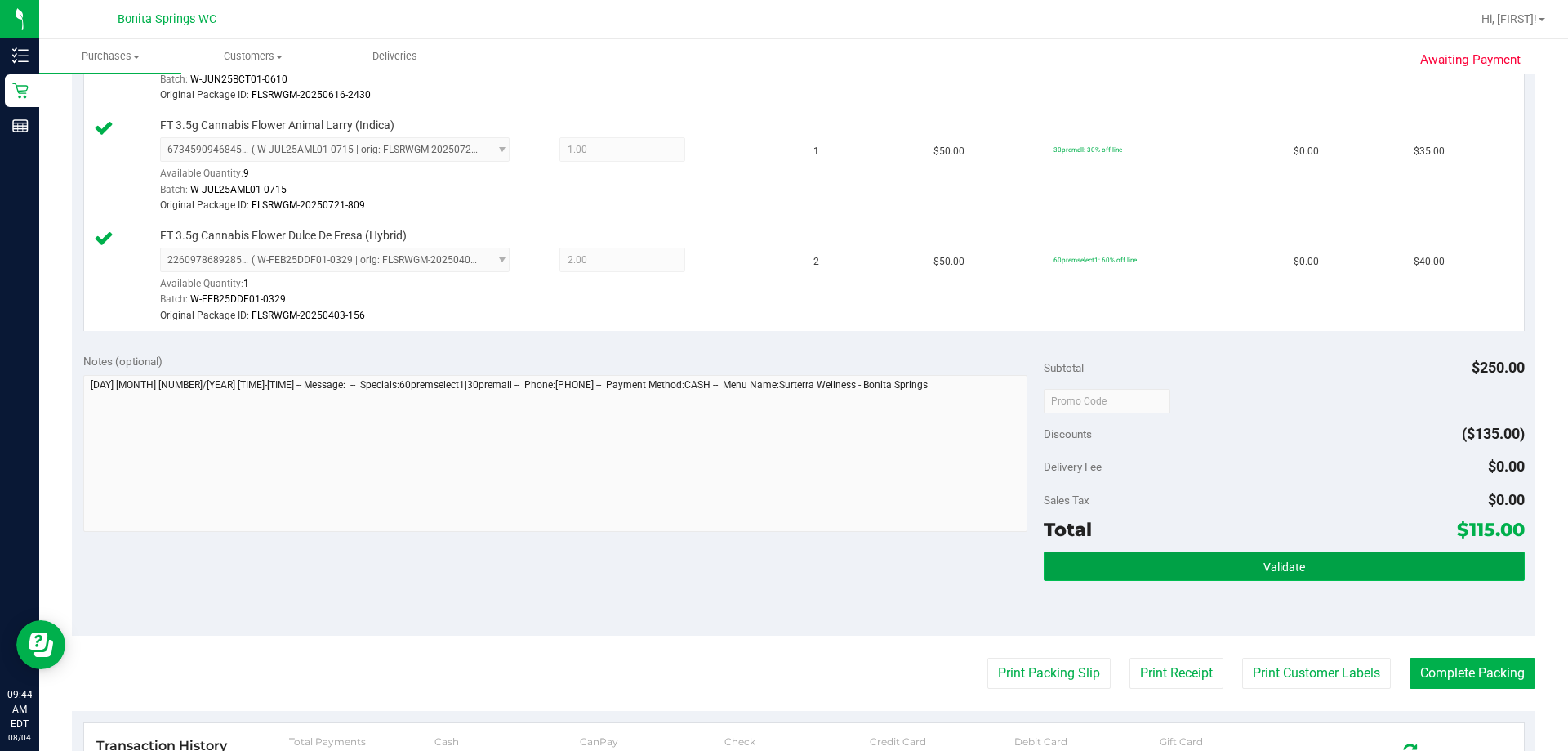 click on "Validate" at bounding box center (1284, 566) 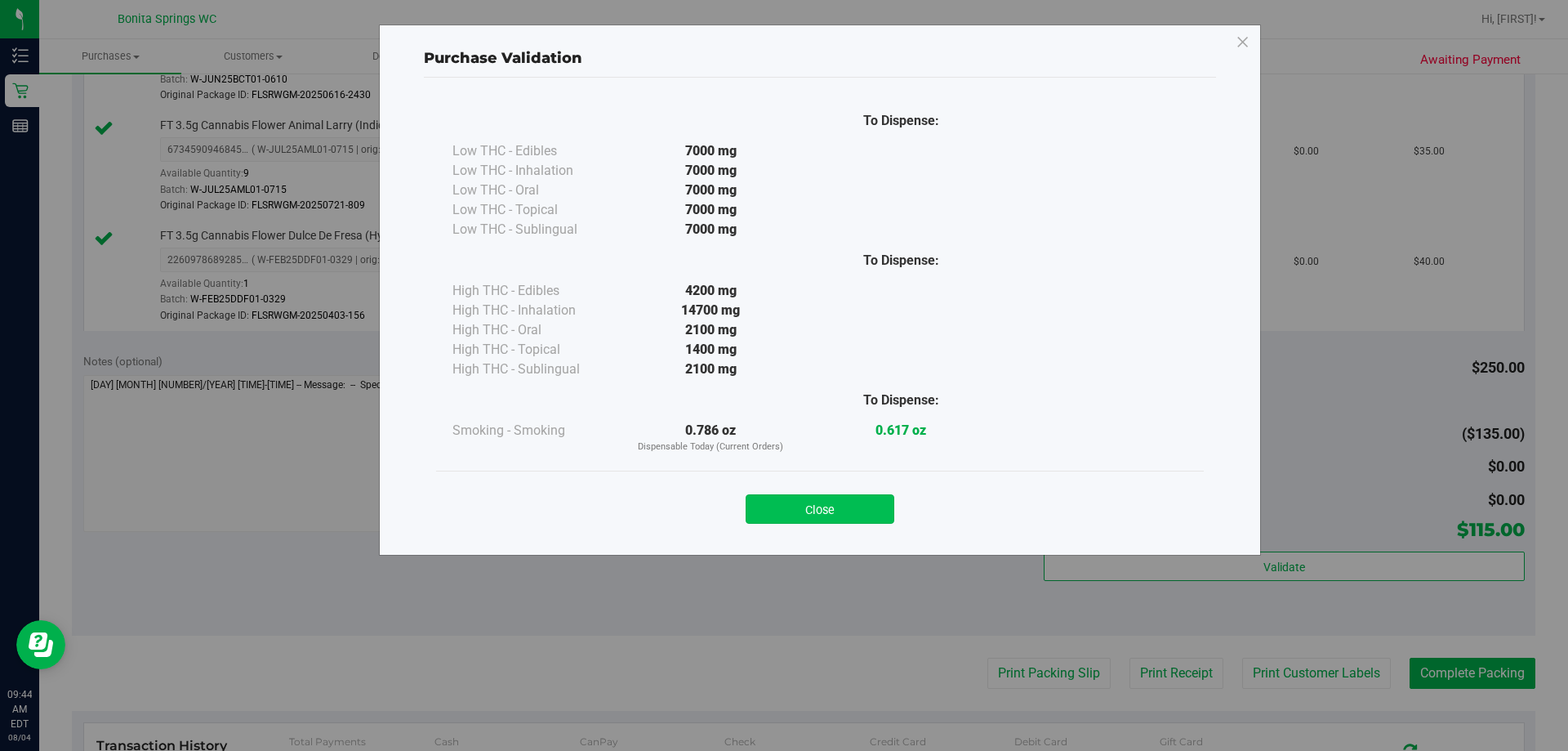 click on "Close" at bounding box center (820, 509) 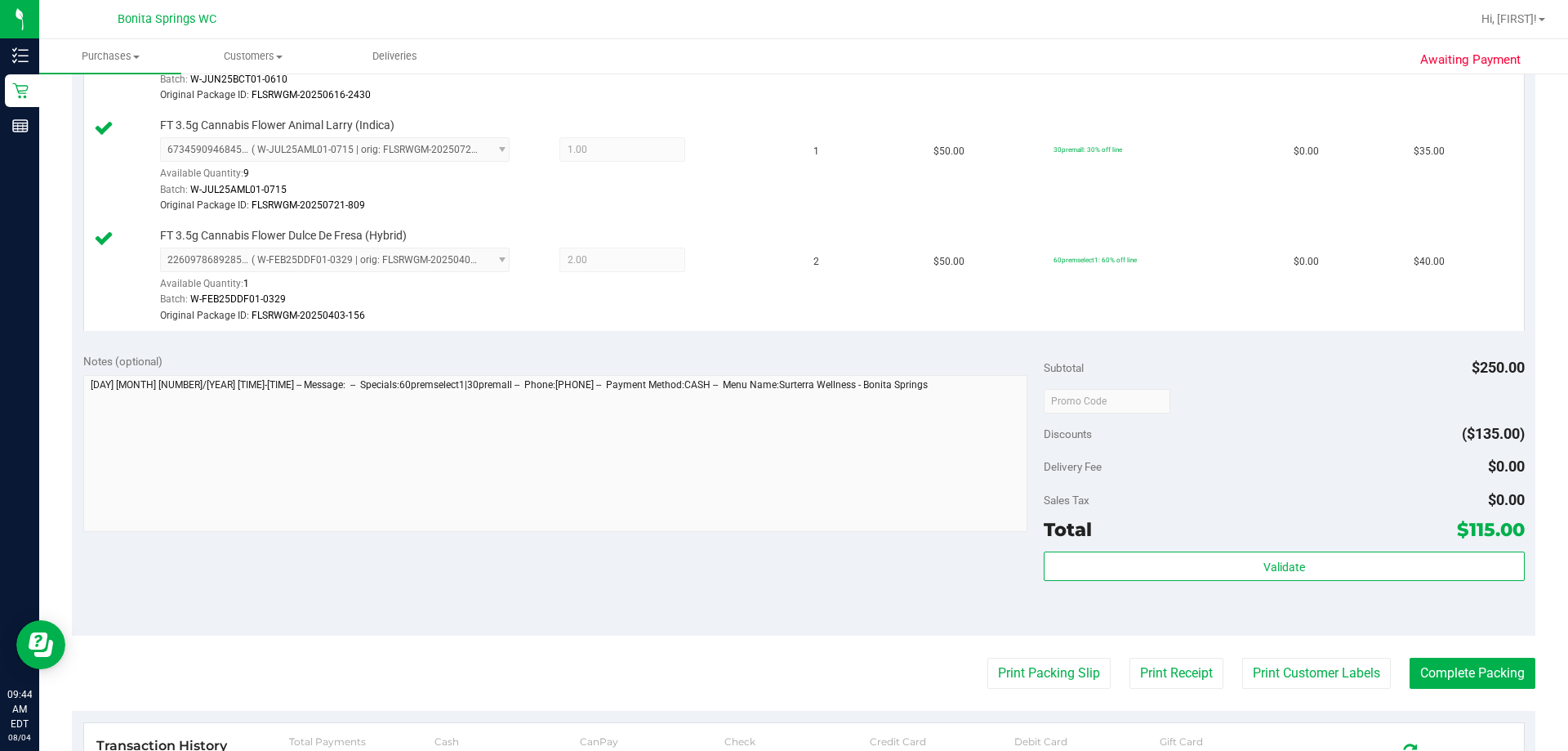 click on "Discounts
($135.00)" at bounding box center [1284, 434] 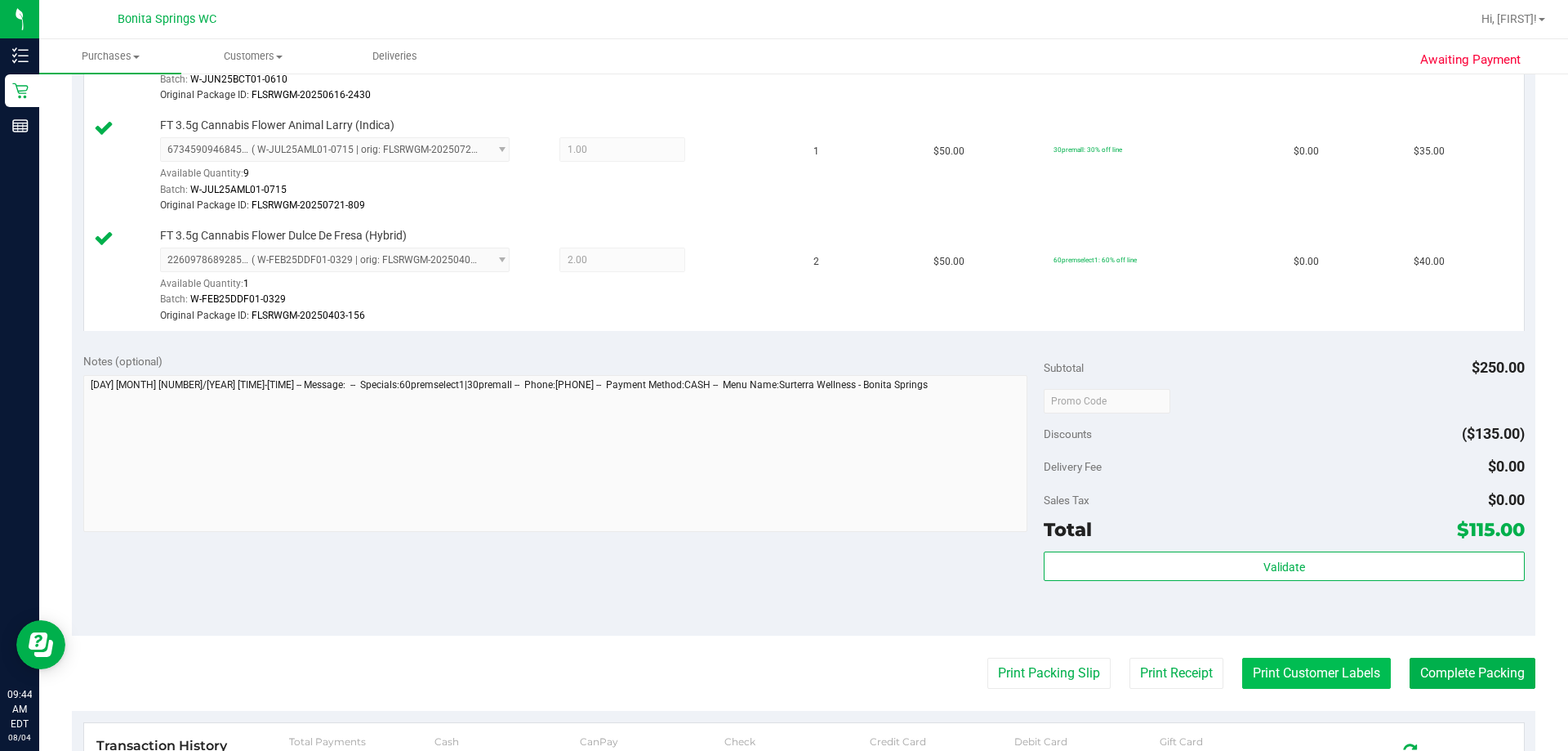 click on "Print Customer Labels" at bounding box center [1316, 673] 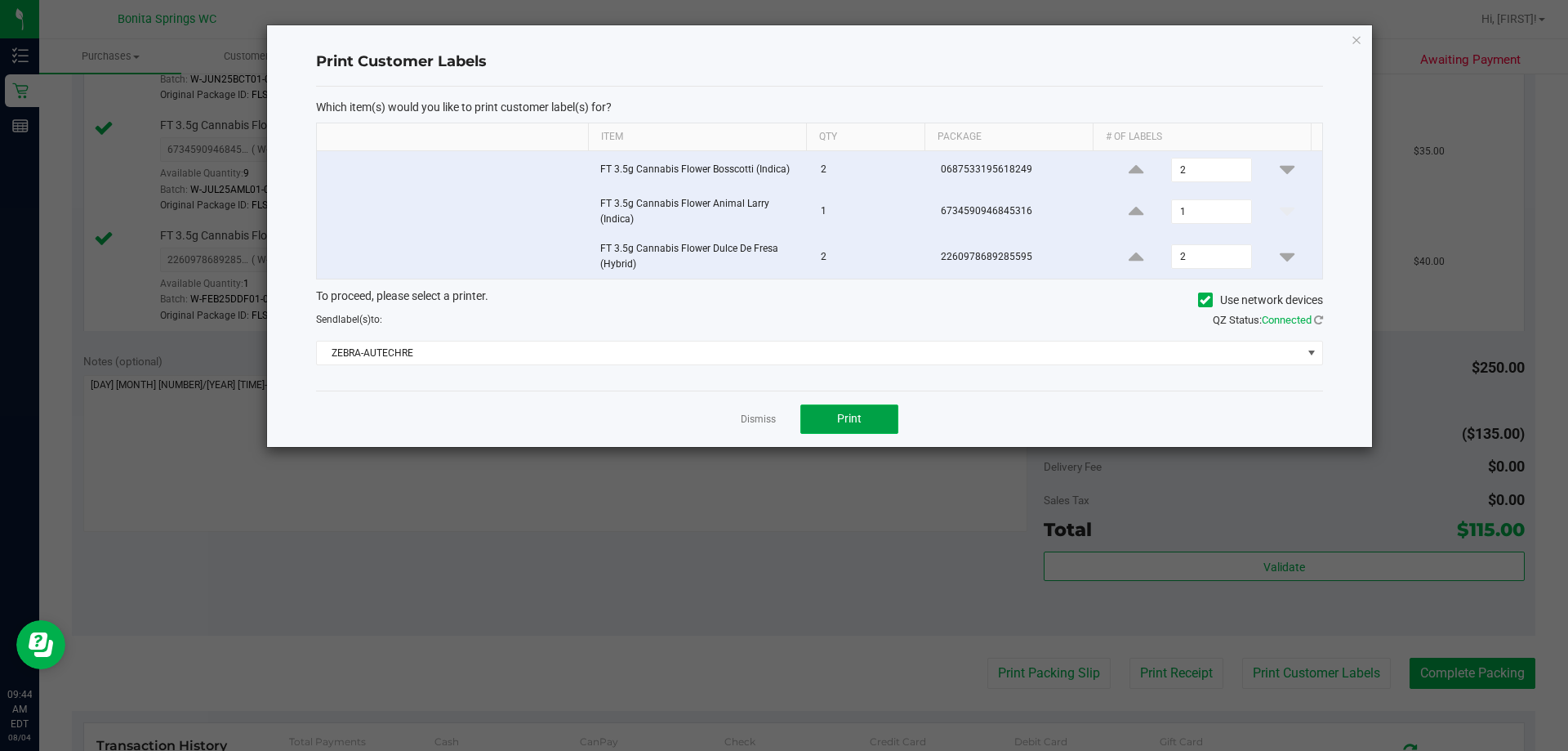 click on "Print" 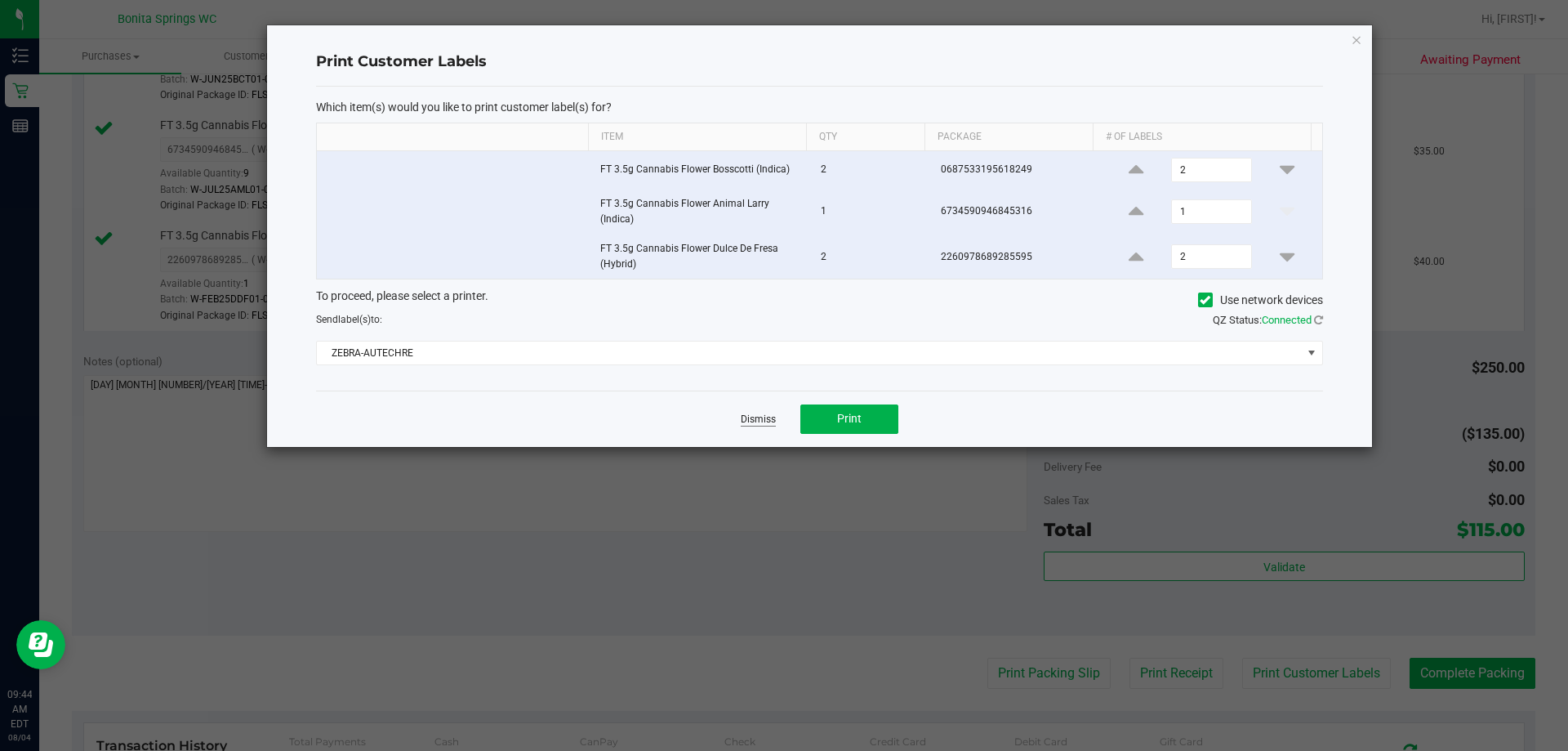 click on "Dismiss" 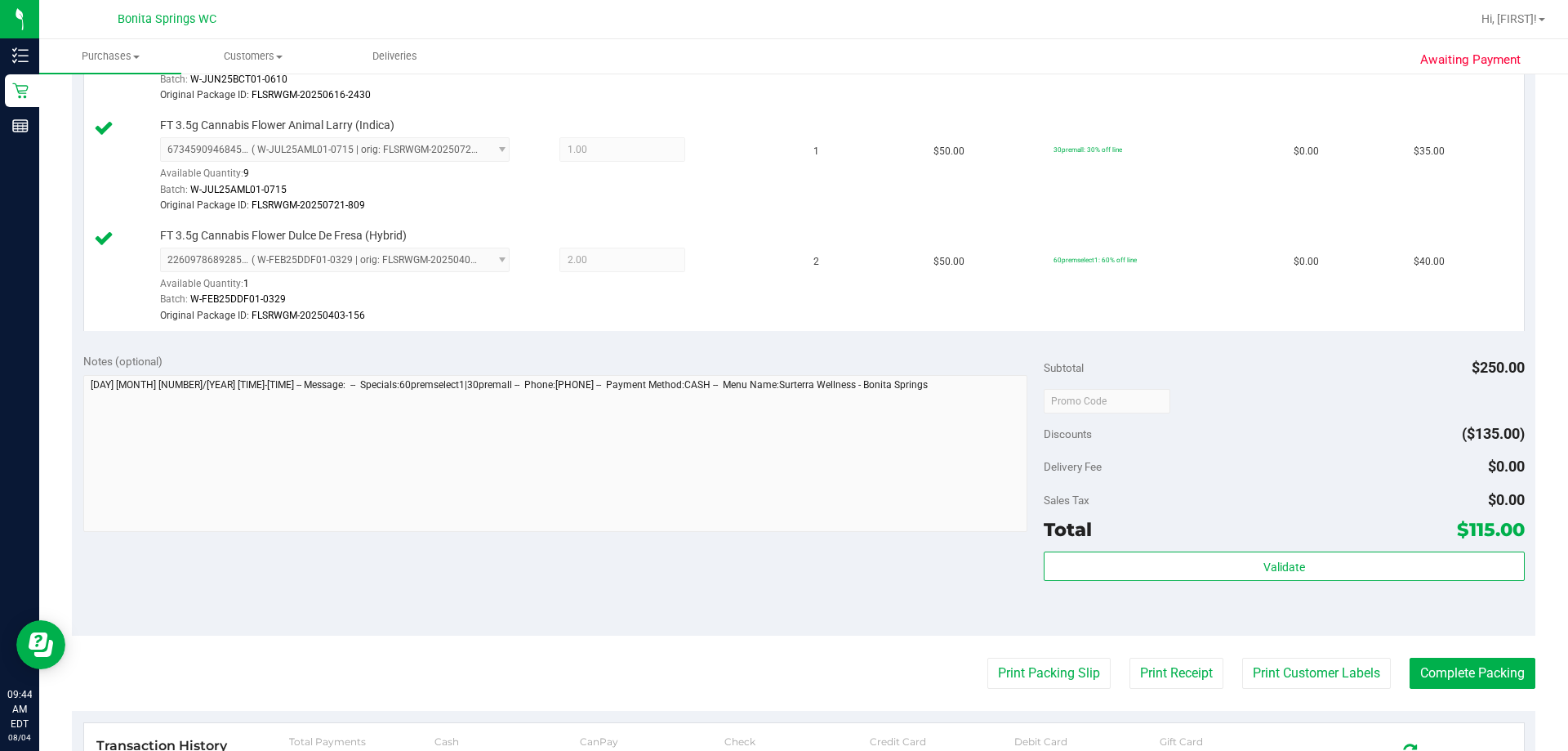 click on "Discounts
($135.00)" at bounding box center [1284, 434] 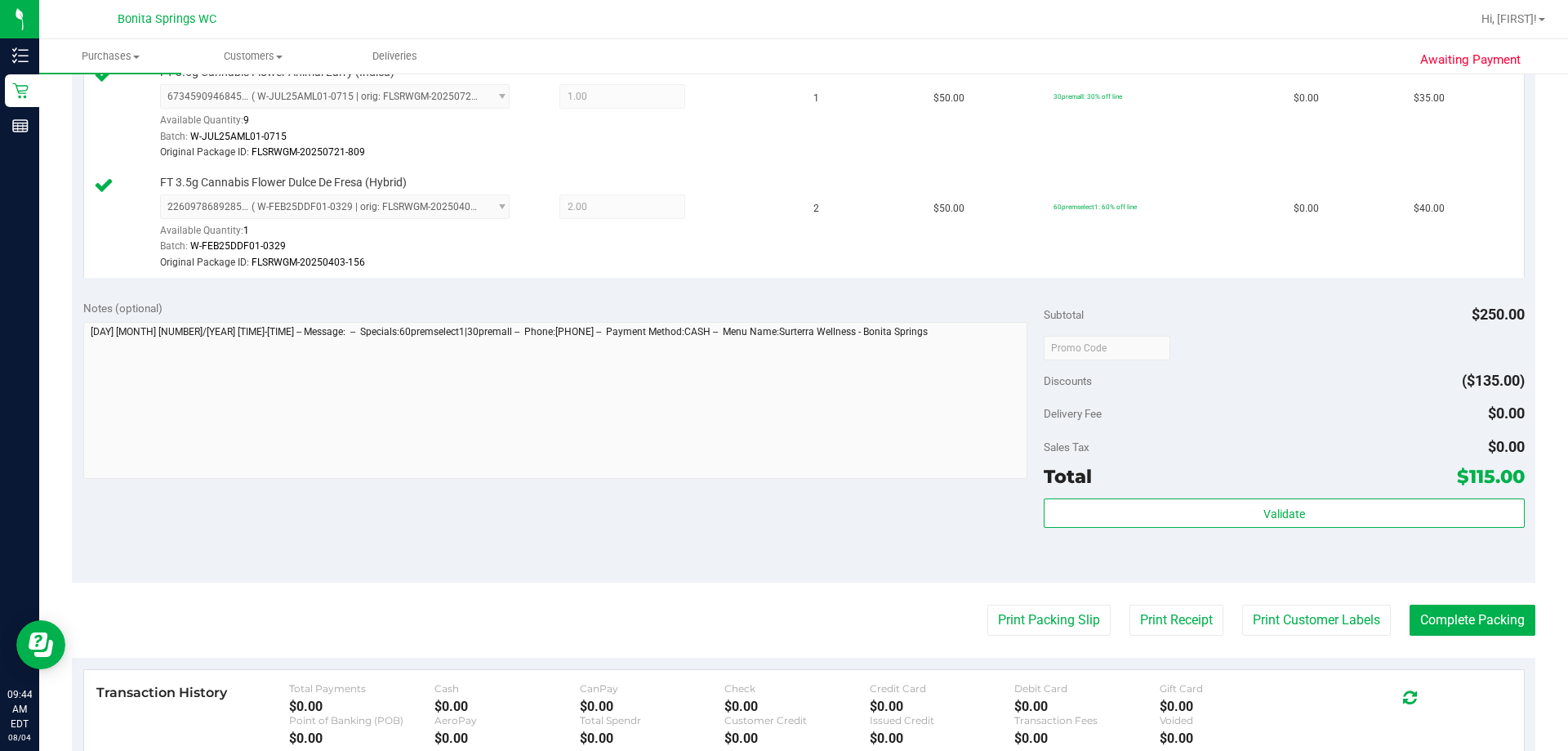 scroll, scrollTop: 605, scrollLeft: 0, axis: vertical 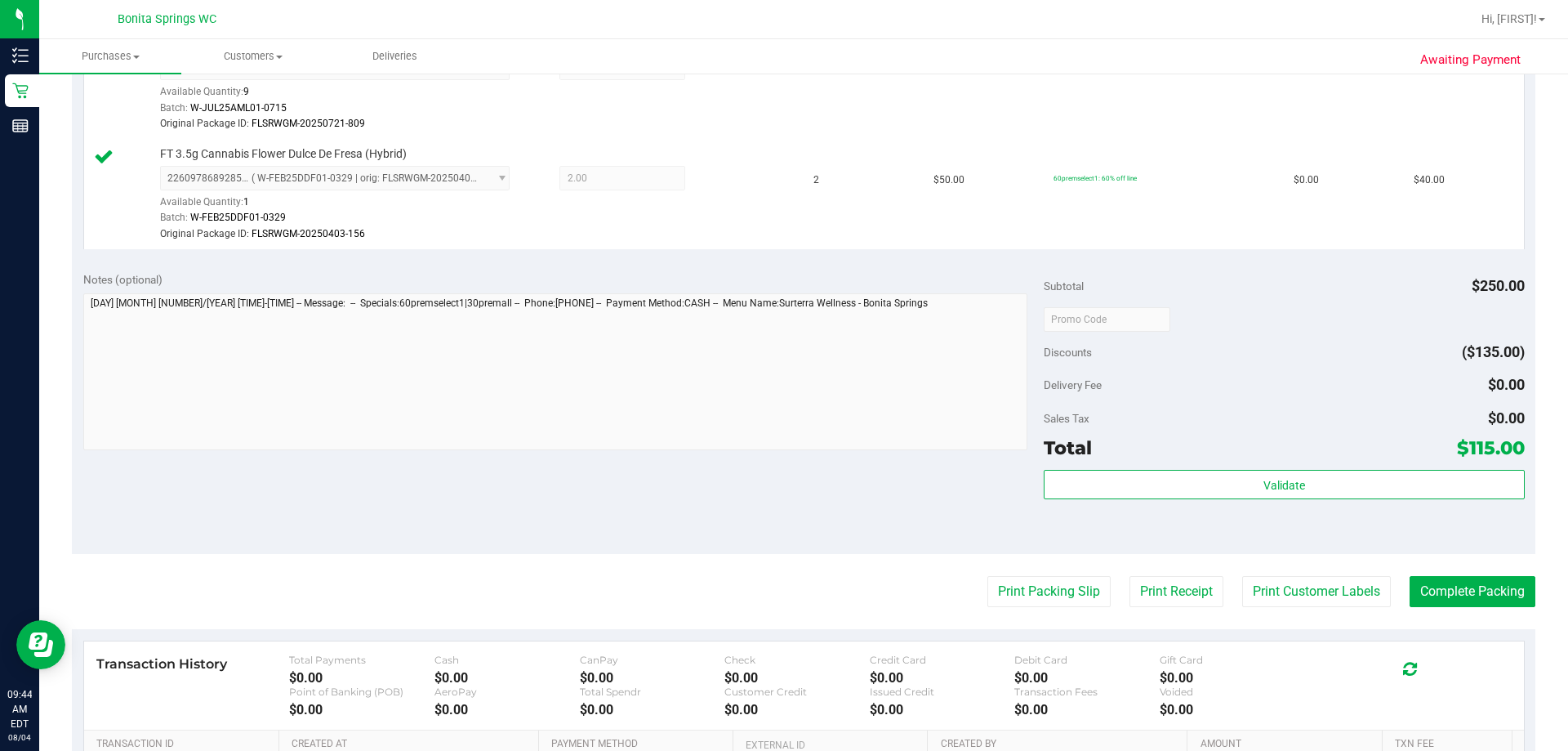 click on "Sales Tax
$0.00" at bounding box center (1284, 418) 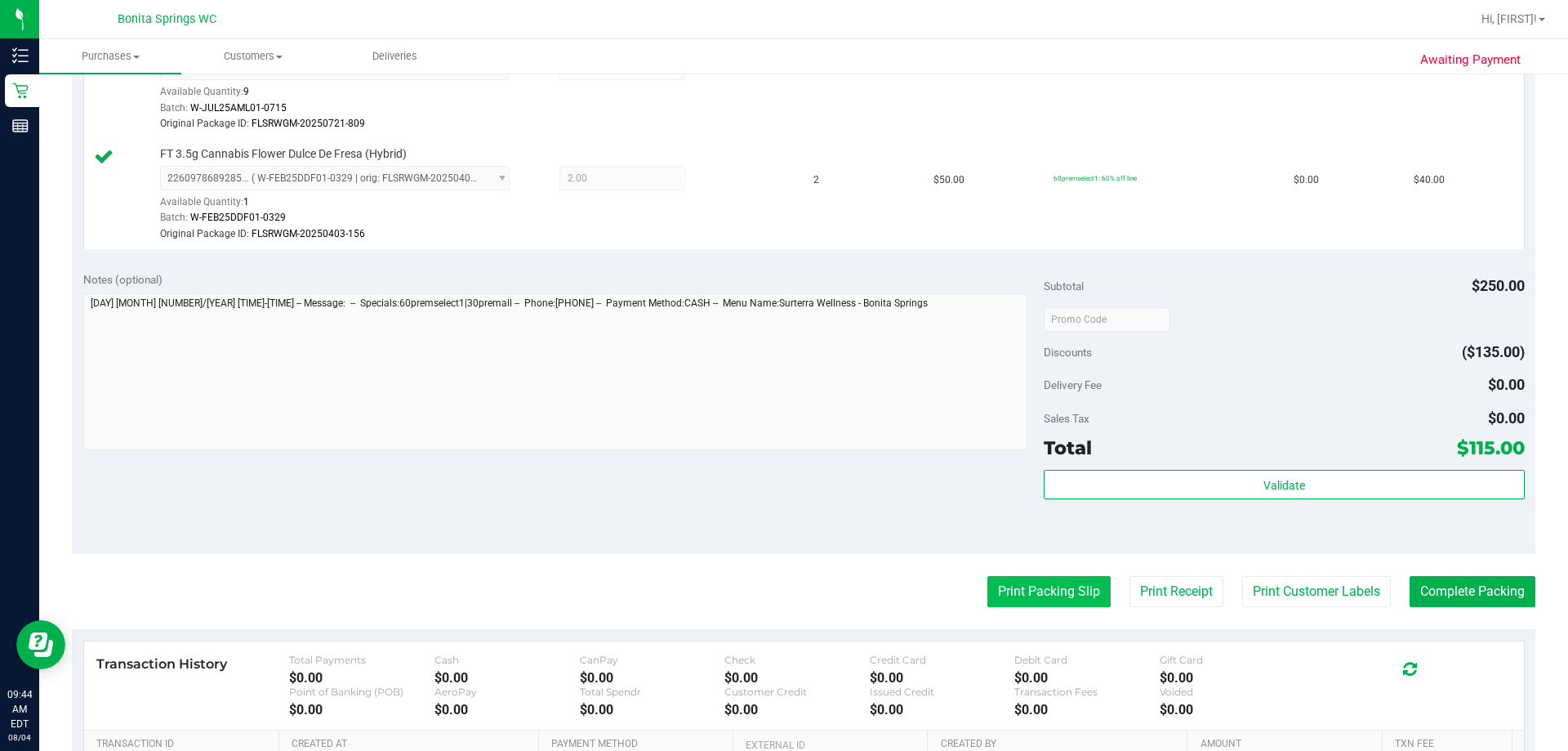 click on "Print Packing Slip" at bounding box center [1049, 592] 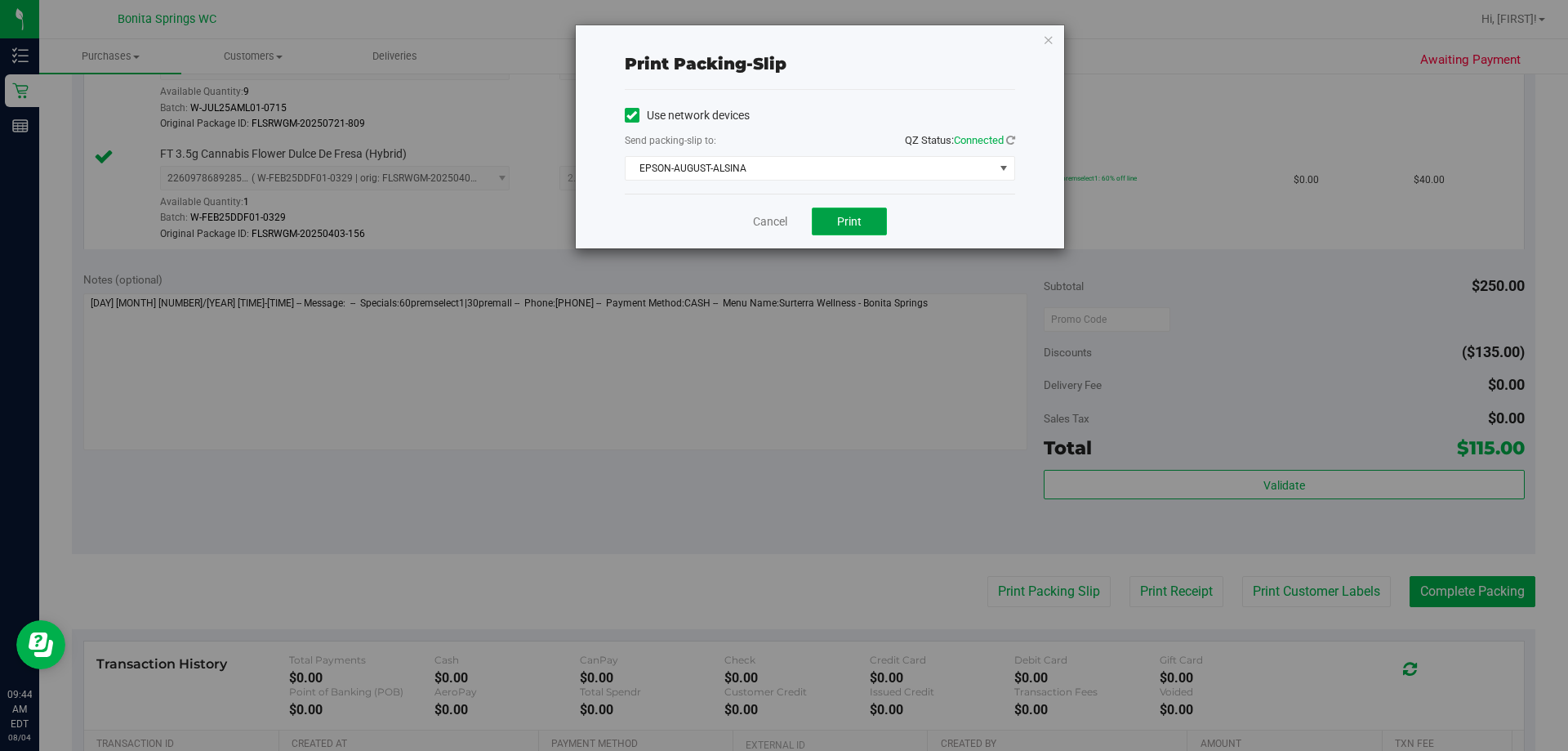 click on "Print" at bounding box center (849, 221) 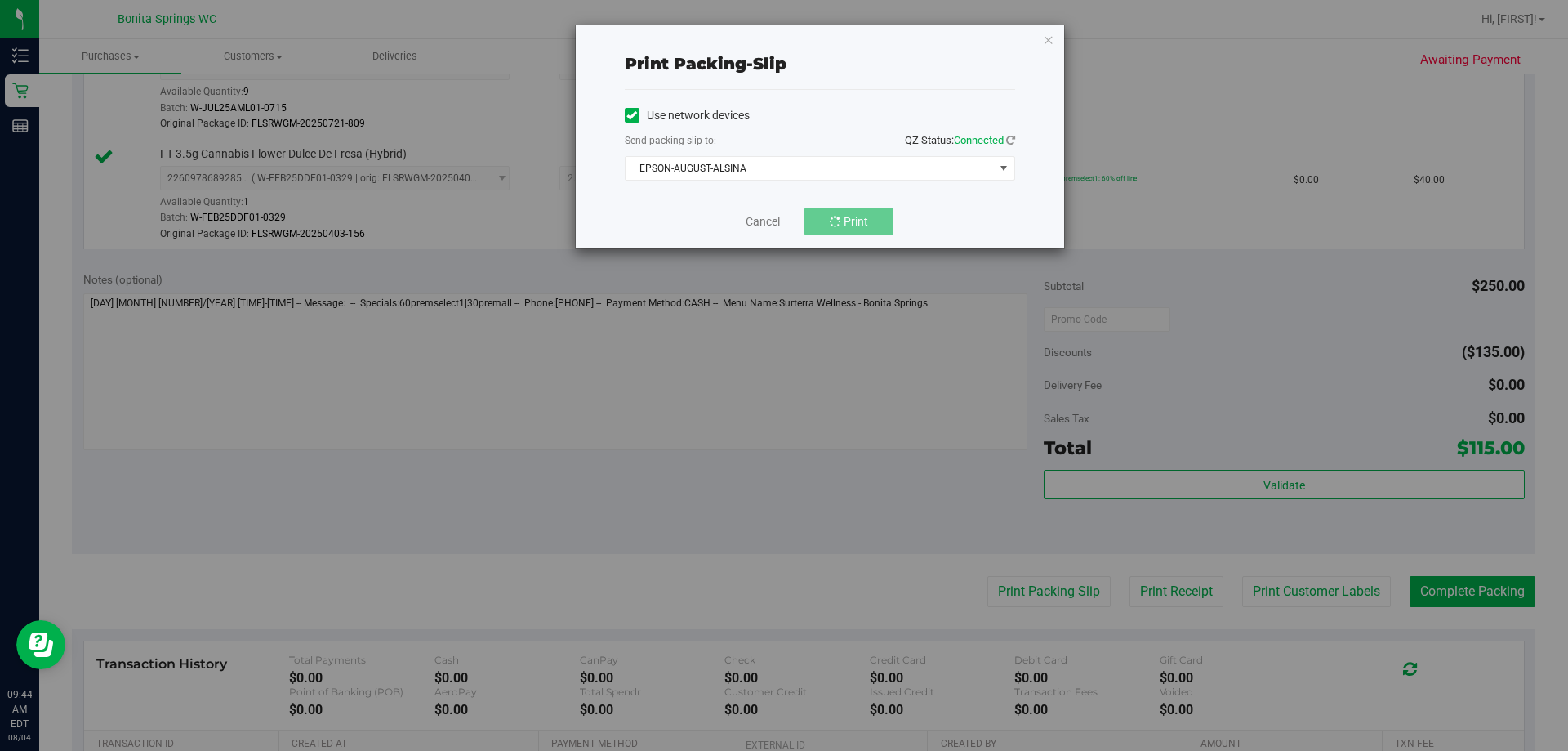 click on "Cancel
Print" at bounding box center (820, 221) 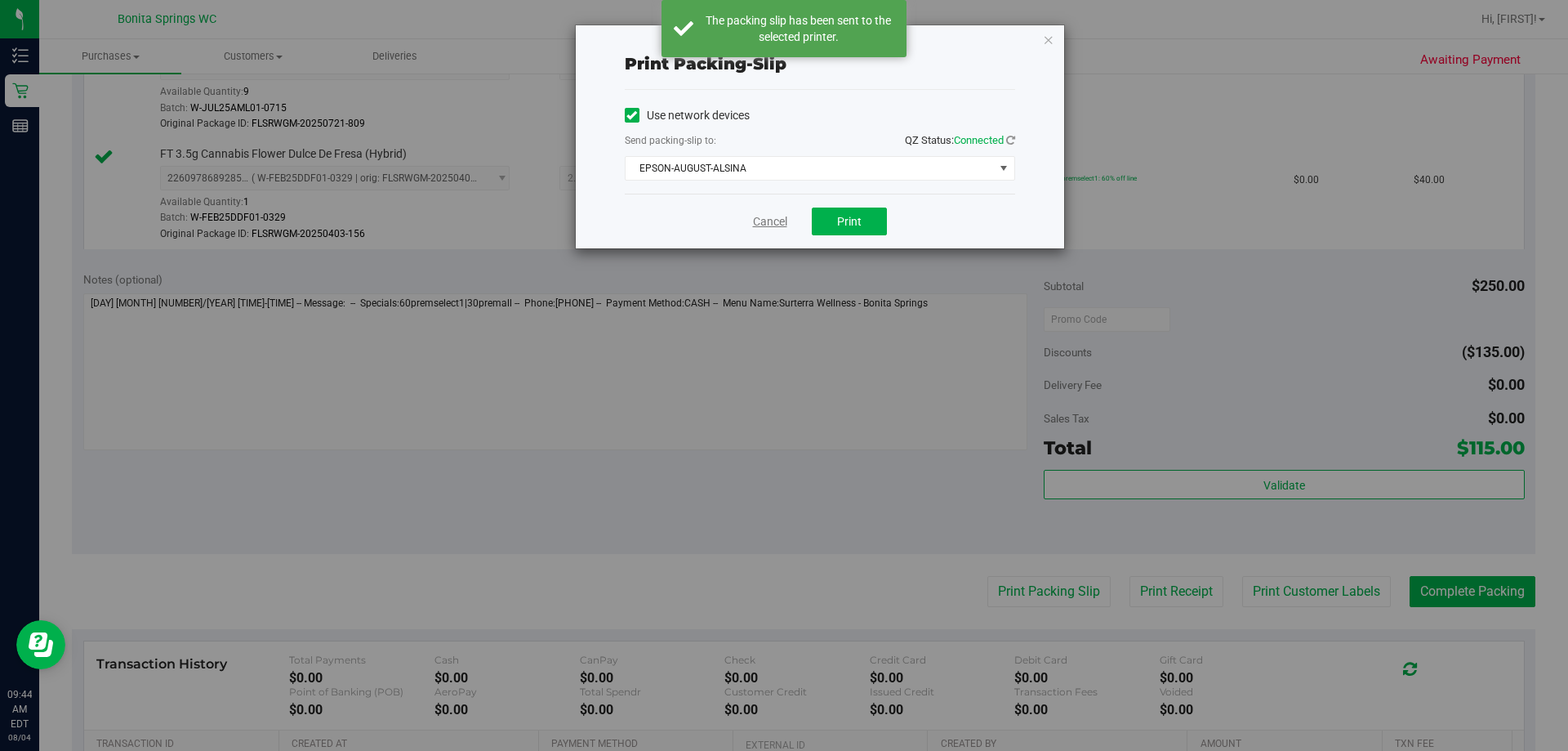 click on "Cancel" at bounding box center (770, 221) 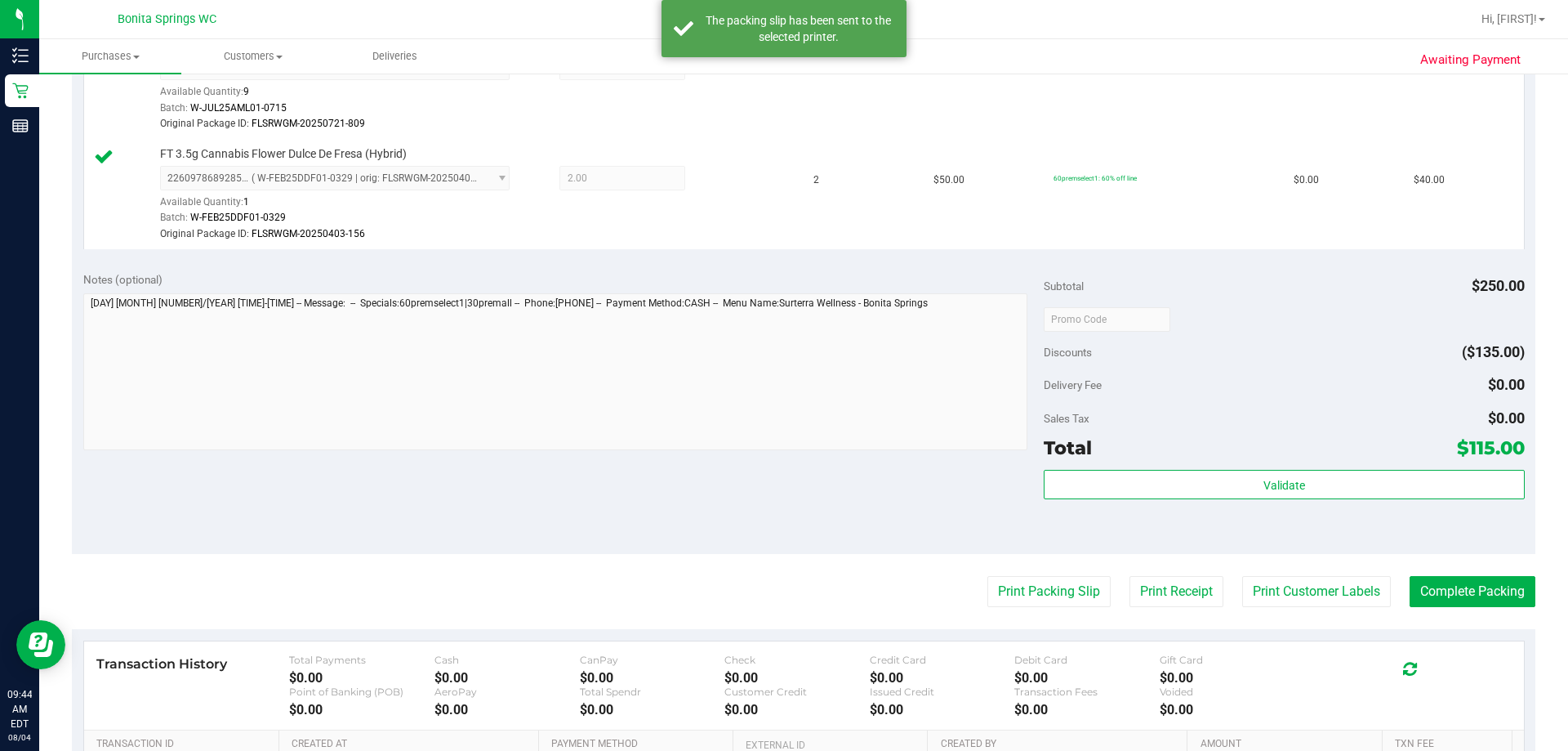click on "Delivery Fee
$0.00" at bounding box center [1284, 385] 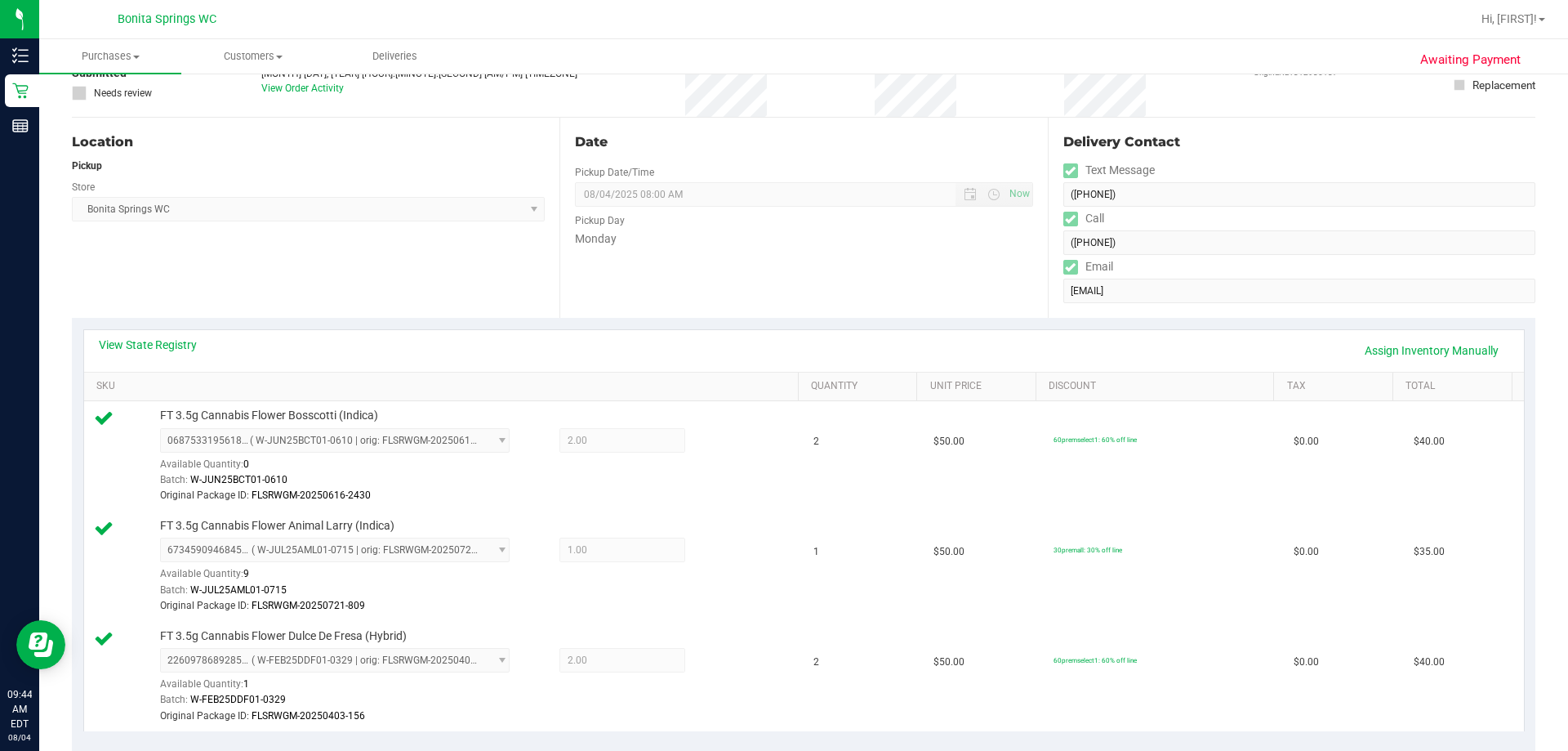 scroll, scrollTop: 0, scrollLeft: 0, axis: both 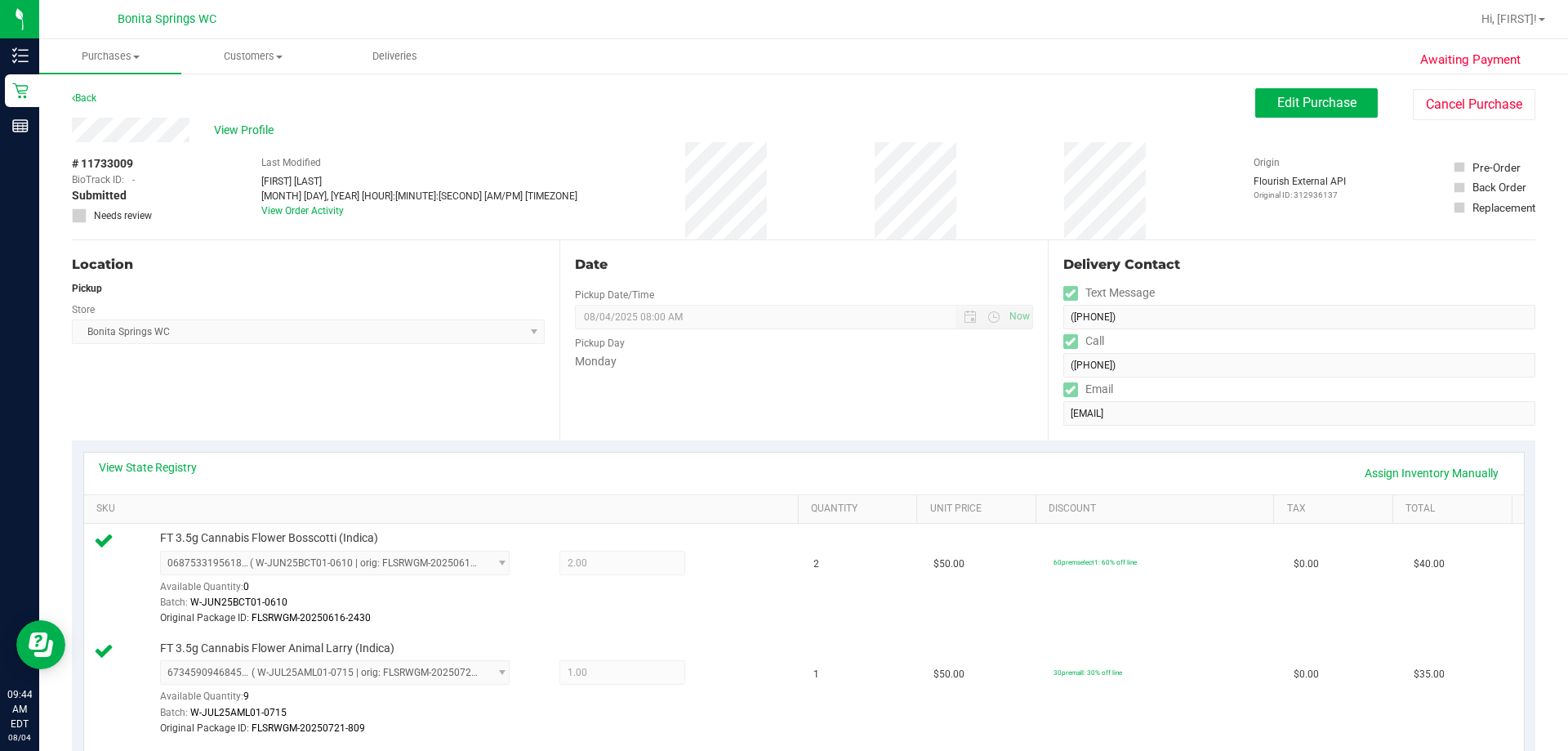click on "Delivery Contact
Text Message
([PHONE])
Call
([PHONE])
Email
[EMAIL]" at bounding box center [1291, 340] 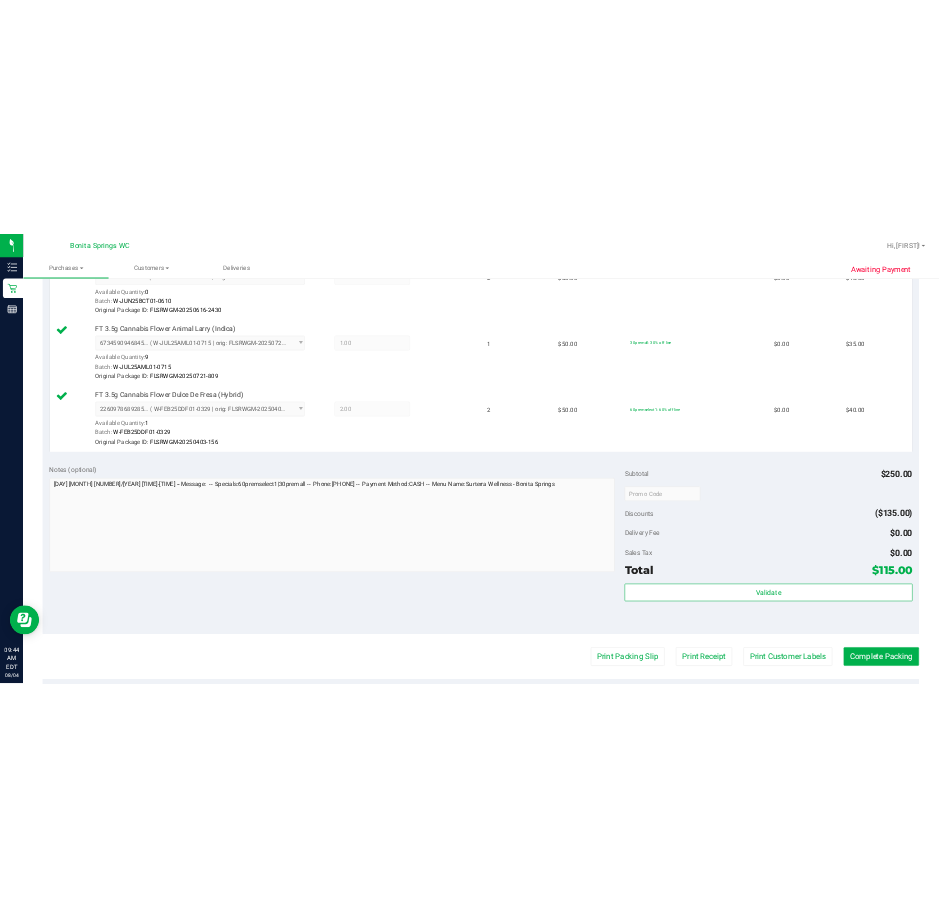scroll, scrollTop: 800, scrollLeft: 0, axis: vertical 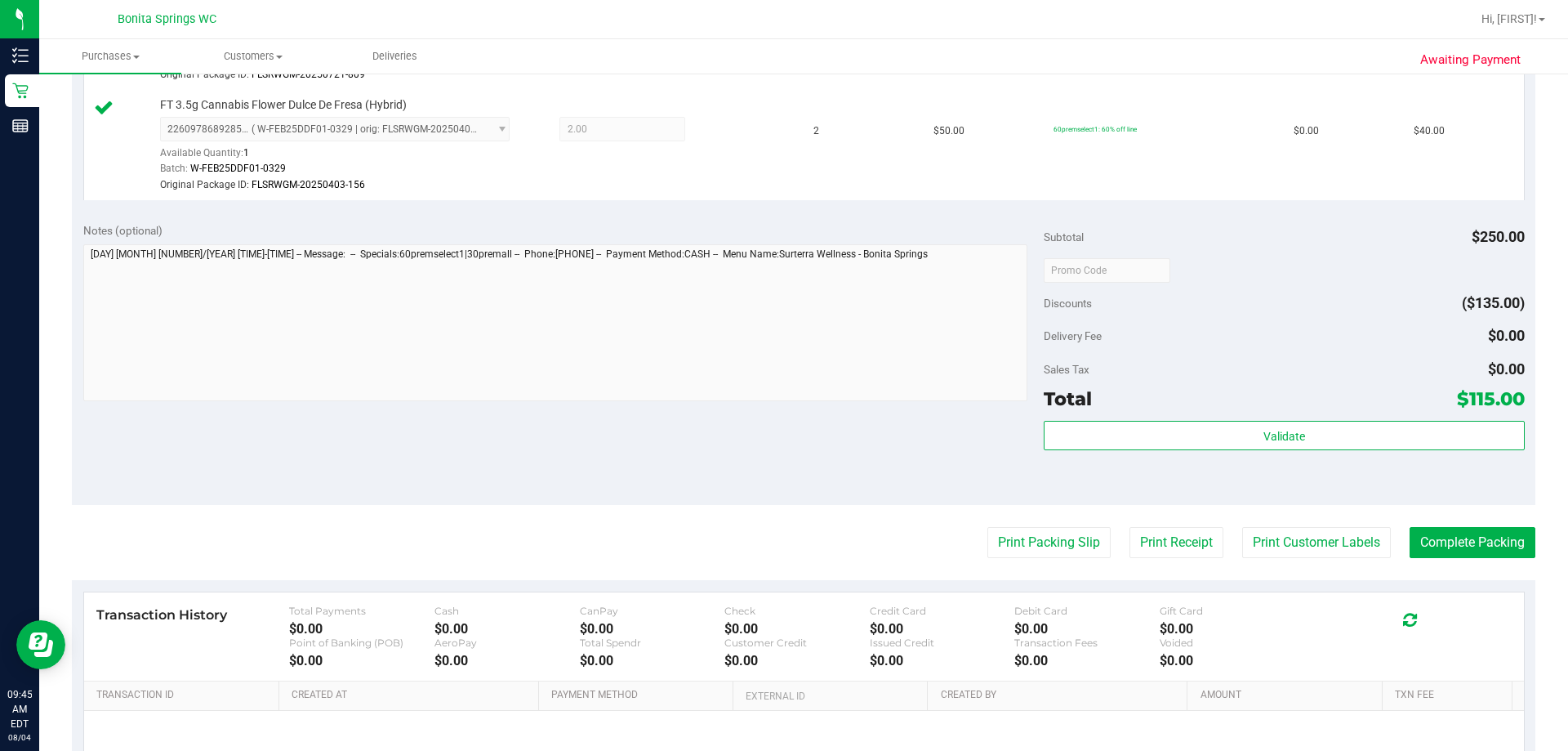 click on "Notes (optional)
Subtotal
$250.00
Discounts
($135.00)
Delivery Fee
$0.00
Sales Tax
$0.00
Total
$115.00" at bounding box center [804, 358] 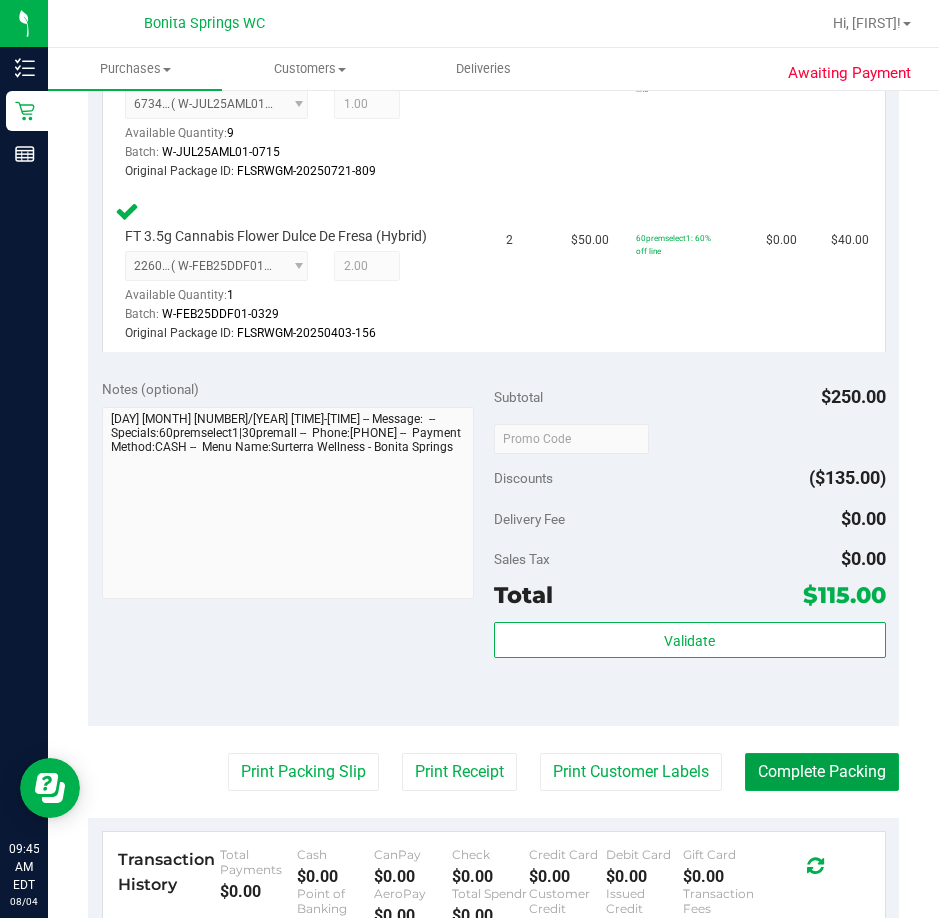 drag, startPoint x: 770, startPoint y: 743, endPoint x: 770, endPoint y: 723, distance: 20 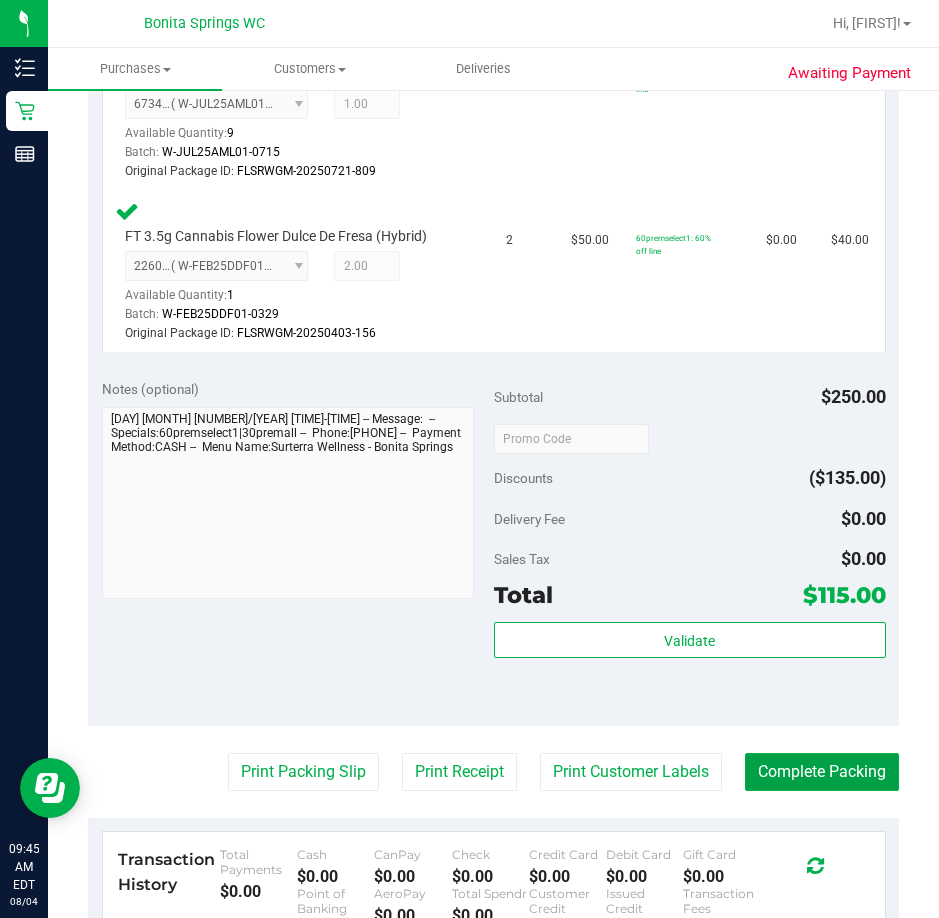 click on "Complete Packing" at bounding box center (822, 772) 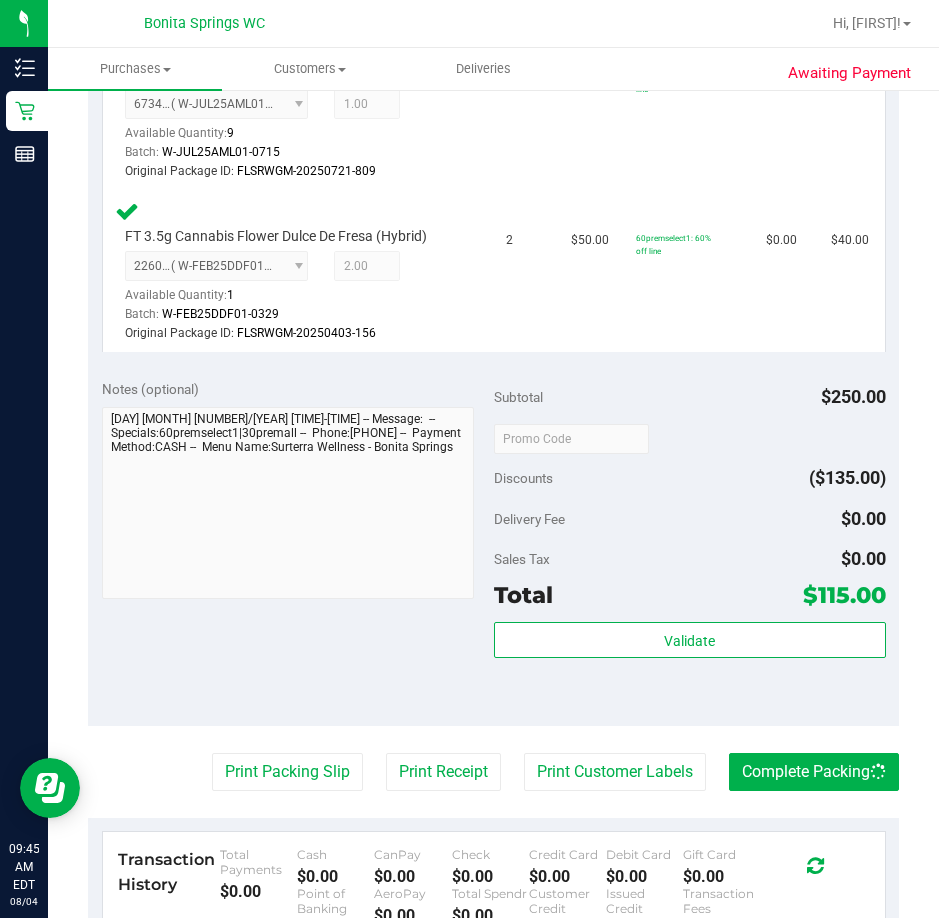 click on "Sales Tax
$0.00" at bounding box center (690, 559) 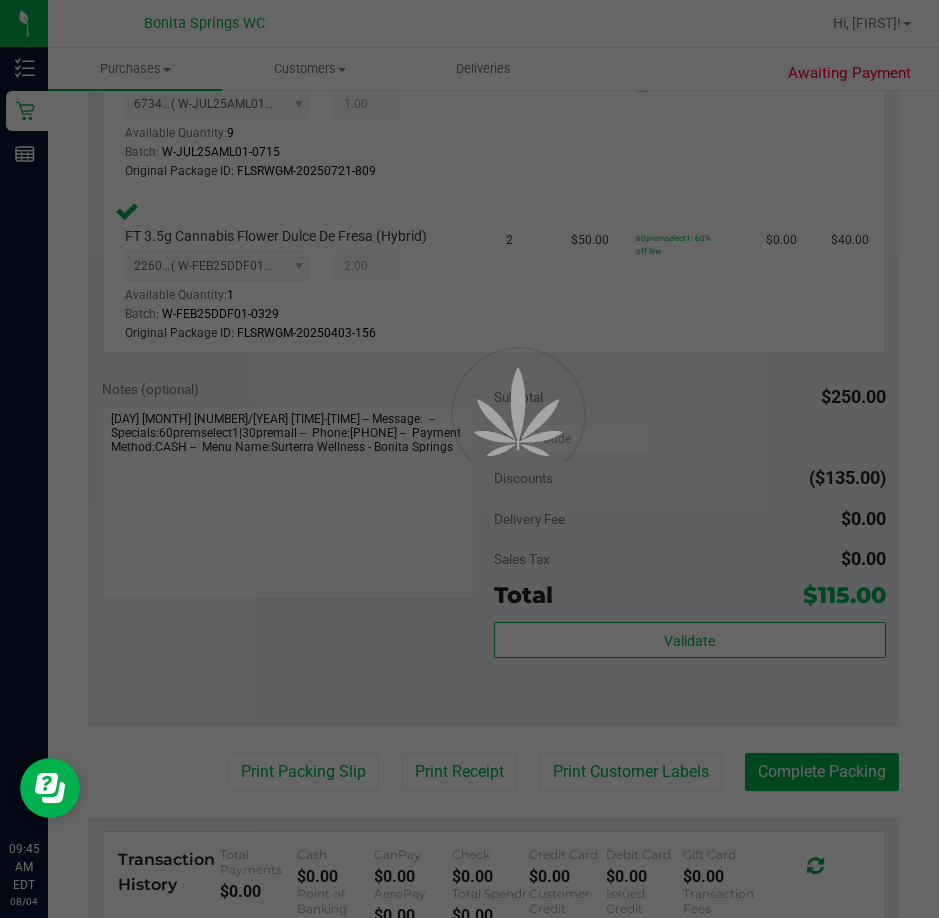 scroll, scrollTop: 0, scrollLeft: 0, axis: both 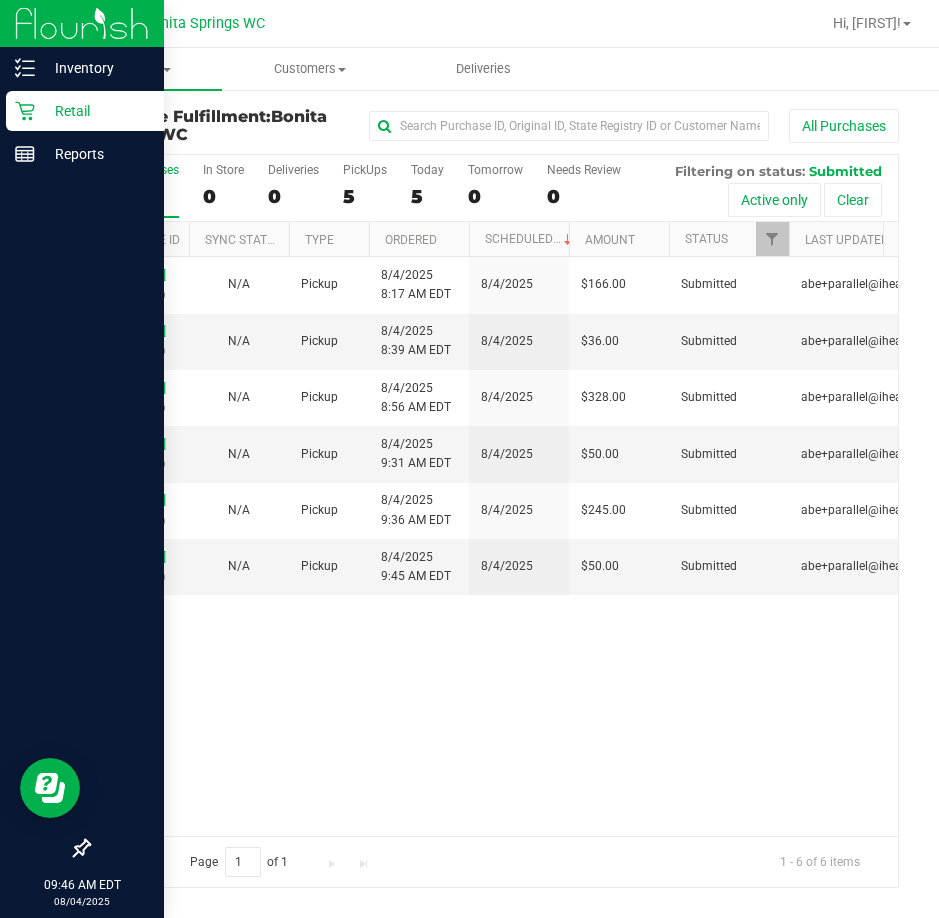 click 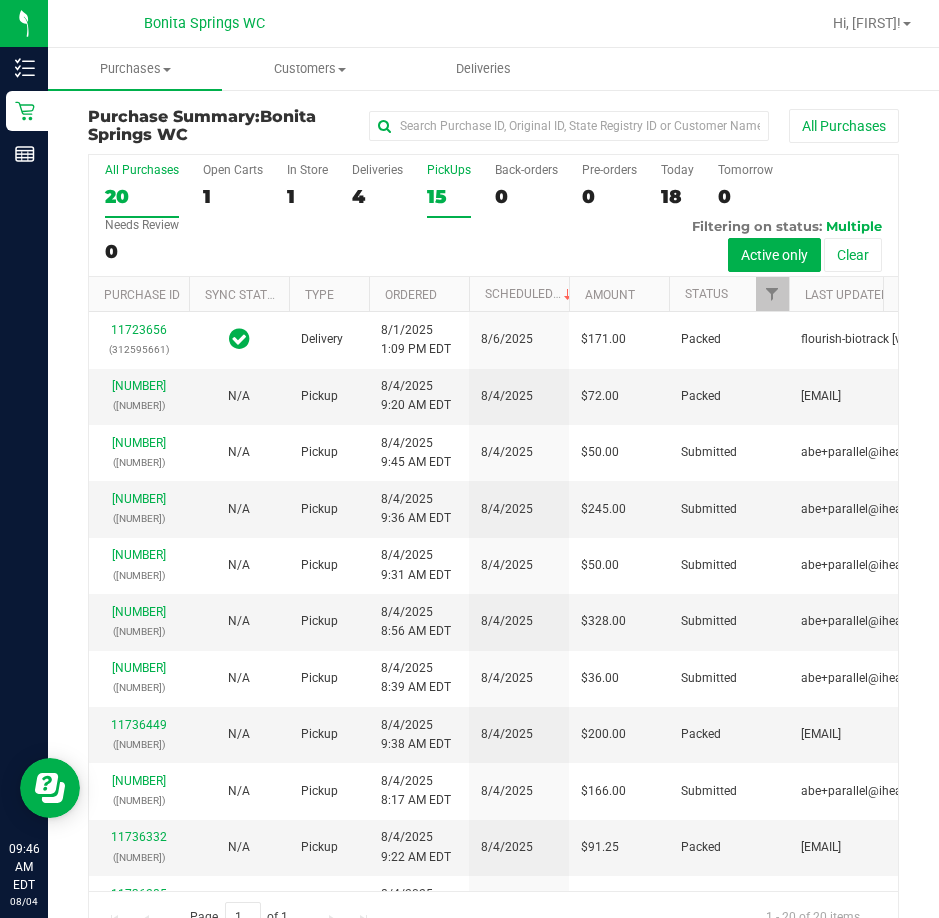 click on "15" at bounding box center (449, 196) 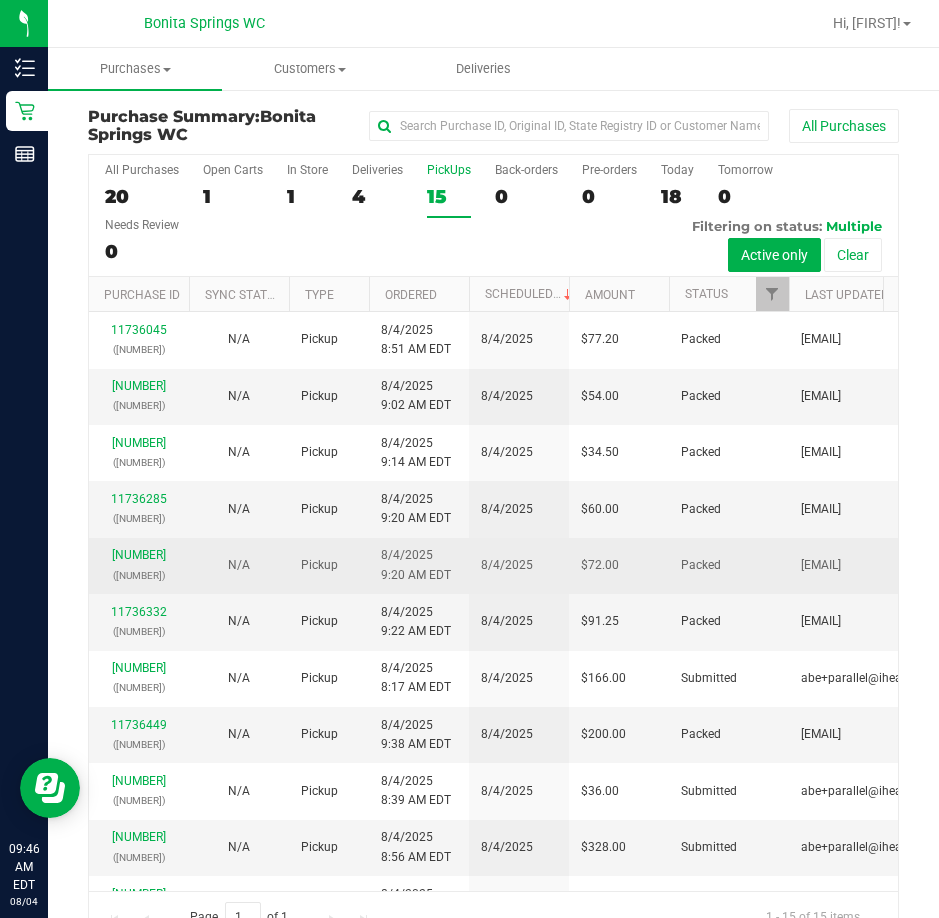 scroll, scrollTop: 497, scrollLeft: 0, axis: vertical 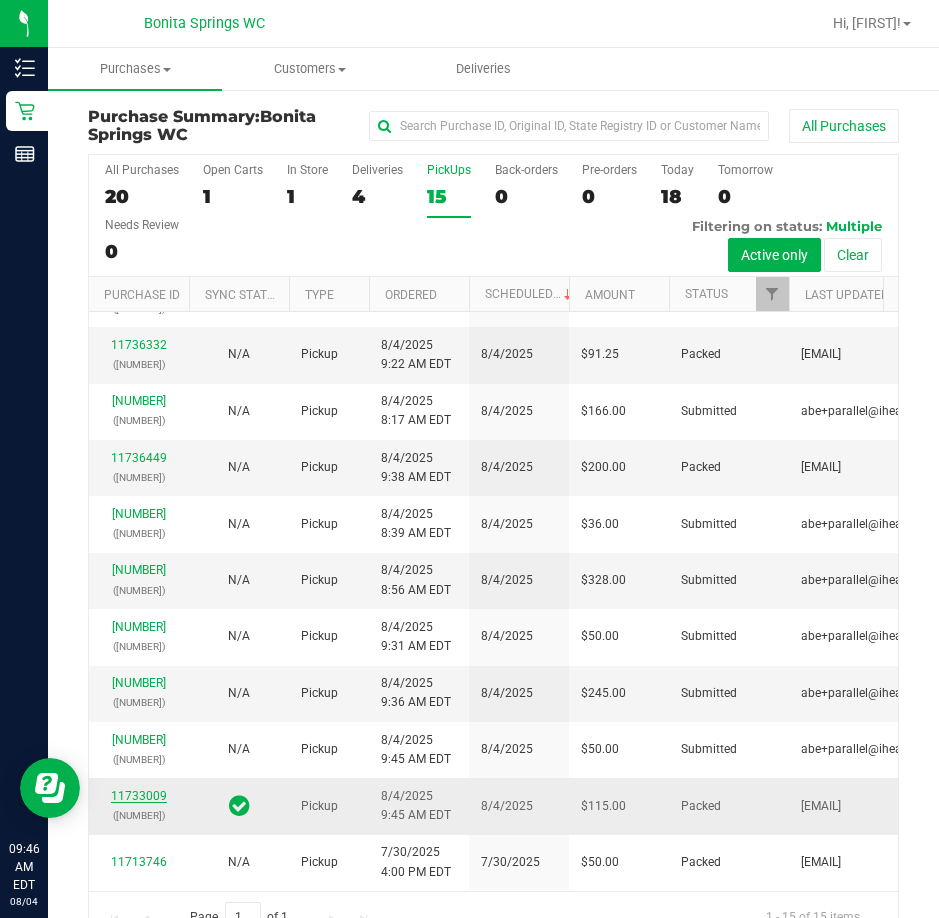 click on "11733009" at bounding box center (139, 796) 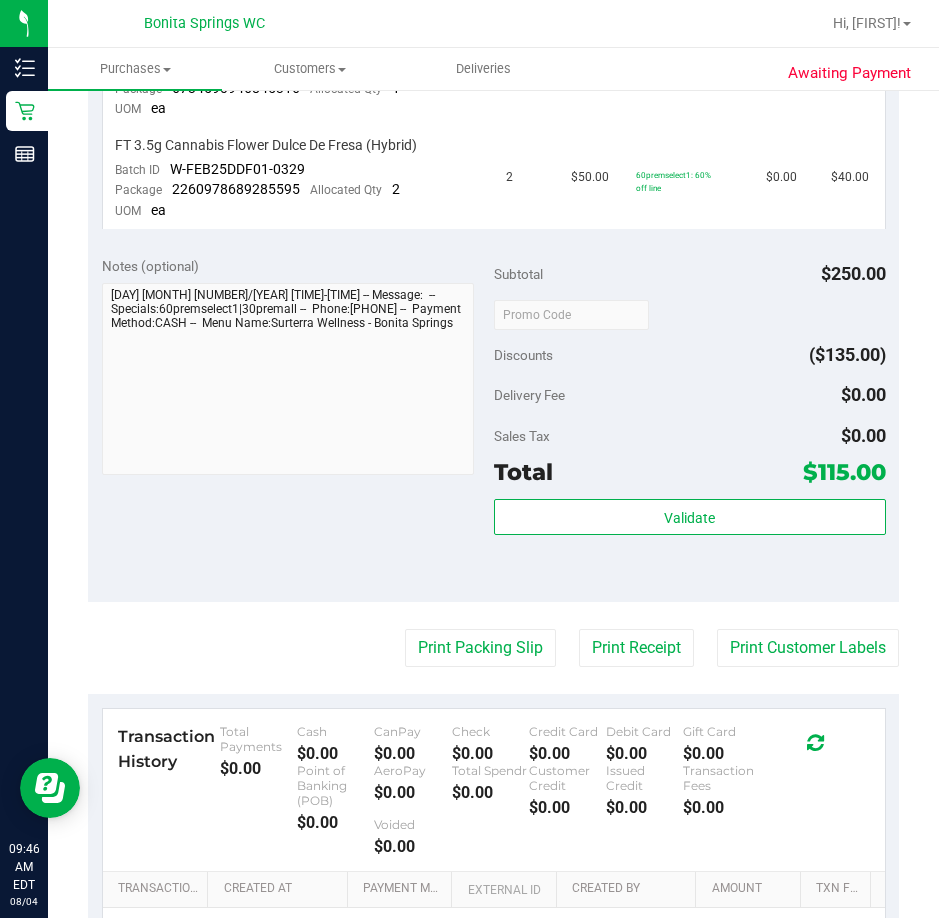 scroll, scrollTop: 800, scrollLeft: 0, axis: vertical 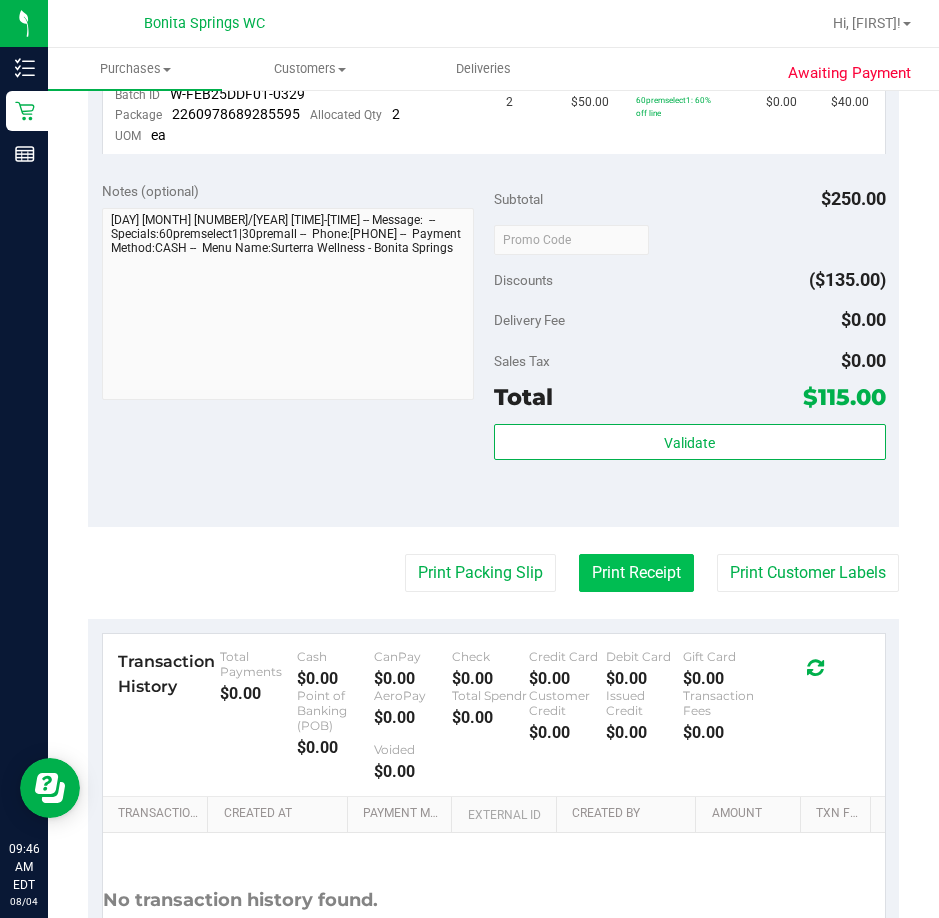 click on "Print Receipt" at bounding box center (636, 573) 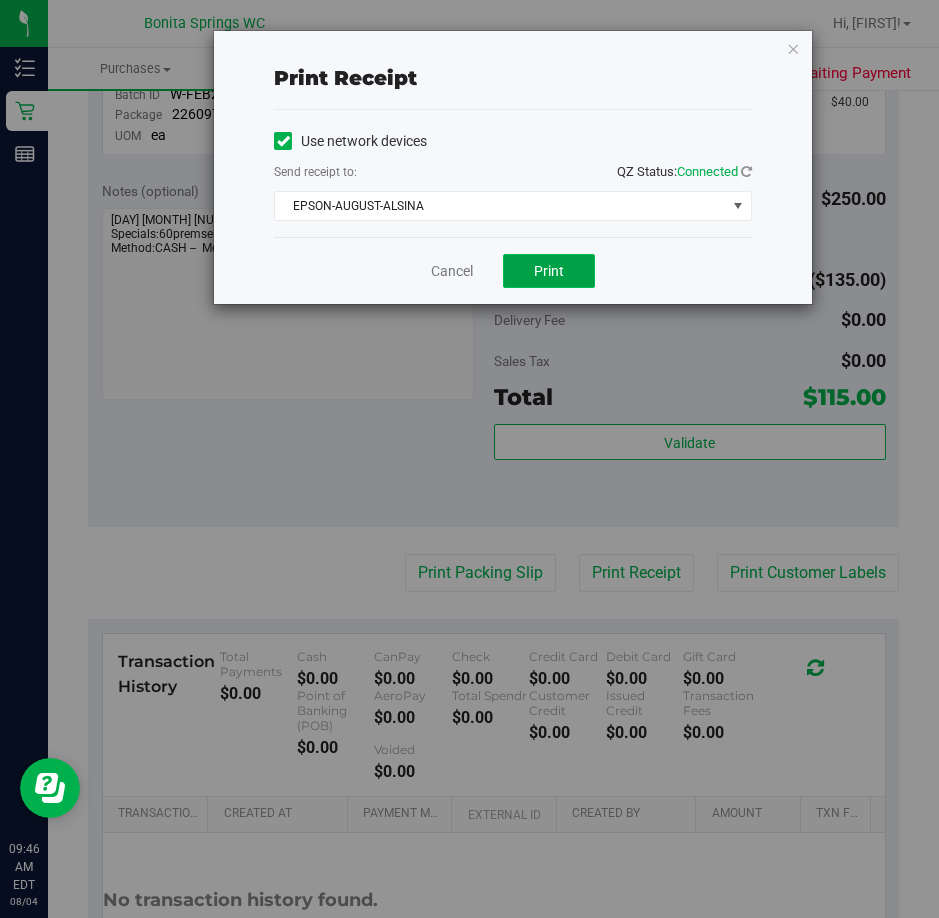 click on "Print" at bounding box center (549, 271) 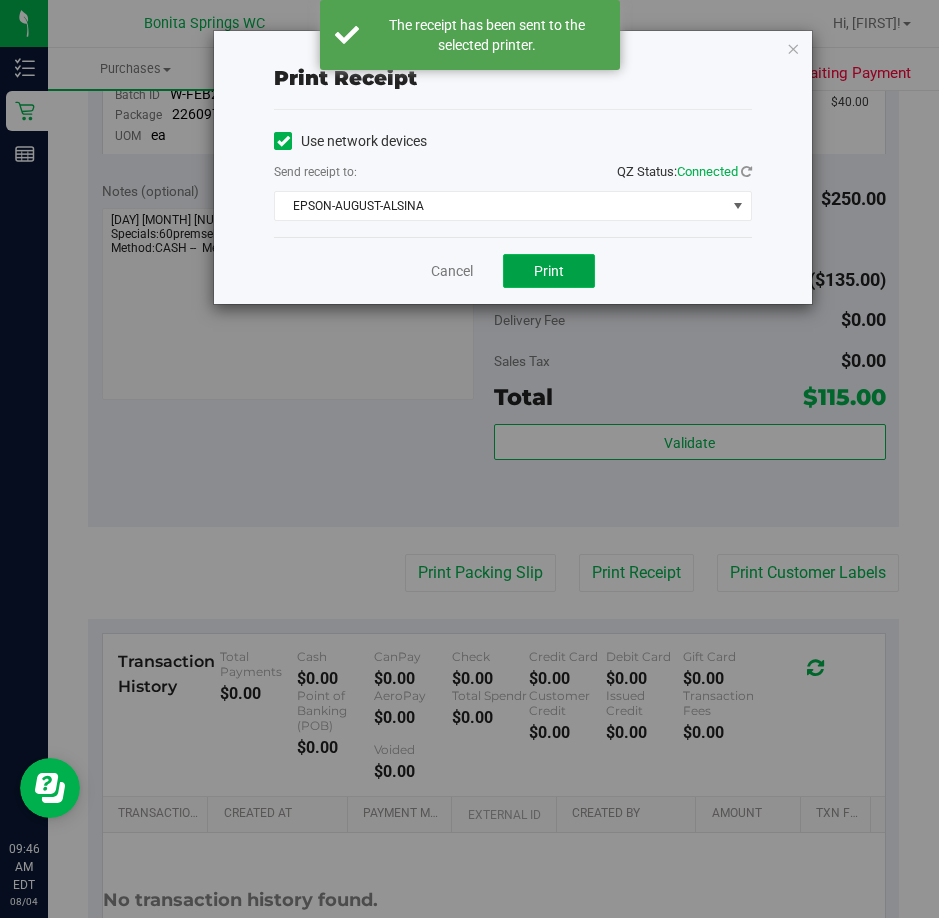 click on "Print" at bounding box center (549, 271) 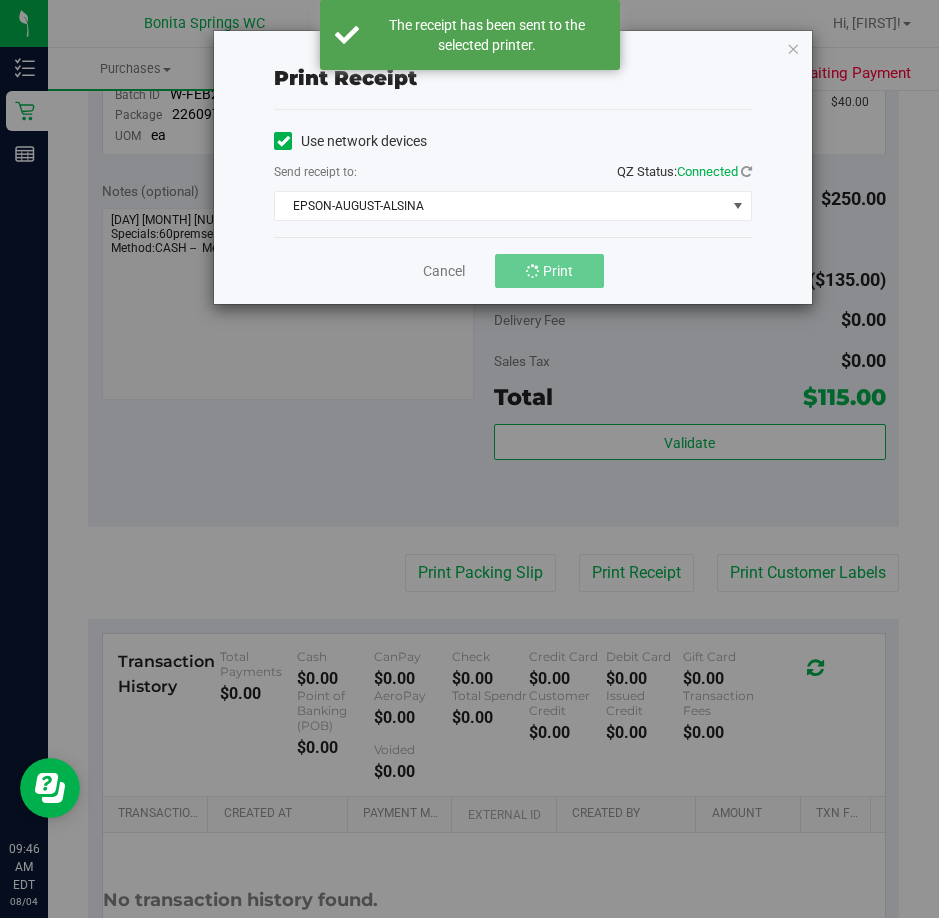 click on "Cancel
Print" at bounding box center [513, 270] 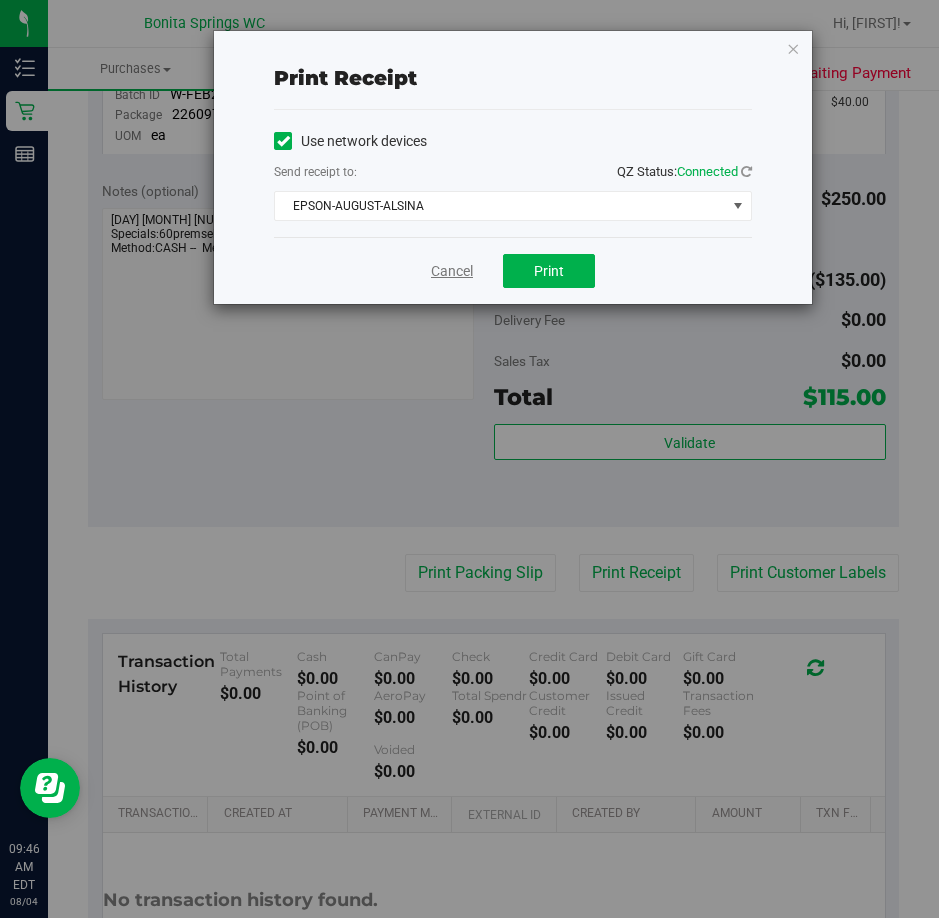 click on "Cancel" at bounding box center (452, 271) 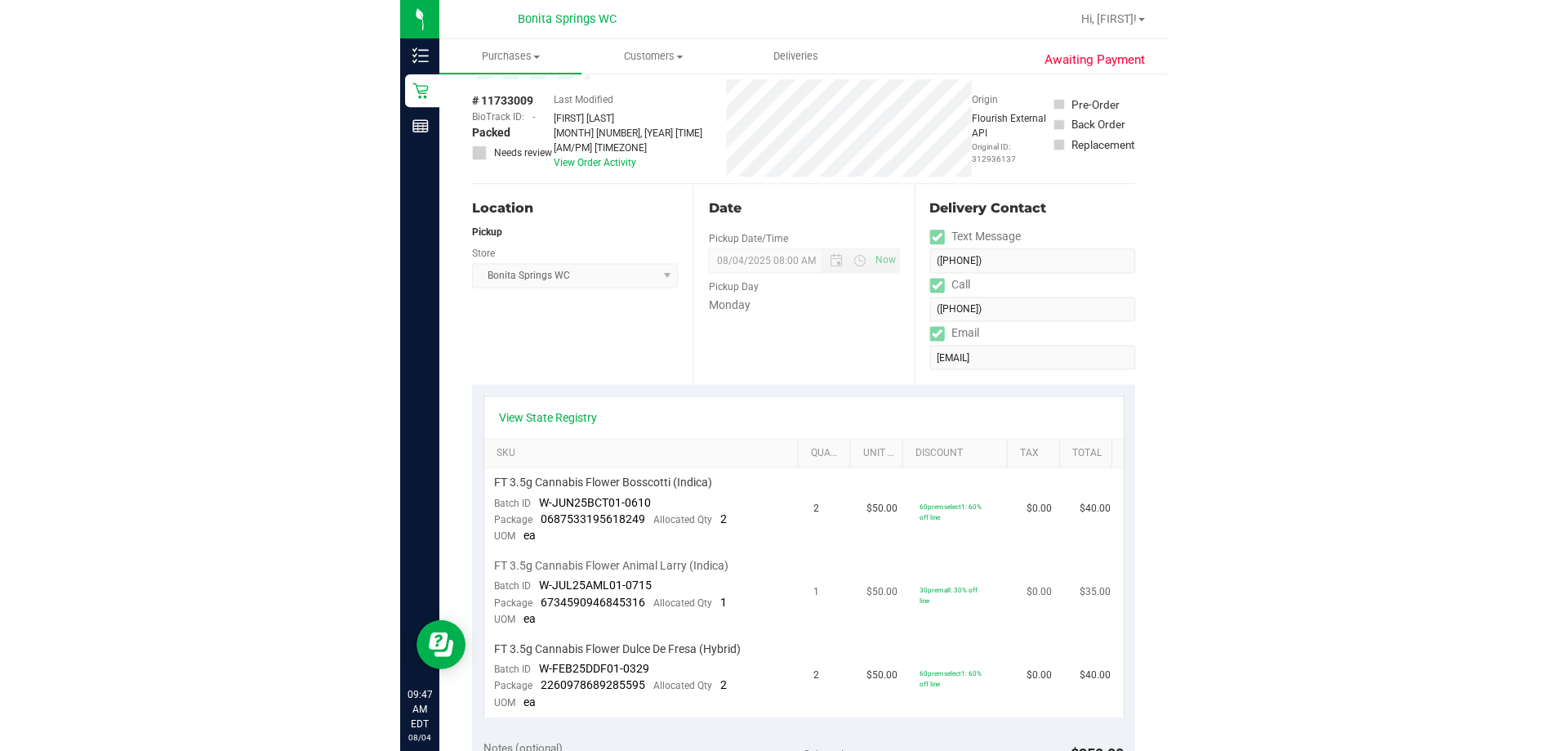 scroll, scrollTop: 0, scrollLeft: 0, axis: both 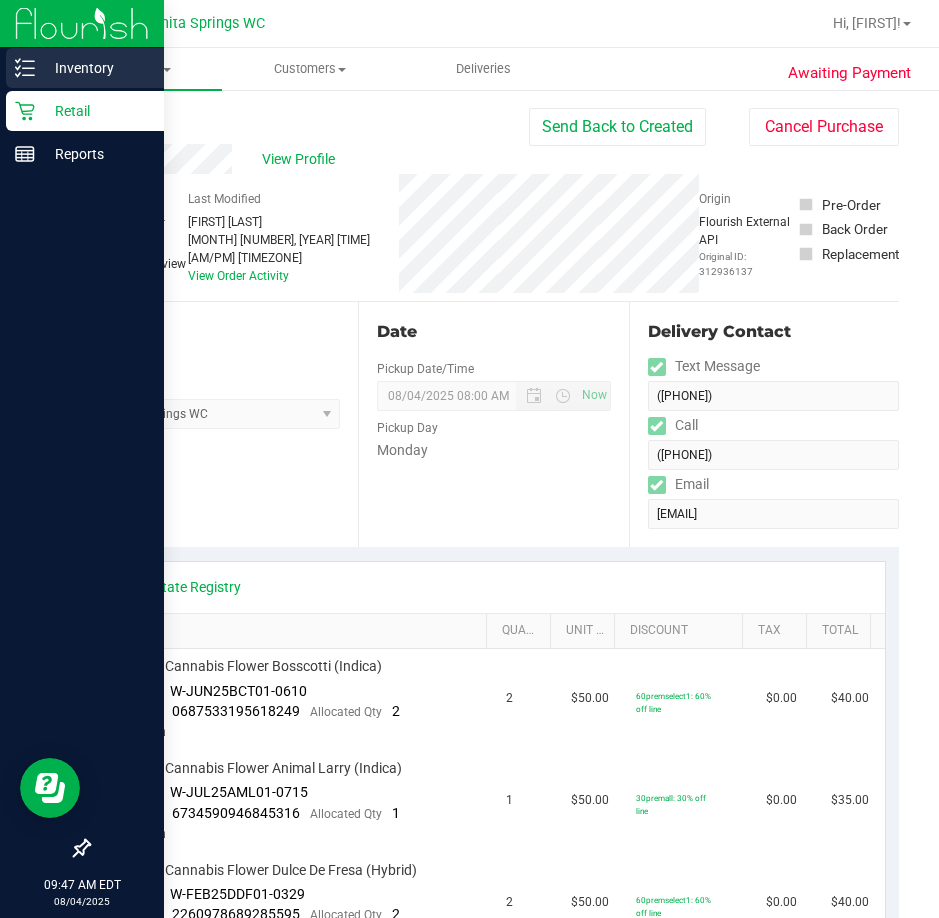 click on "Inventory" at bounding box center [85, 68] 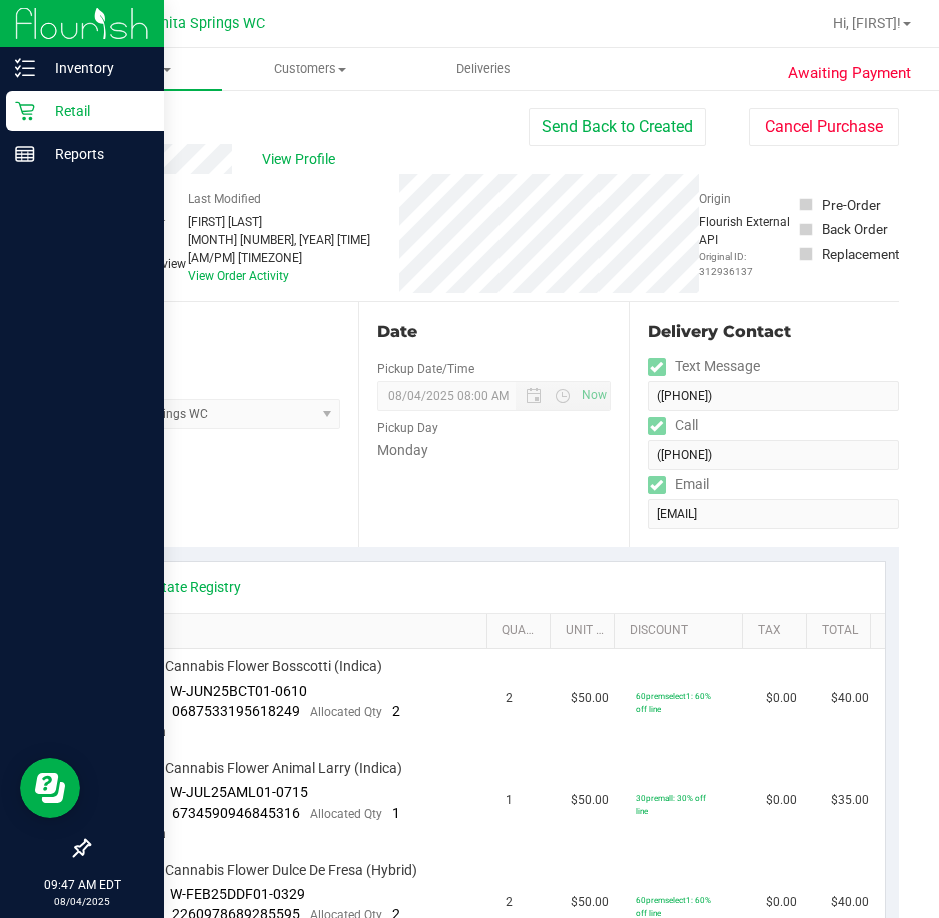 click on "Retail" at bounding box center [95, 111] 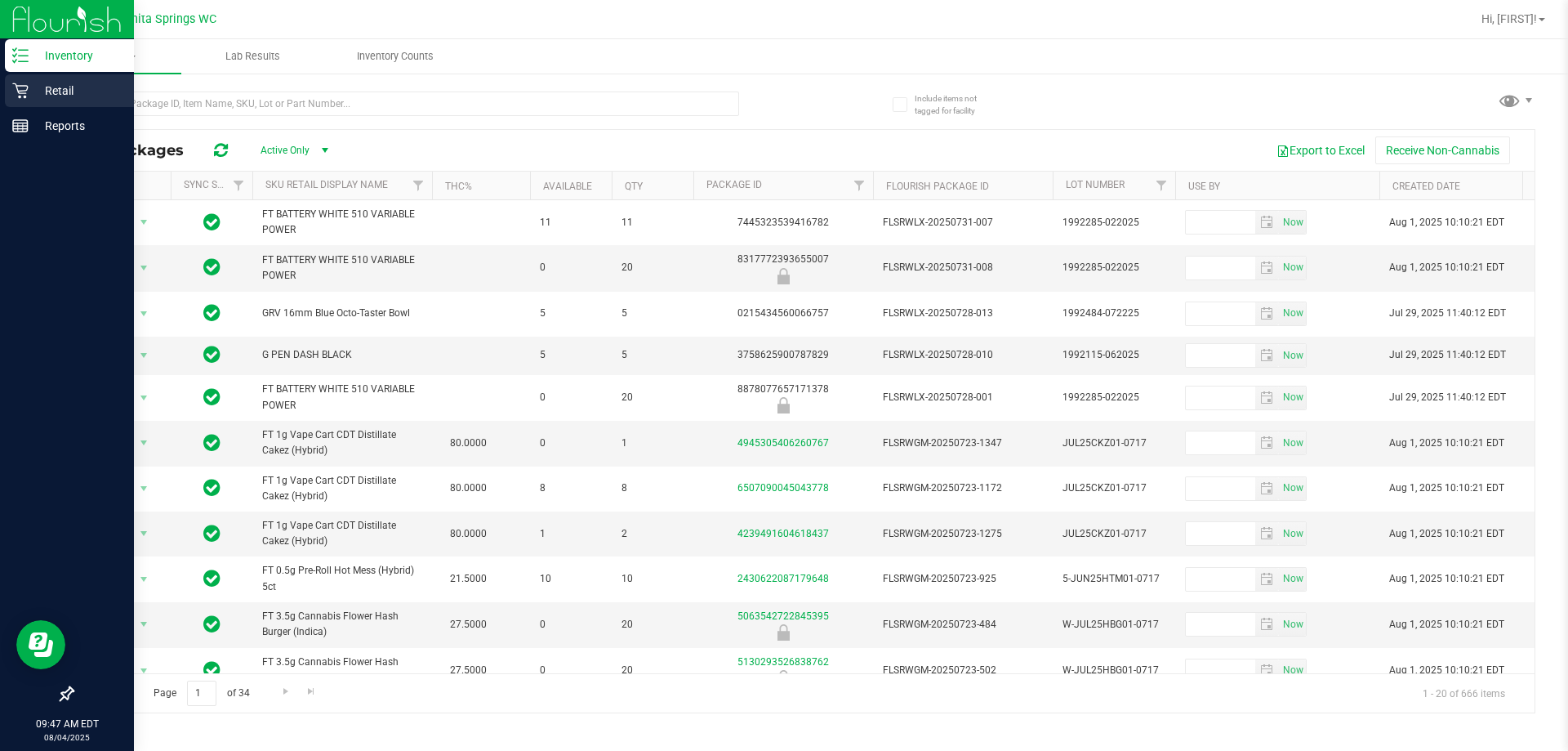 click 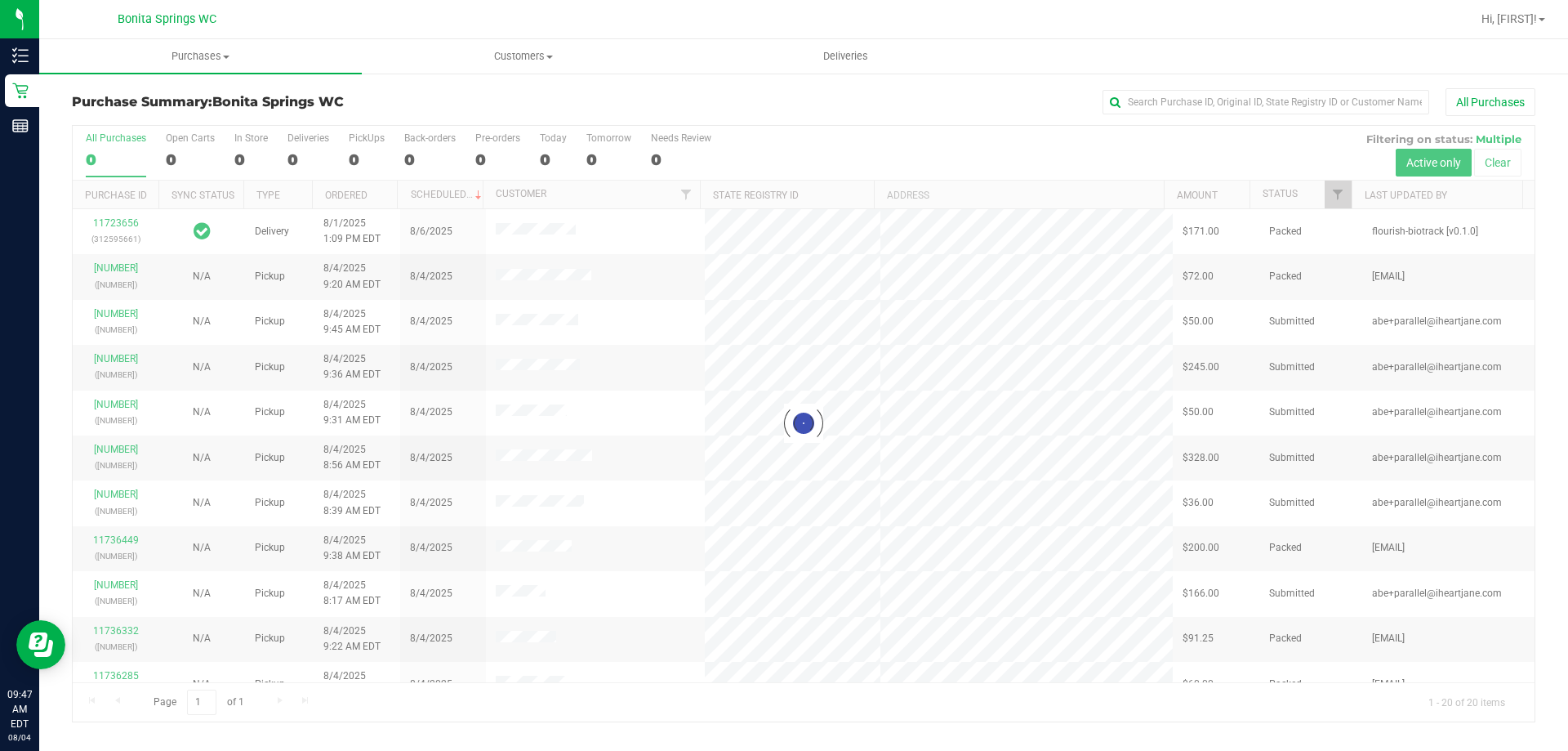 click on "All Purchases" at bounding box center (1047, 102) 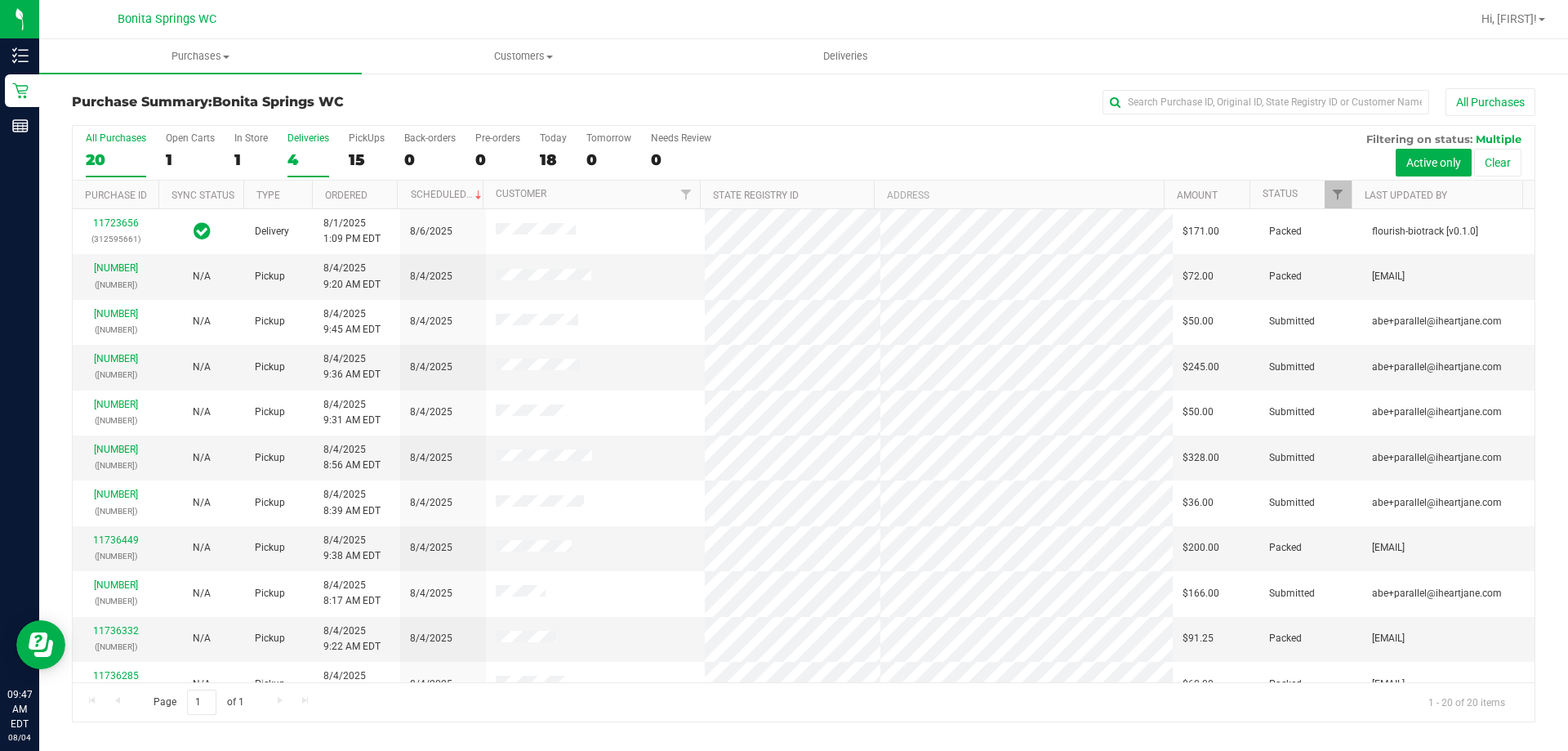 click on "Deliveries" at bounding box center (308, 138) 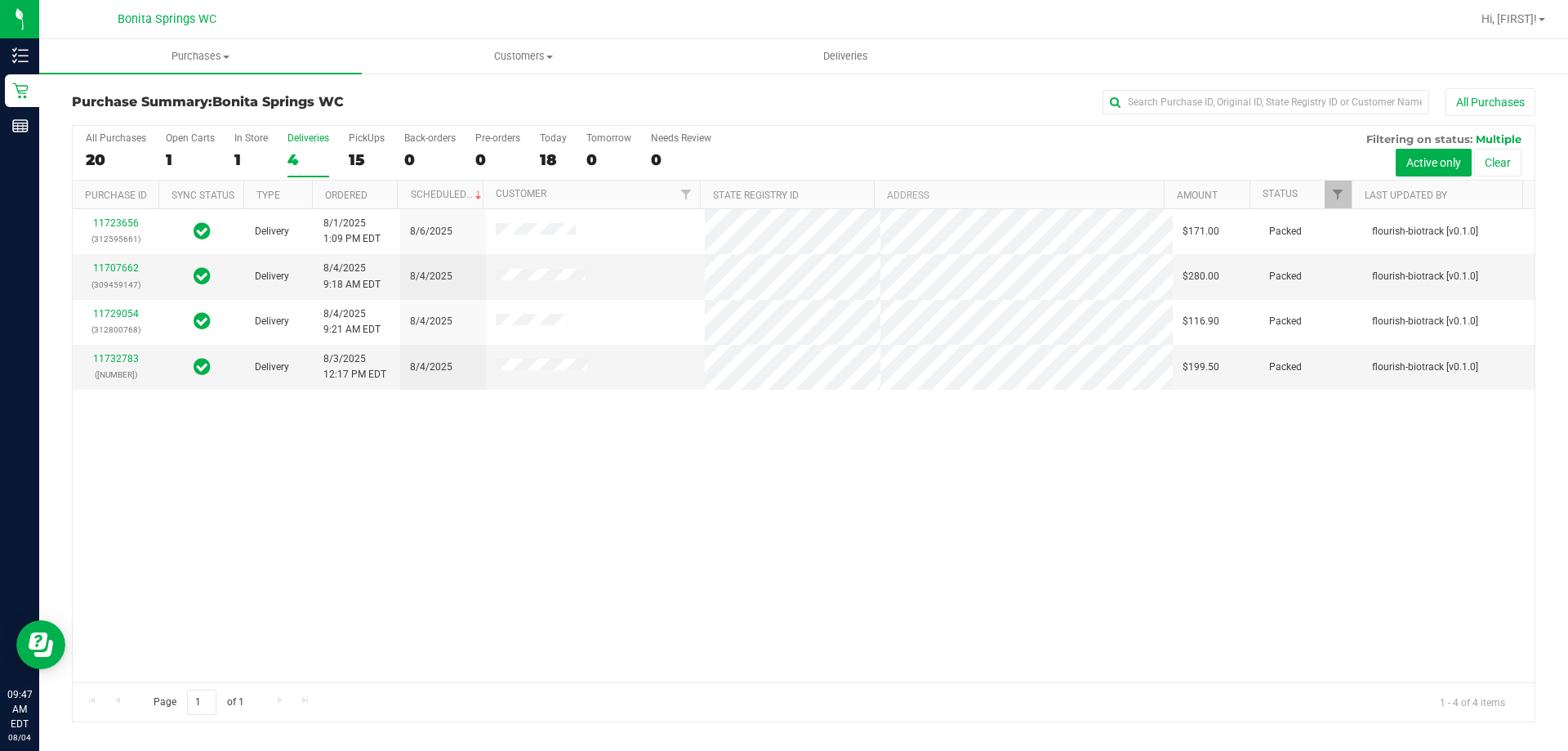 click on "11723656
([PHONE])
Delivery [DATE] [TIME] [TIMEZONE] [DATE]
$171.00
Packed flourish-biotrack [v0.1.0]
11707662
([PHONE])
Delivery [DATE] [TIME] [TIMEZONE] [DATE]
$280.00
Packed flourish-biotrack [v0.1.0]
11729054
([PHONE])
Delivery [DATE] [TIME] [TIMEZONE] [DATE]
$116.90
Packed flourish-biotrack [v0.1.0]
11732783" at bounding box center [804, 445] 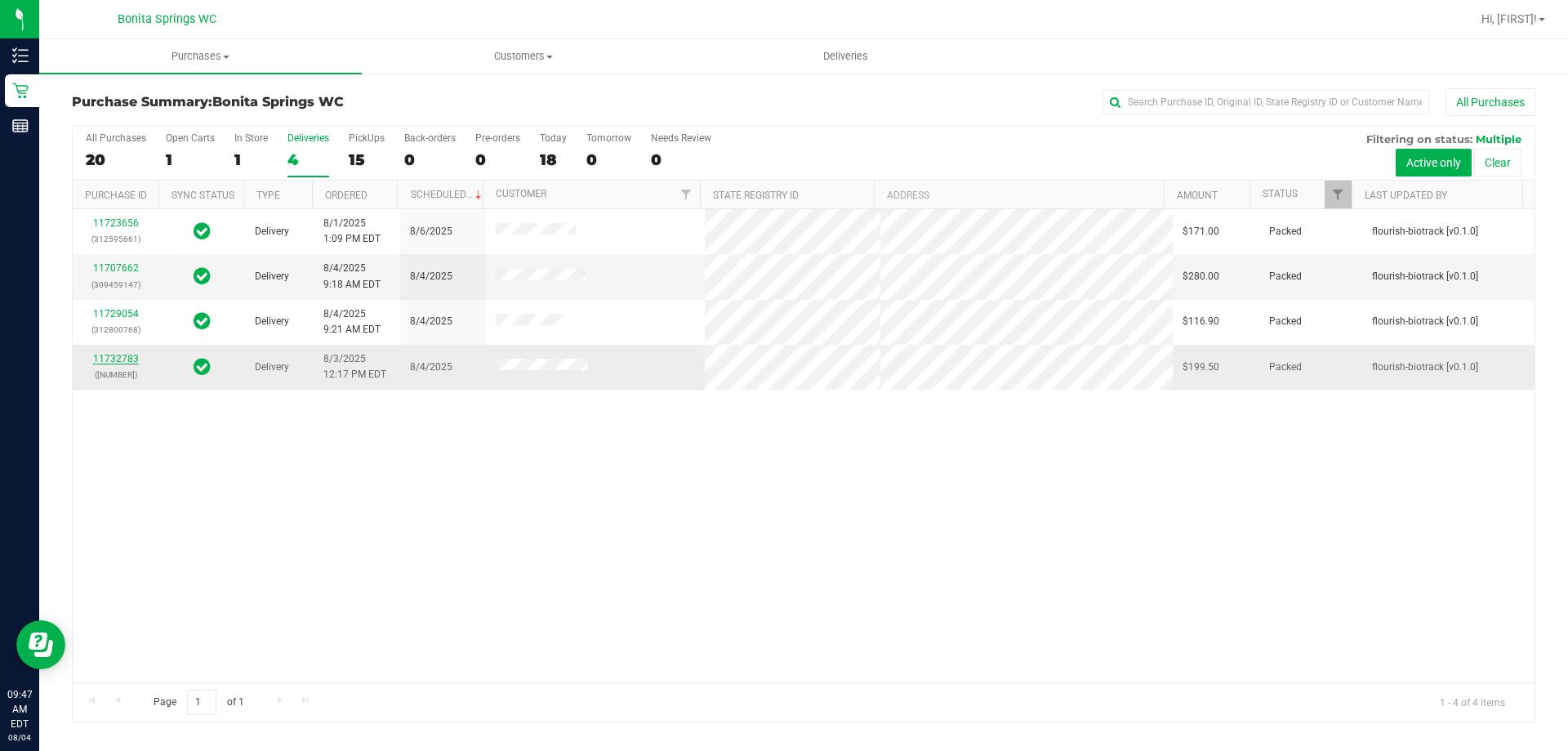 click on "11732783" at bounding box center [116, 359] 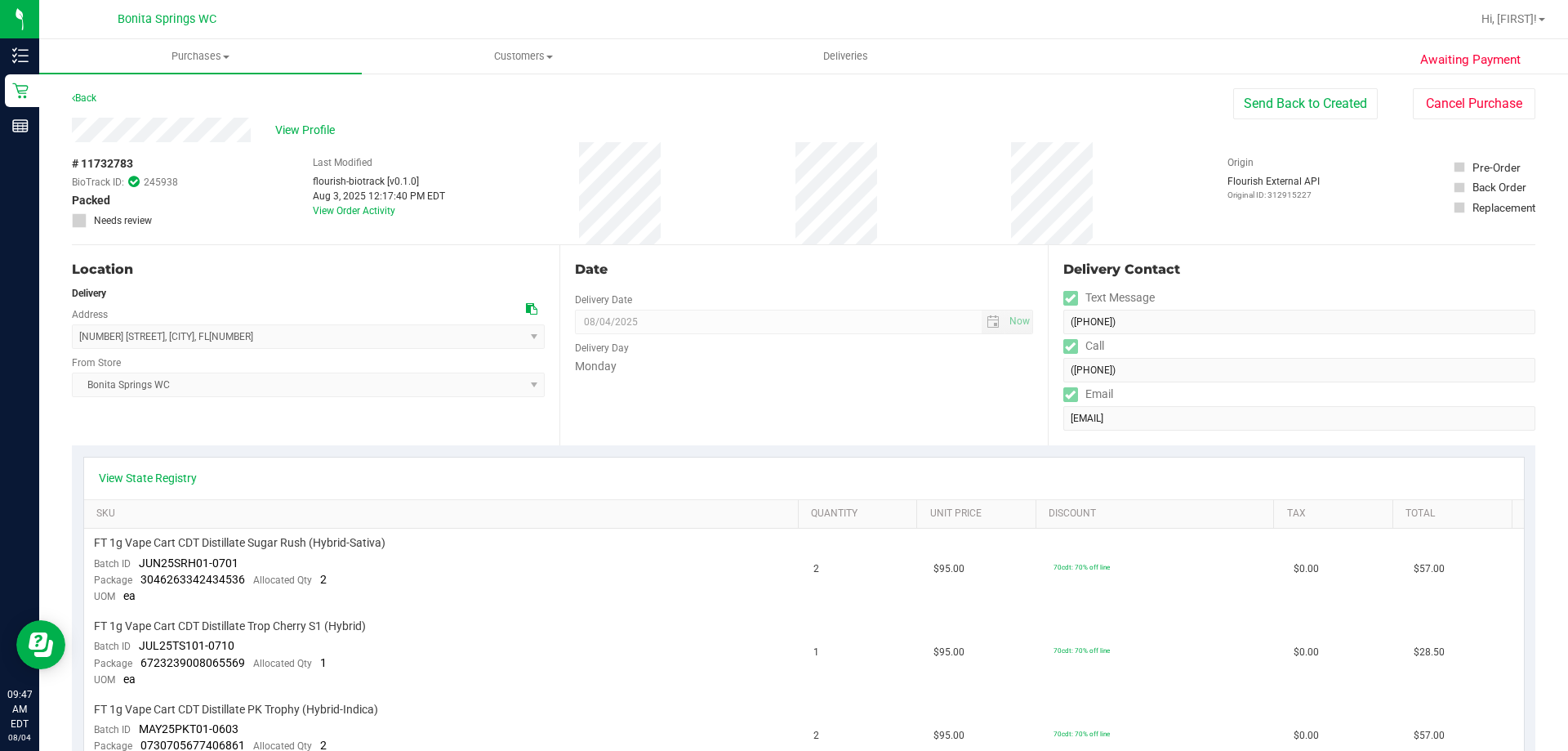 click on "Date
Delivery Date
08/04/2025
Now
08/04/2025 08:00 AM
Now
Delivery Day
Monday" at bounding box center (803, 345) 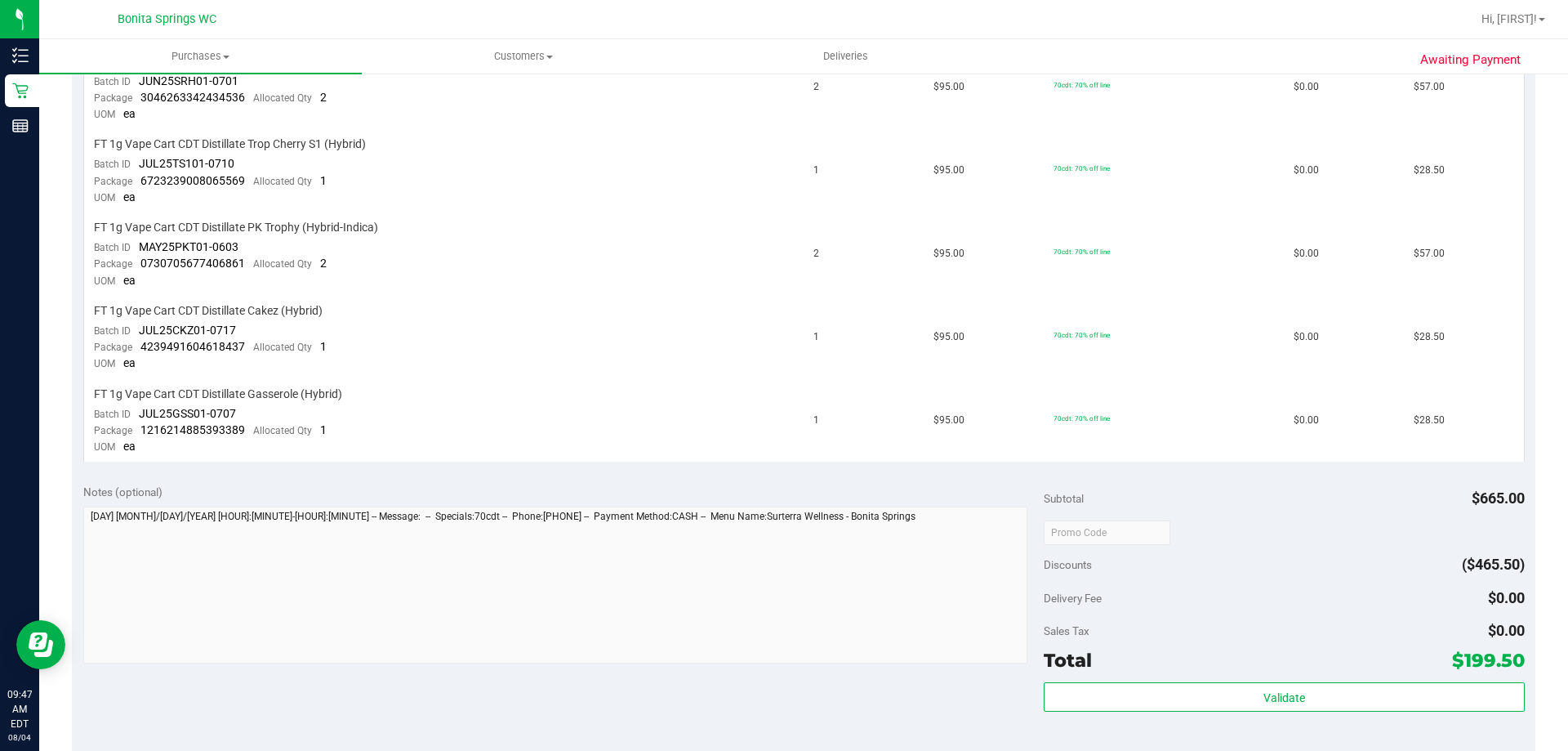 scroll, scrollTop: 572, scrollLeft: 0, axis: vertical 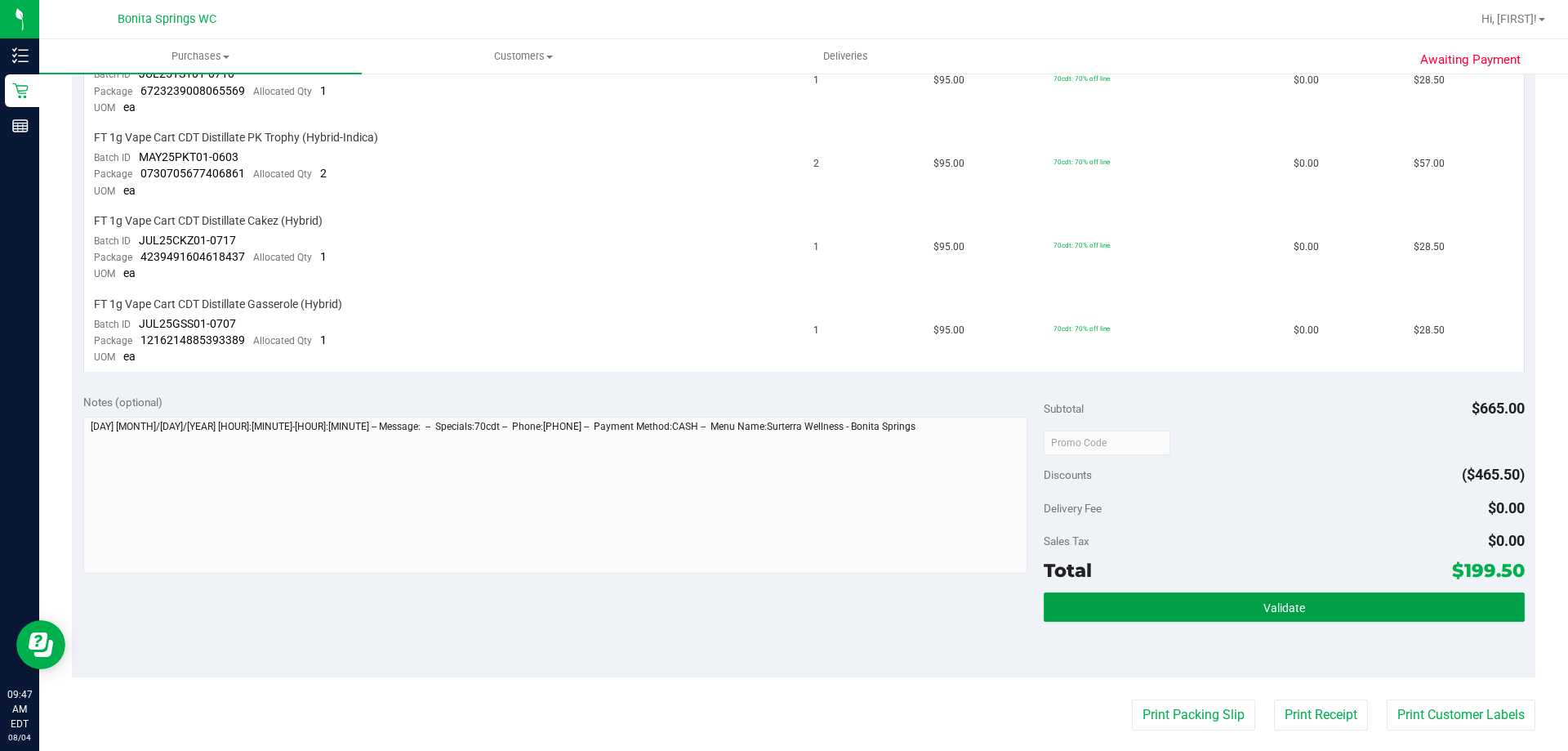 click on "Validate" at bounding box center [1284, 608] 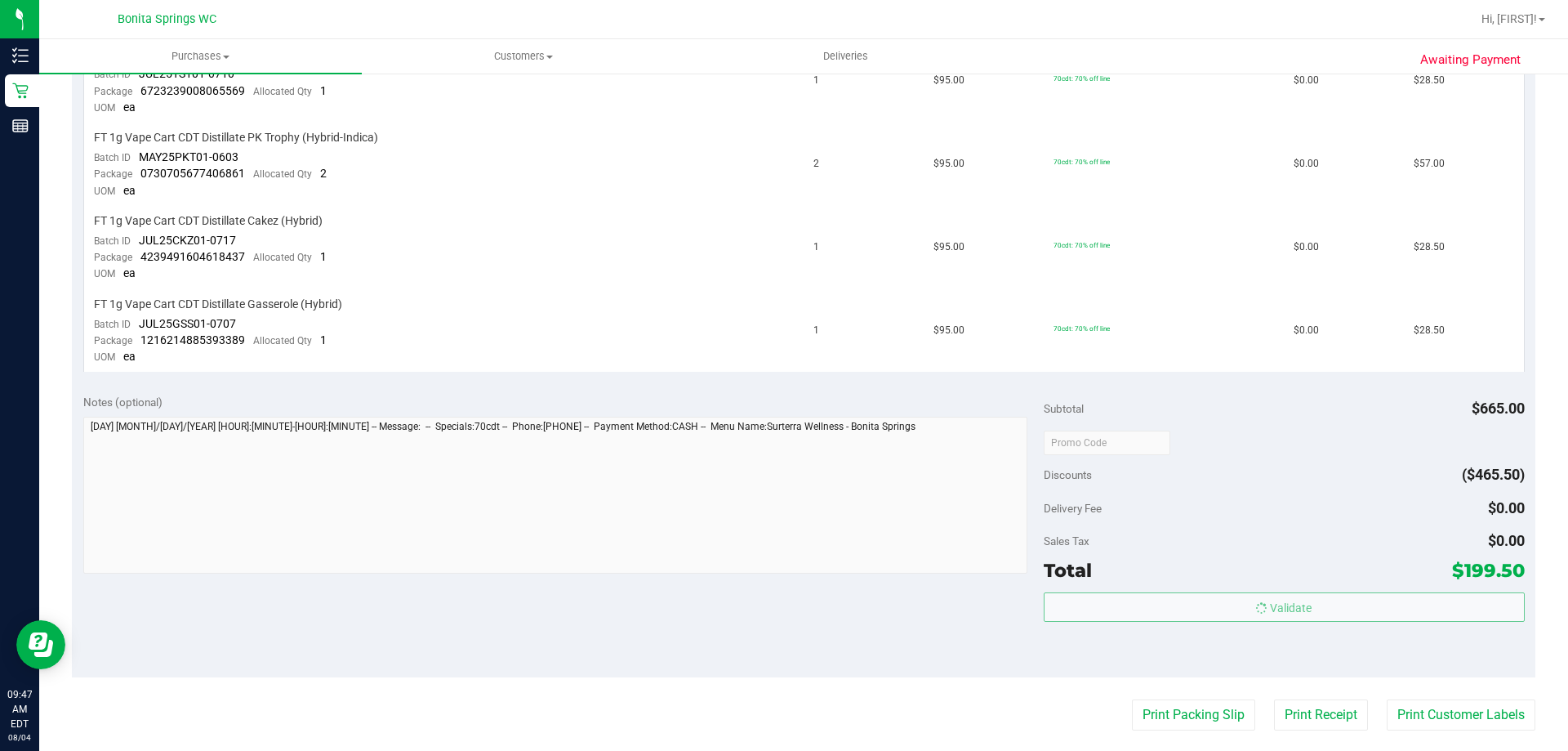 click on "Inventory Retail Reports [TIME] [TIMEZONE] [MONTH]/[YEAR]  [MONTH]/[YEAR]   Bonita Springs WC   Hi, [FIRST]!
Purchases
Summary of purchases
Fulfillment
All purchases
Customers
All customers" at bounding box center [784, 375] 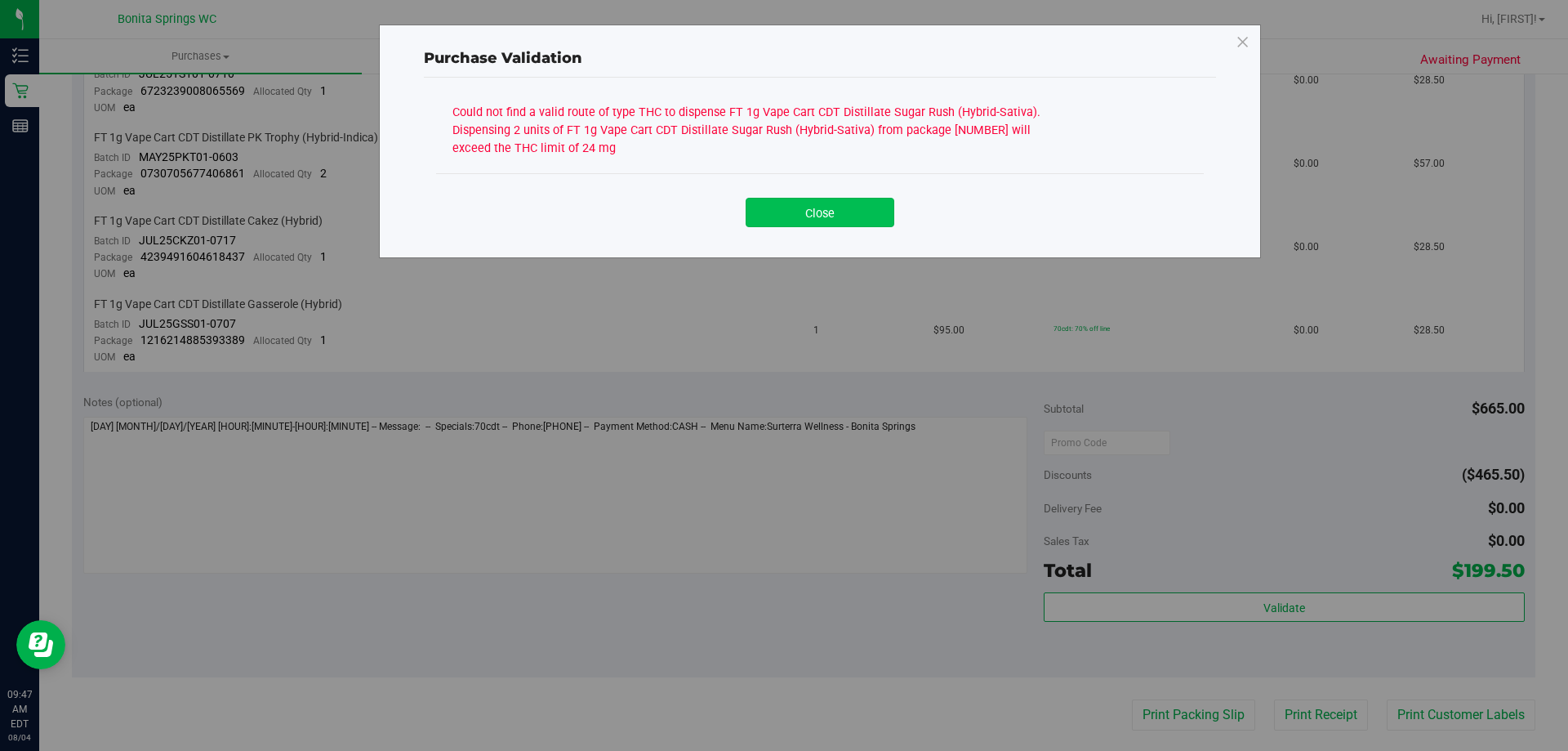 click on "Close" at bounding box center (820, 212) 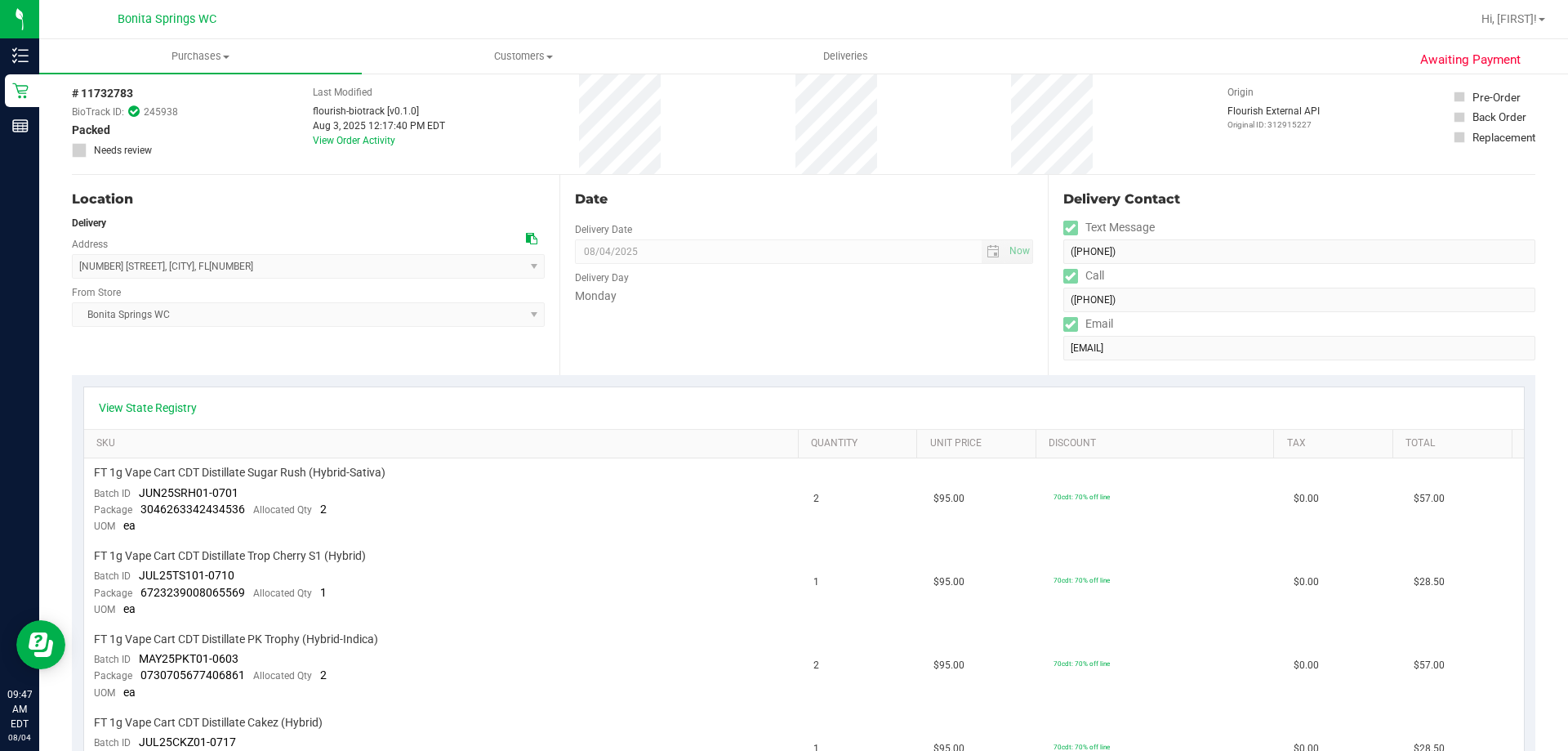 scroll, scrollTop: 0, scrollLeft: 0, axis: both 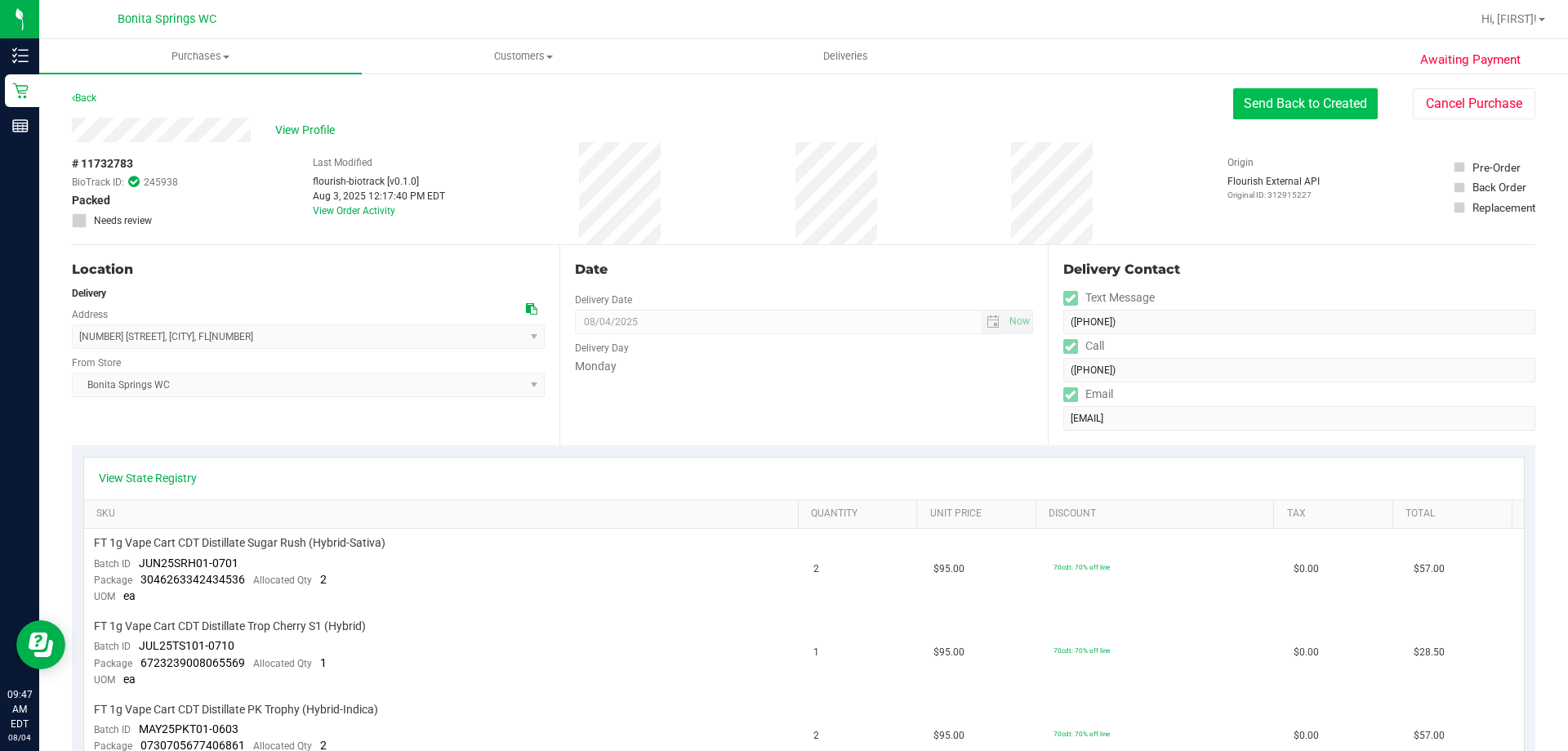 click on "Send Back to Created" at bounding box center (1305, 104) 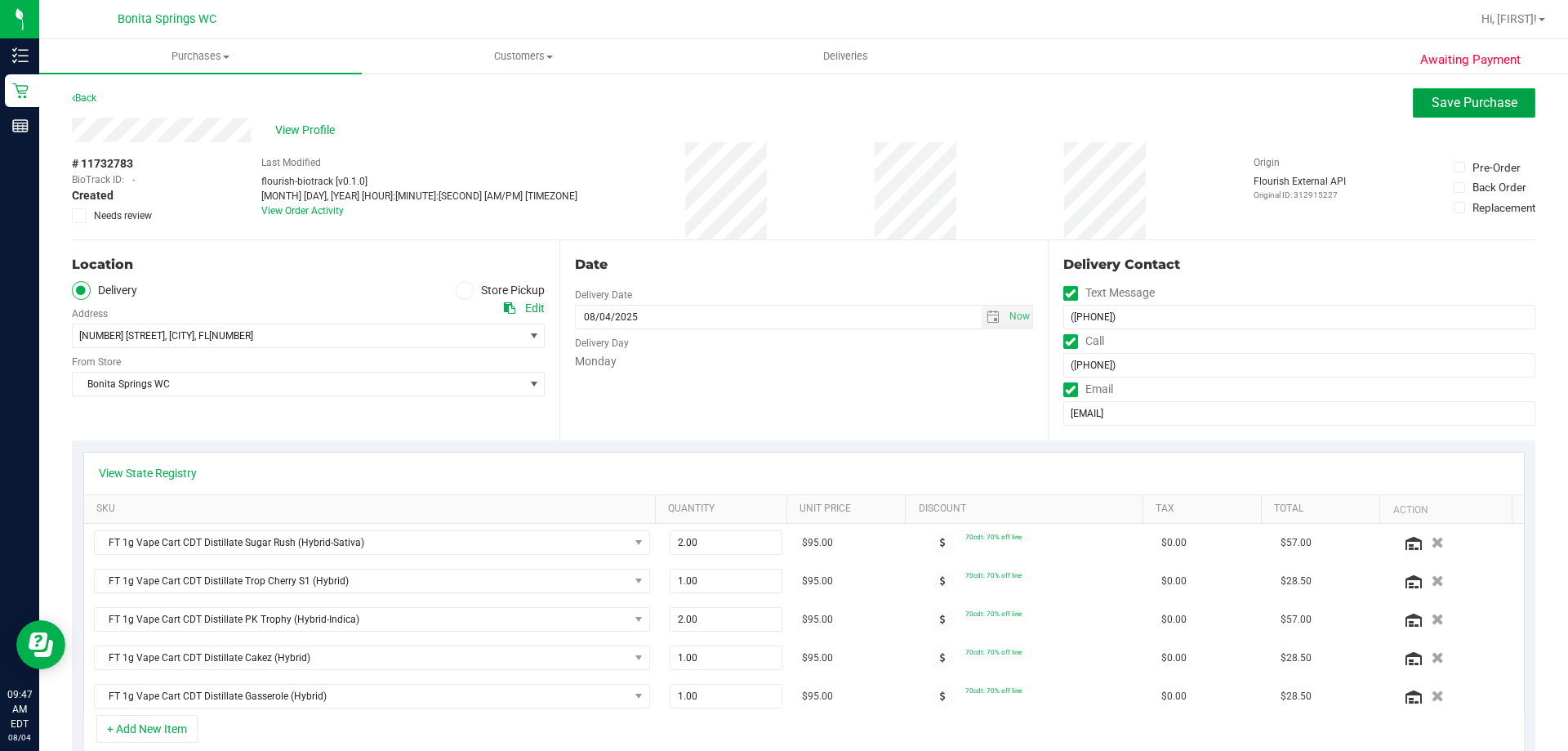 click on "Save Purchase" at bounding box center (1474, 102) 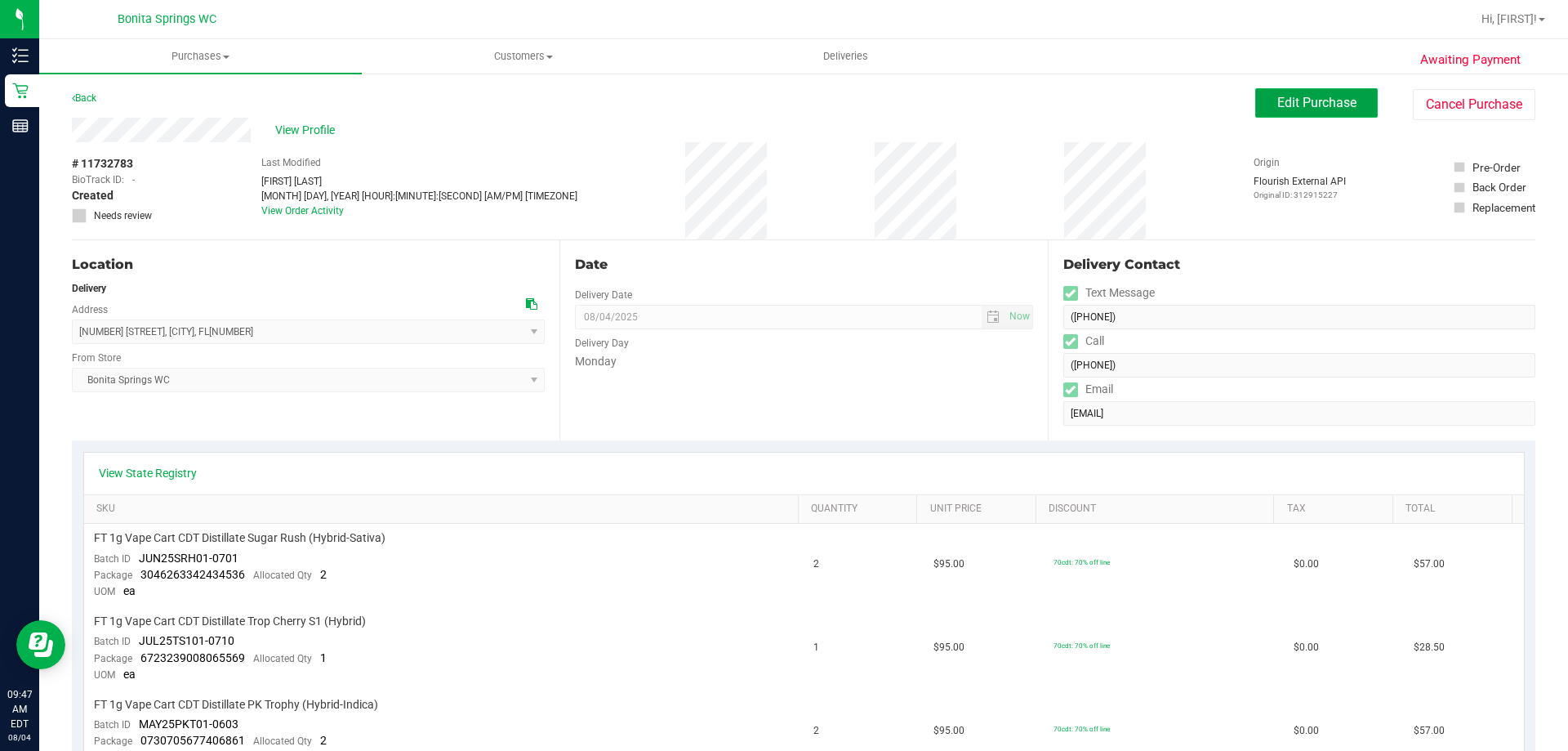 click on "Edit Purchase" at bounding box center [1316, 103] 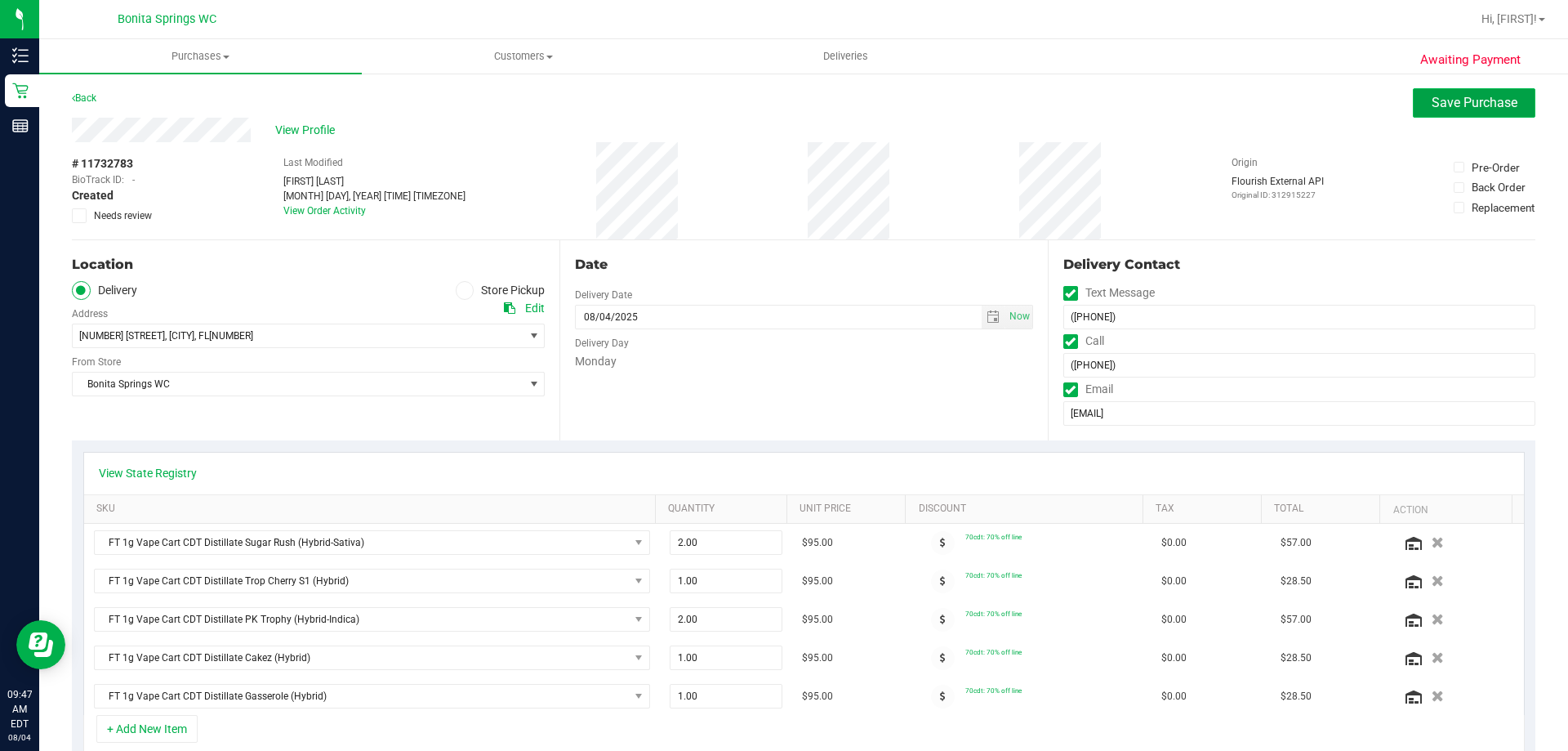 click on "Save Purchase" at bounding box center [1474, 103] 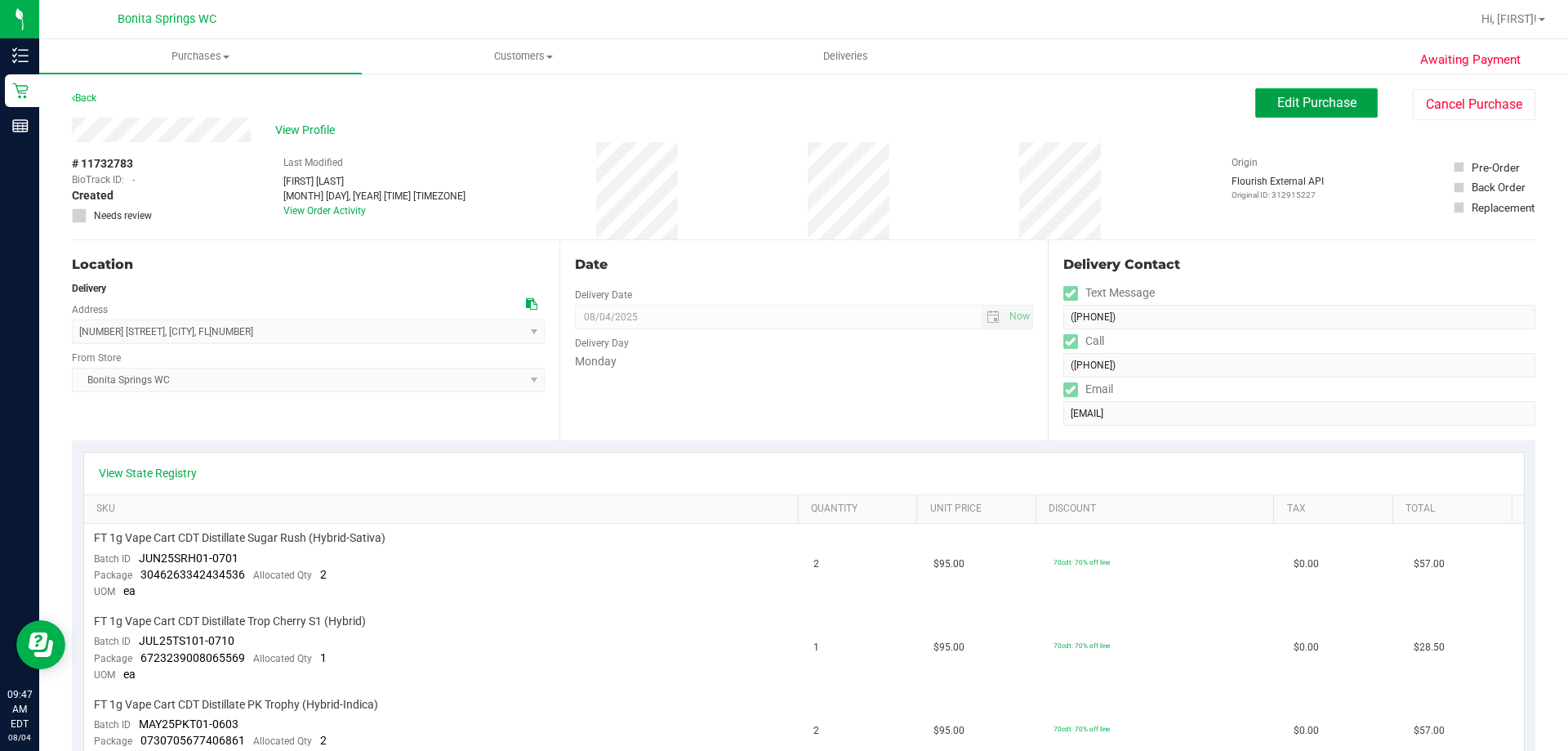 click on "Edit Purchase" at bounding box center (1316, 103) 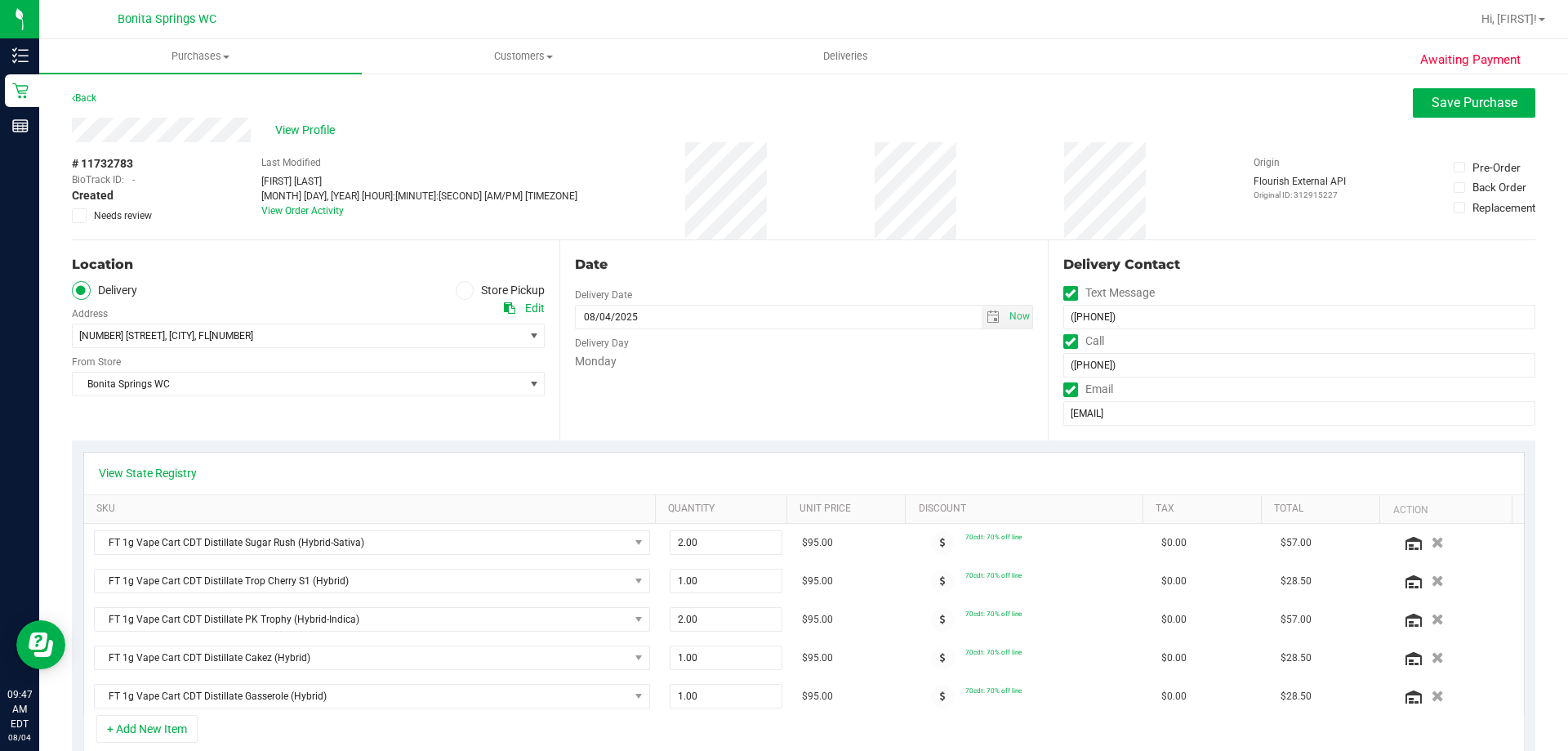 click at bounding box center [465, 290] 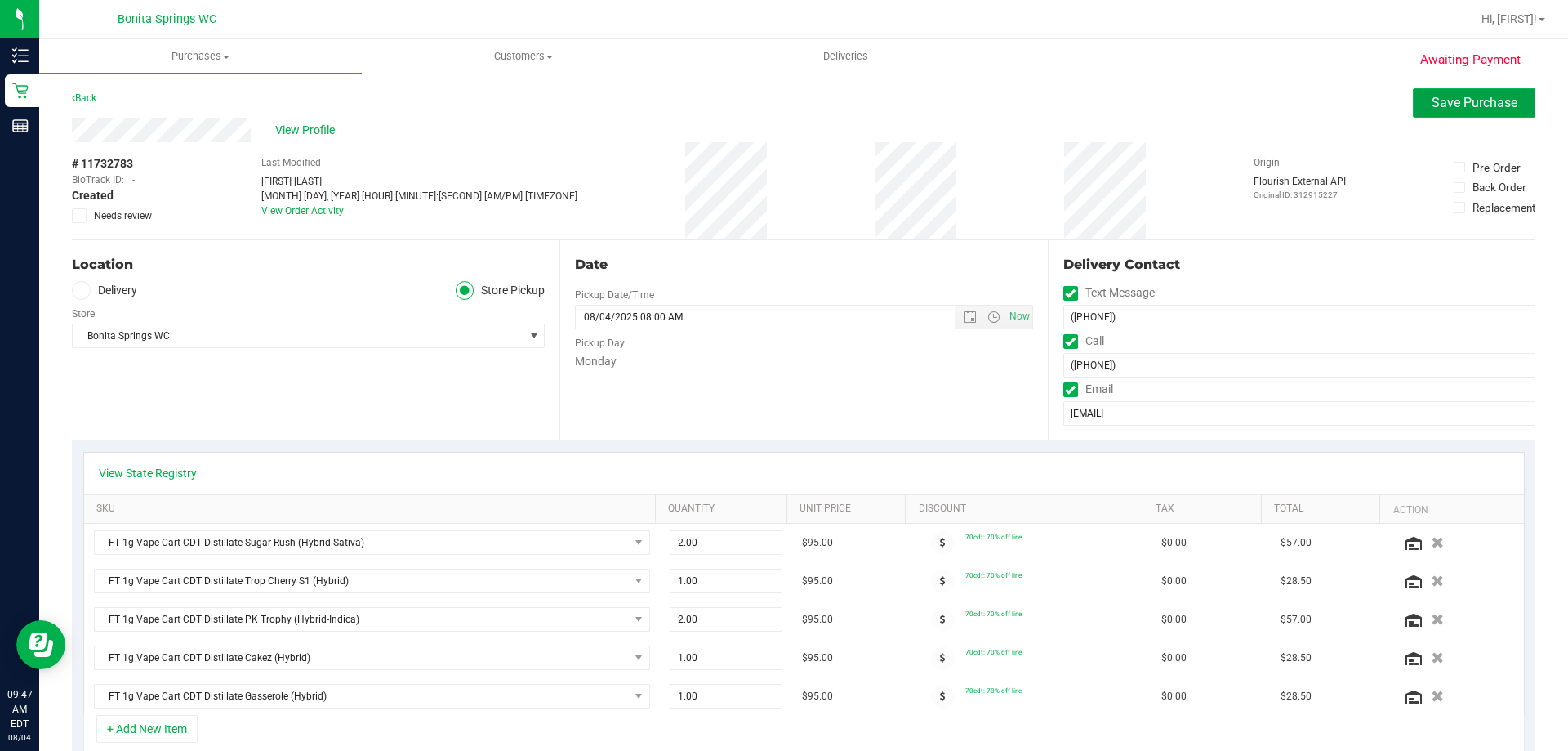 click on "Save Purchase" at bounding box center [1474, 102] 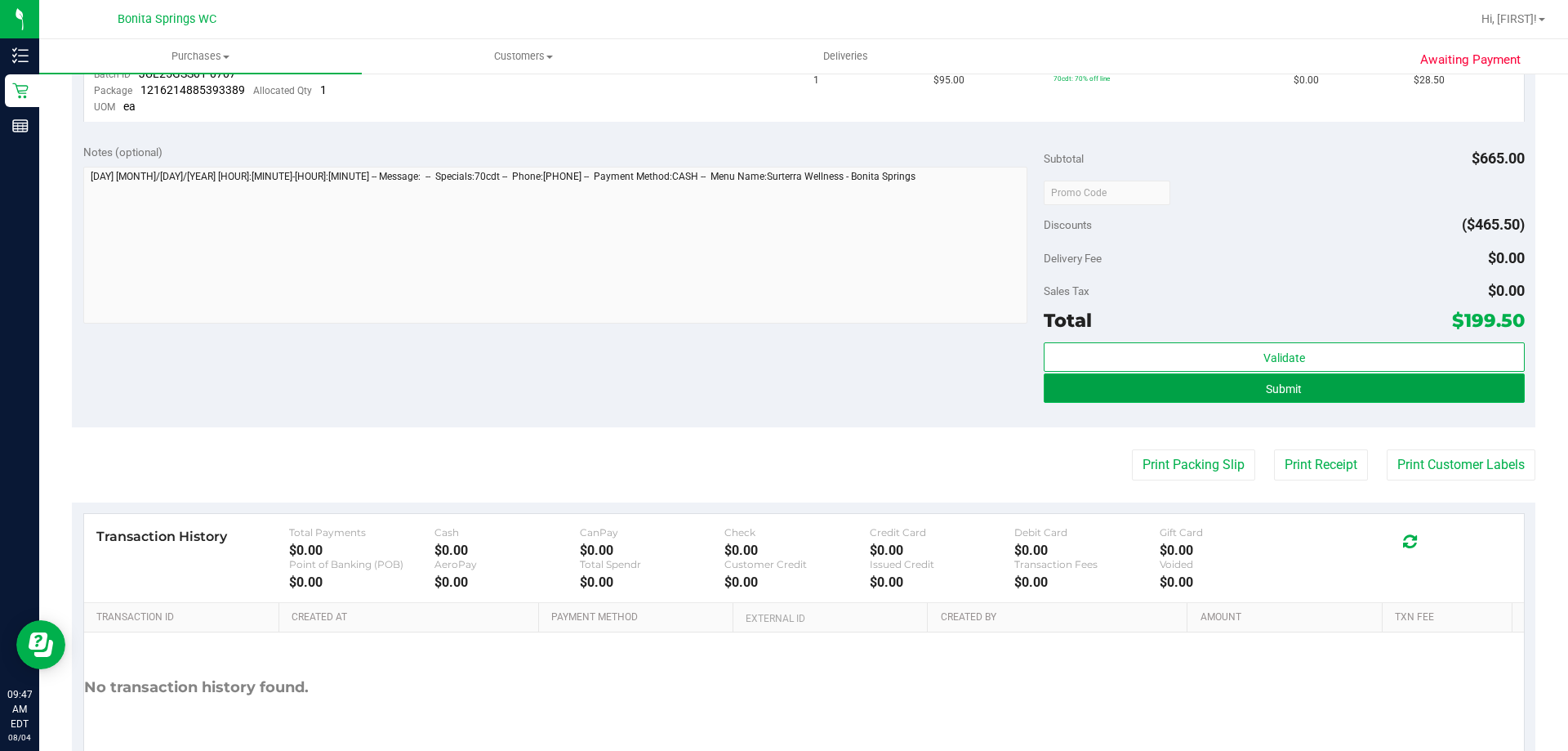 click on "Submit" at bounding box center [1284, 388] 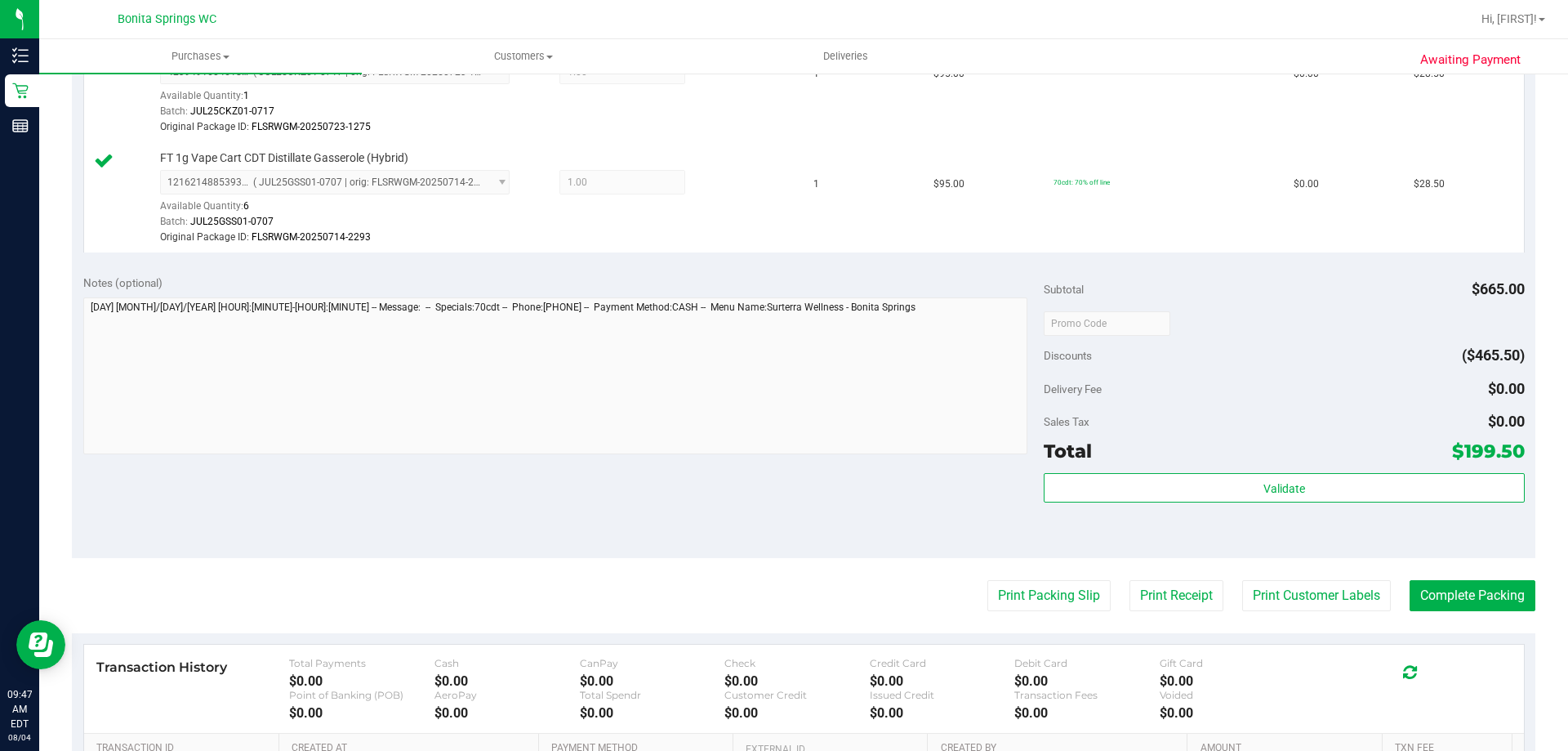 scroll, scrollTop: 850, scrollLeft: 0, axis: vertical 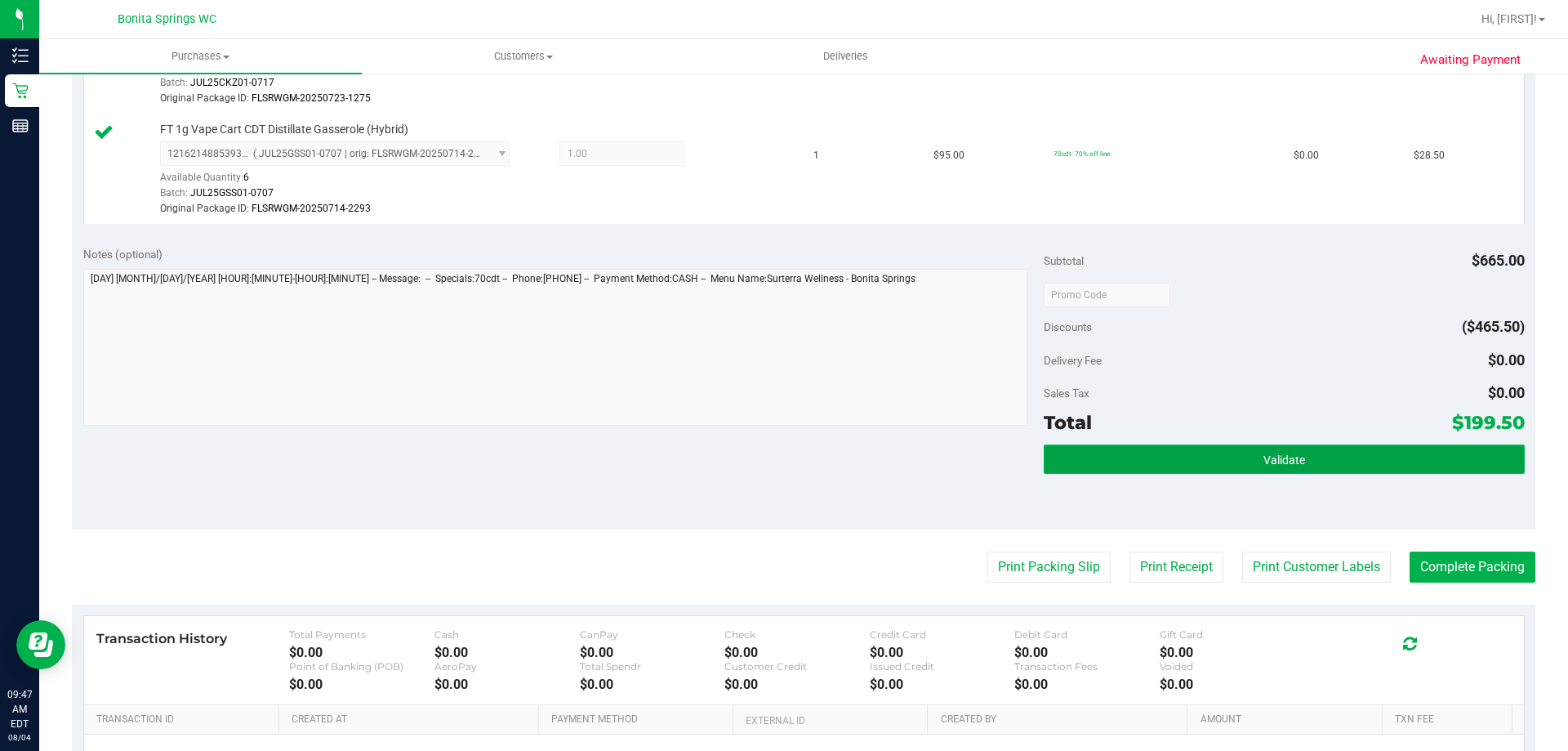 click on "Validate" at bounding box center (1284, 459) 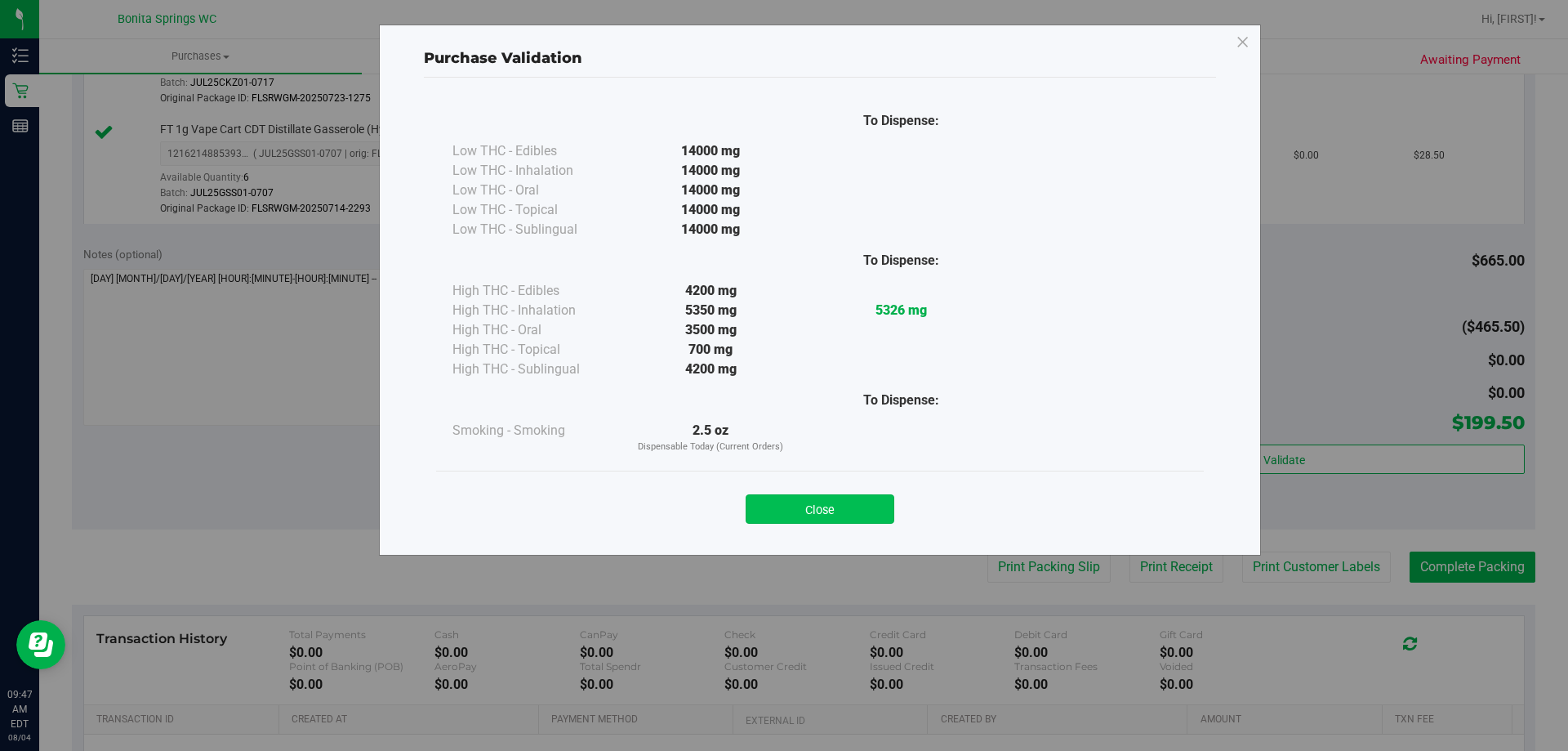 click on "Close" at bounding box center (820, 509) 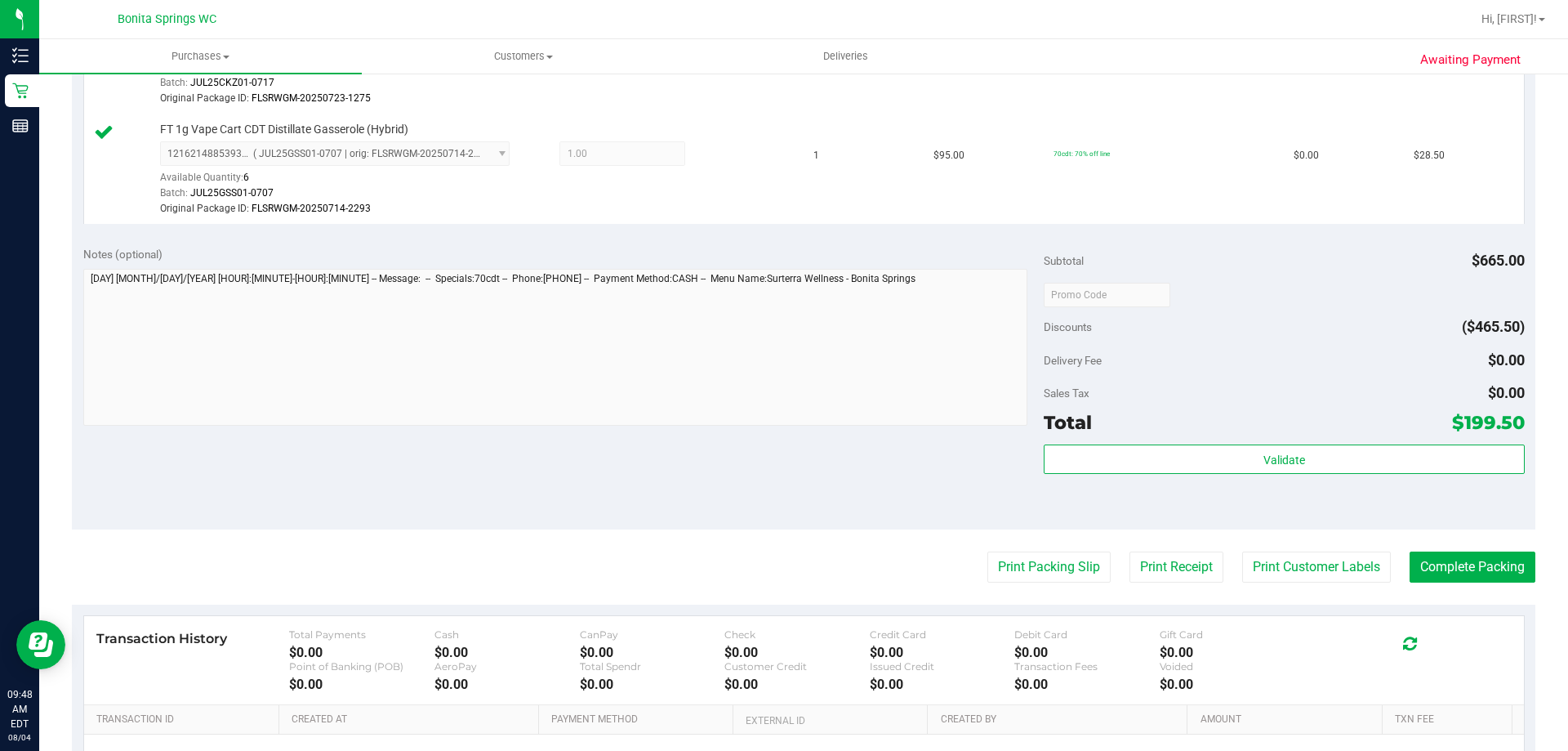 click on "Discounts
($465.50)" at bounding box center (1284, 327) 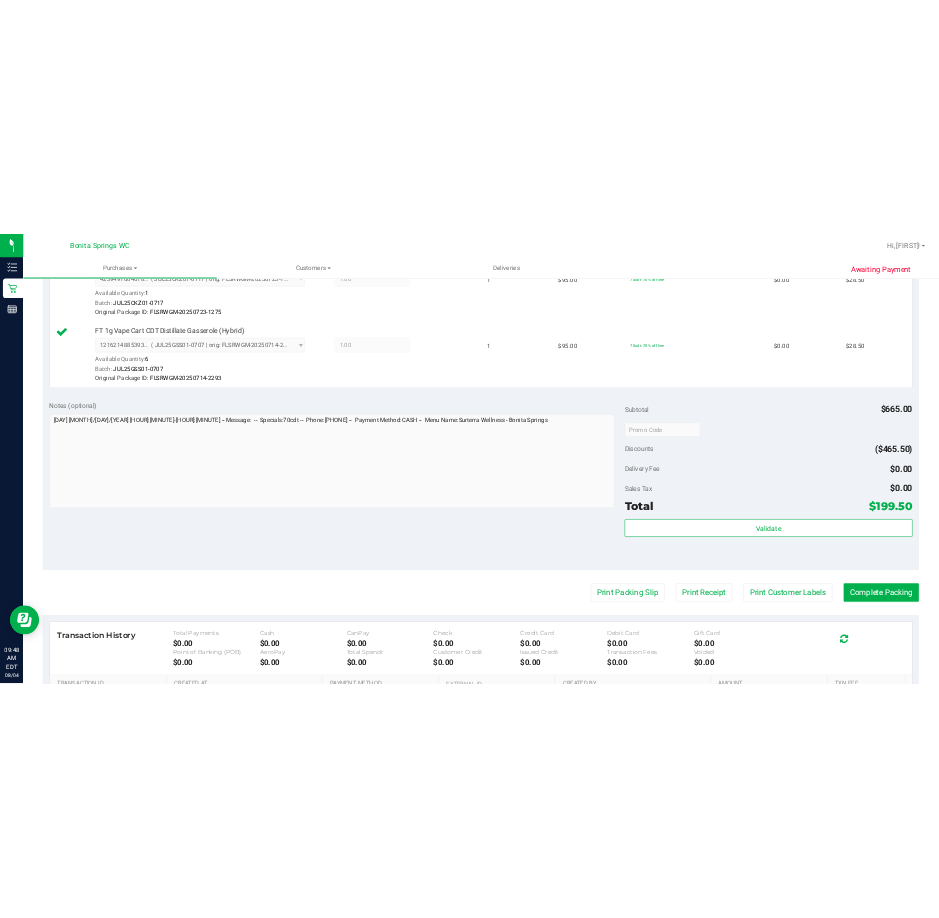 scroll, scrollTop: 1100, scrollLeft: 0, axis: vertical 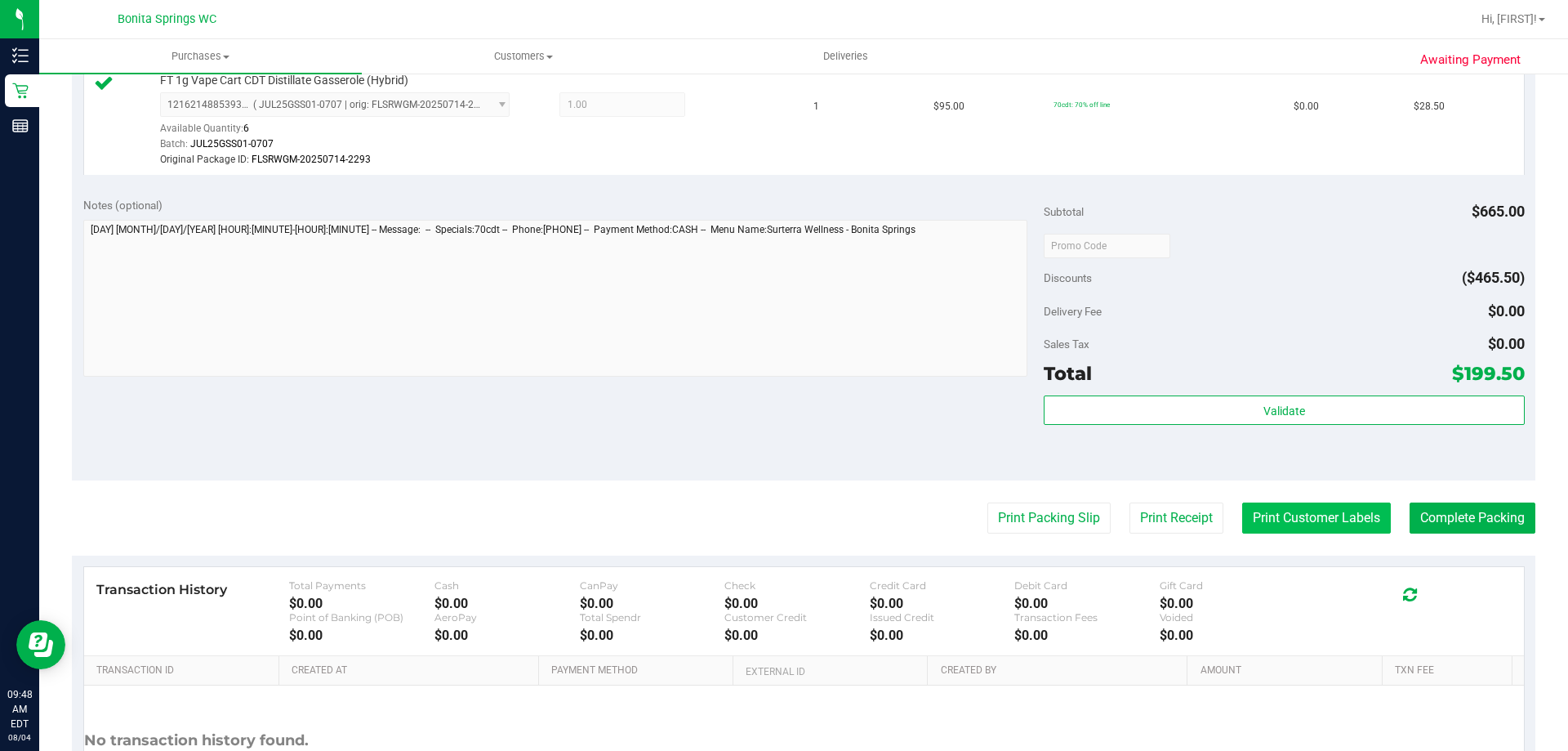 click on "Print Customer Labels" at bounding box center (1316, 518) 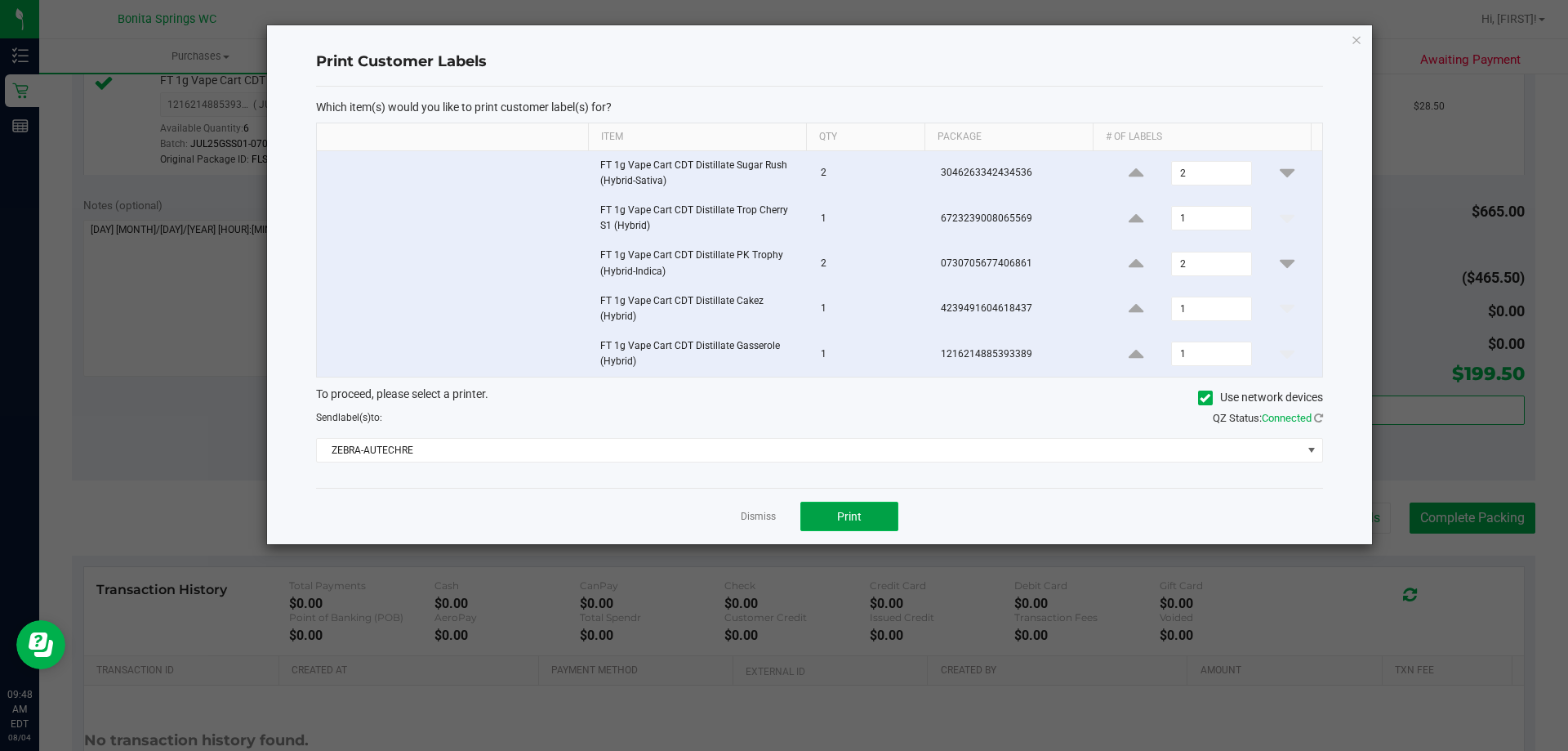click on "Print" 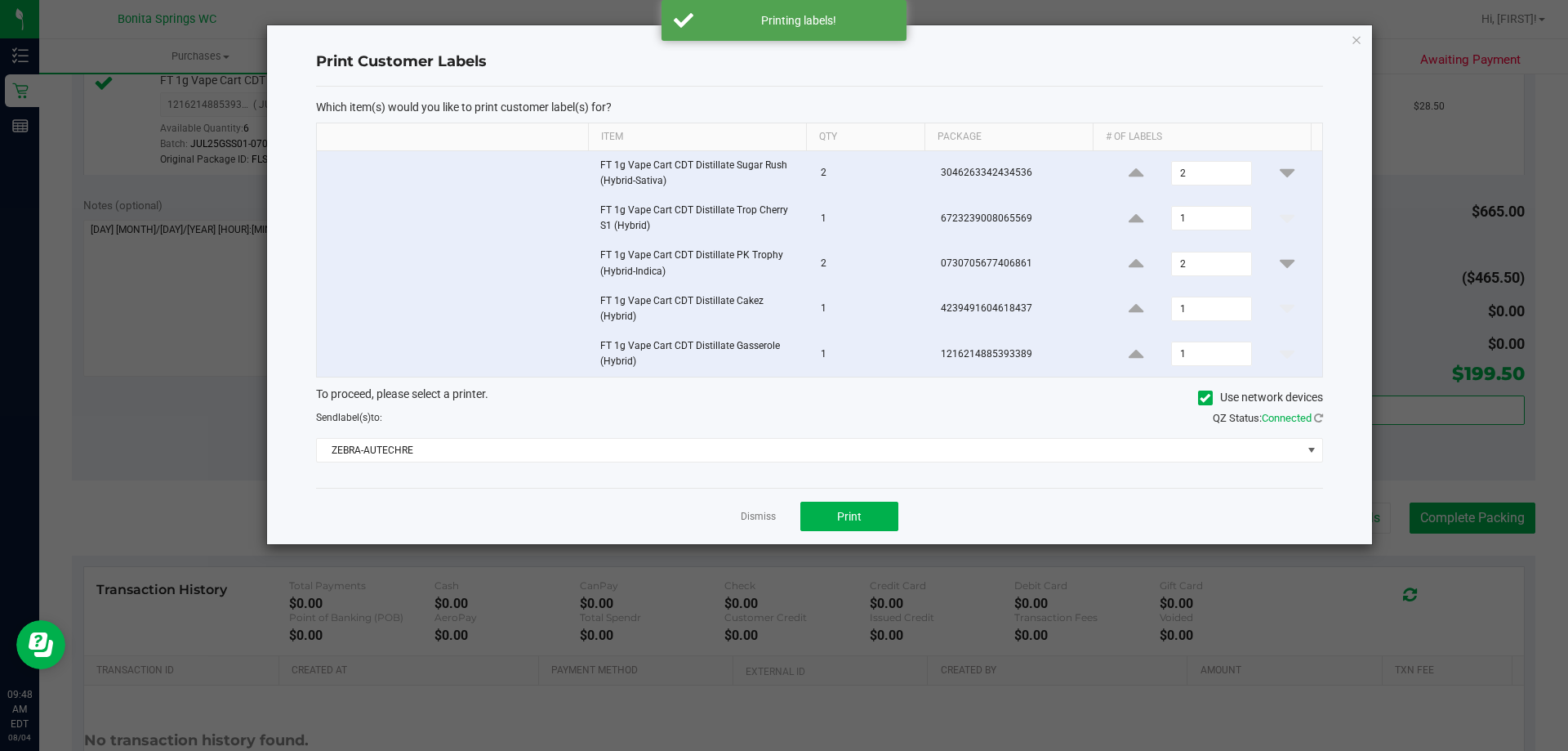 click on "Dismiss   Print" 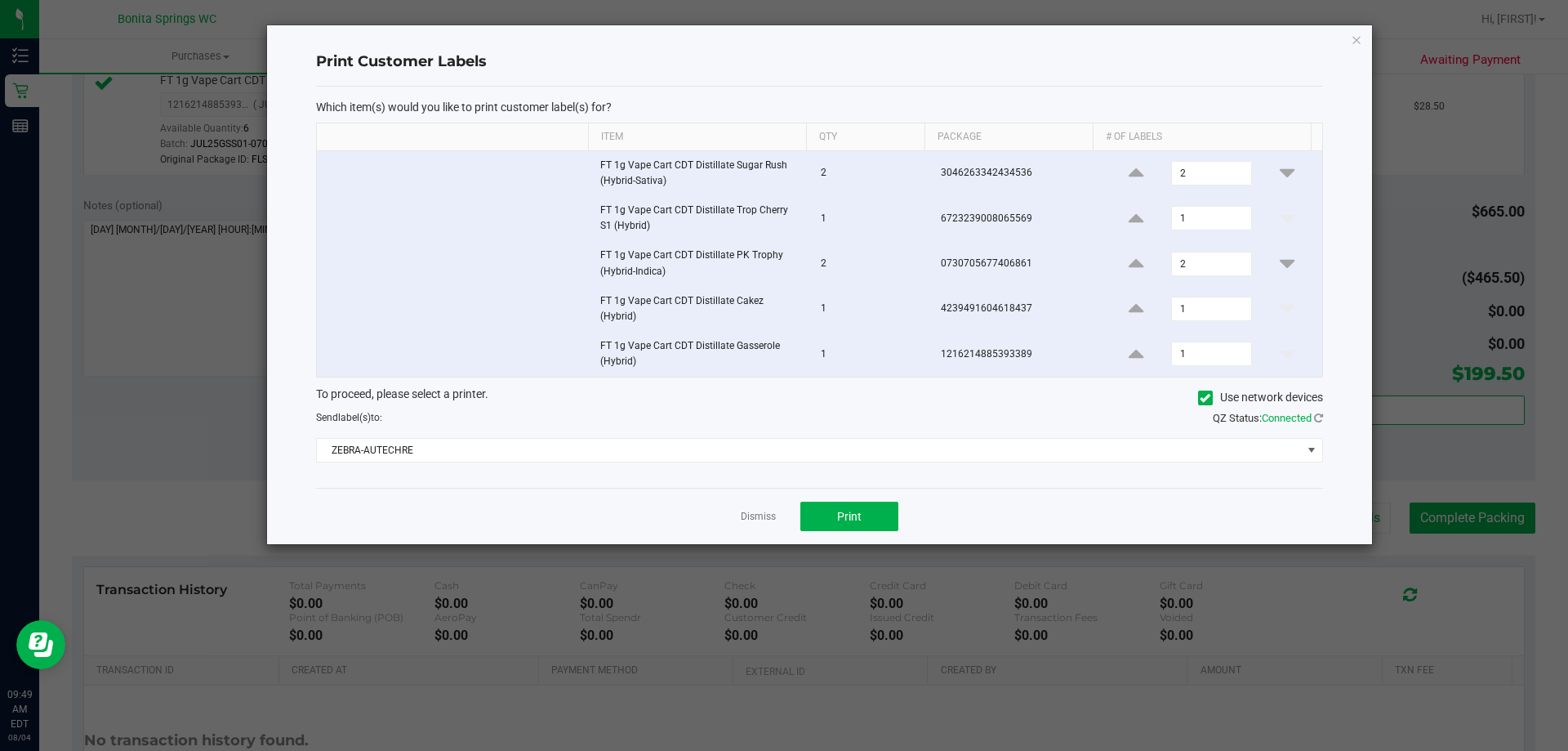 click on "Dismiss   Print" 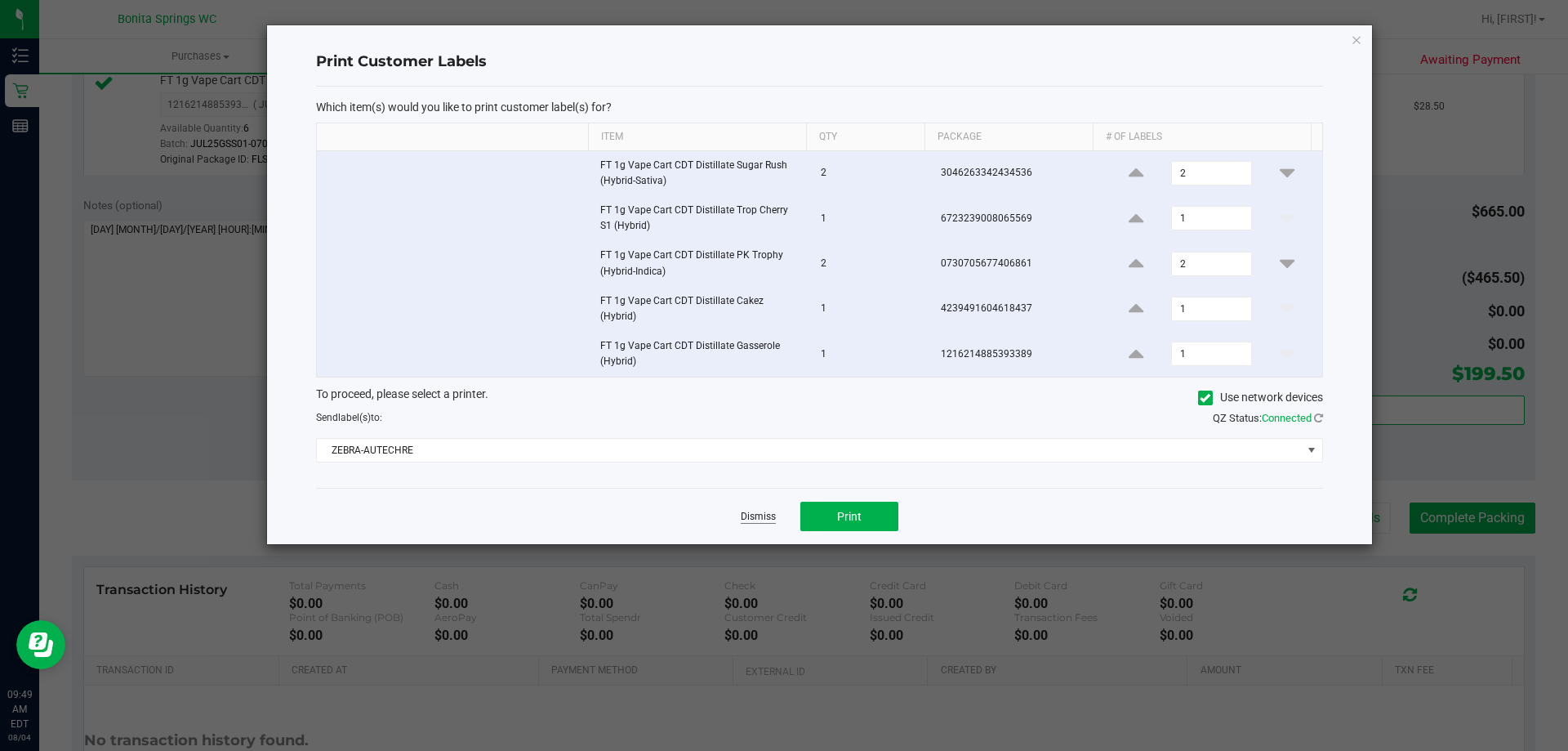 click on "Dismiss" 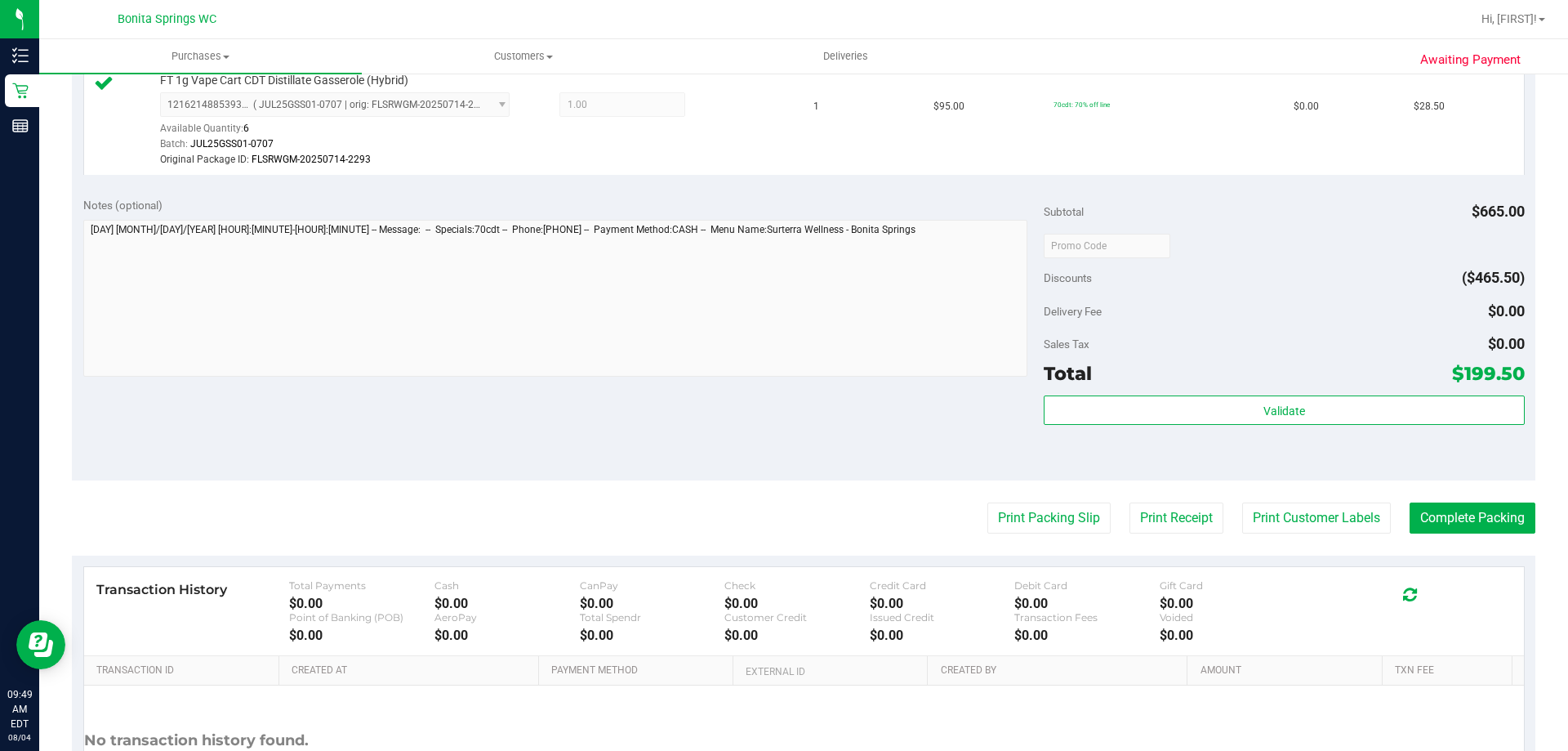 click on "Back
Edit Purchase
Cancel Purchase
View Profile
# [NUMBER]
BioTrack ID:
-
Submitted
Needs review
Last Modified
[FIRST] [LAST]" at bounding box center [804, 25] 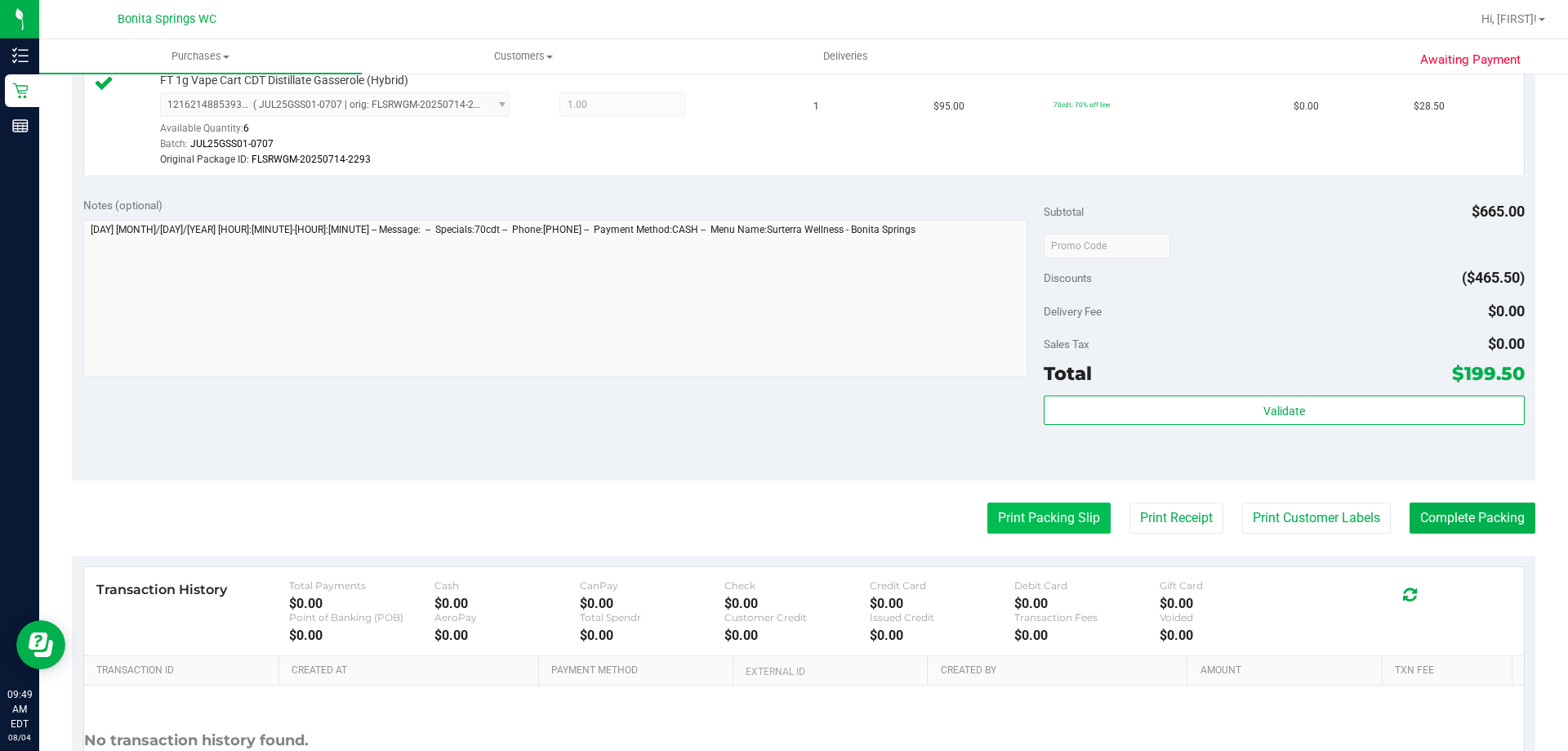 click on "Print Packing Slip" at bounding box center [1049, 518] 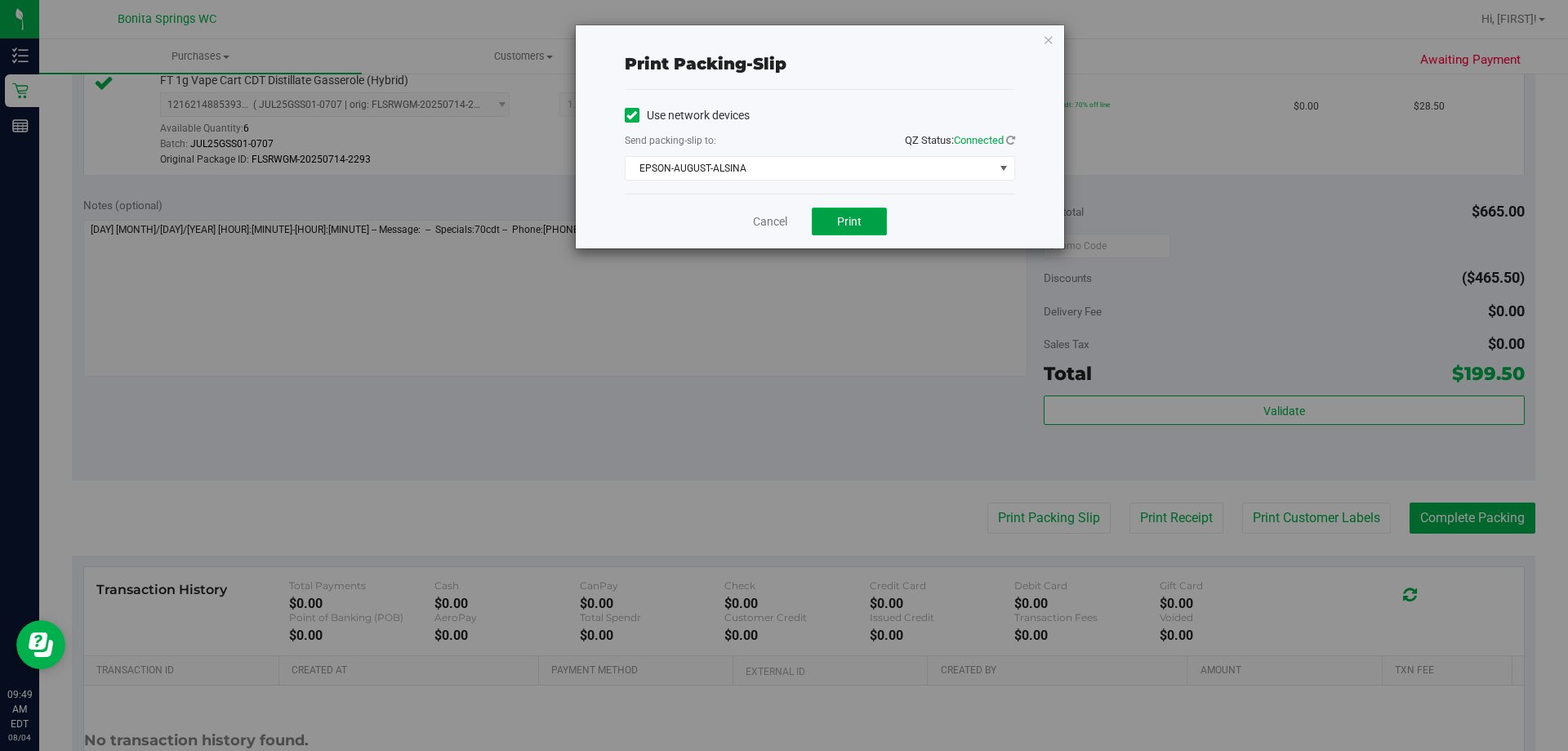click on "Print" at bounding box center [849, 221] 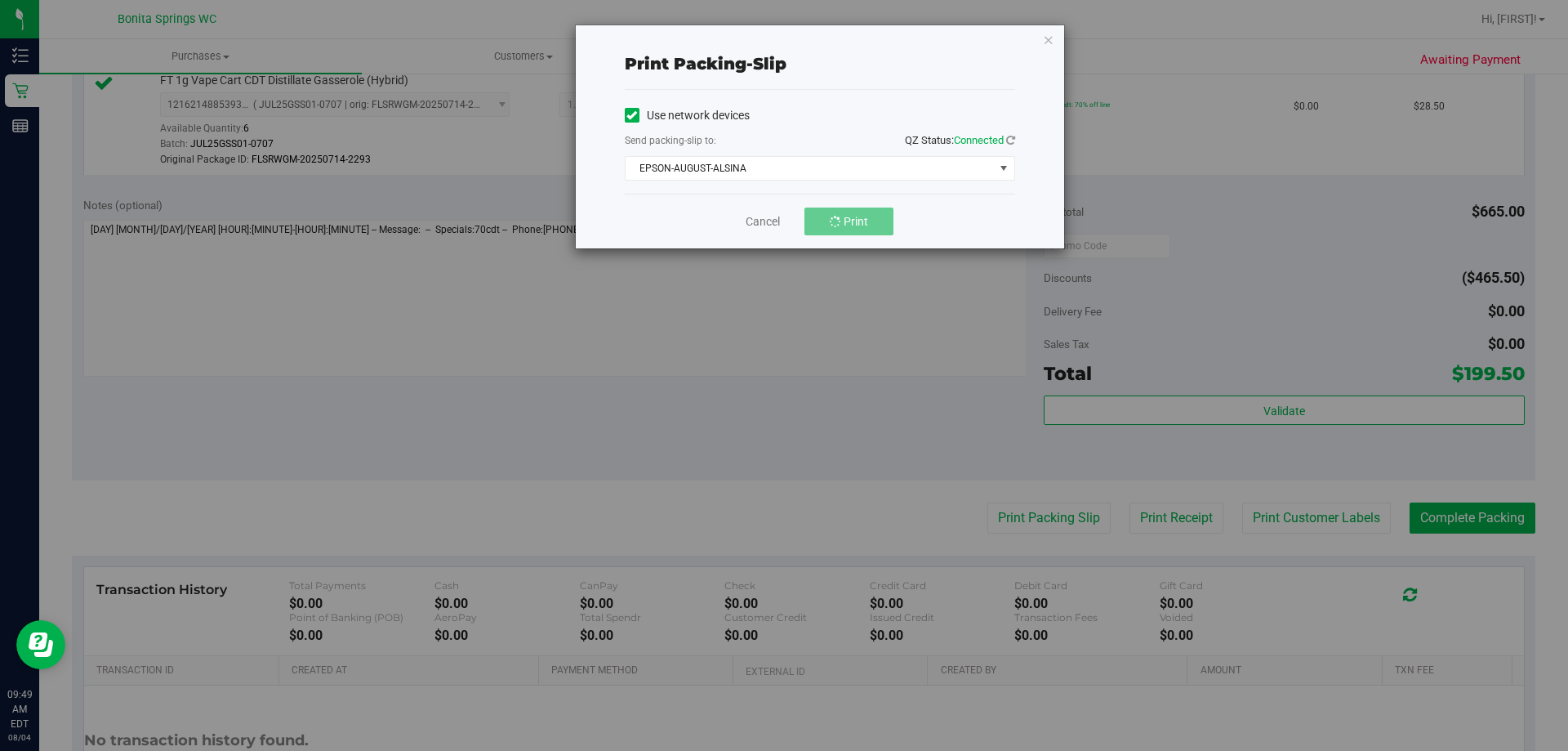click on "Cancel
Print" at bounding box center (820, 221) 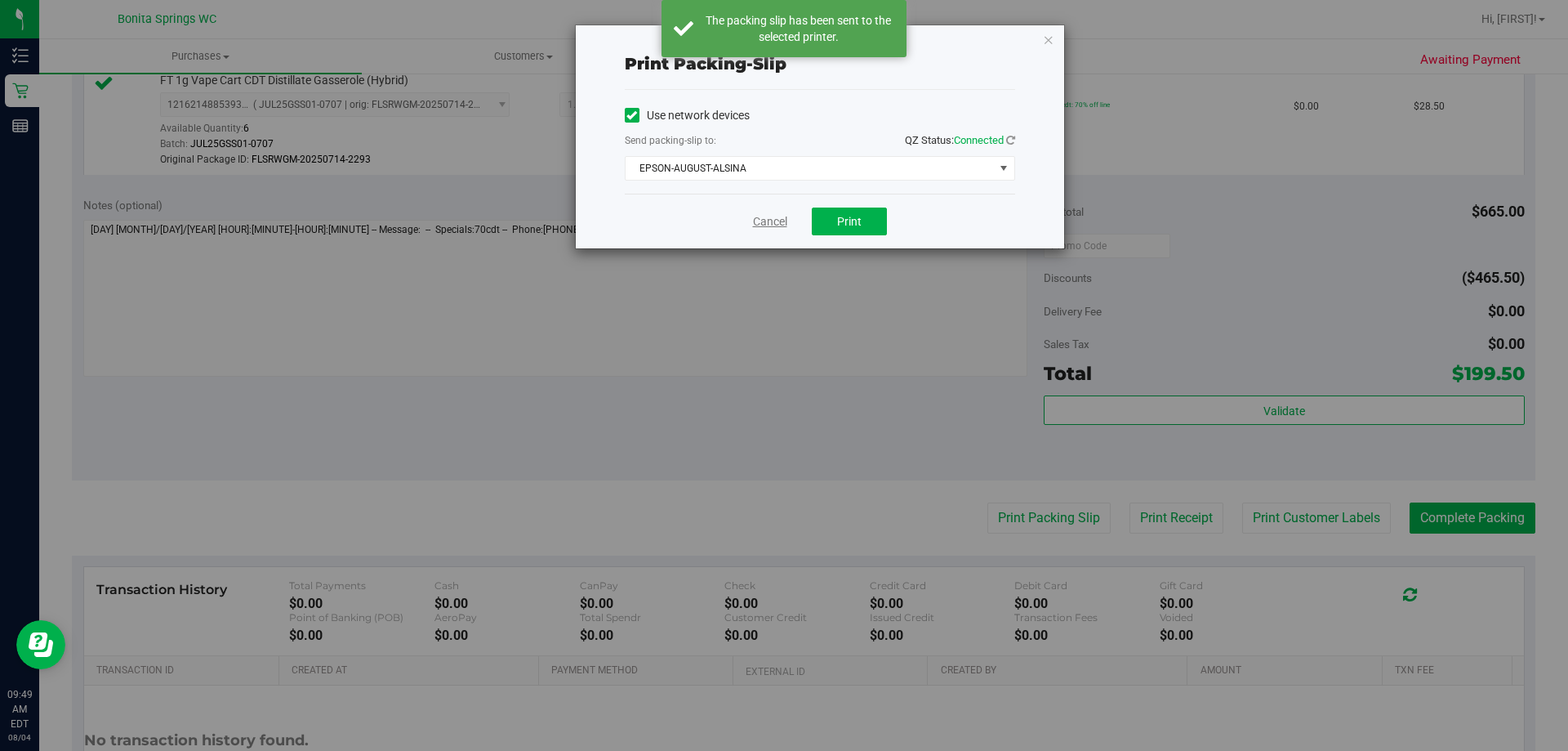 click on "Cancel" at bounding box center [770, 221] 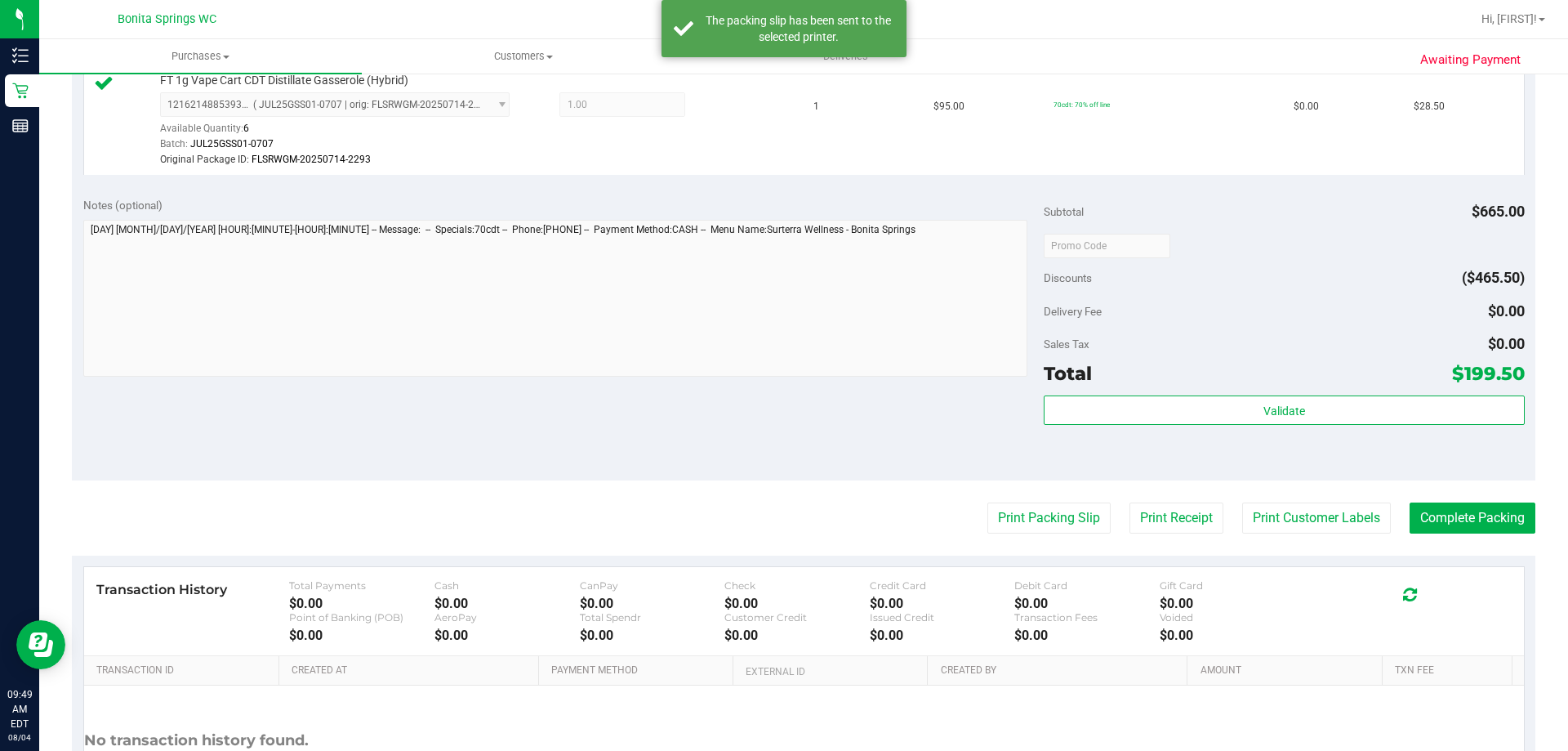 click on "Delivery Fee
$0.00" at bounding box center [1284, 311] 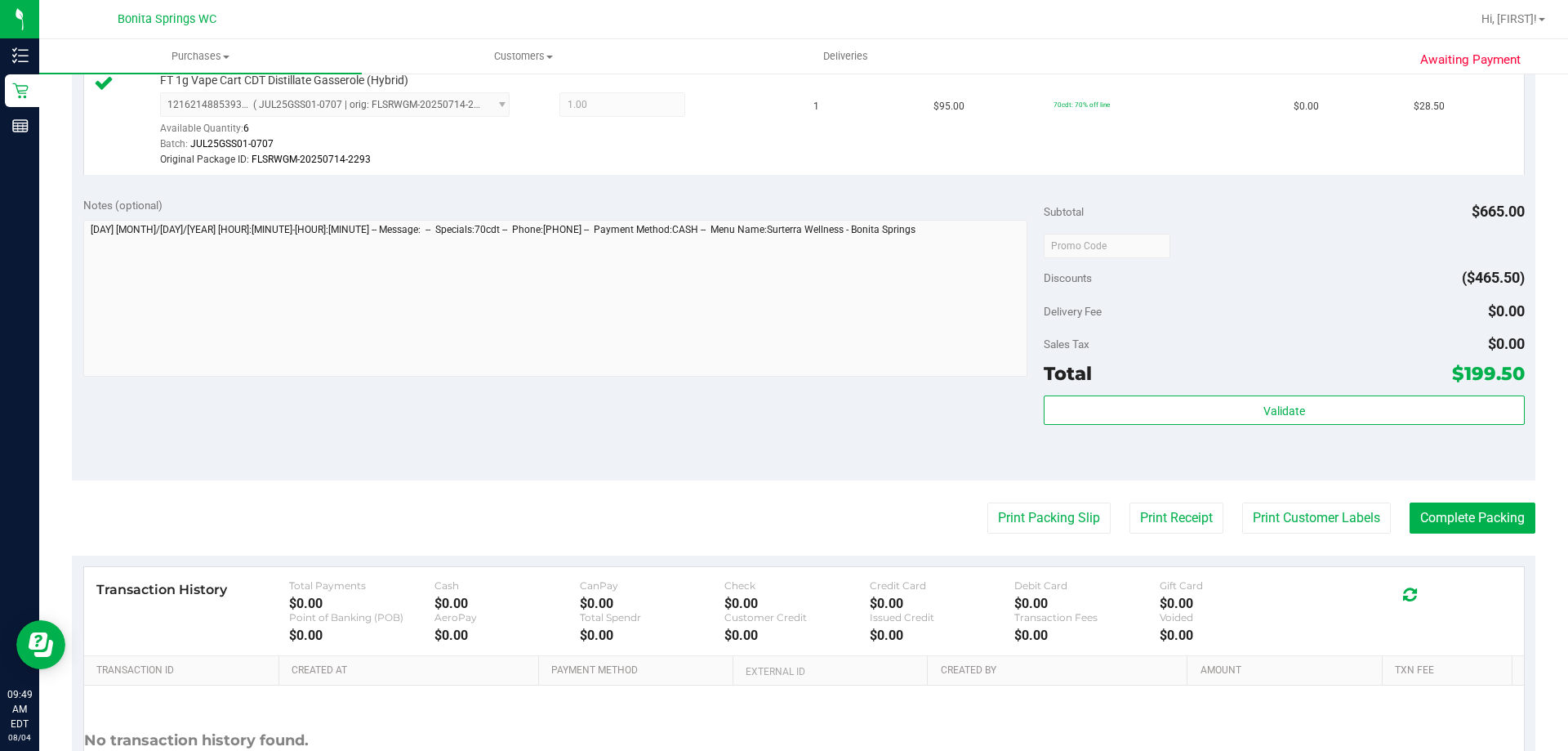 click on "Sales Tax
$0.00" at bounding box center (1284, 344) 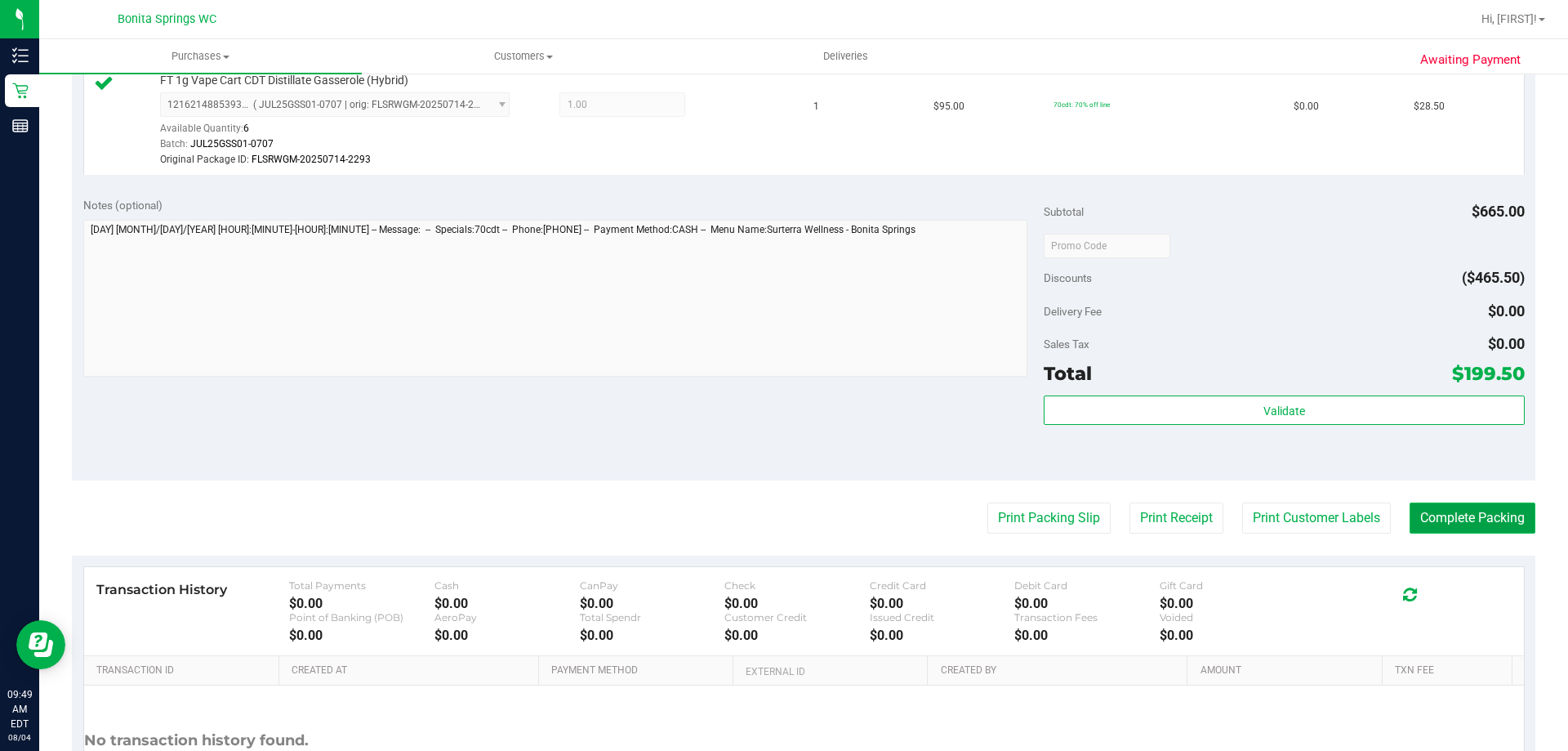 click on "Complete Packing" at bounding box center (1472, 518) 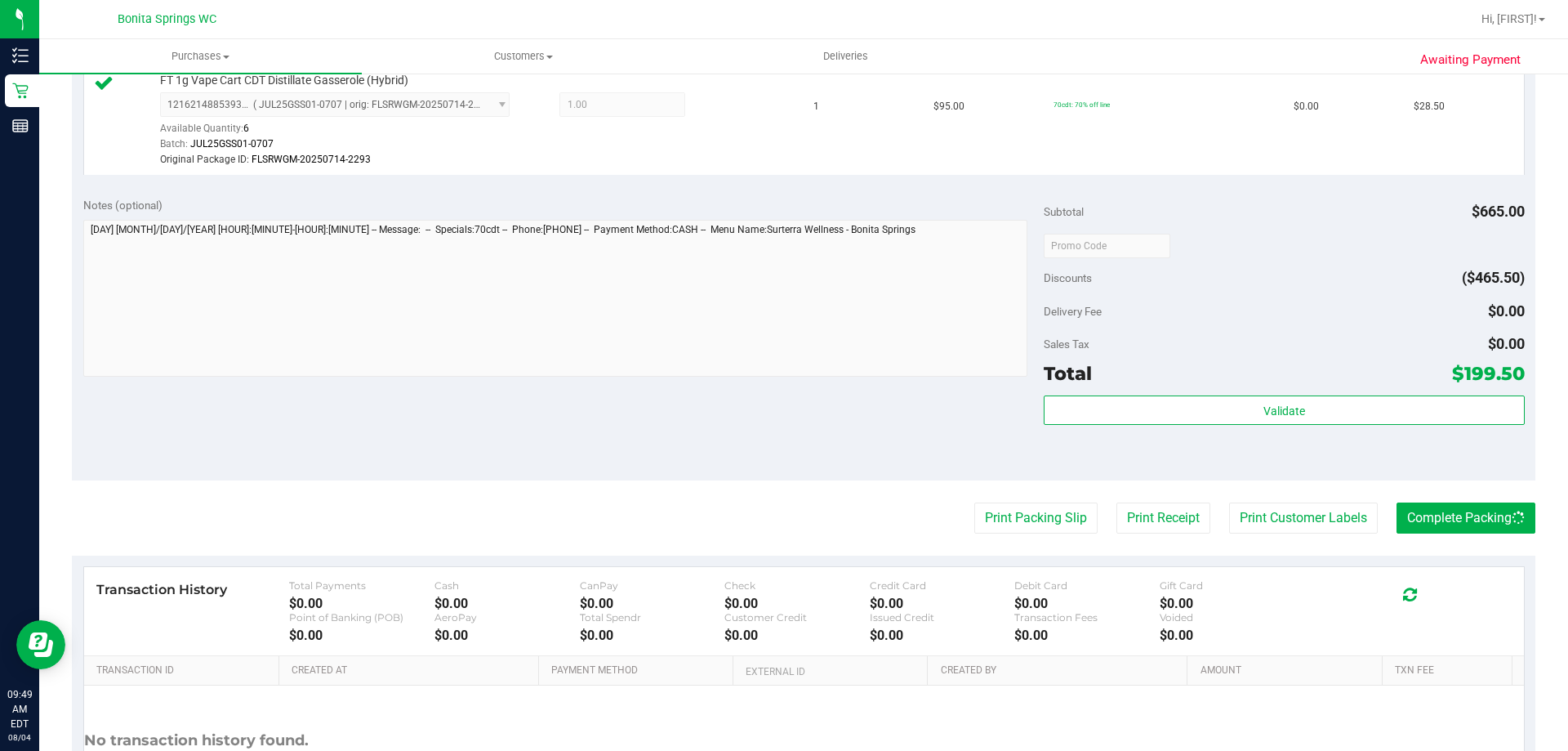 click on "Discounts
($465.50)" at bounding box center (1284, 278) 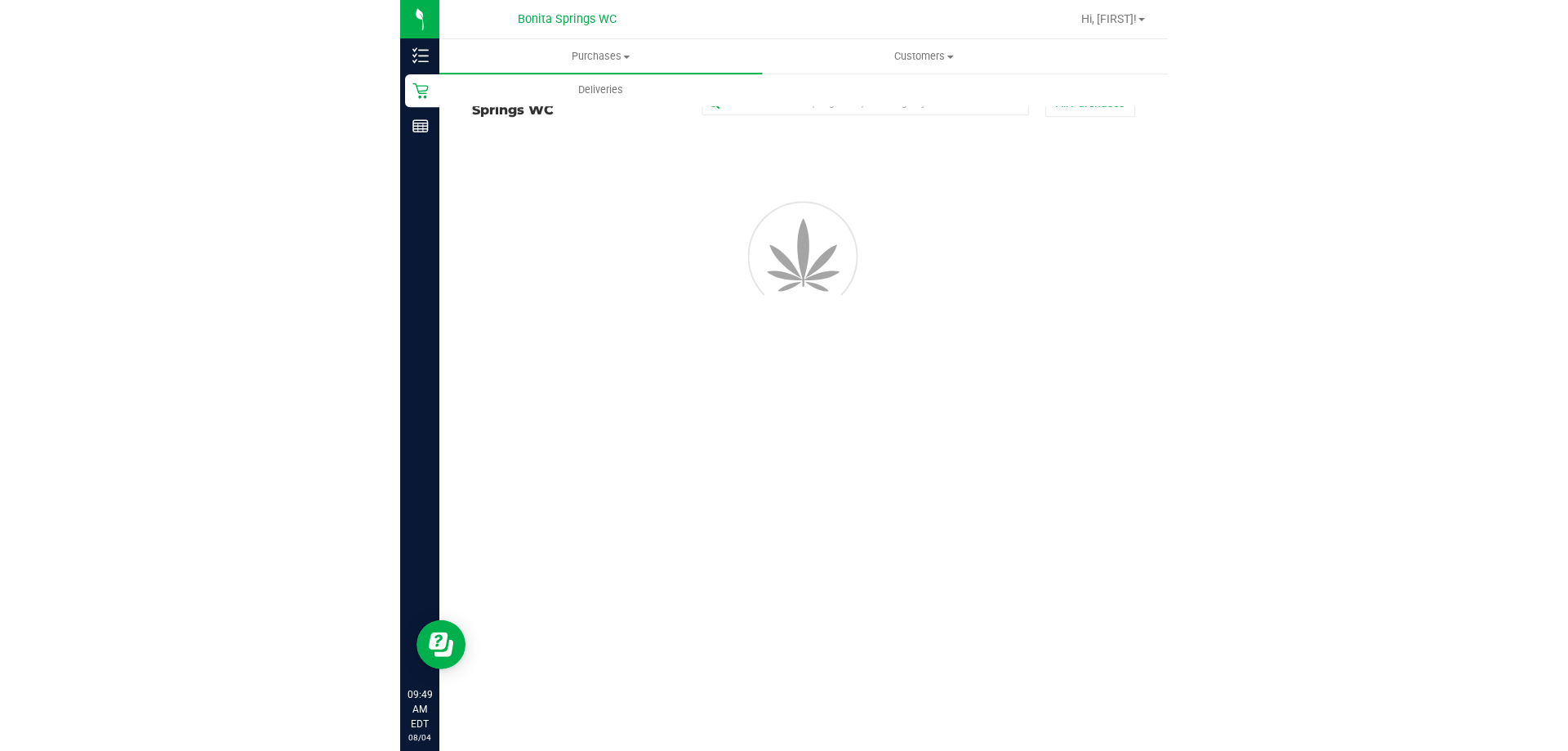 scroll, scrollTop: 0, scrollLeft: 0, axis: both 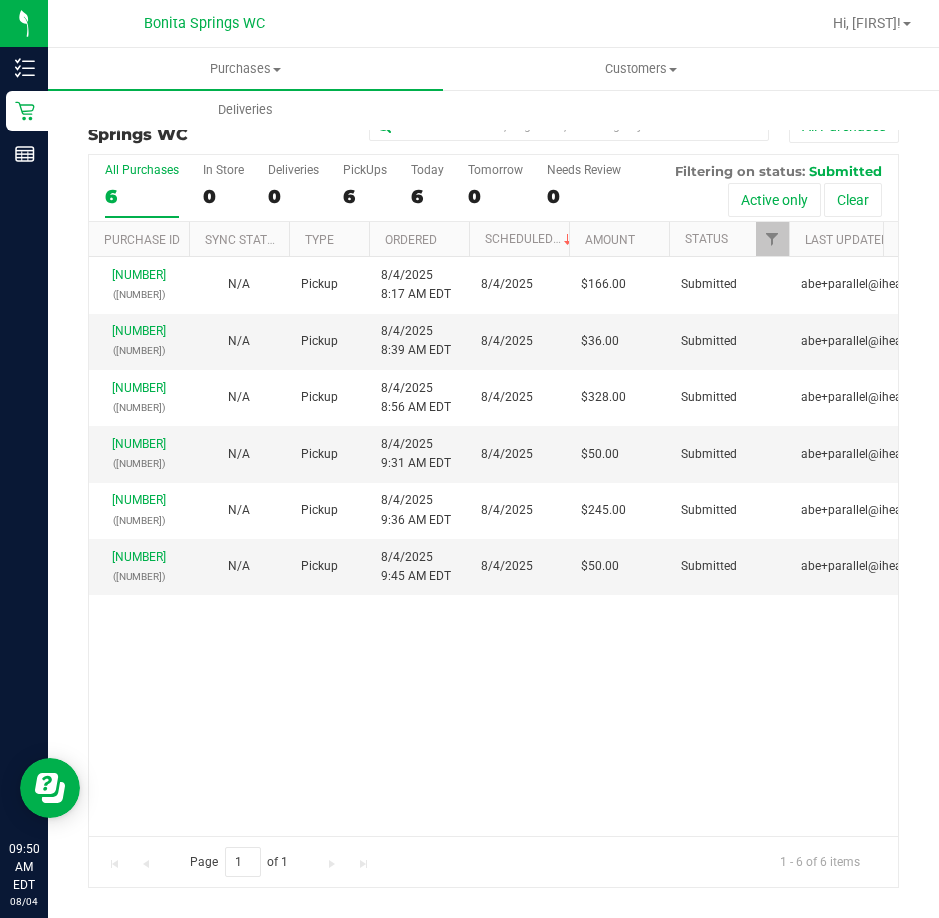 click on "[NUMBER]
([NUMBER])
N/A
Pickup [MONTH]/[DAY]/[YEAR] [HOUR]:[MINUTE] [AM/PM] [TIMEZONE] [MONTH]/[DAY]
$166.00
Submitted [EMAIL]
[NUMBER]
([NUMBER])
N/A
Pickup [MONTH]/[DAY]/[YEAR] [HOUR]:[MINUTE] [AM/PM] [TIMEZONE] [MONTH]/[DAY]
$36.00
Submitted [EMAIL]
[NUMBER]
([NUMBER])
N/A
Pickup [MONTH]/[DAY]/[YEAR] [HOUR]:[MINUTE] [AM/PM] [TIMEZONE] [MONTH]/[DAY]
$328.00
Submitted [EMAIL]" at bounding box center [493, 546] 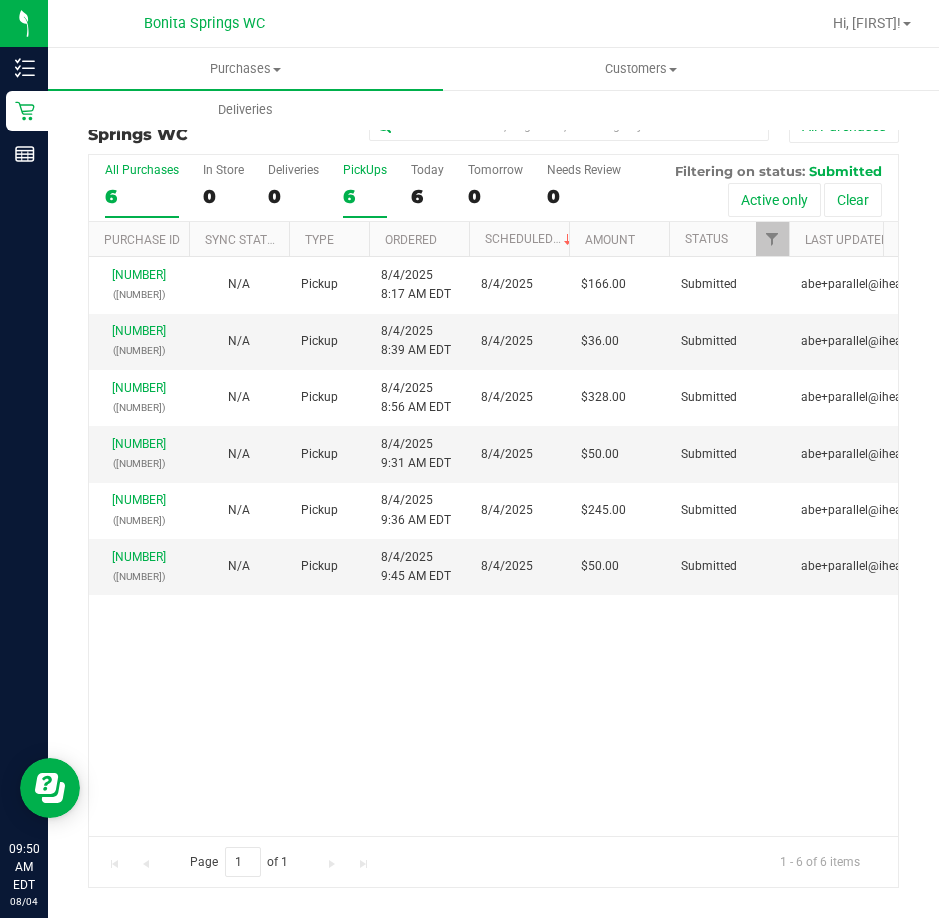 click on "6" at bounding box center (365, 196) 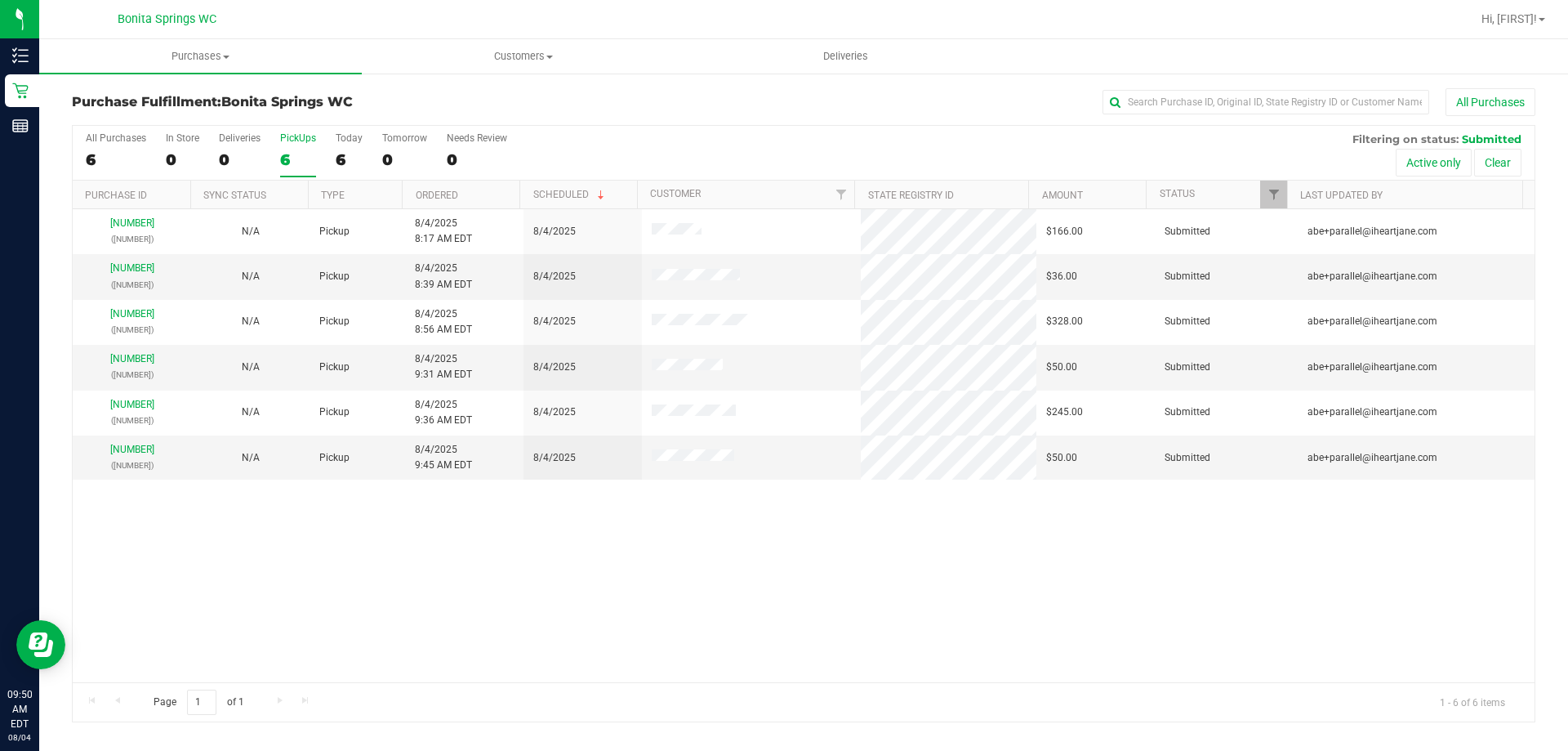 click on "[NUMBER]
([NUMBER])
N/A
Pickup [MONTH]/[DAY]/[YEAR] [HOUR]:[MINUTE] [AM/PM] [TIMEZONE] [MONTH]/[DAY]
$166.00
Submitted [EMAIL]
[NUMBER]
([NUMBER])
N/A
Pickup [MONTH]/[DAY]/[YEAR] [HOUR]:[MINUTE] [AM/PM] [TIMEZONE] [MONTH]/[DAY]
$36.00
Submitted [EMAIL]
[NUMBER]
([NUMBER])
N/A
Pickup [MONTH]/[DAY]/[YEAR] [HOUR]:[MINUTE] [AM/PM] [TIMEZONE] [MONTH]/[DAY]
$328.00
Submitted [EMAIL]" at bounding box center [804, 445] 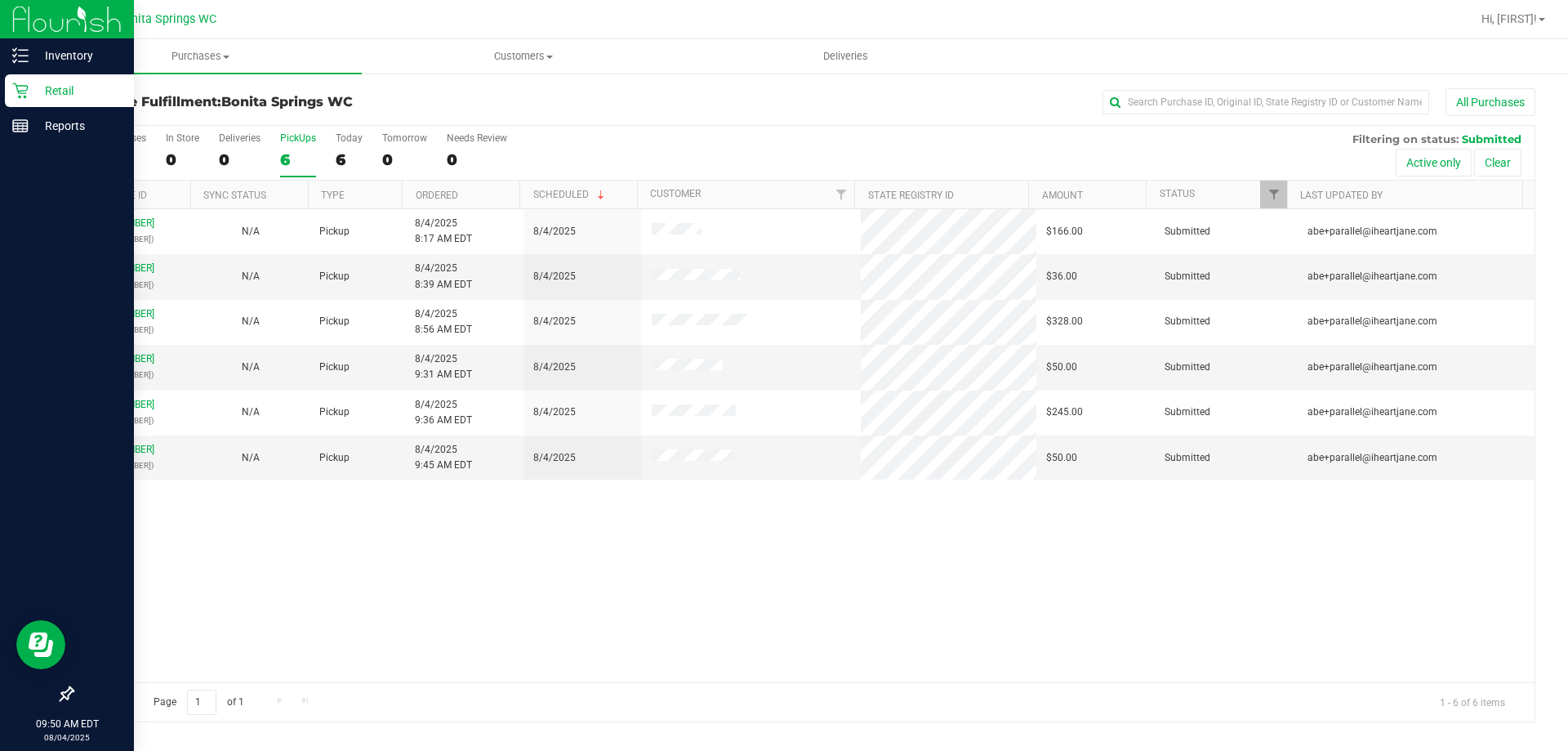 click 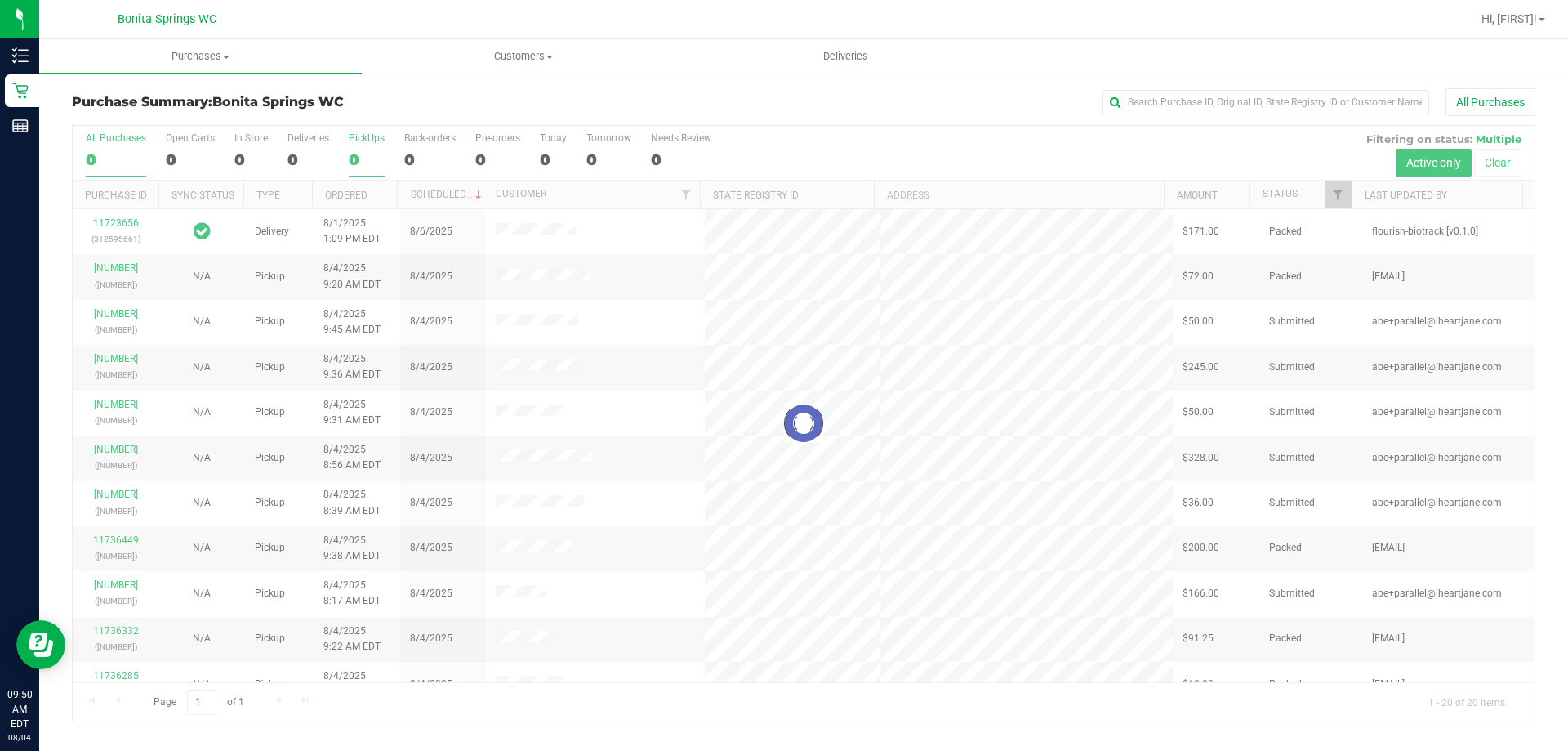 drag, startPoint x: 348, startPoint y: 155, endPoint x: 359, endPoint y: 153, distance: 11.18034 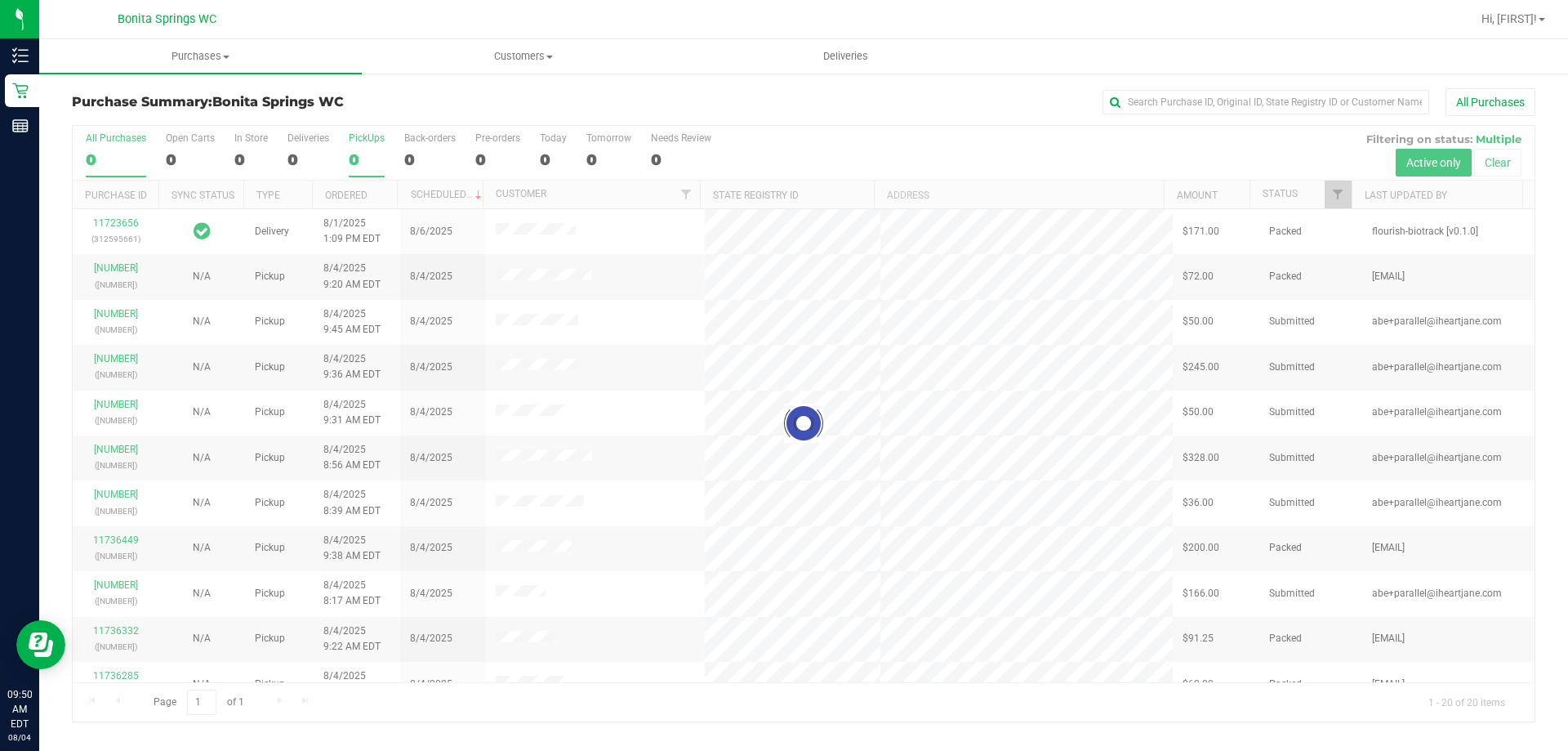 click at bounding box center [804, 423] 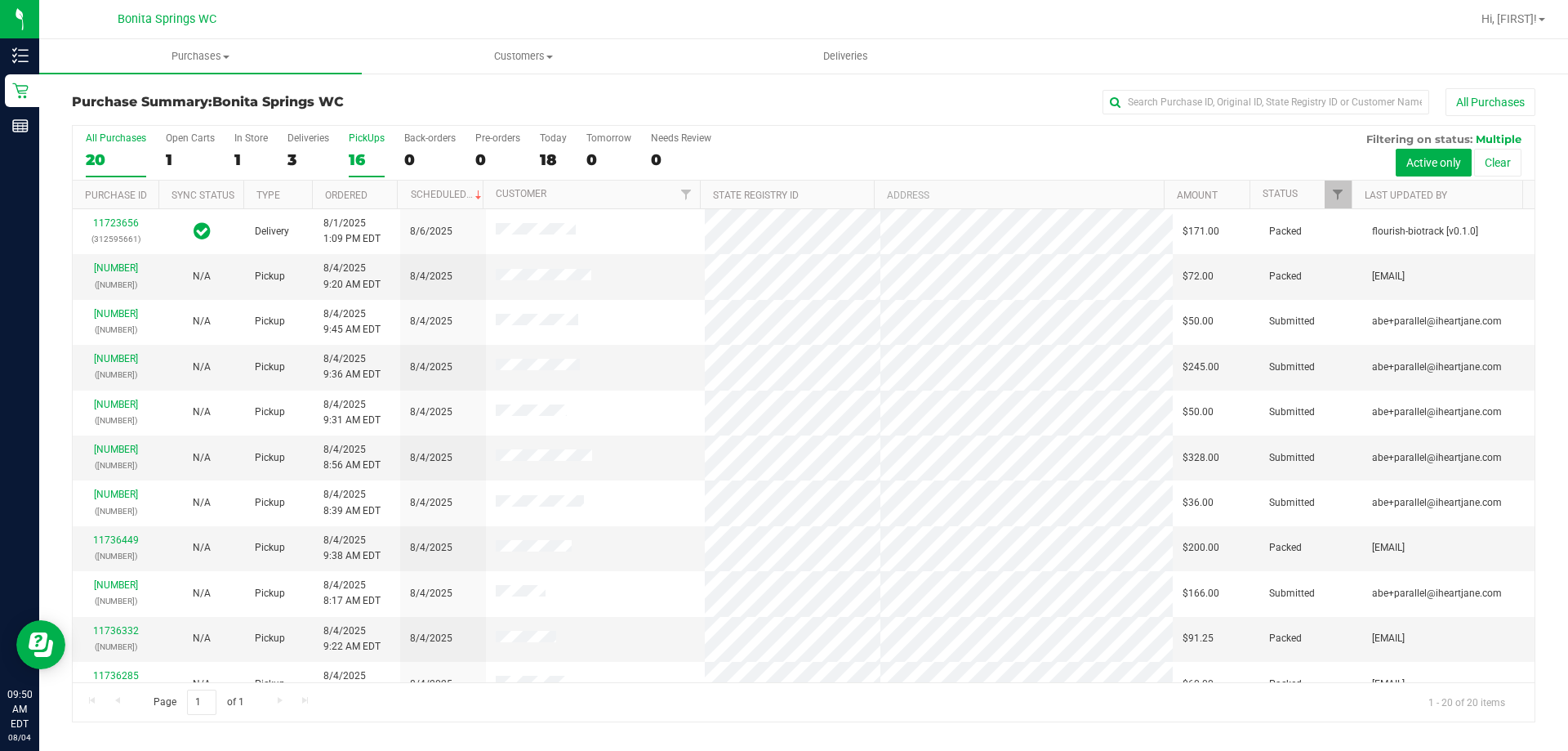 click on "16" at bounding box center [367, 159] 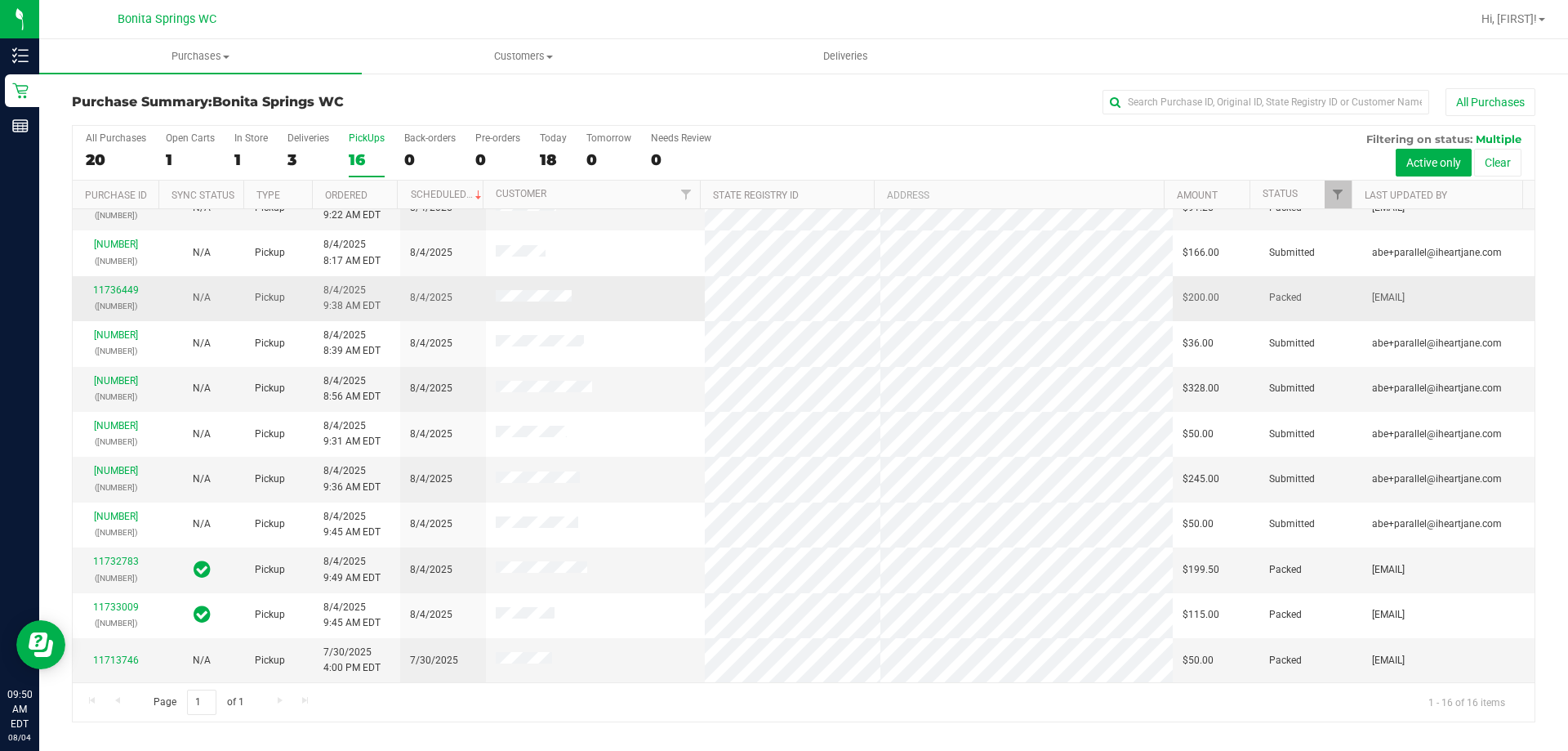 scroll, scrollTop: 251, scrollLeft: 0, axis: vertical 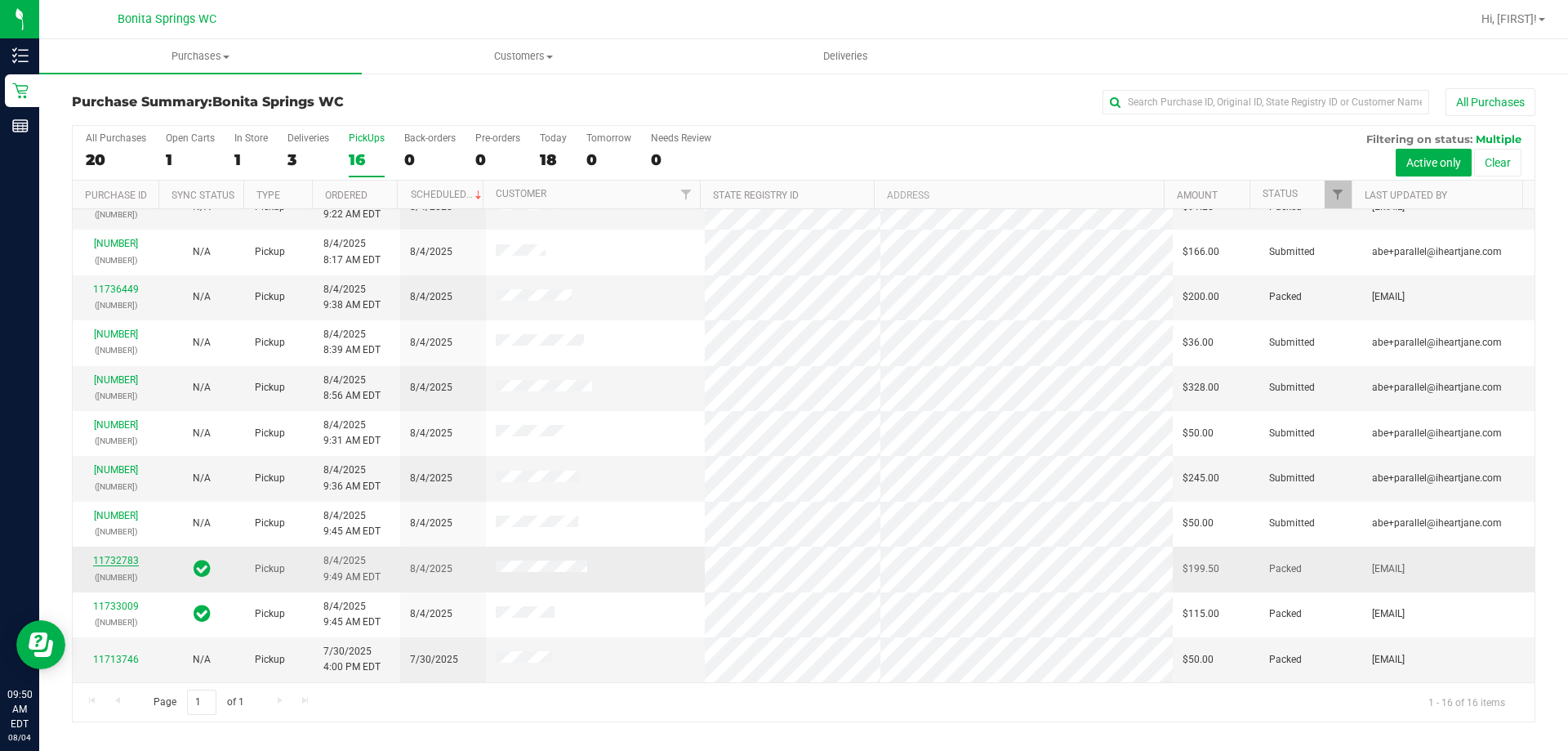 click on "11732783" at bounding box center (116, 561) 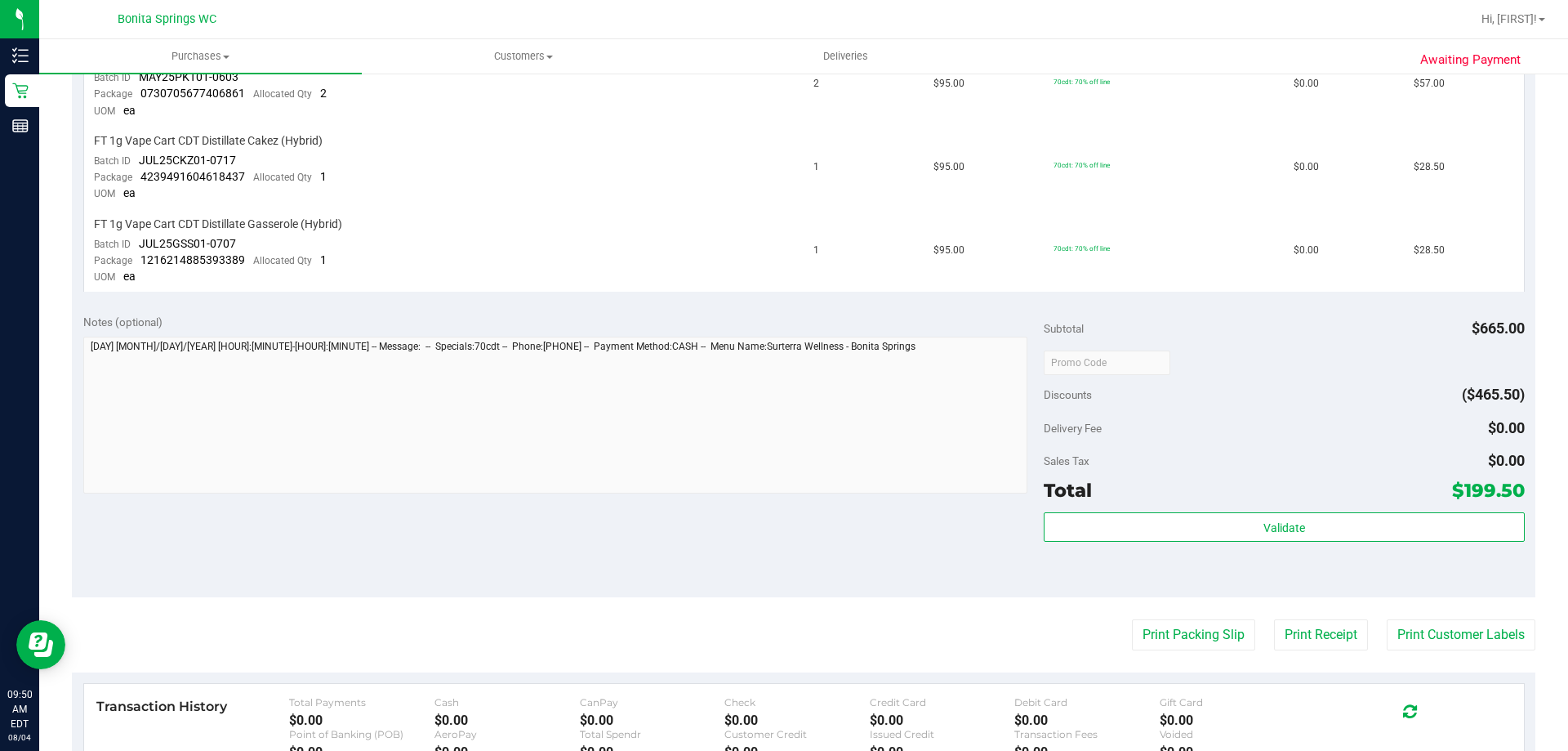 scroll, scrollTop: 735, scrollLeft: 0, axis: vertical 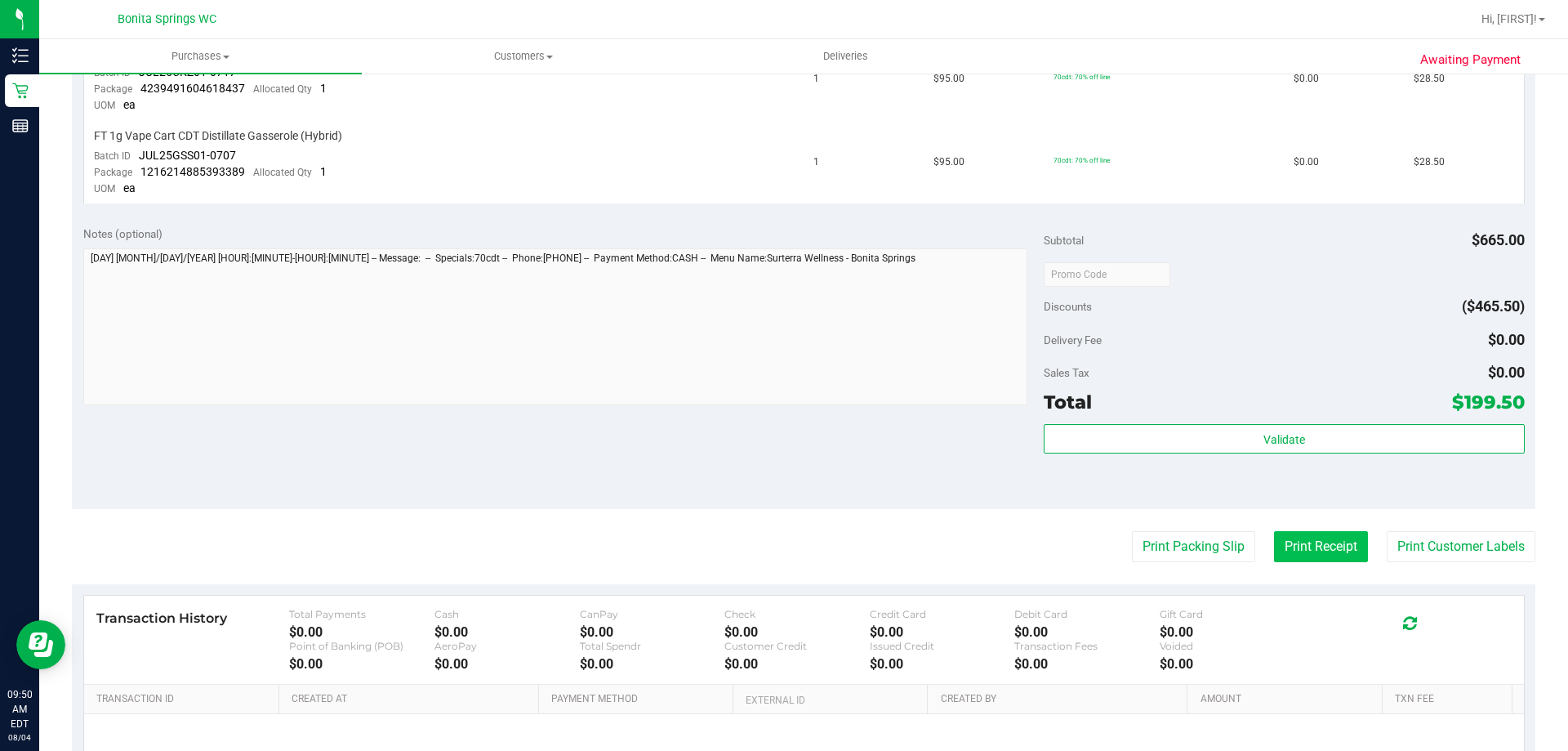 click on "Print Receipt" at bounding box center [1321, 547] 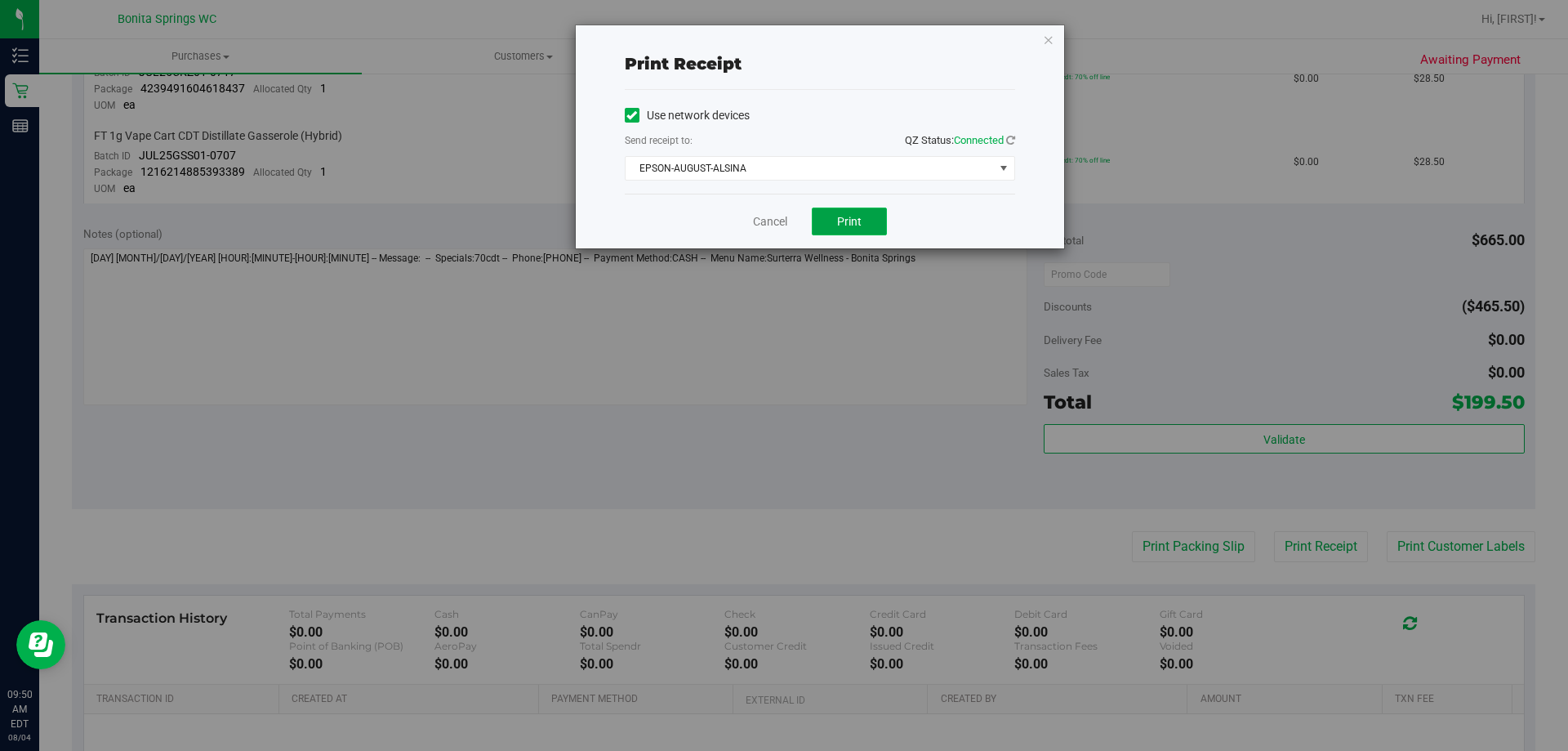 click on "Print" at bounding box center (849, 221) 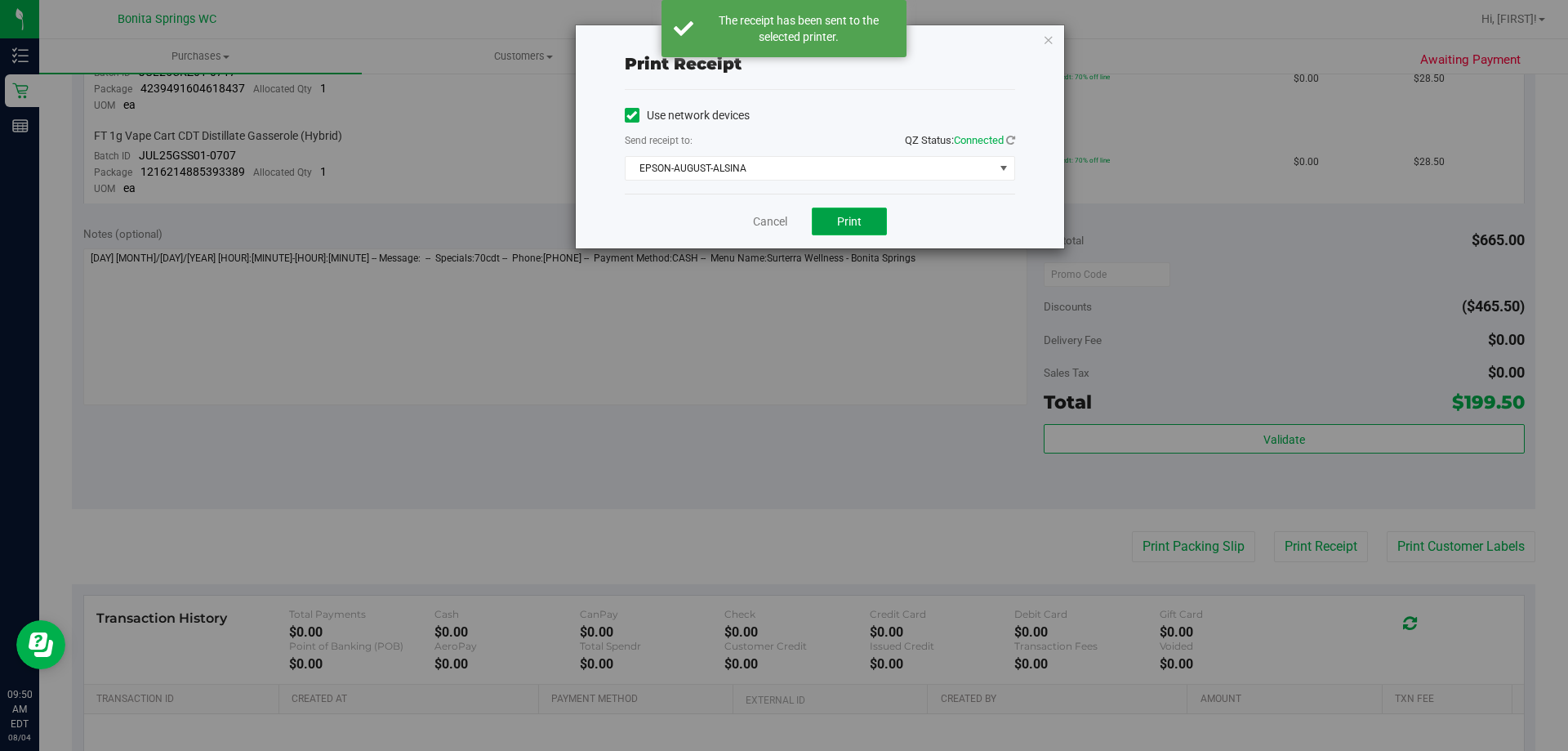 click on "Print" at bounding box center [849, 221] 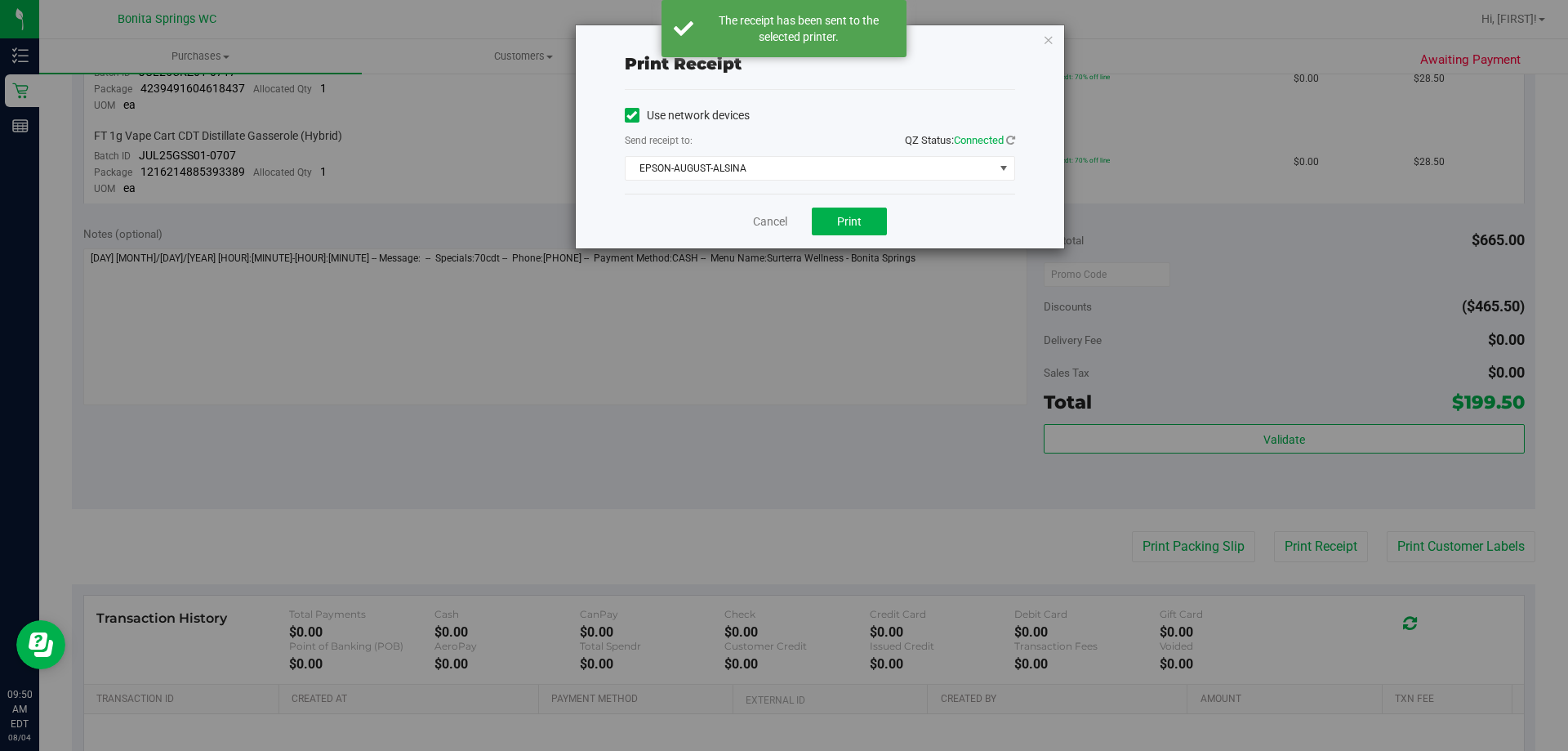 click on "Cancel
Print" at bounding box center [820, 221] 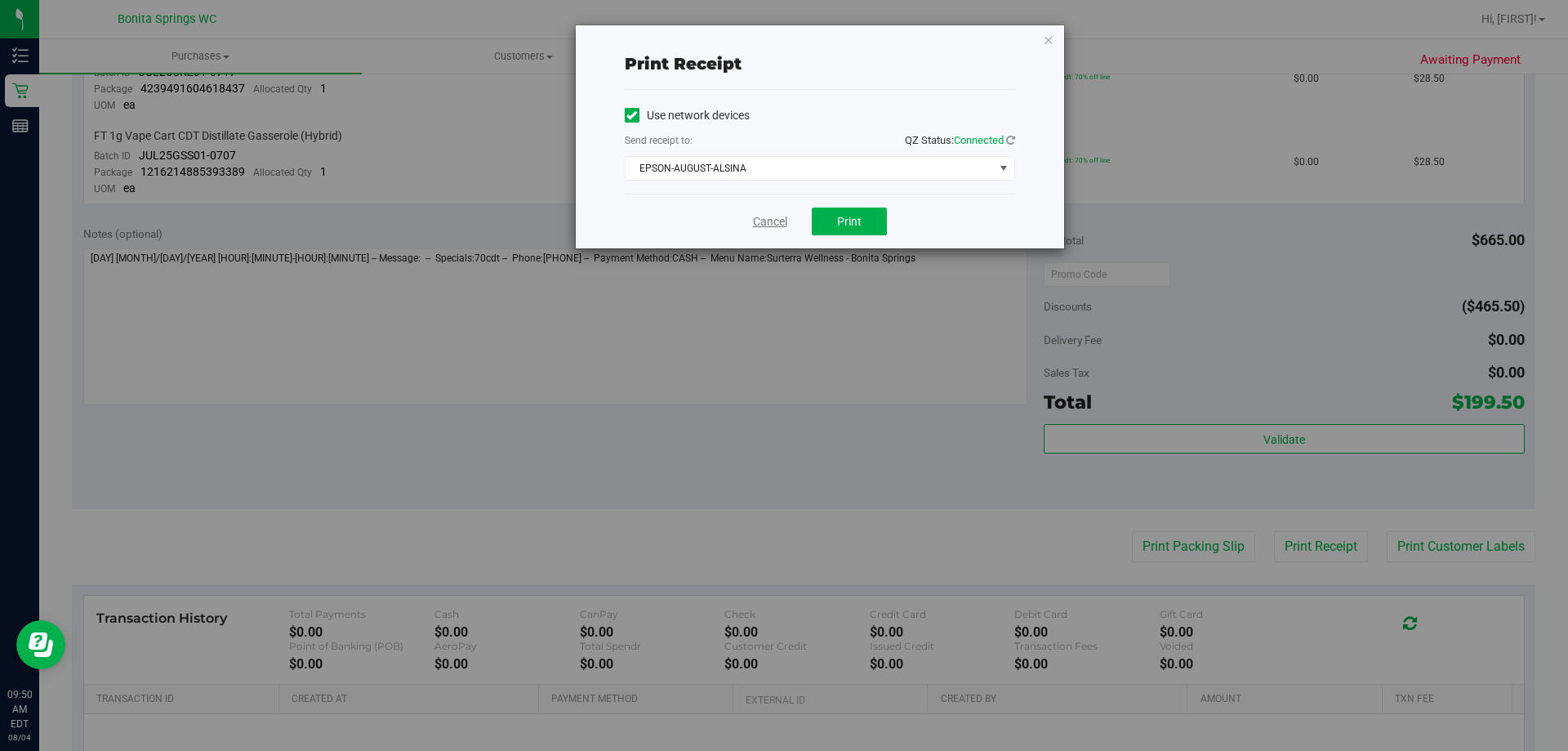 click on "Cancel" at bounding box center (770, 221) 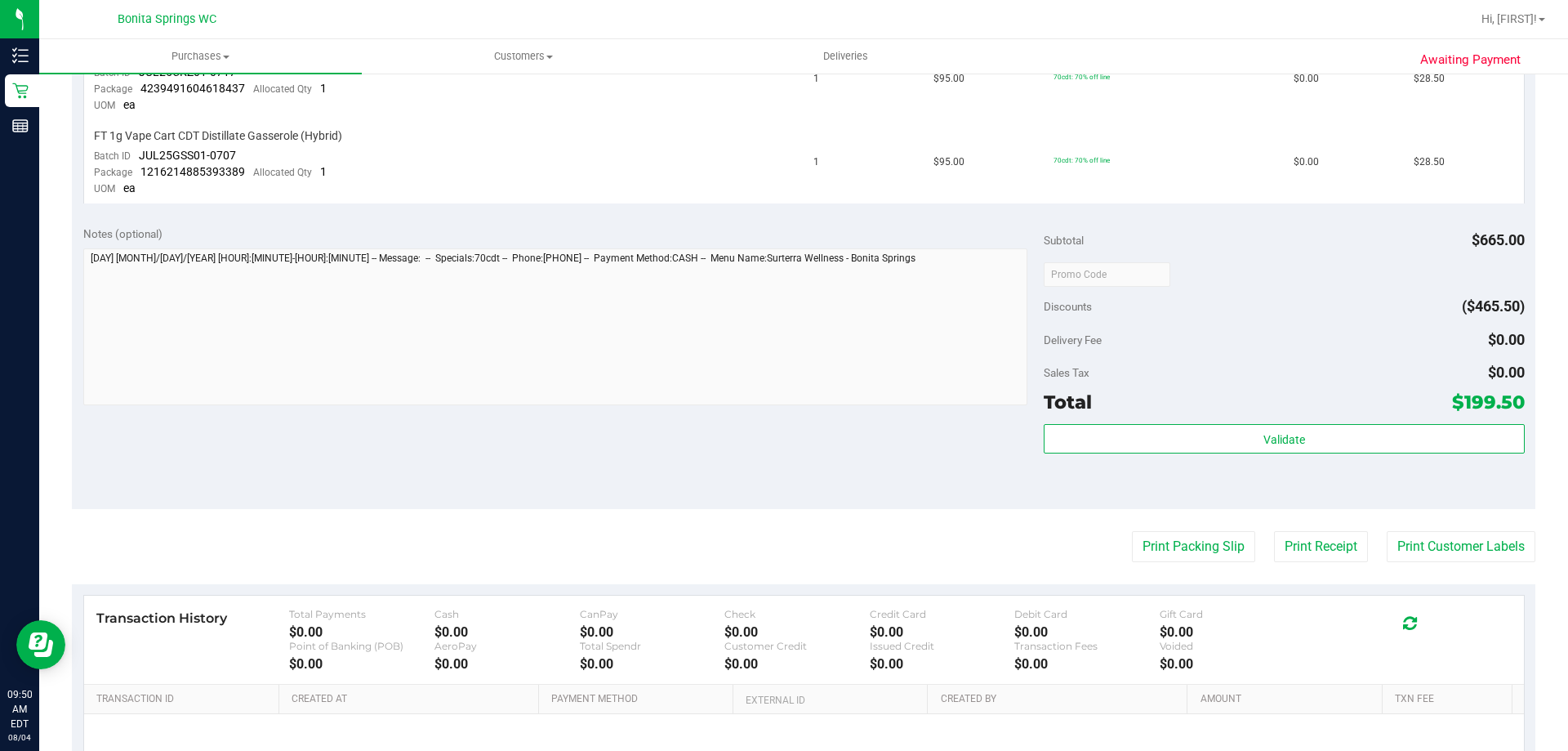 click on "Delivery Fee
$0.00" at bounding box center [1284, 340] 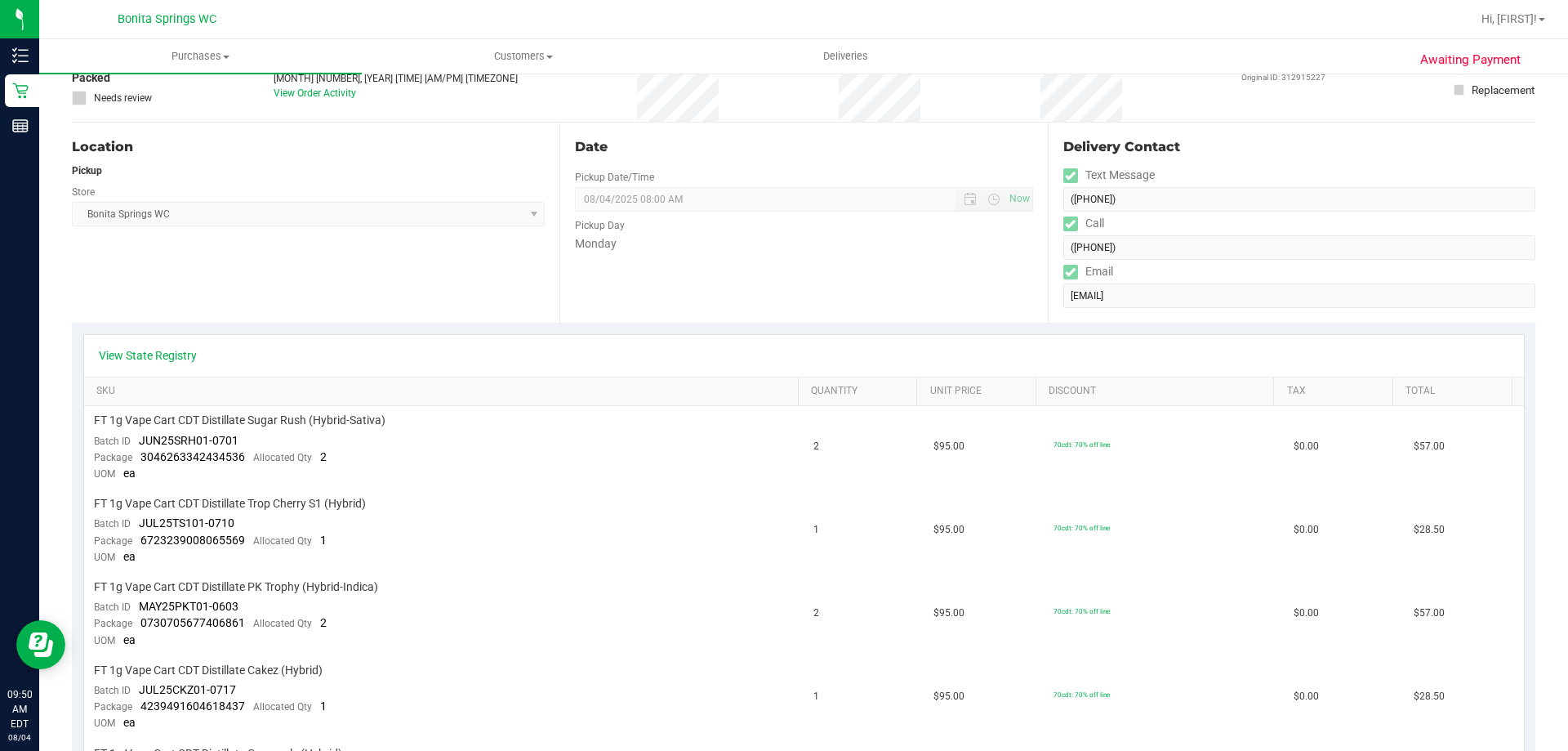 scroll, scrollTop: 0, scrollLeft: 0, axis: both 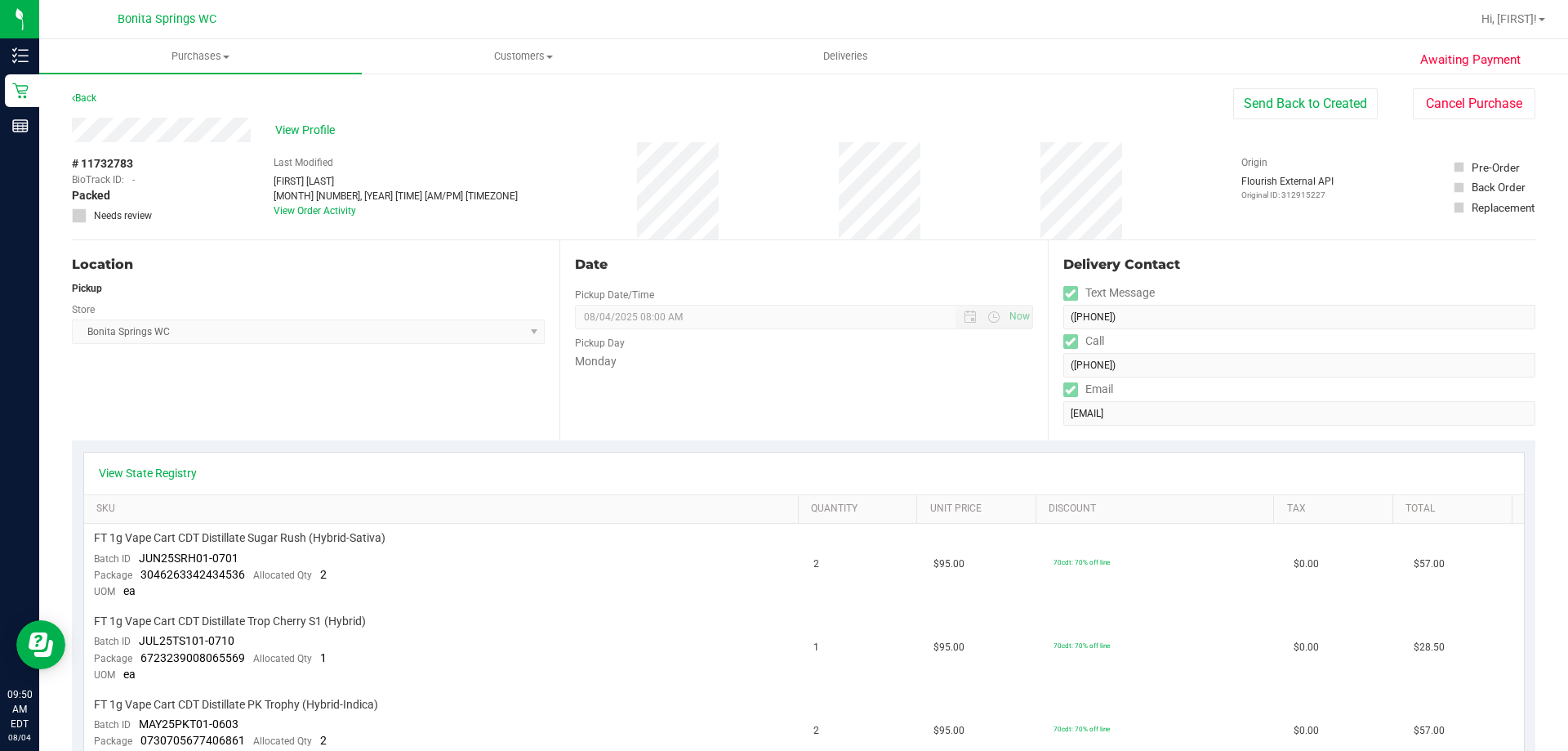 click on "bts > [NAME] > [NAME] > [NAME] > [INITIAL]
>
BioTrack ID:
-
Packed
Needs review
Last Modified
[FIRST] [LAST]
[MONTH] [DAY], [YEAR] [TIME] [TIMEZONE]
View Order Activity
Origin
Flourish External API
Original ID: [NUMBER]" at bounding box center (804, 190) 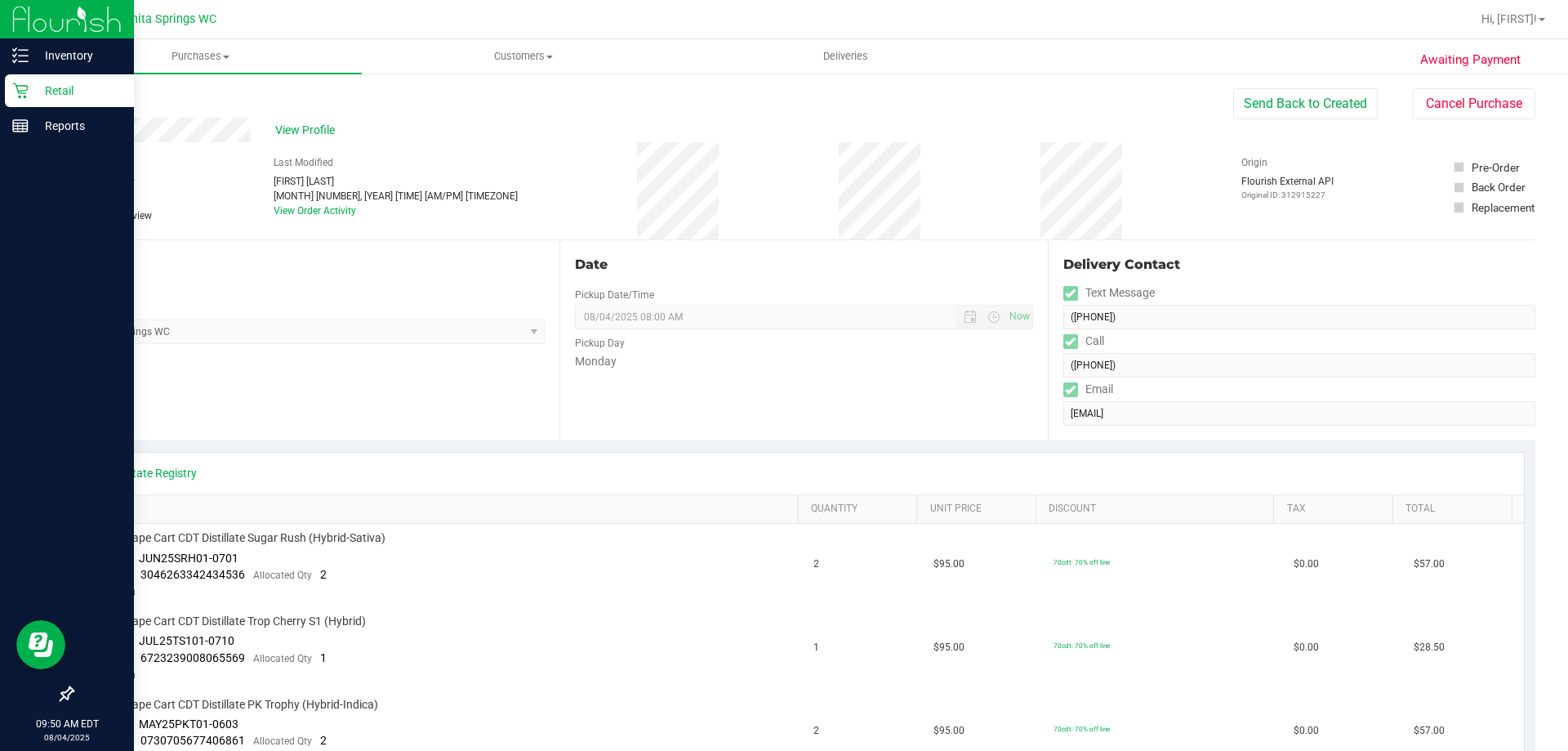 click 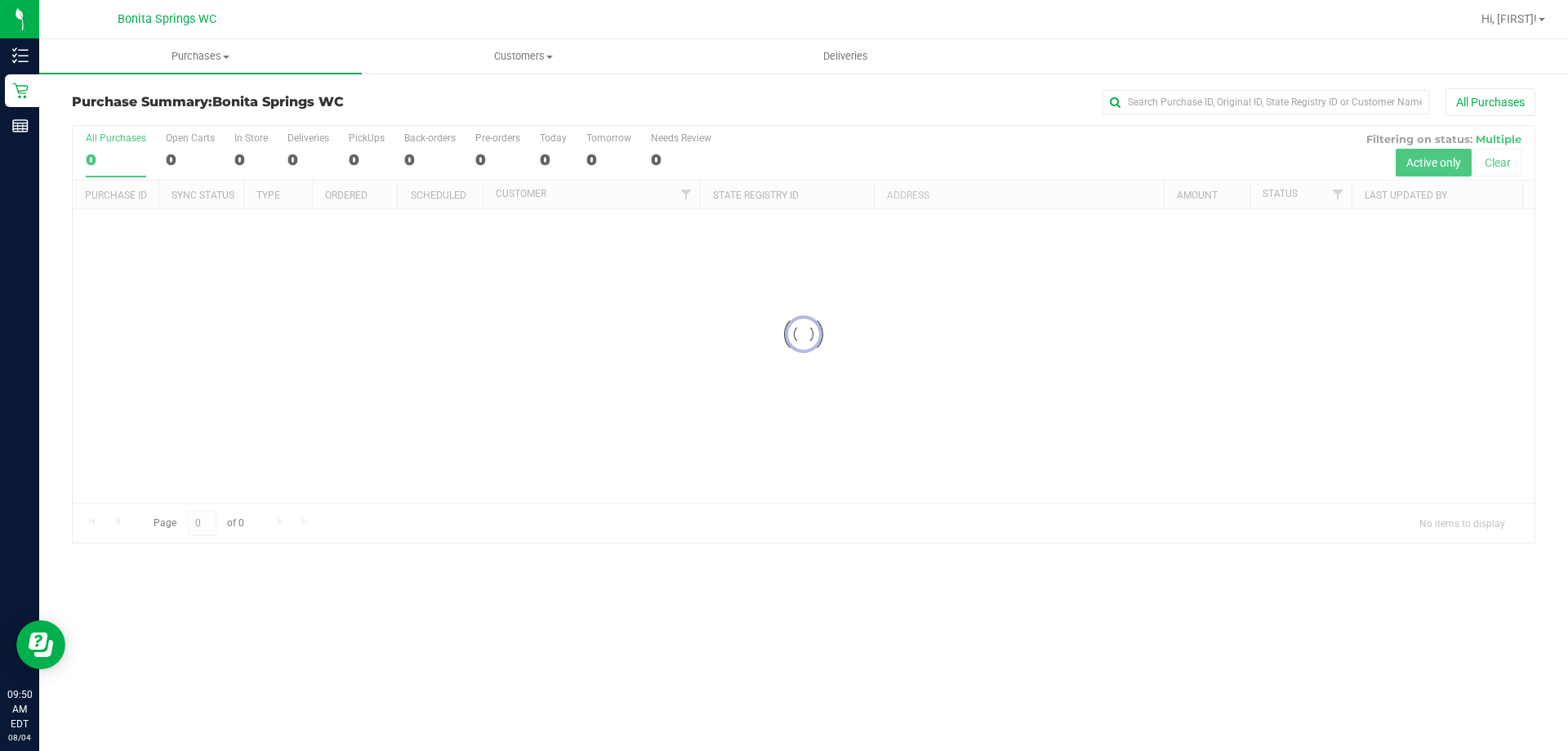 click on "Purchases
Summary of purchases
Fulfillment
All purchases
Customers
All customers
Add a new customer
All physicians" at bounding box center [823, 56] 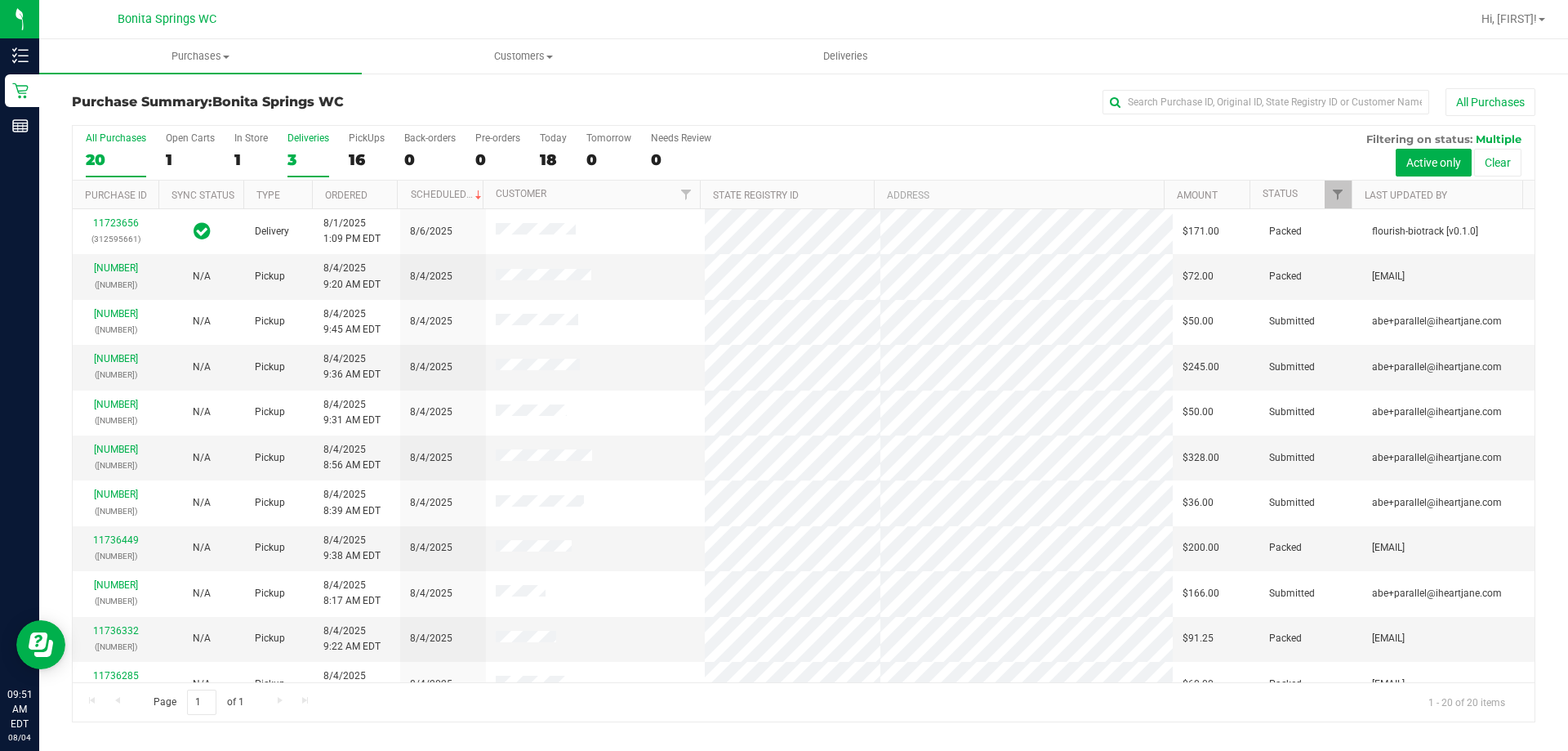 click on "3" at bounding box center [308, 159] 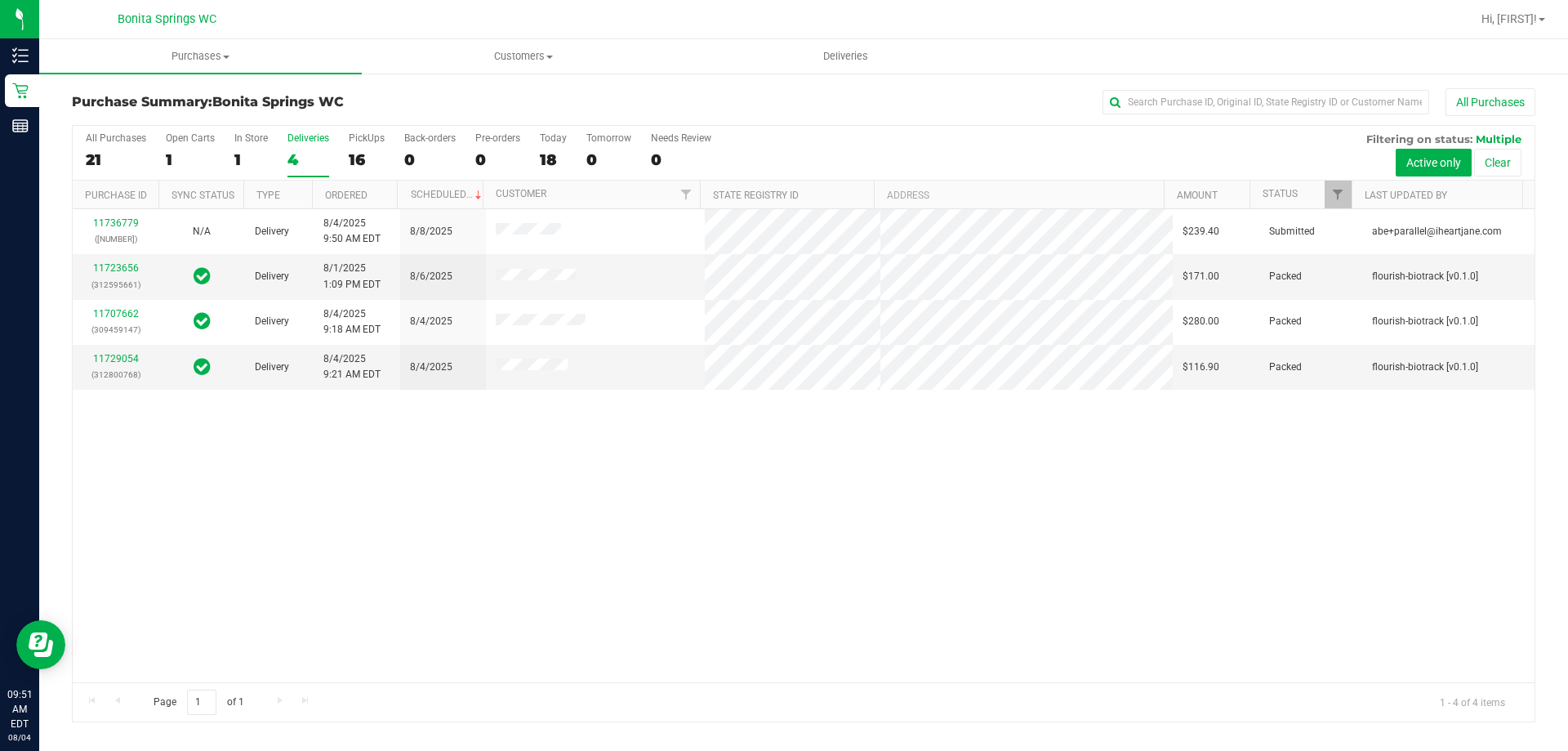 click on "11736779
([PHONE])
N/A
Delivery [DATE] [TIME] [TIMEZONE] [DATE]
$239.40
Submitted [EMAIL]
11723656
([PHONE])
Delivery [DATE] [TIME] [TIMEZONE] [DATE]
$171.00
Packed flourish-biotrack [v0.1.0]
11707662
([PHONE])
Delivery [DATE] [TIME] [TIMEZONE] [DATE]
$280.00
Packed flourish-biotrack [v0.1.0]" at bounding box center (804, 445) 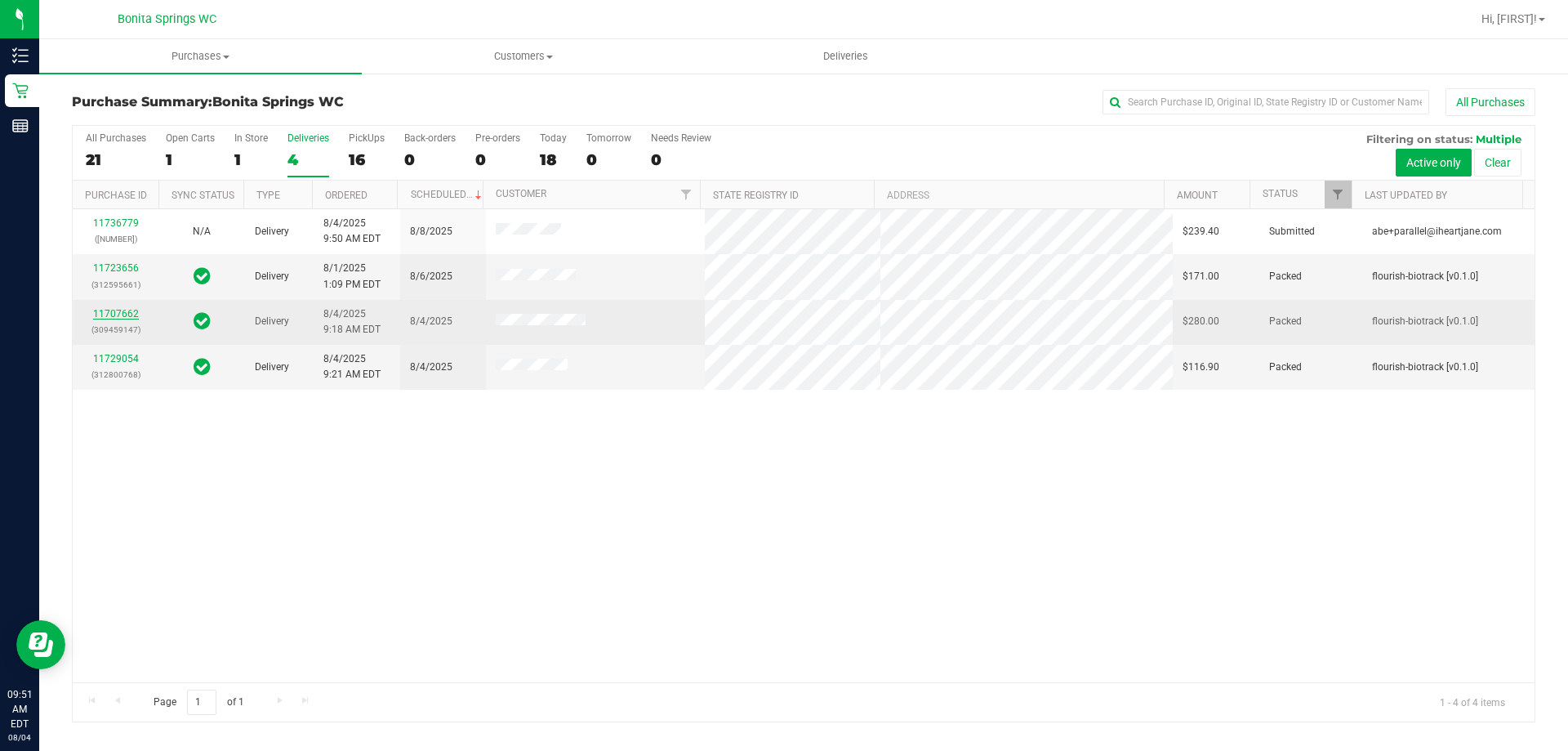 click on "11707662" at bounding box center (116, 314) 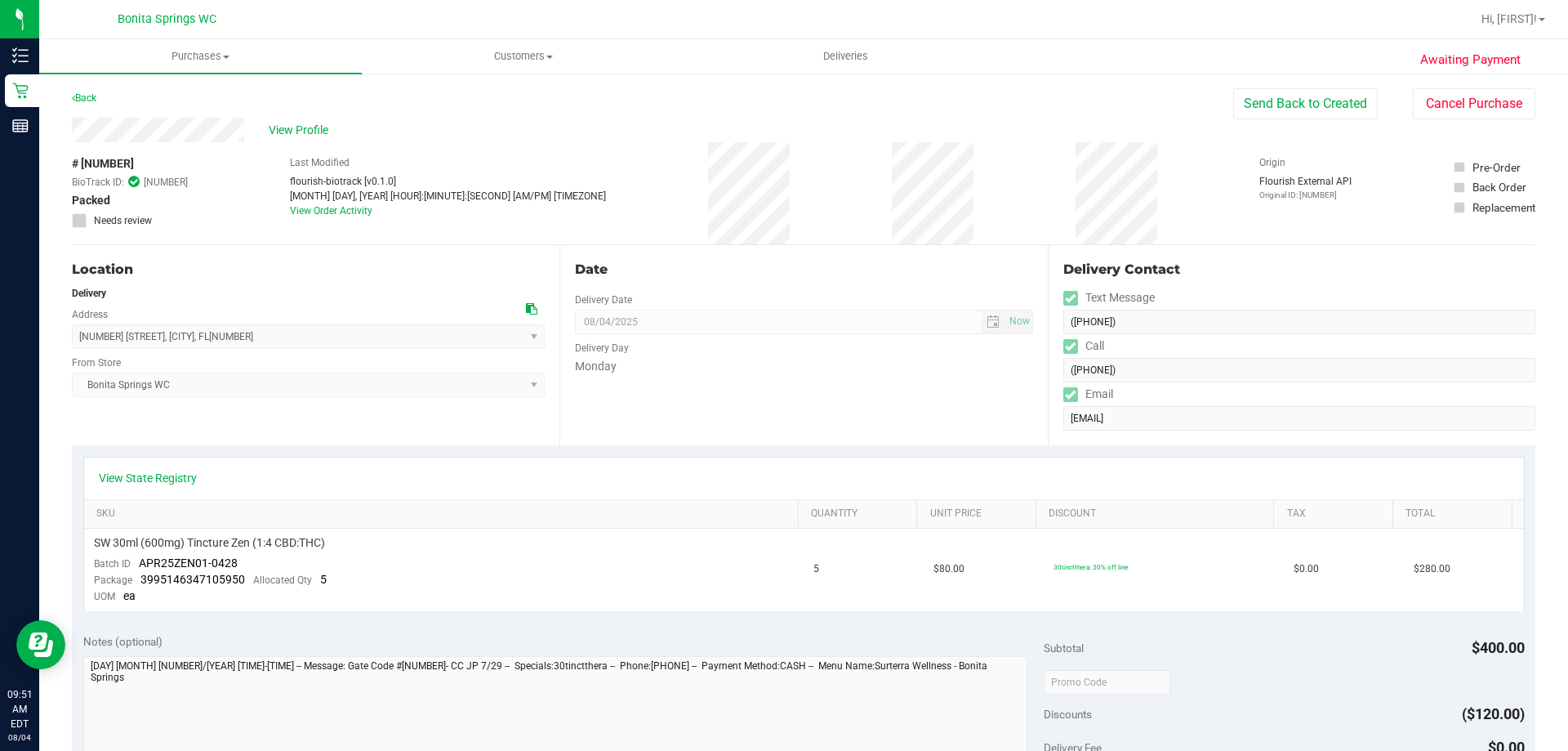 click on "Date
Delivery Date
08/04/2025
Now
08/04/2025 08:00 AM
Now
Delivery Day
Monday" at bounding box center [803, 345] 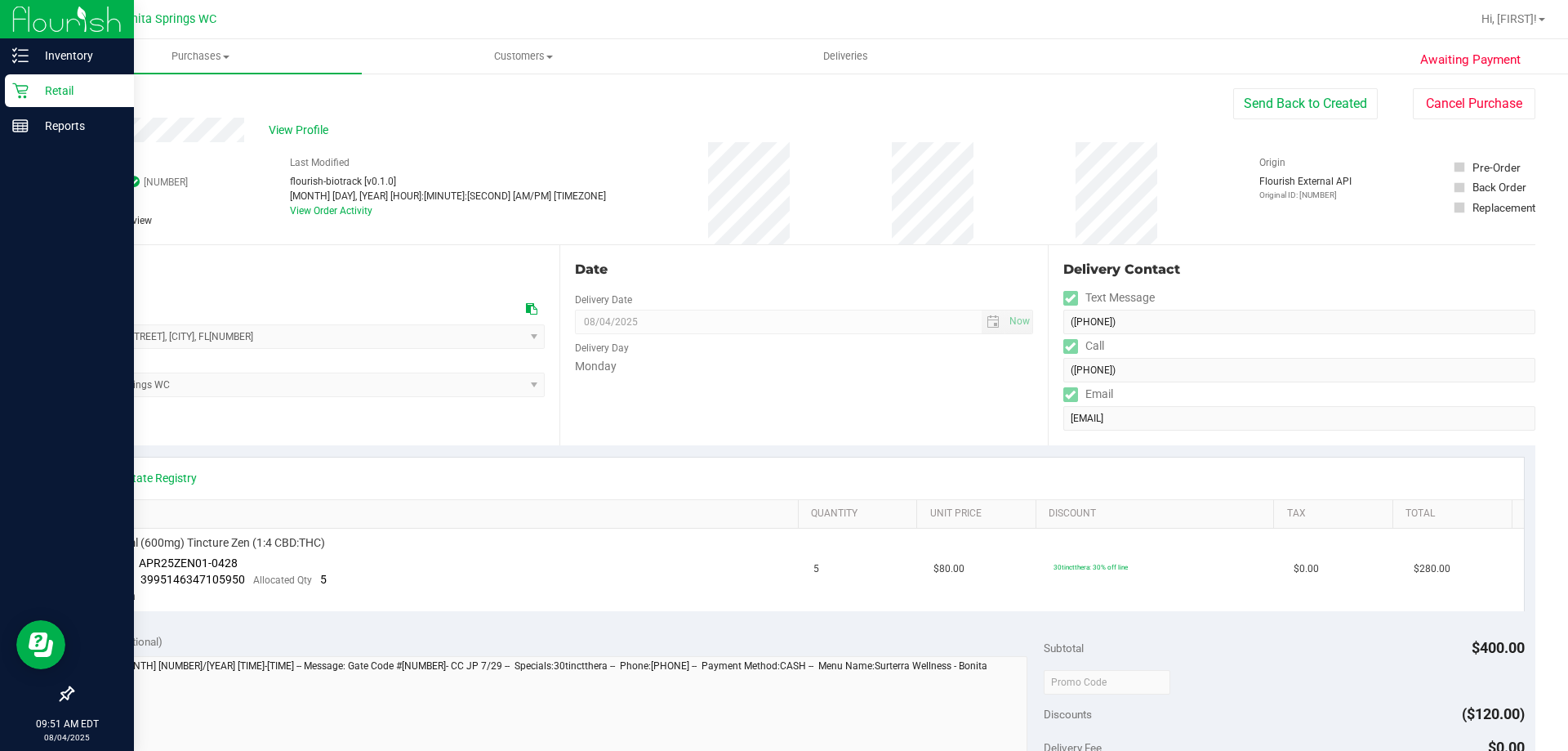 click 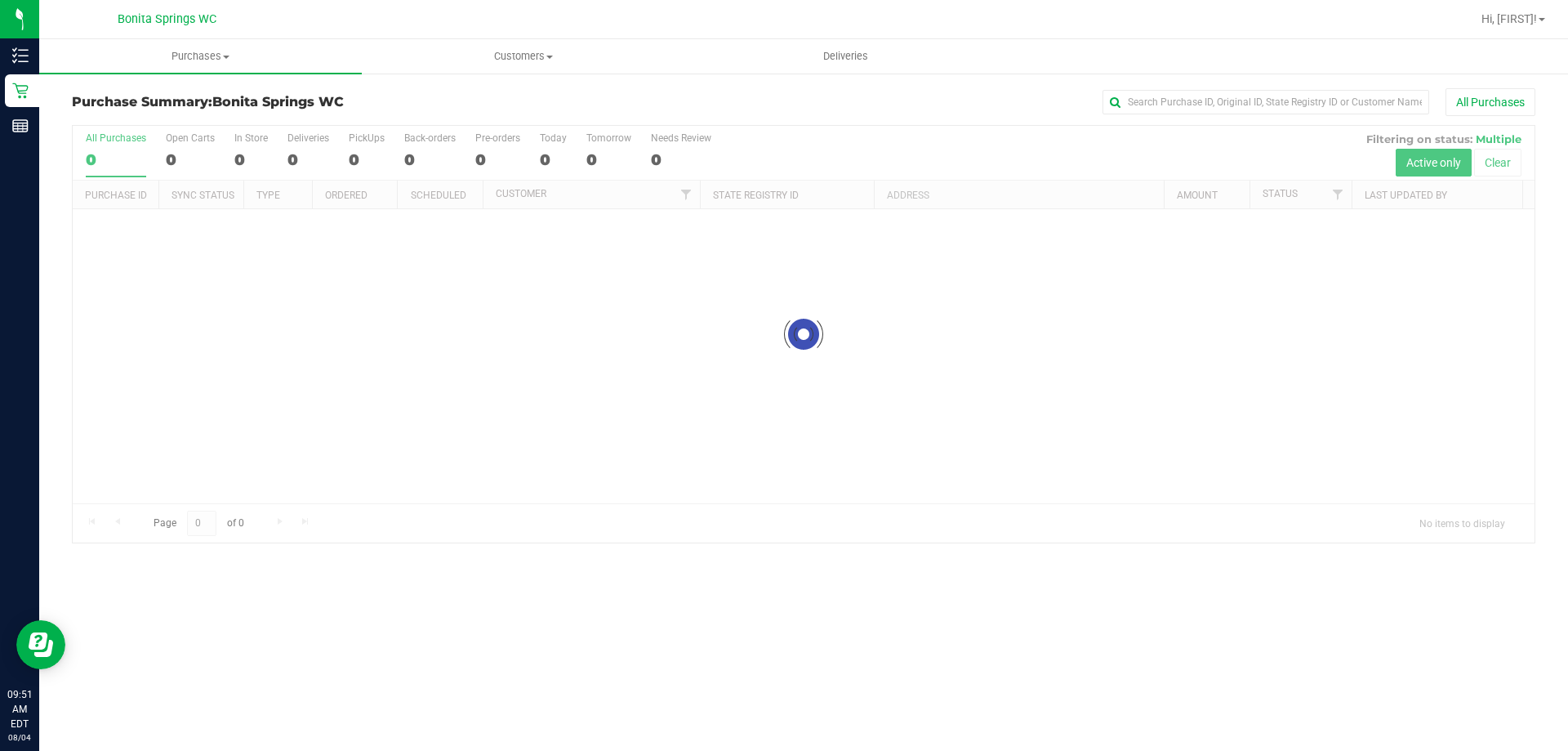click on "All Purchases" at bounding box center (1047, 102) 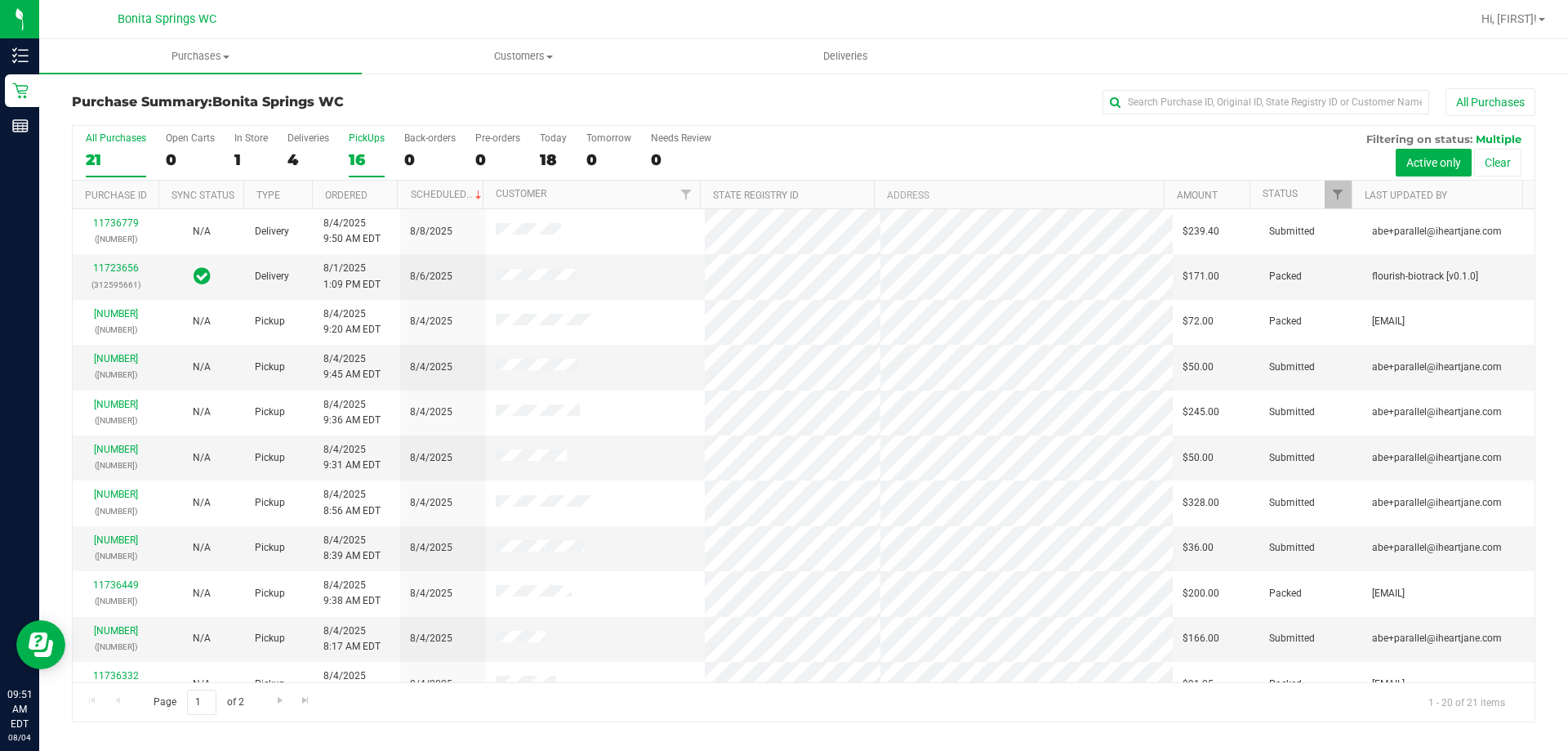 click on "16" at bounding box center (367, 159) 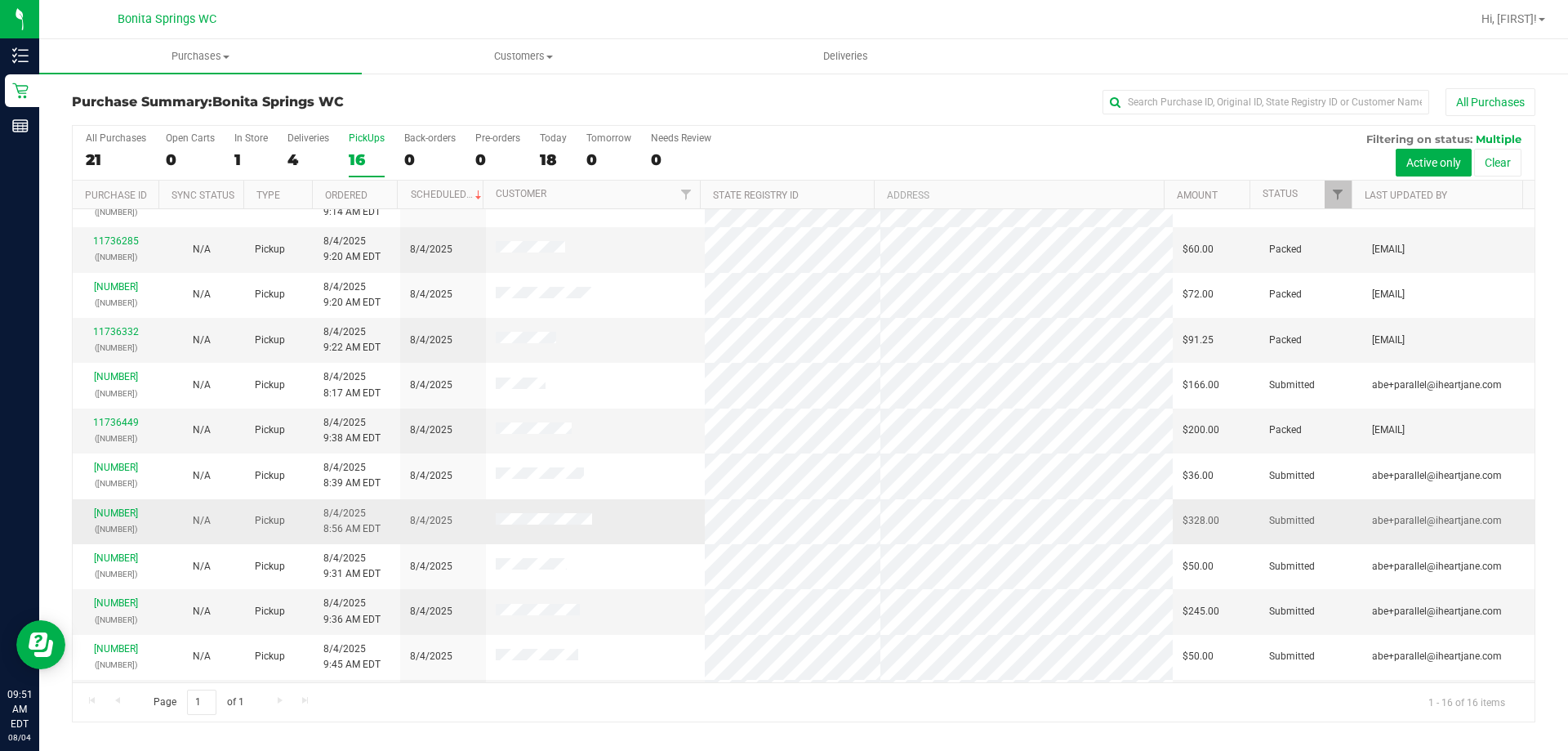 scroll, scrollTop: 0, scrollLeft: 0, axis: both 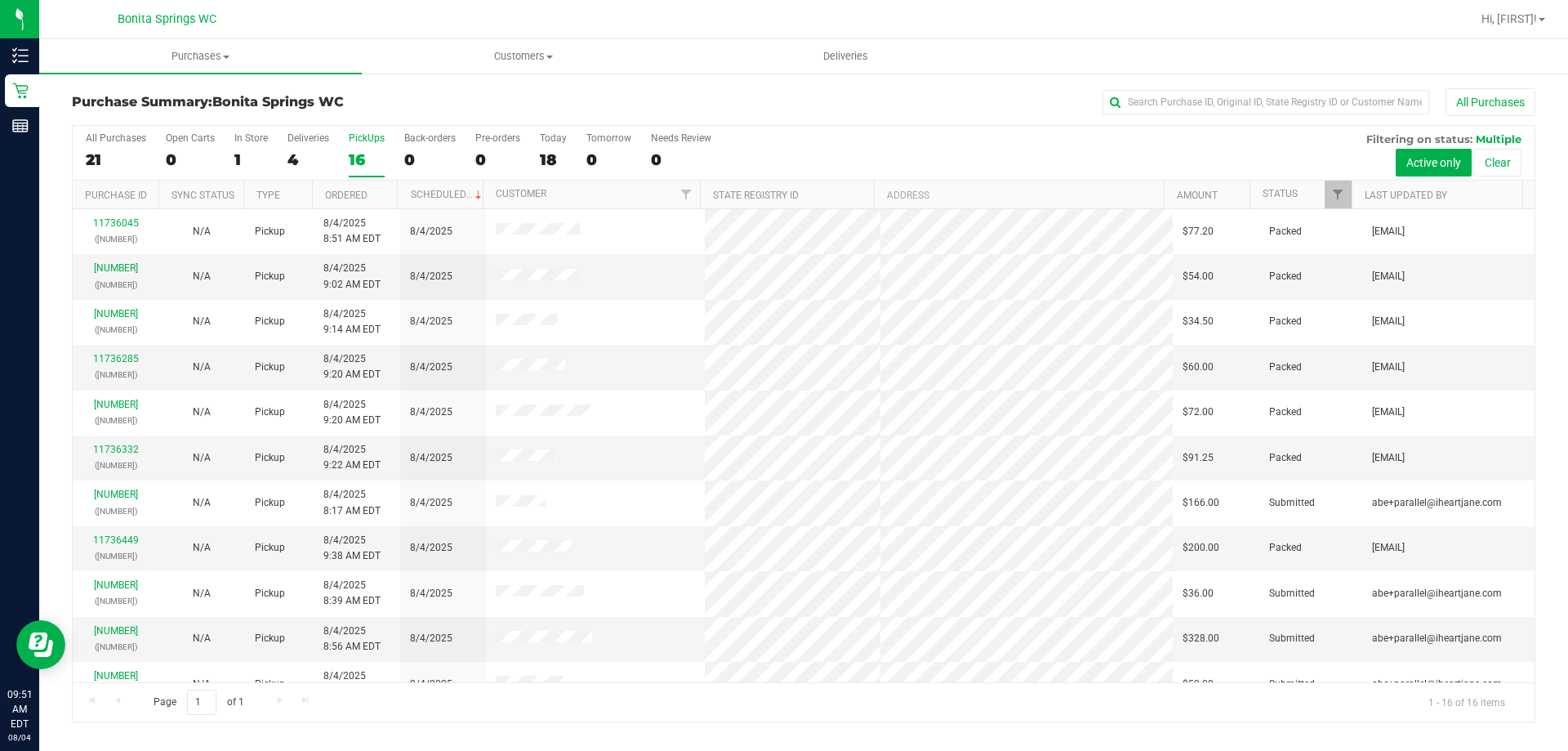 click on "All Purchases" at bounding box center (1047, 102) 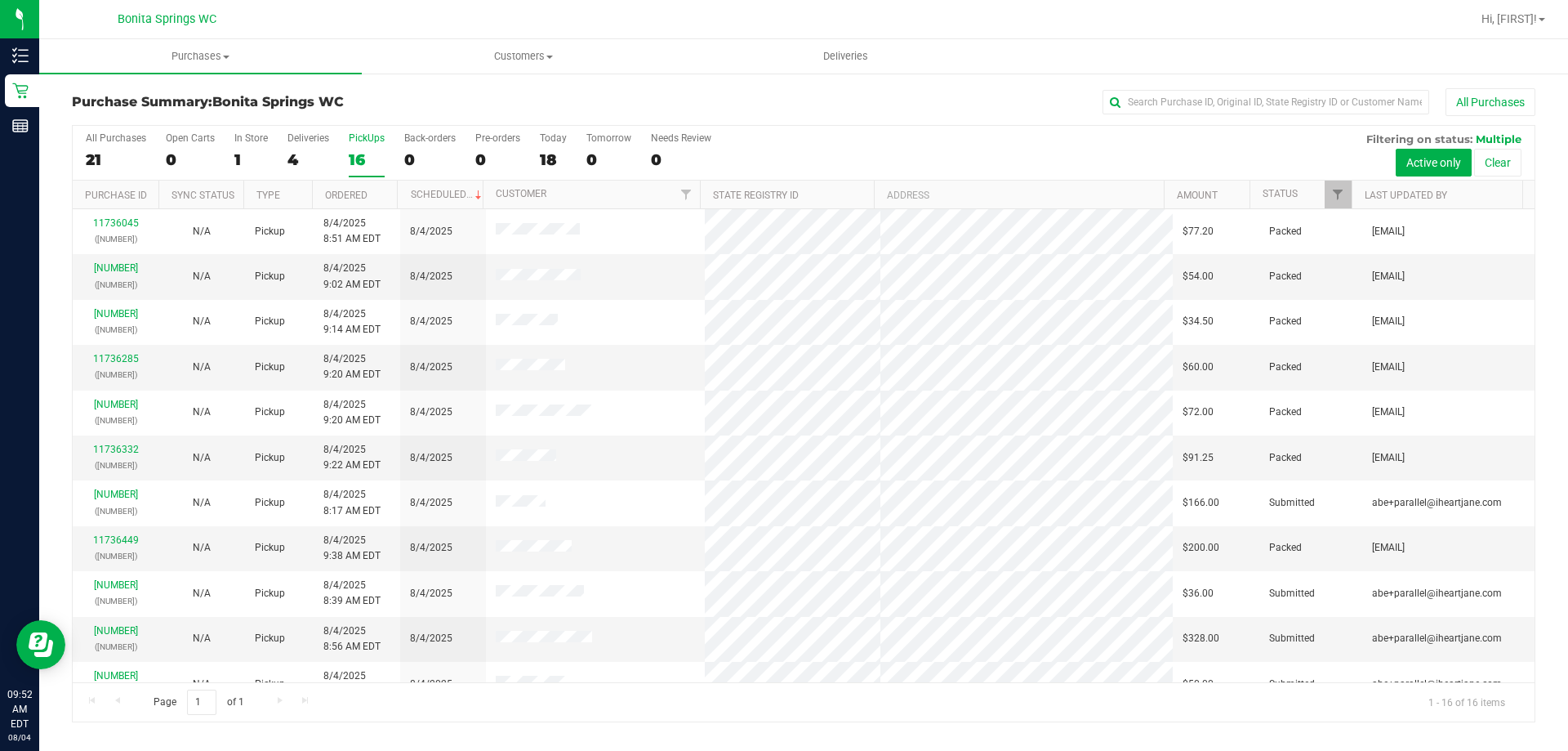 click on "All Purchases" at bounding box center (1047, 102) 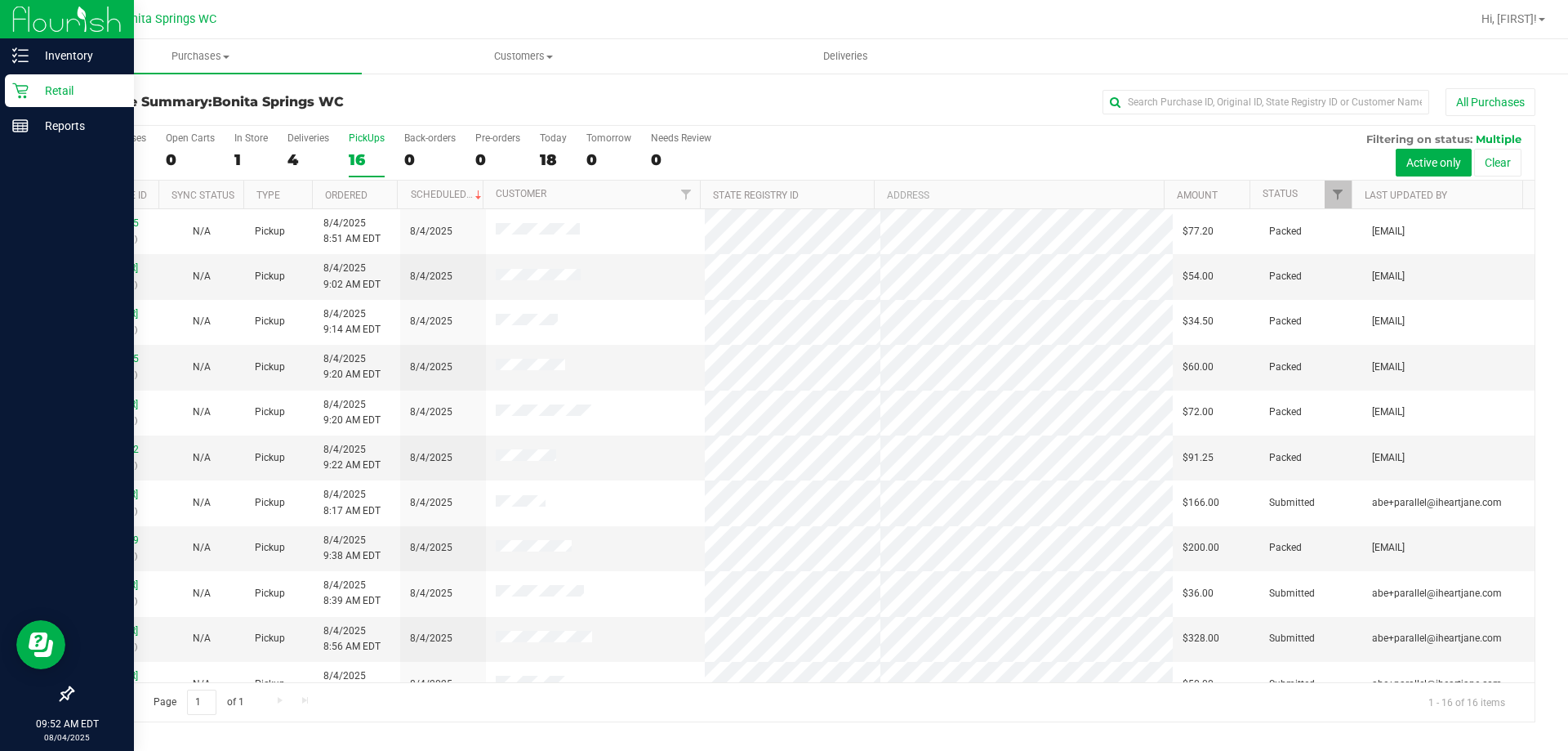 click on "Retail" at bounding box center [78, 91] 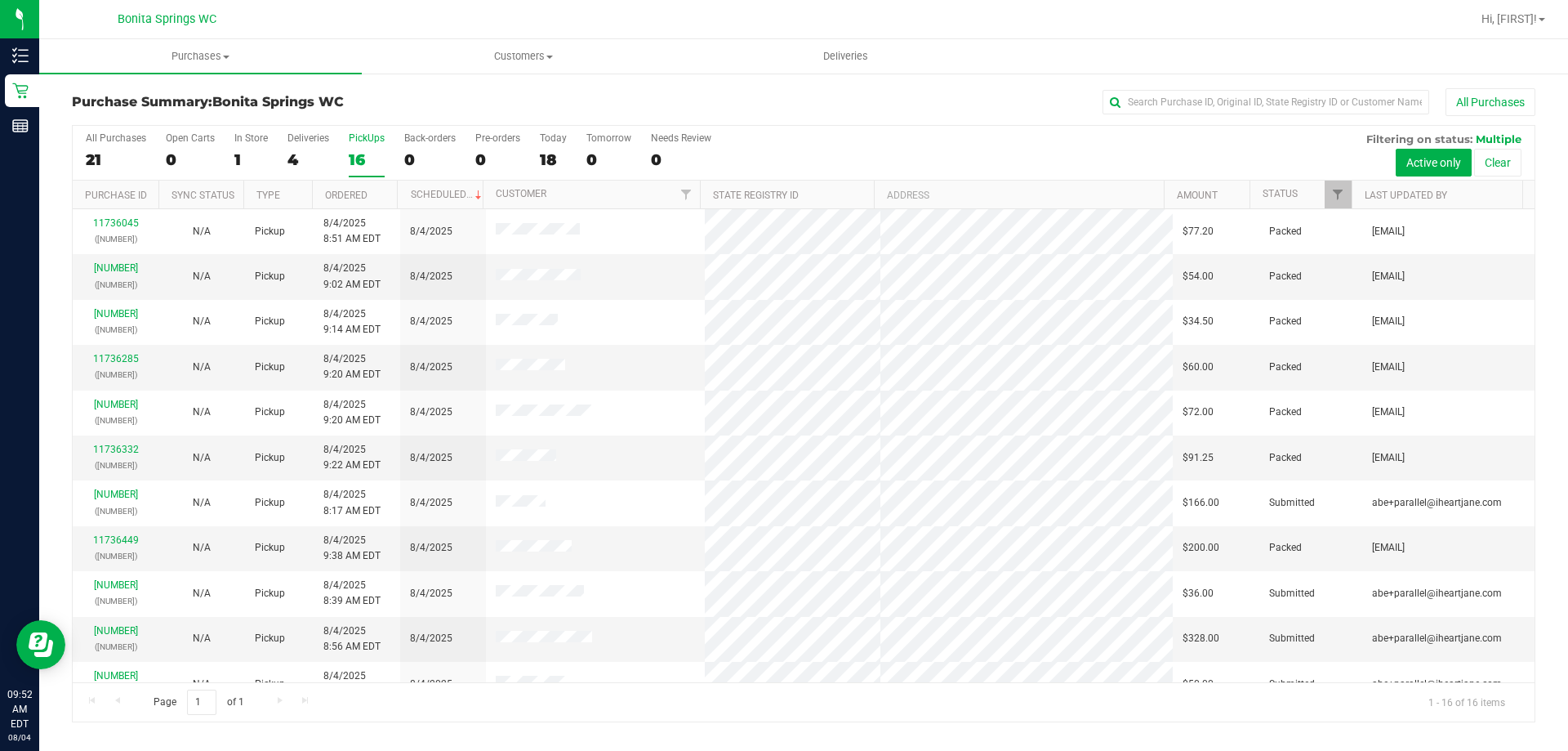 drag, startPoint x: 523, startPoint y: 105, endPoint x: 460, endPoint y: 109, distance: 63.12686 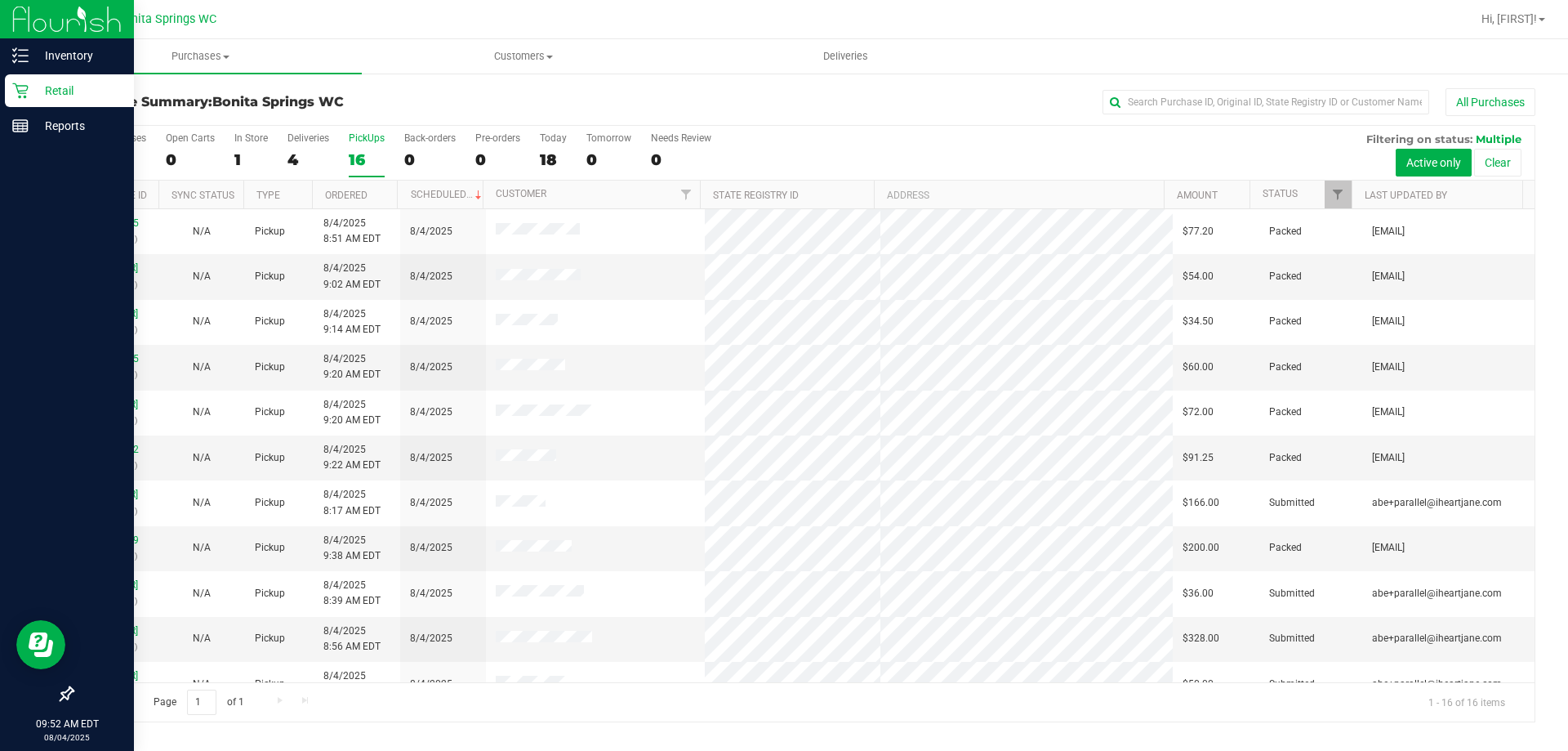 click 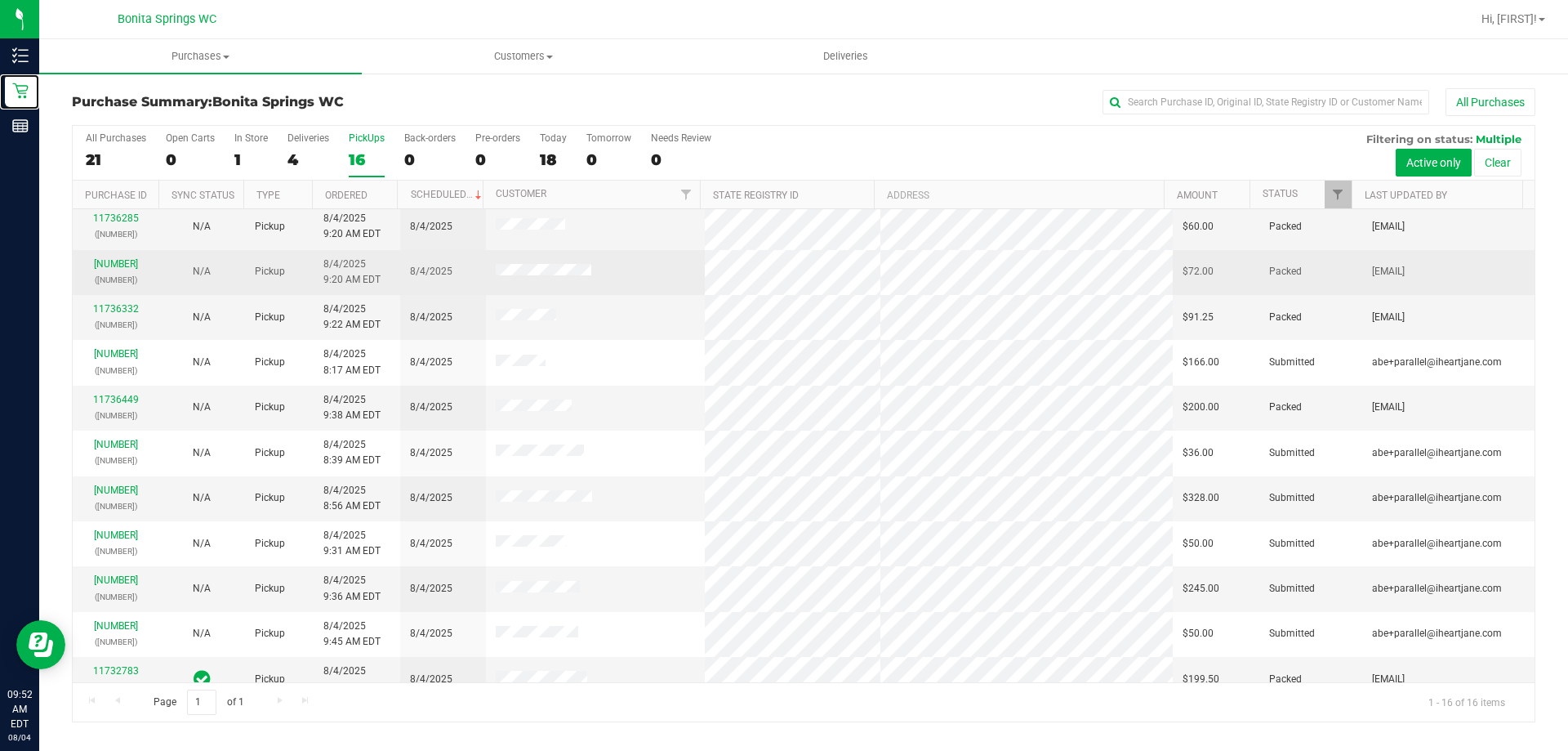 scroll, scrollTop: 251, scrollLeft: 0, axis: vertical 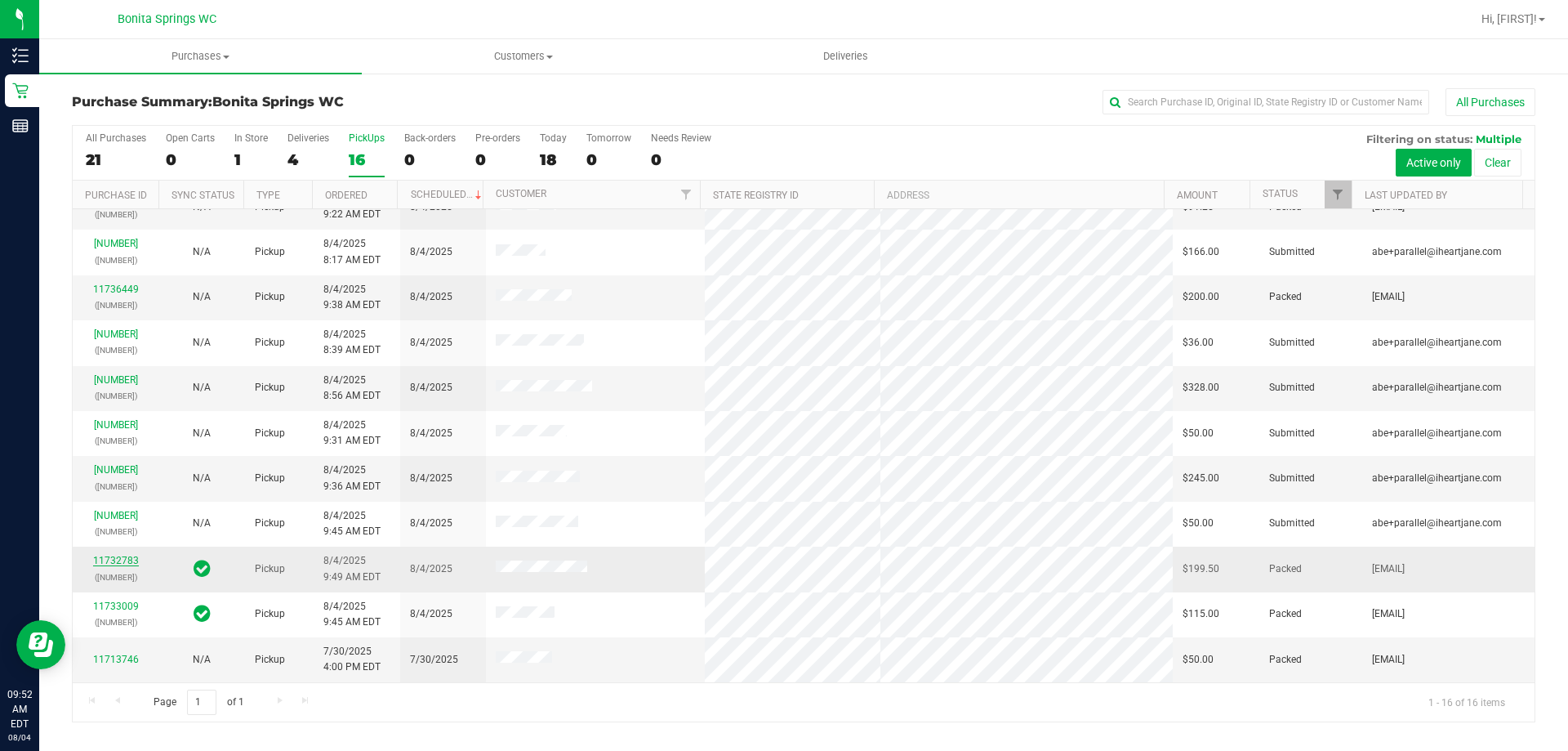click on "11732783" at bounding box center (116, 561) 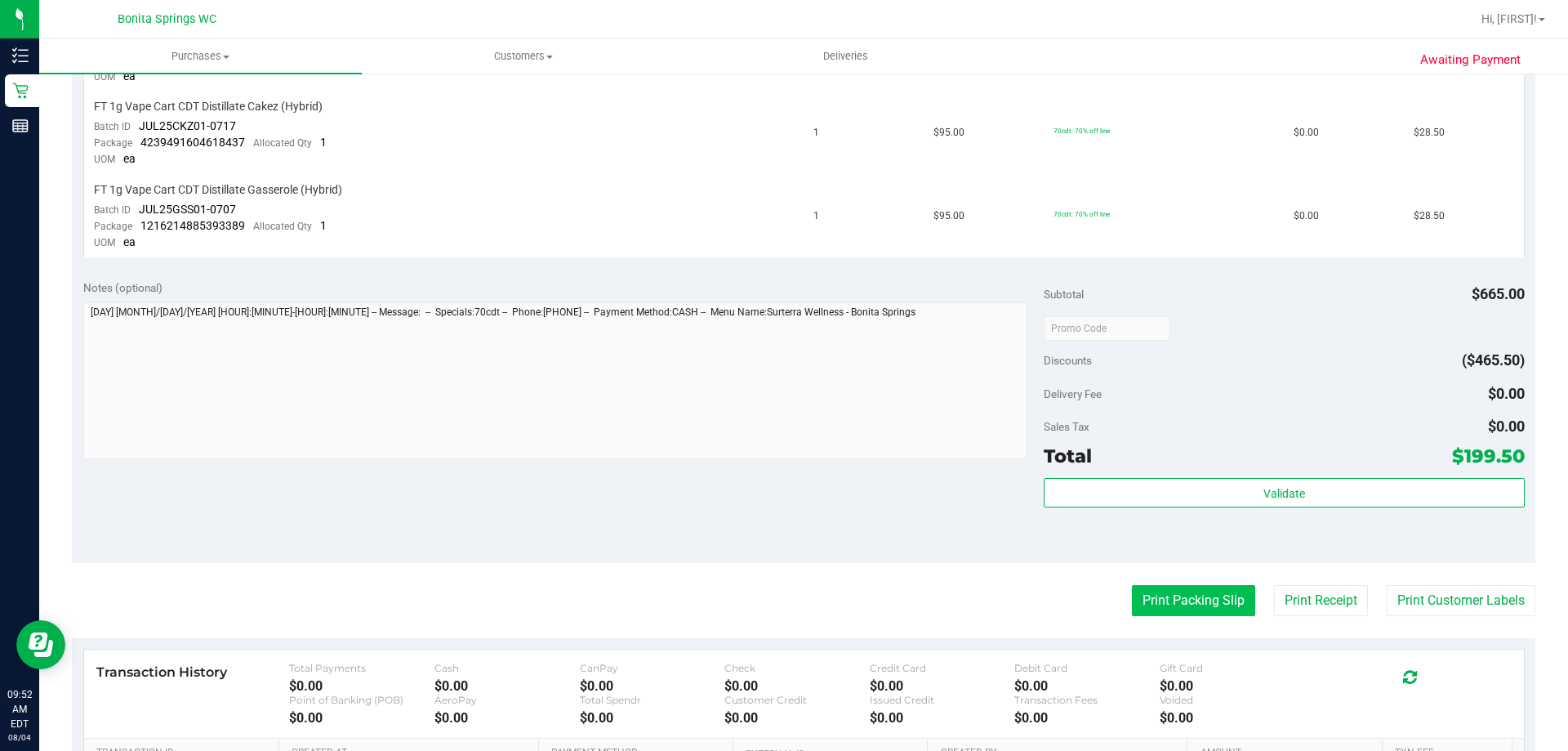 scroll, scrollTop: 817, scrollLeft: 0, axis: vertical 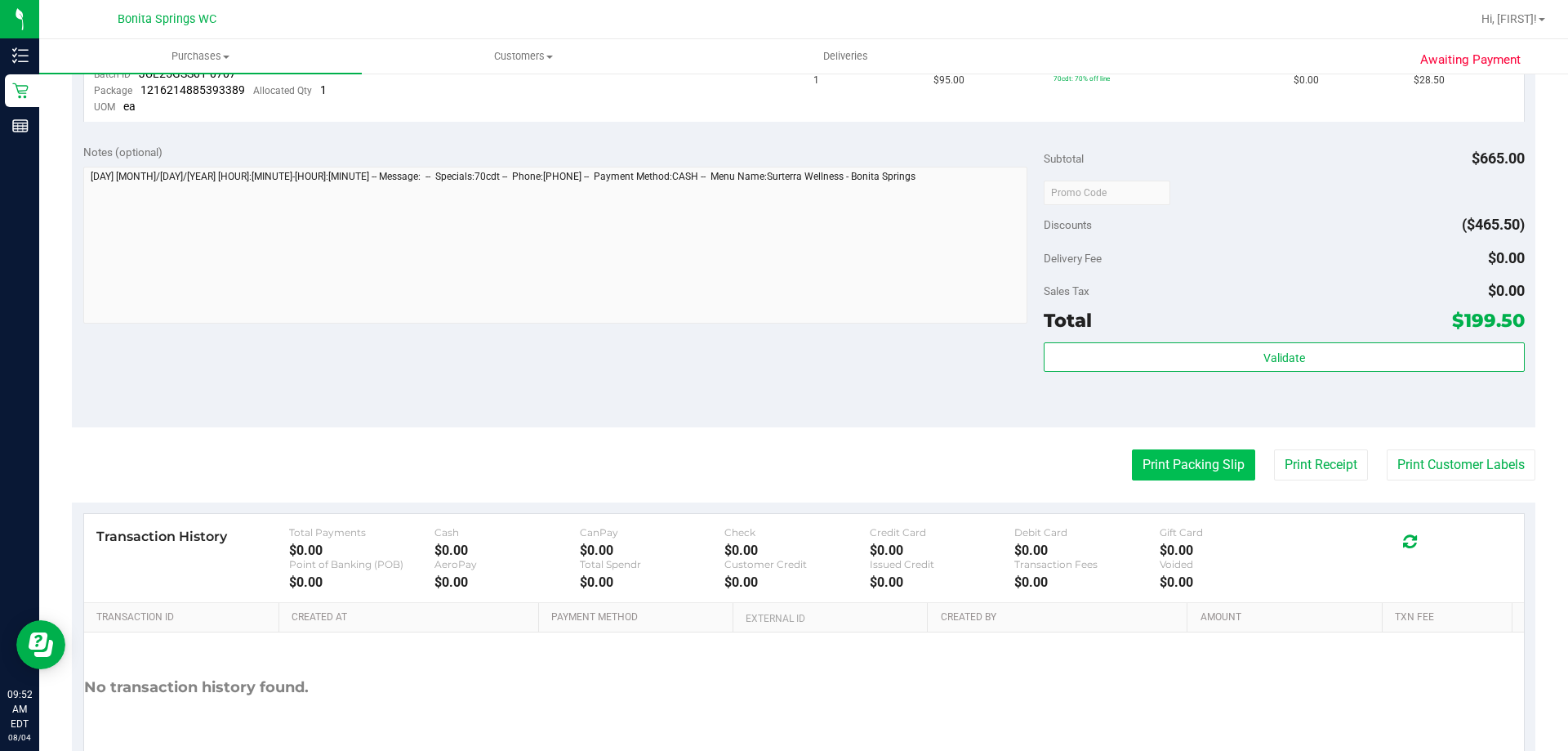 click on "Print Packing Slip" at bounding box center (1193, 465) 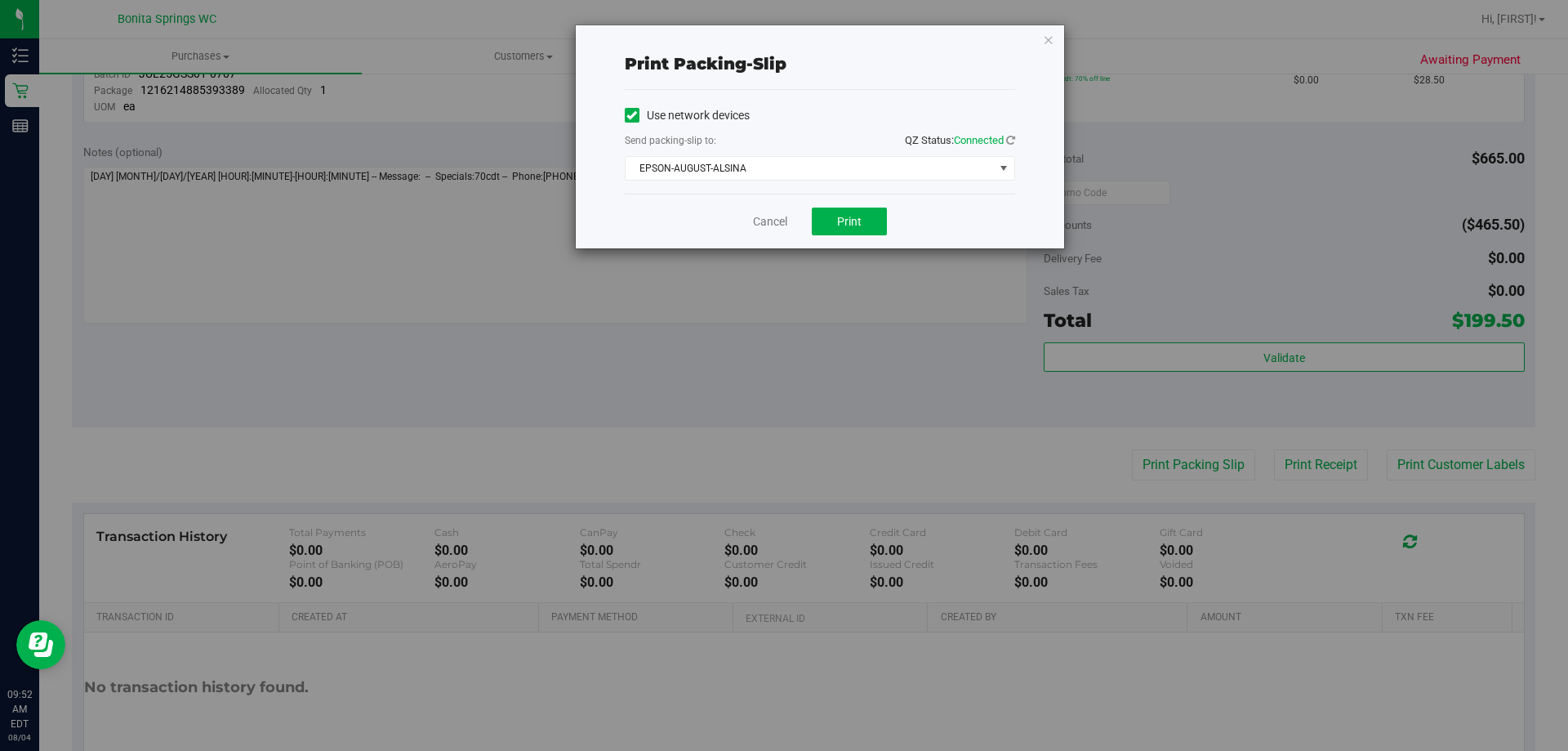 click on "Cancel
Print" at bounding box center [820, 221] 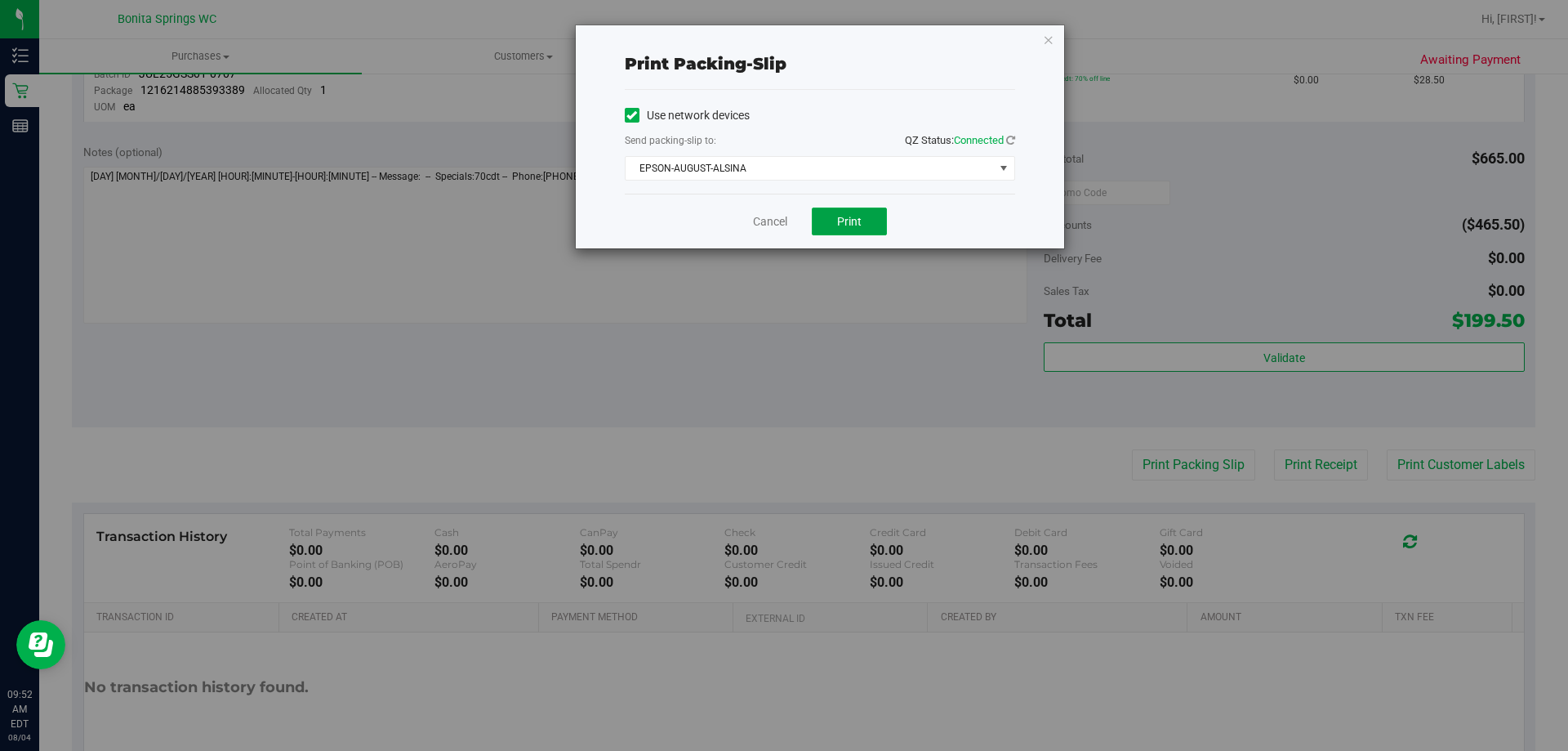 drag, startPoint x: 862, startPoint y: 225, endPoint x: 927, endPoint y: 224, distance: 65.00769 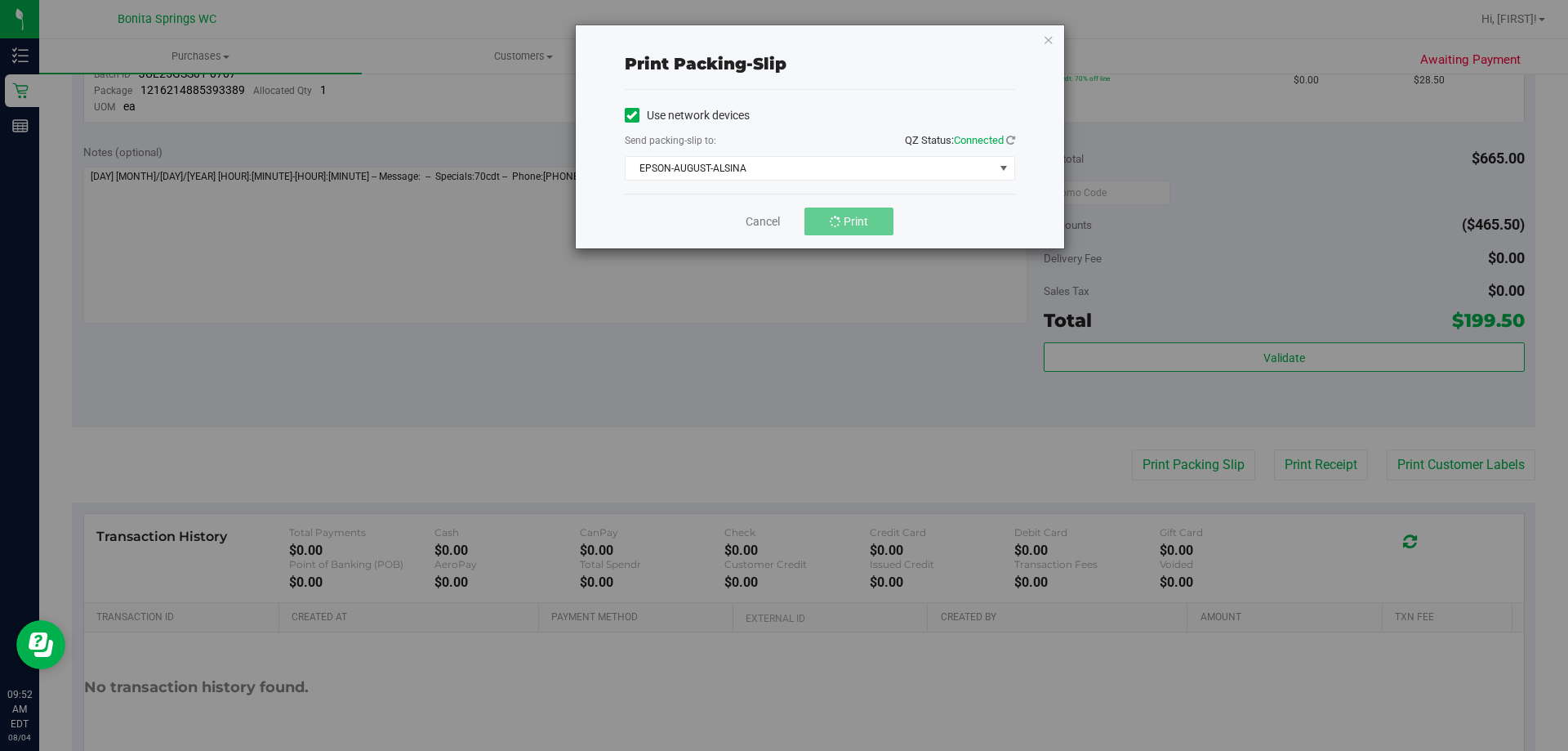 click on "Cancel
Print" at bounding box center (820, 221) 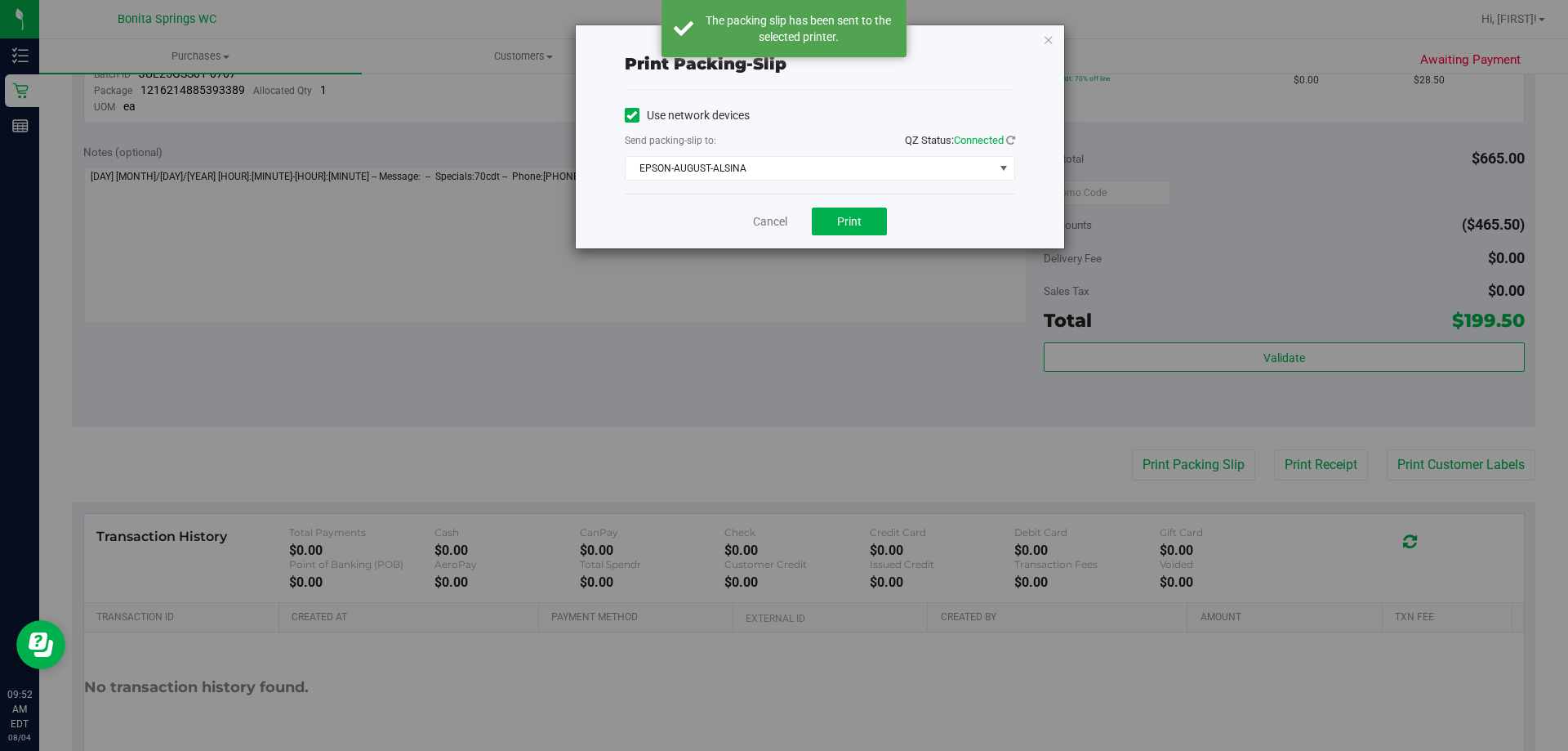 click on "Cancel
Print" at bounding box center (820, 221) 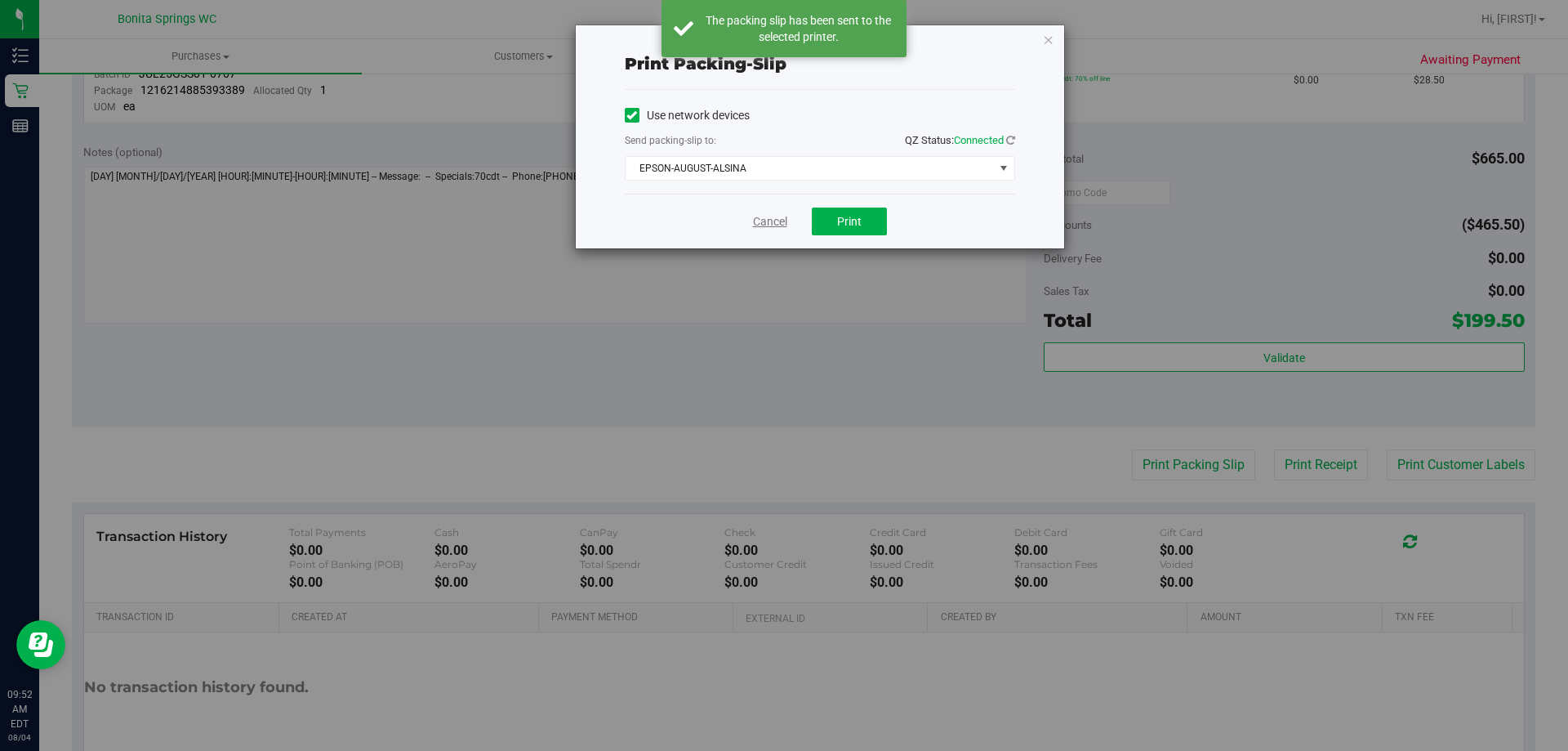 click on "Cancel" at bounding box center (770, 221) 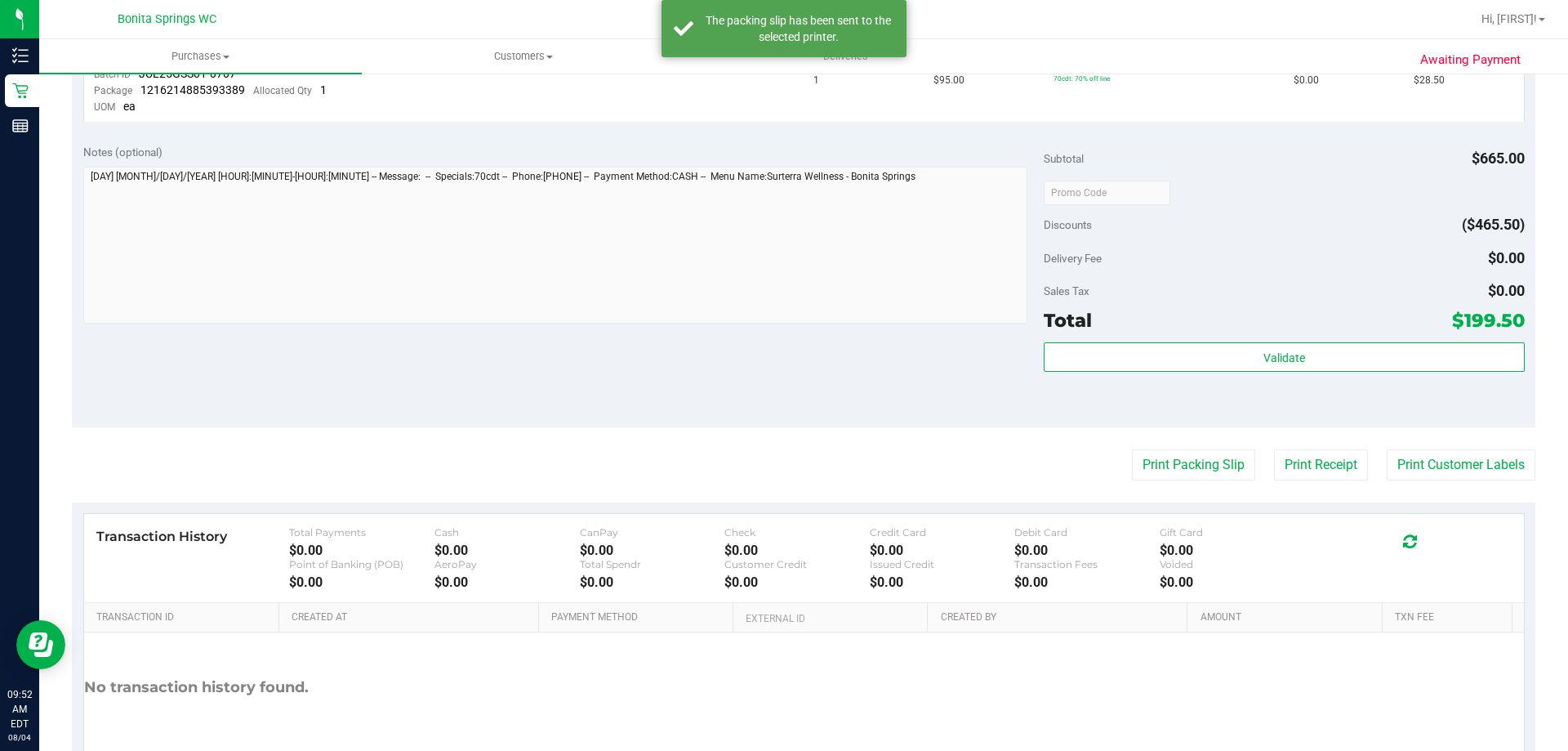 click on "View State Registry
SKU Quantity Unit Price Discount Tax Total
FT 1g Vape Cart CDT Distillate Sugar Rush (Hybrid-Sativa)
Batch ID
JUN25SRH01-0701
Package
[NUMBER]
Allocated Qty
2
UOM
ea
2
$95.00
70cdt:
70%
off
line
$0.00
$57.00
Batch ID 1" at bounding box center (804, -122) 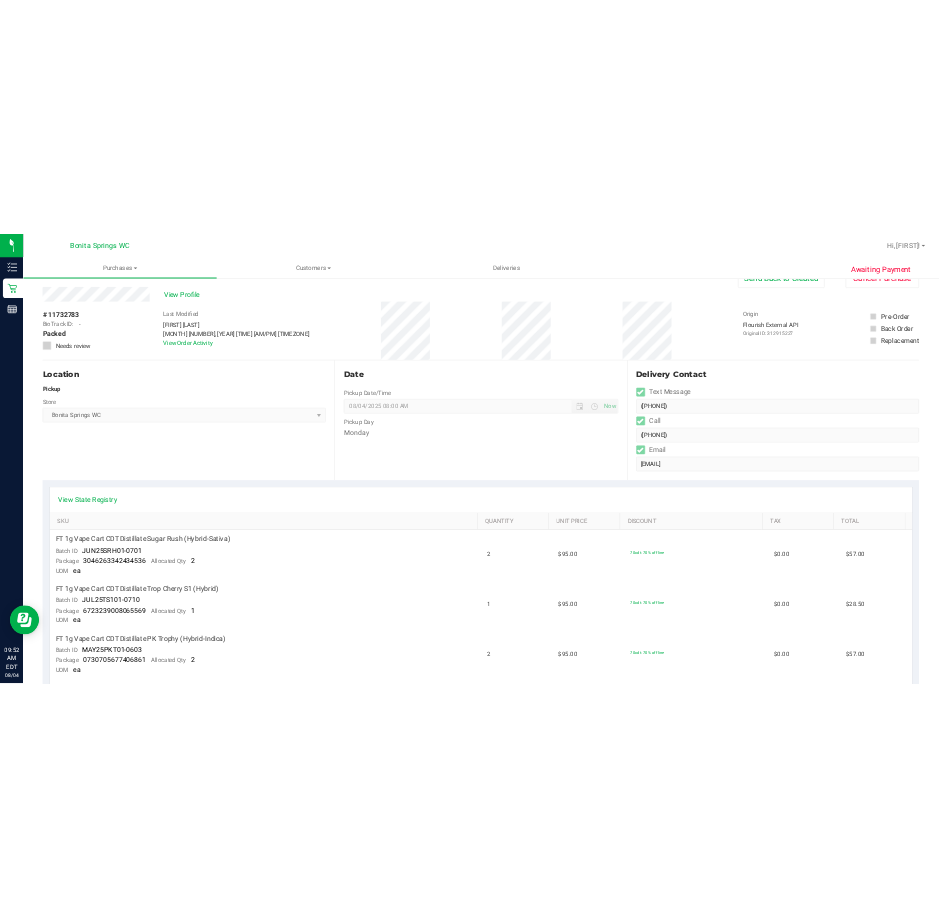 scroll, scrollTop: 0, scrollLeft: 0, axis: both 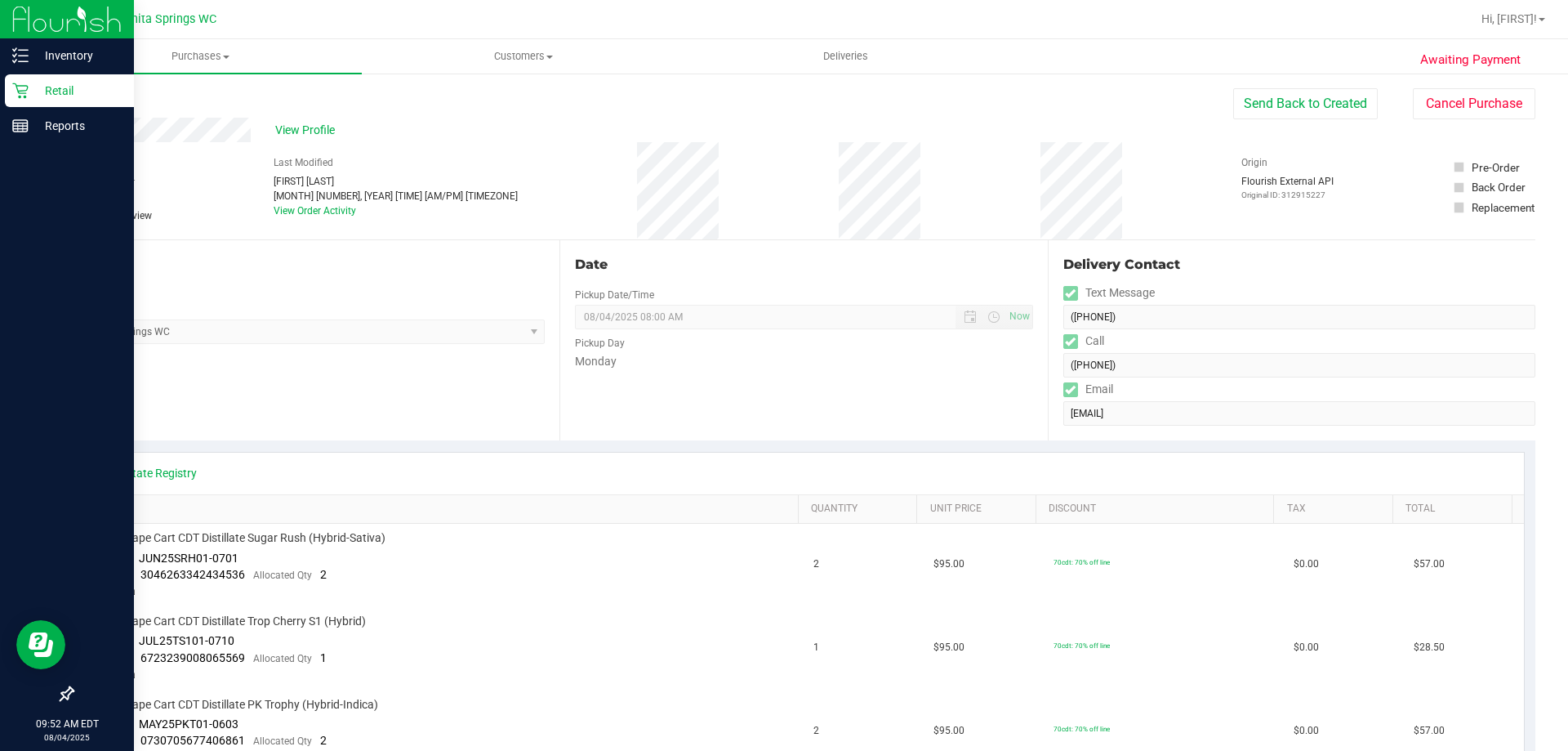 click on "Retail" at bounding box center [67, 92] 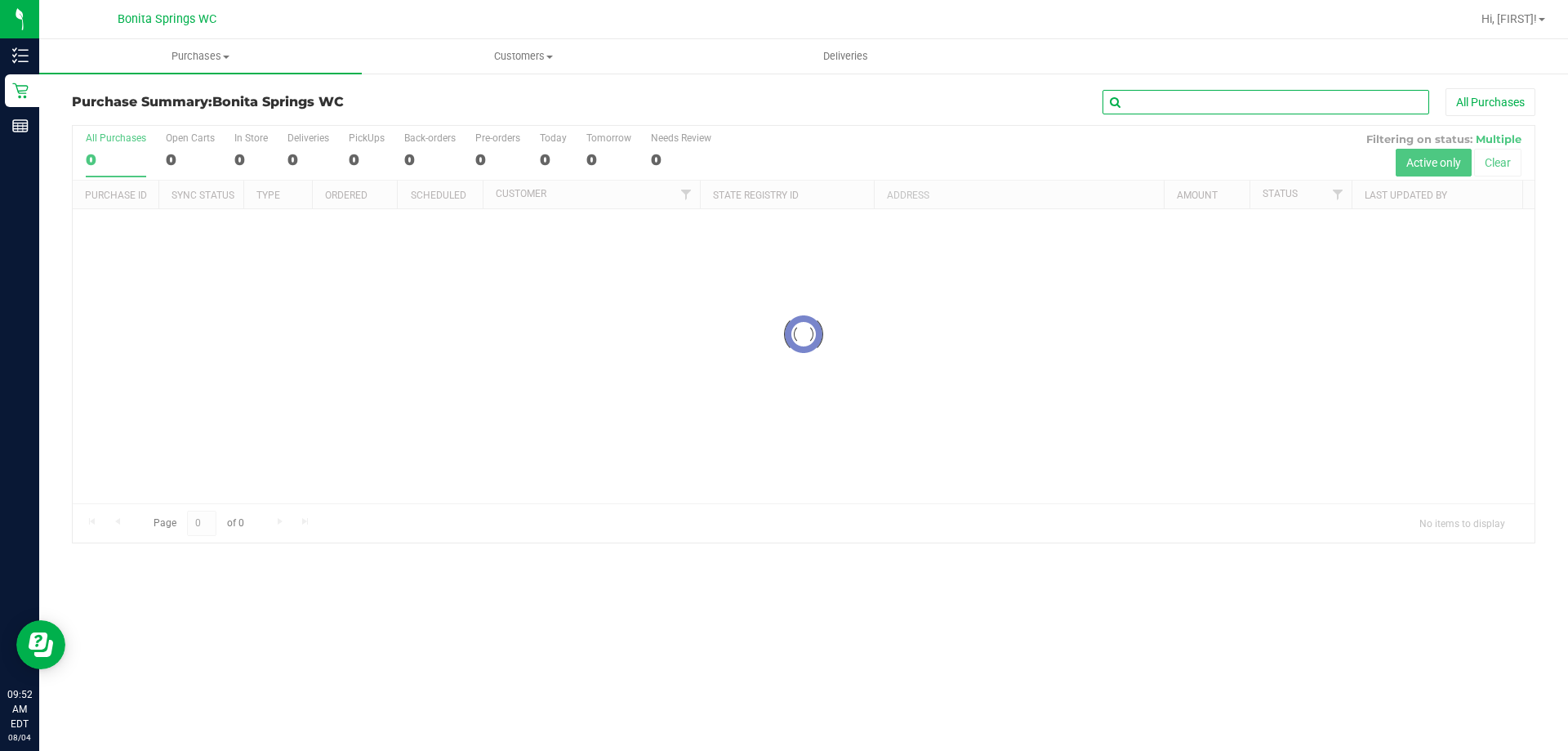 click at bounding box center (1266, 102) 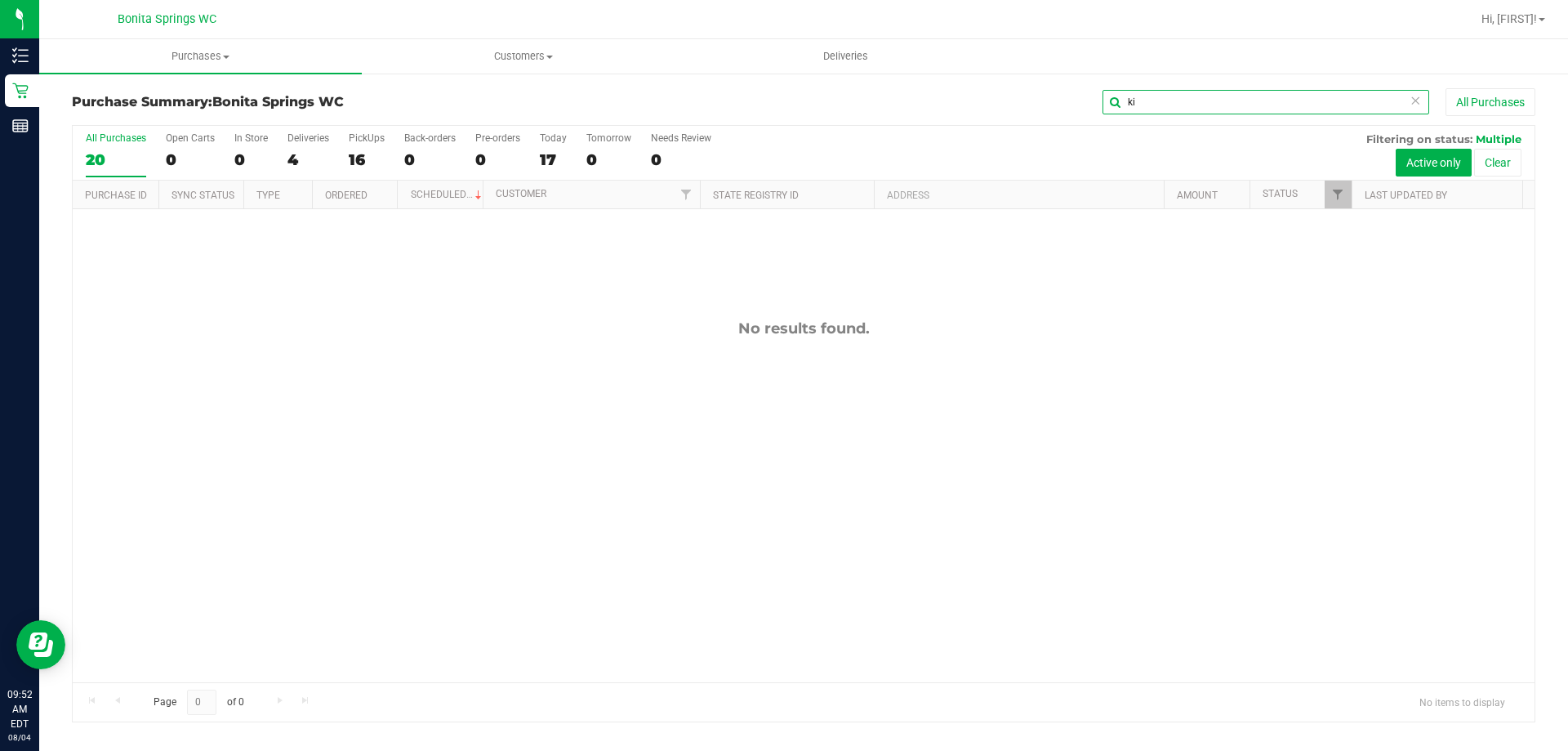 type on "k" 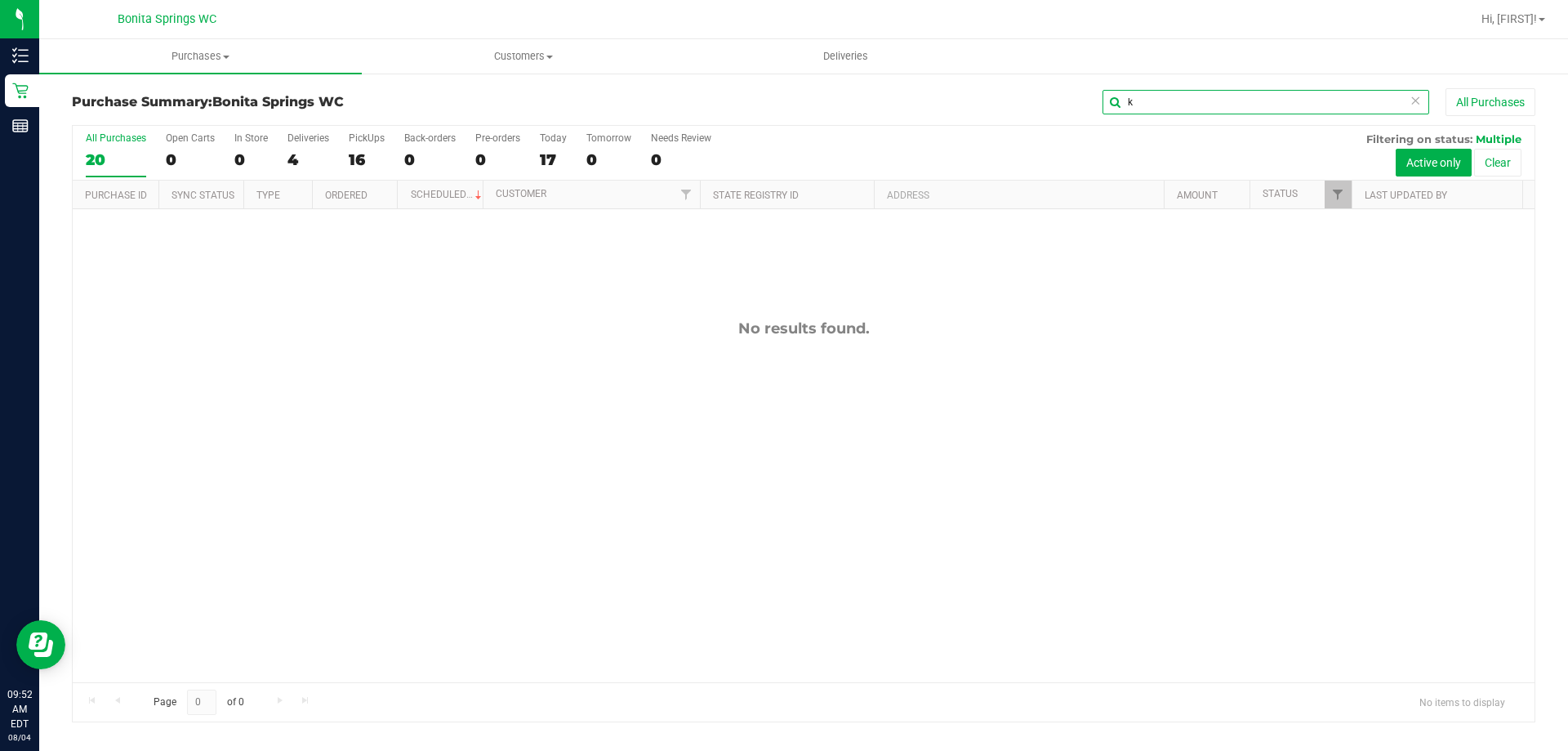 type 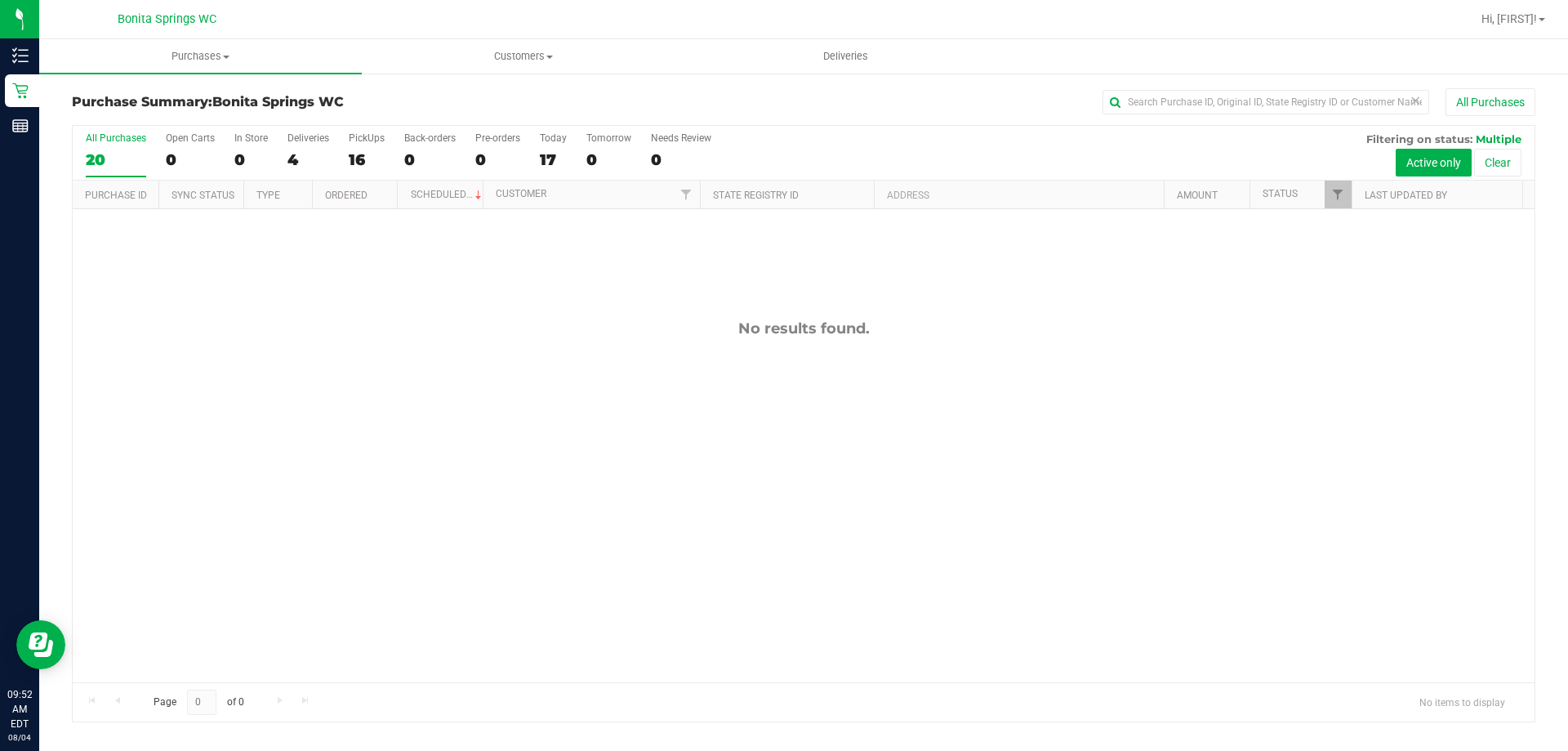 click on "All Purchases" at bounding box center [1047, 102] 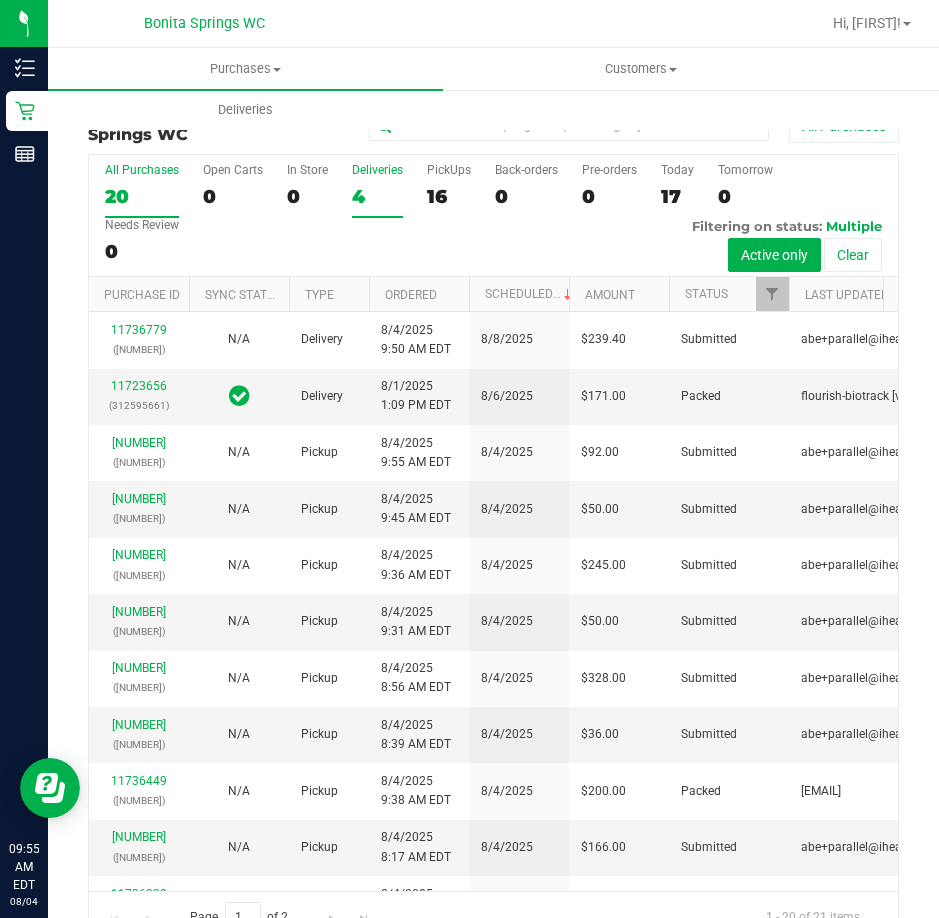 click on "4" at bounding box center [377, 196] 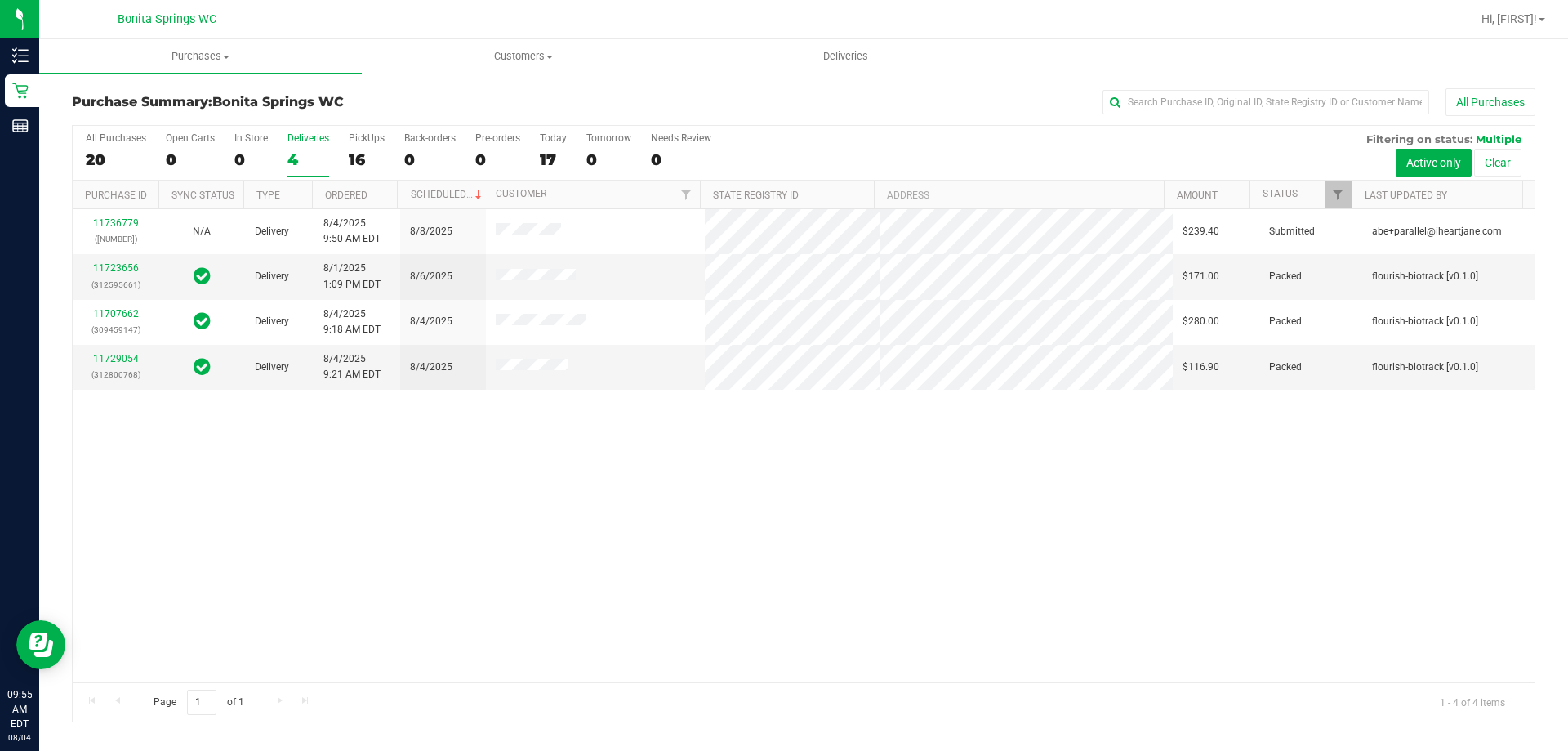 click on "11736779
([PHONE])
N/A
Delivery [DATE] [TIME] [TIMEZONE] [DATE]
$239.40
Submitted [EMAIL]
11723656
([PHONE])
Delivery [DATE] [TIME] [TIMEZONE] [DATE]
$171.00
Packed flourish-biotrack [v0.1.0]
11707662
([PHONE])
Delivery [DATE] [TIME] [TIMEZONE] [DATE]
$280.00
Packed flourish-biotrack [v0.1.0]" at bounding box center [804, 445] 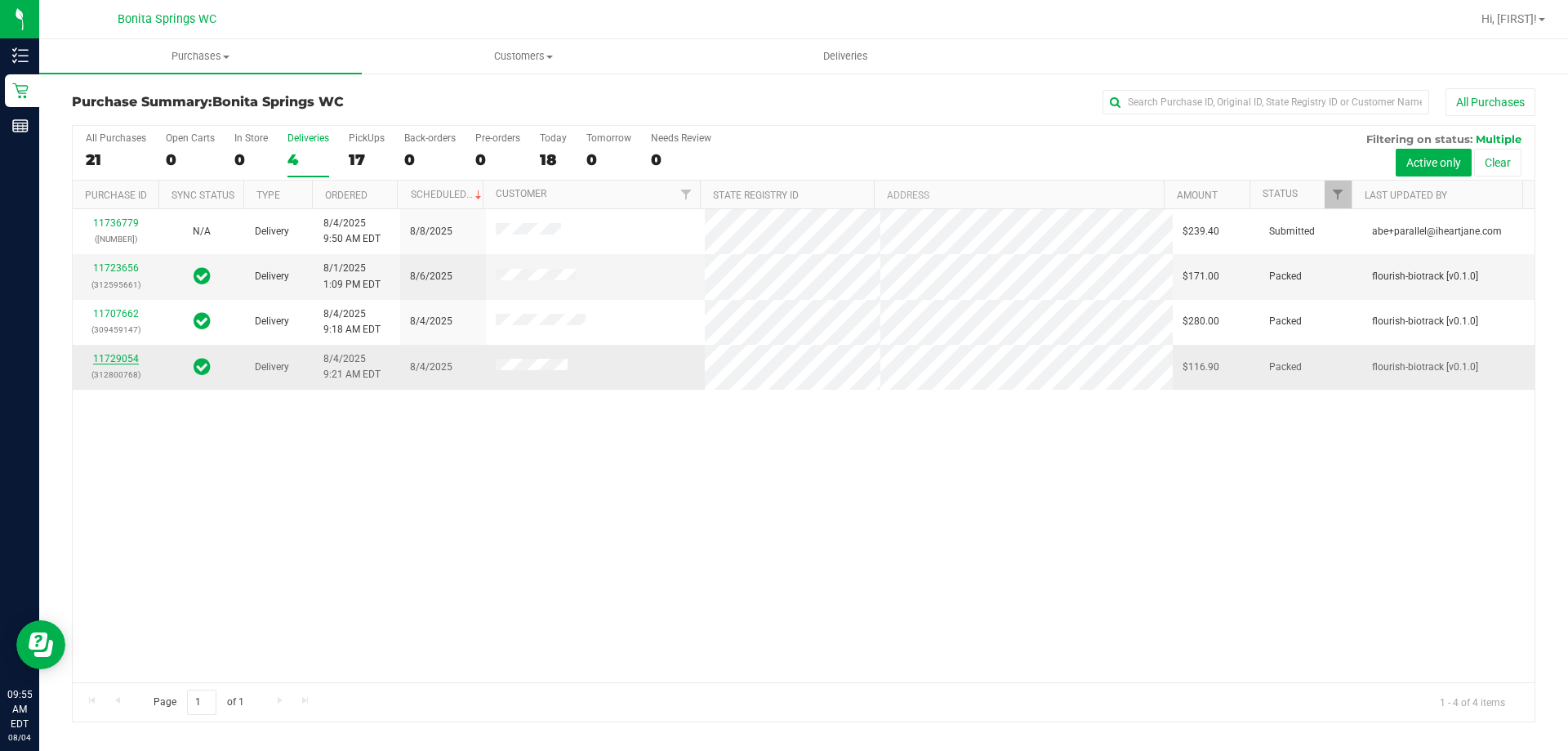 click on "11729054" at bounding box center (116, 359) 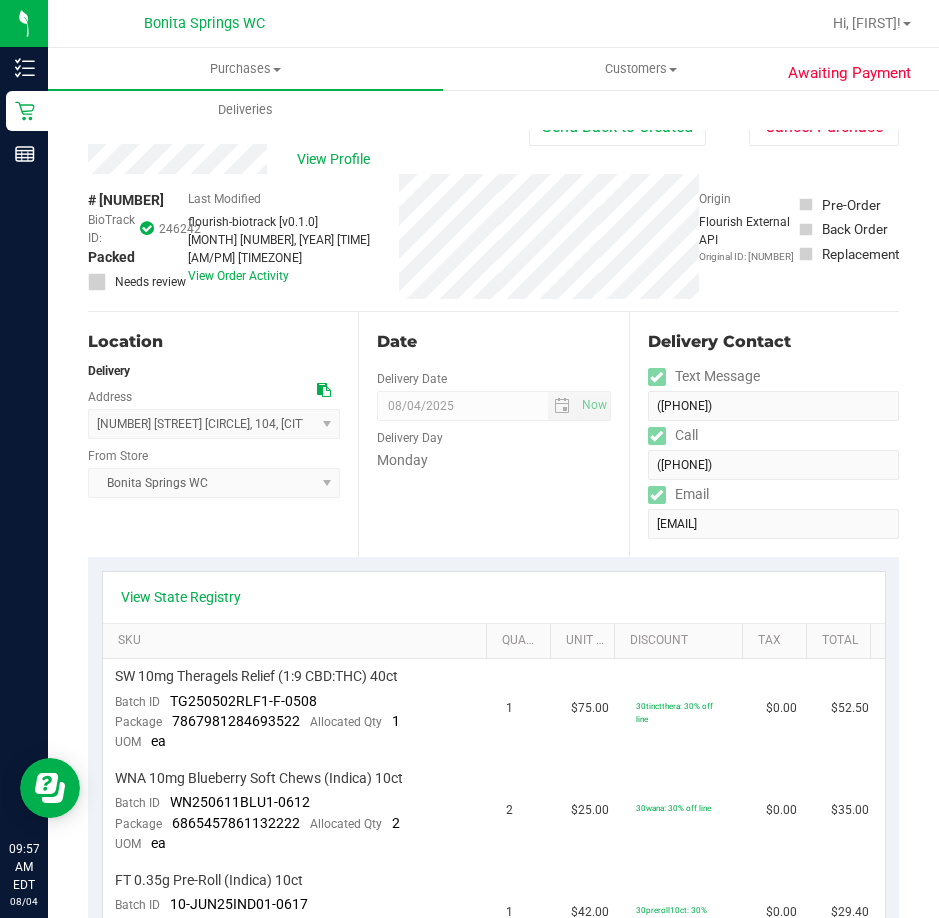 click on "Date
Delivery Date
08/04/2025
Now
08/04/2025 08:00 AM
Now
Delivery Day
Monday" at bounding box center [493, 434] 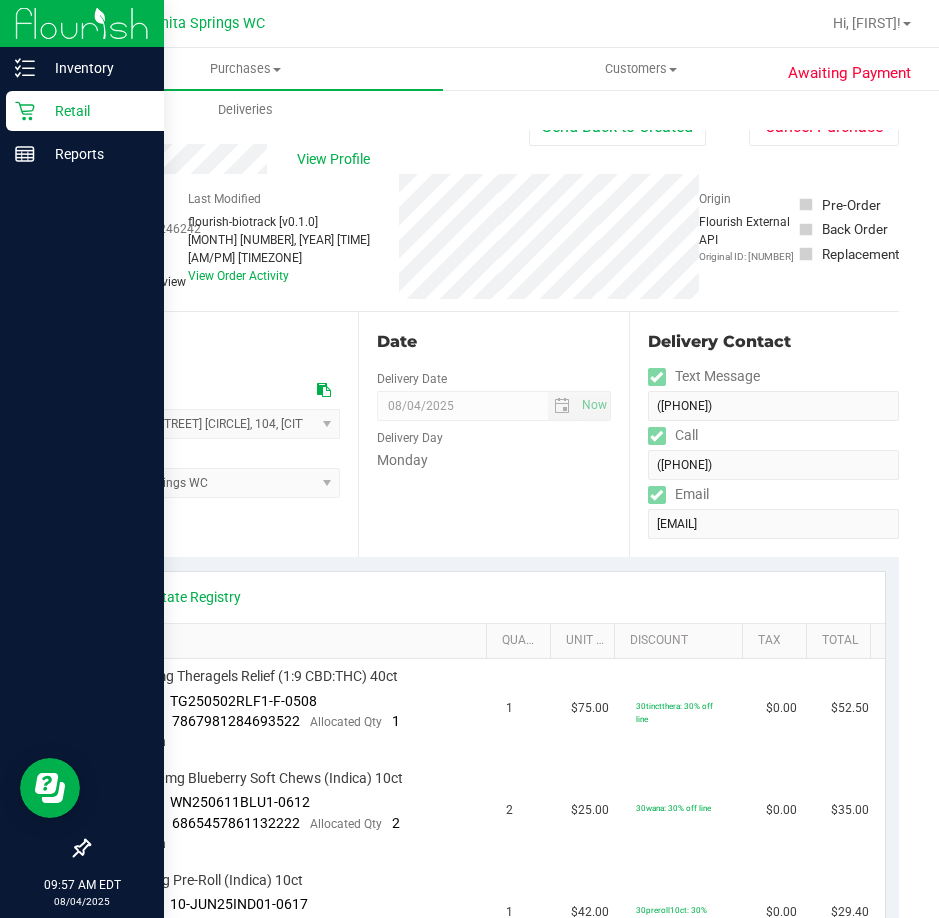 click on "Retail" at bounding box center (95, 111) 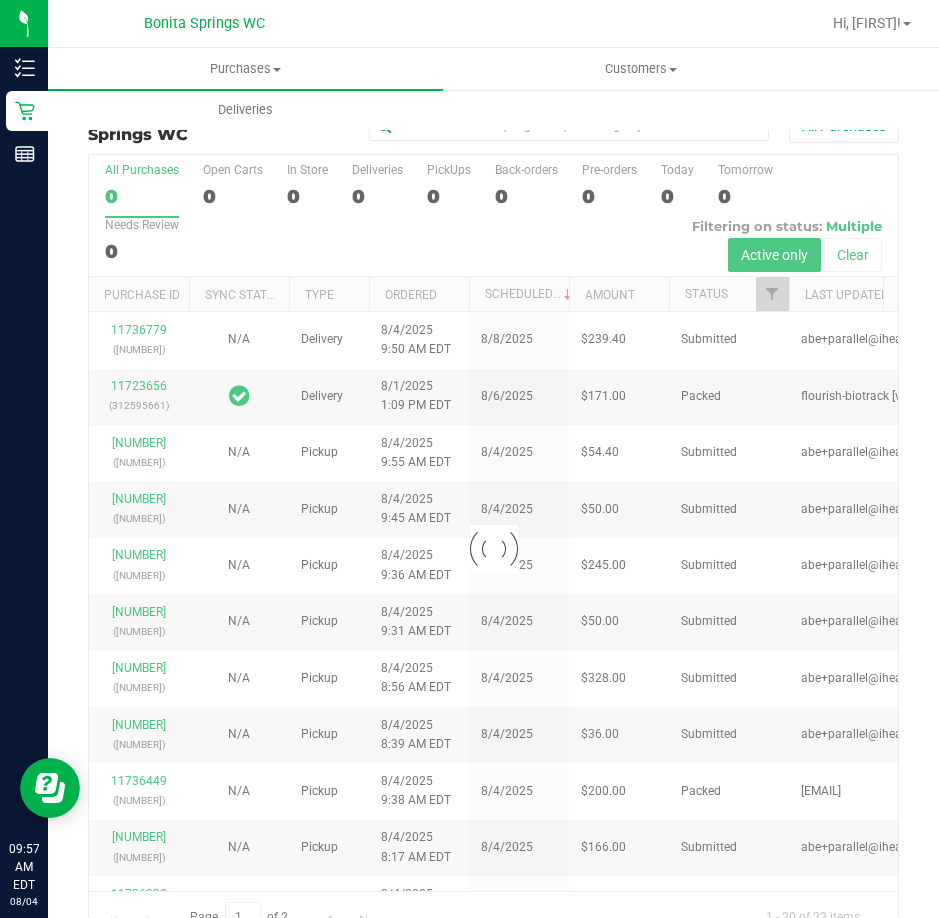 click on "Purchase Summary:
Bonita Springs WC" at bounding box center [223, 125] 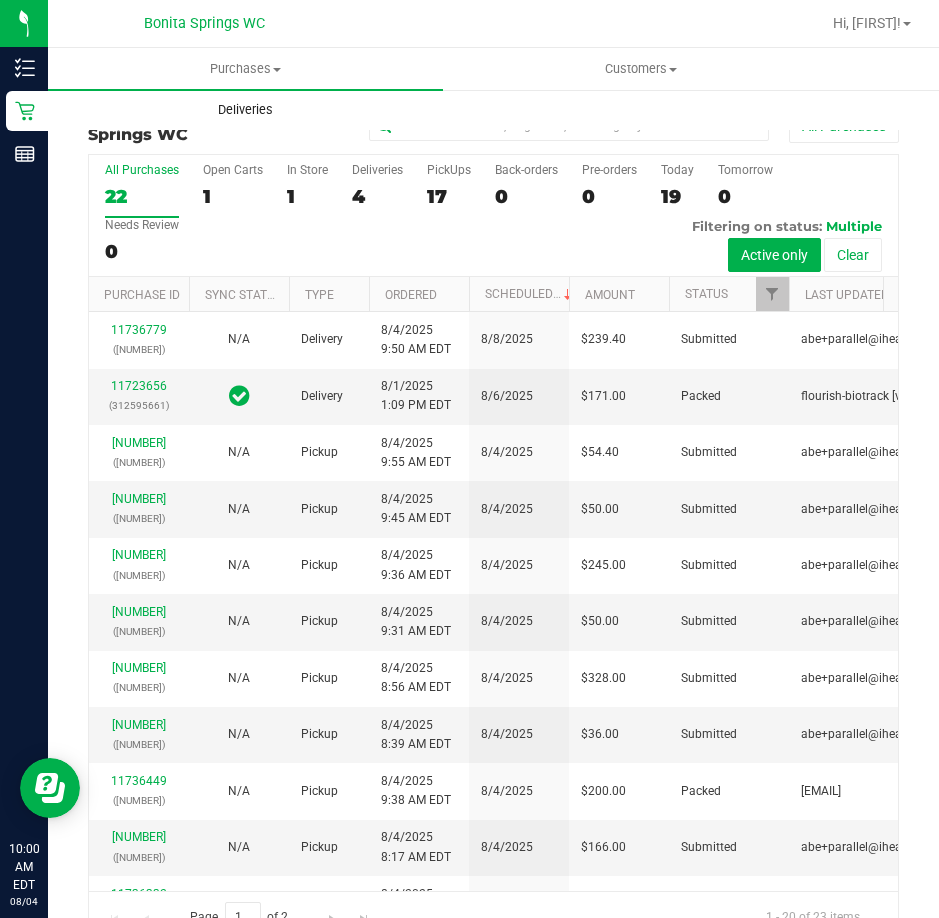 click on "Deliveries" at bounding box center [245, 110] 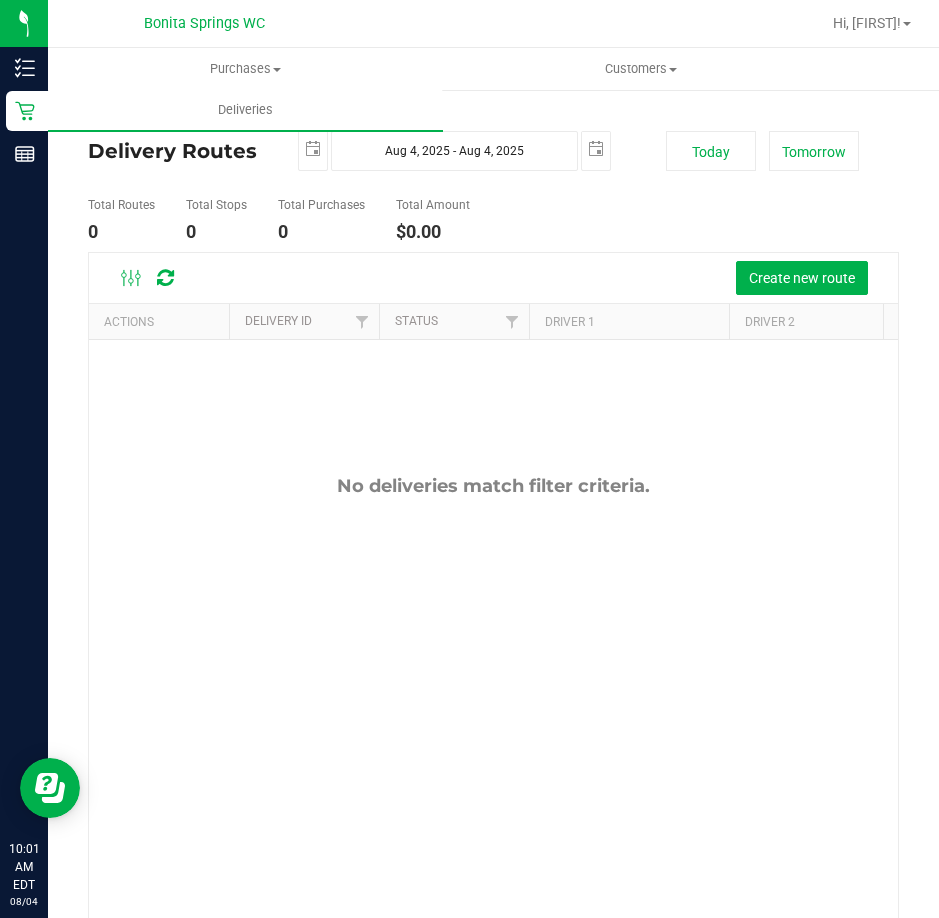 click on "Total Routes
0
Total Stops
0
Total Purchases
0
Total Amount
$0.00" at bounding box center (491, 220) 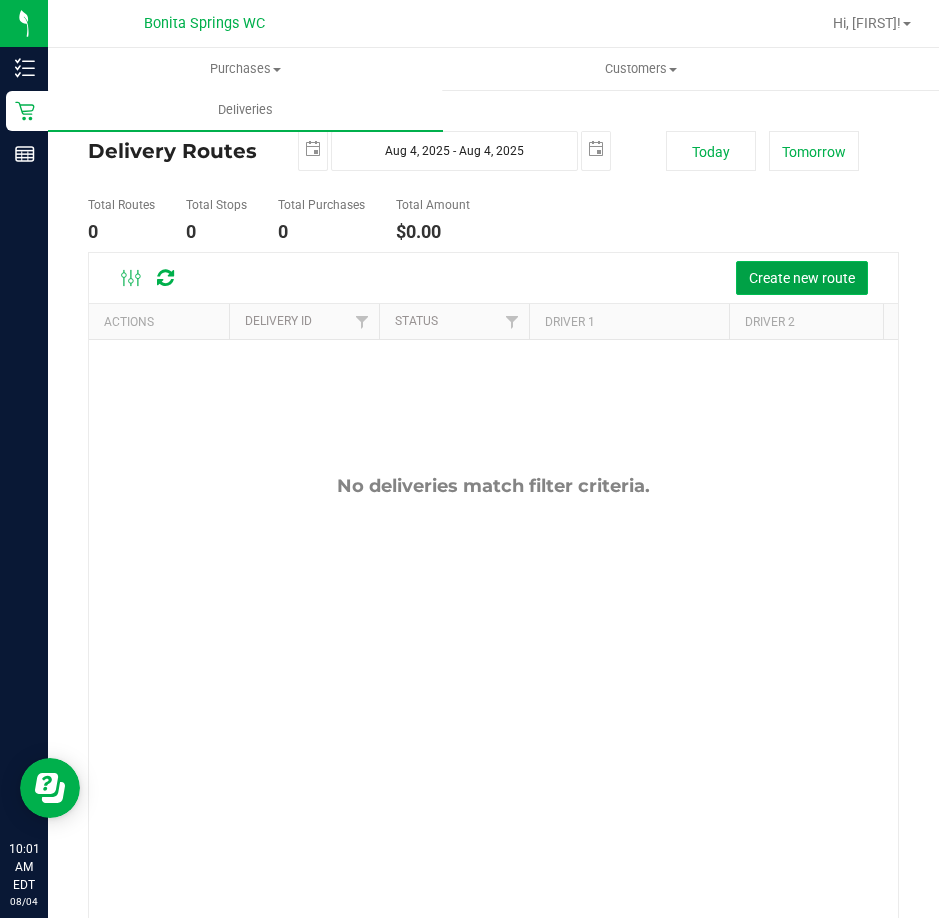 click on "Create new route" at bounding box center (802, 278) 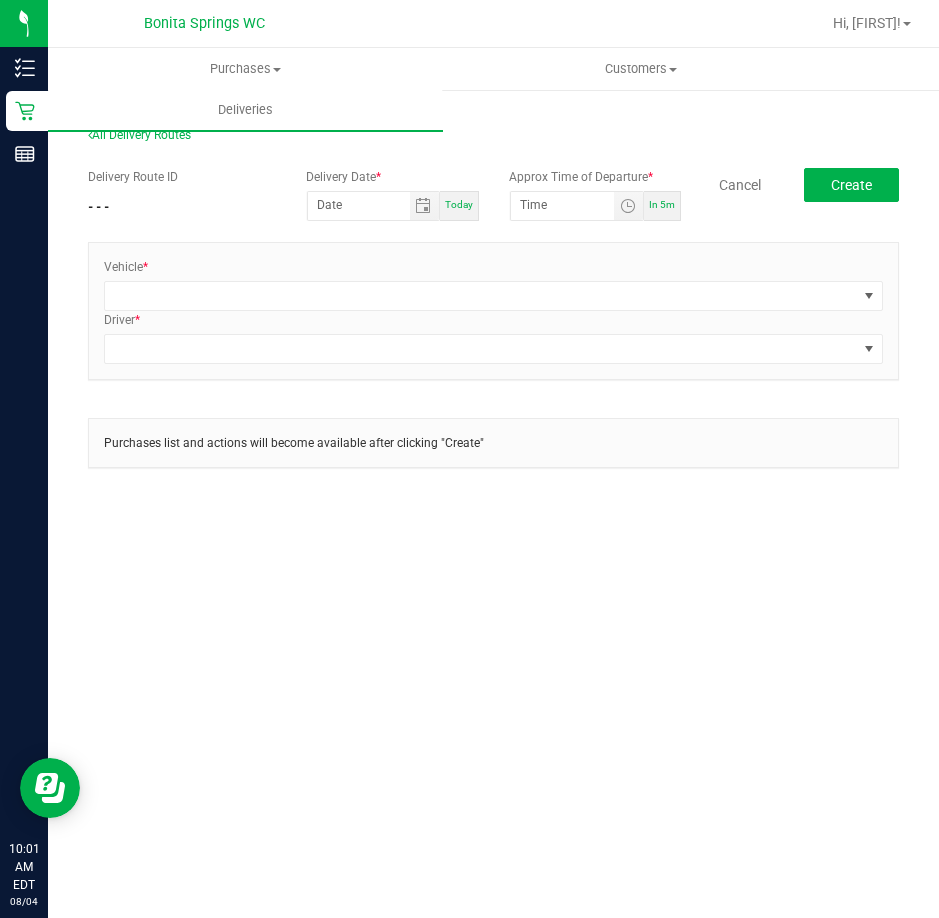 click on "Today" at bounding box center (459, 204) 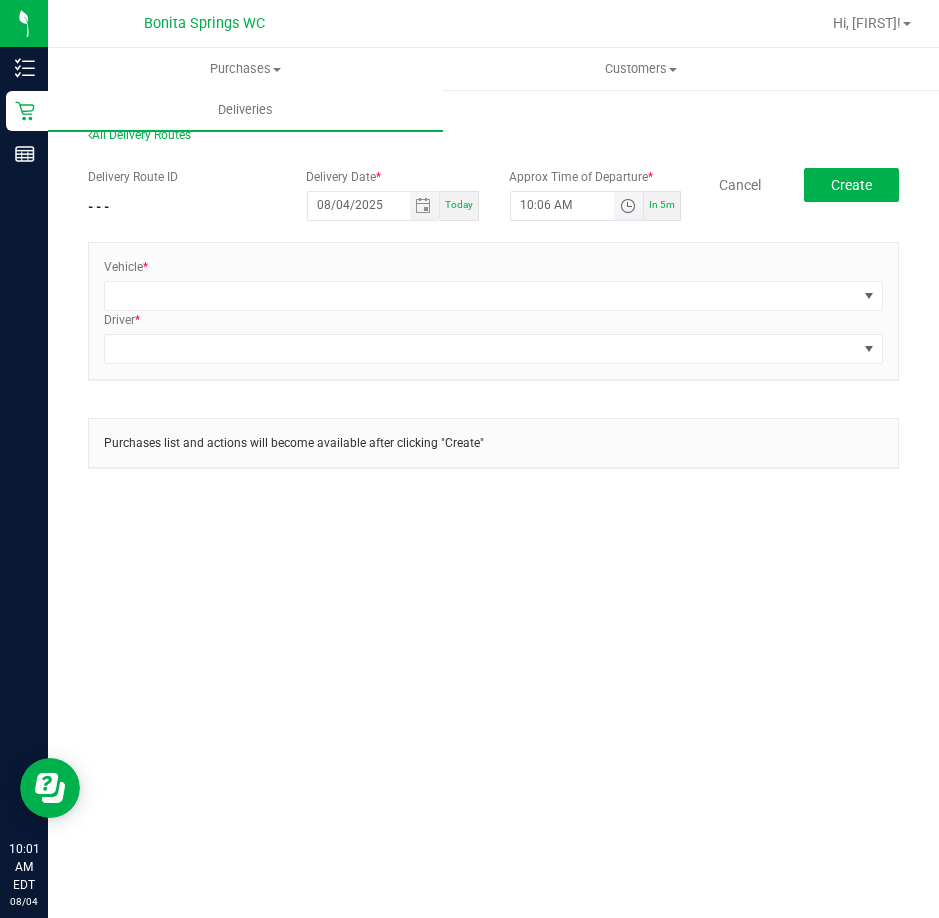 click on "10:06 AM" at bounding box center (563, 204) 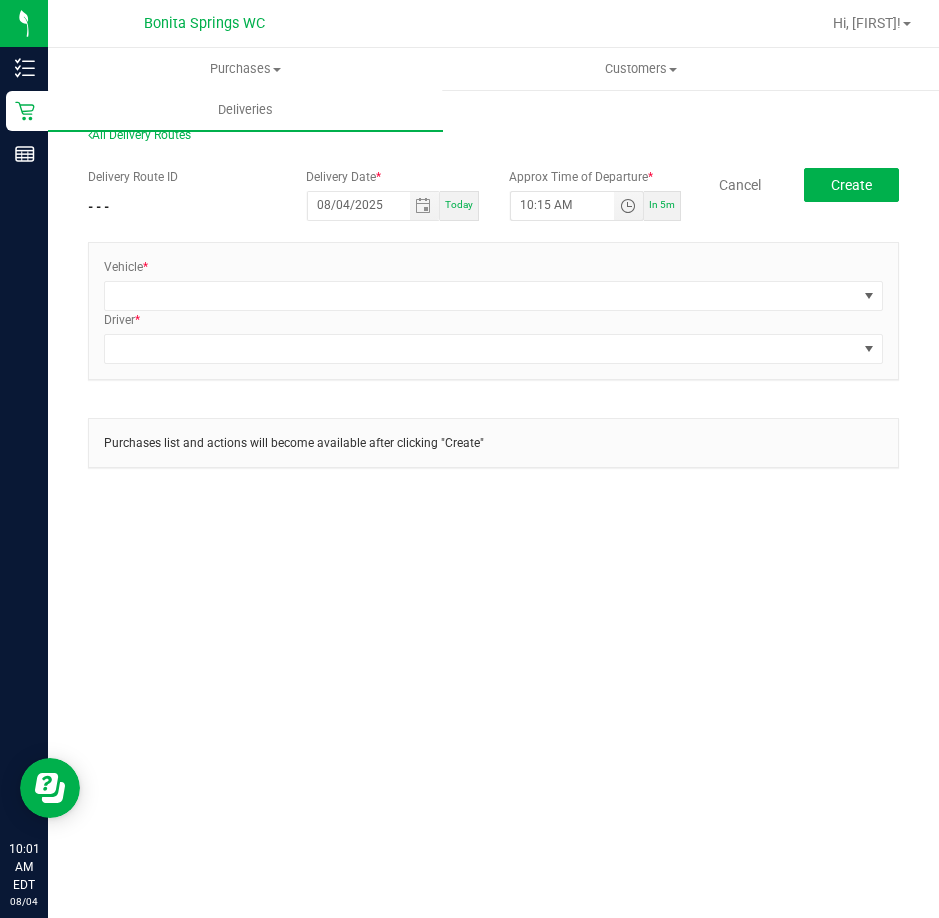 type on "10:15 AM" 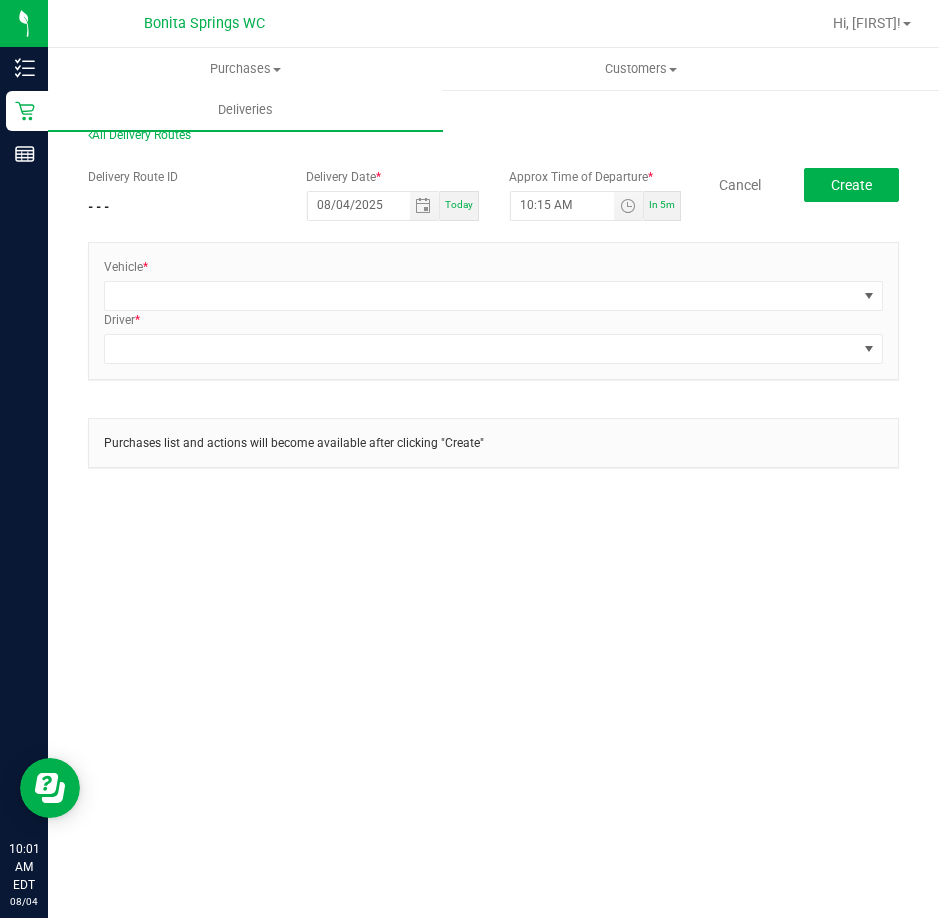 click on "Purchases
Summary of purchases
Fulfillment
All purchases
Customers
All customers
Add a new customer
All physicians" at bounding box center (517, 89) 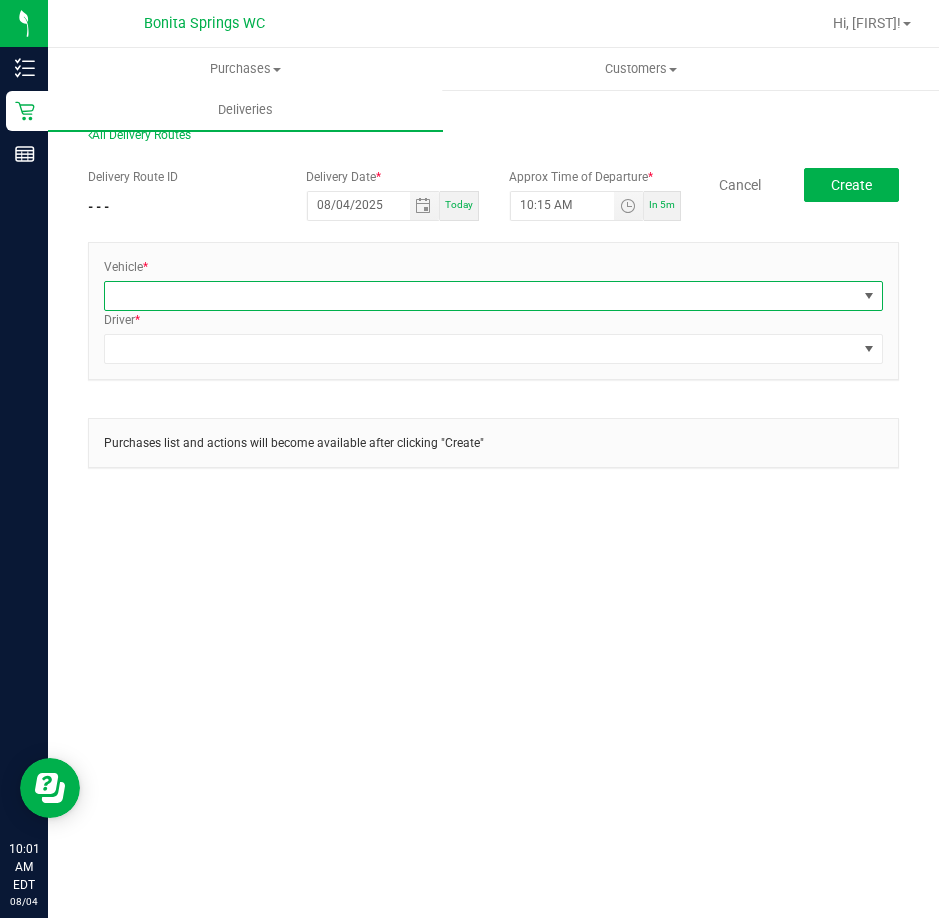 click at bounding box center [481, 296] 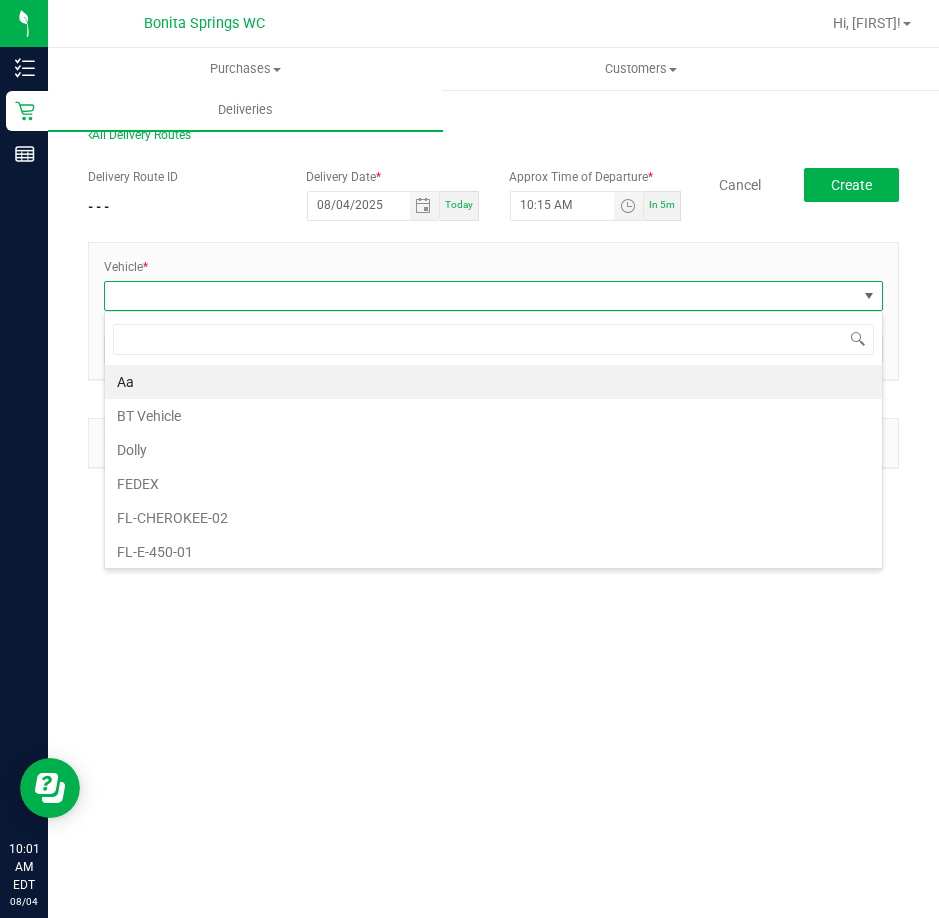 scroll, scrollTop: 99970, scrollLeft: 99221, axis: both 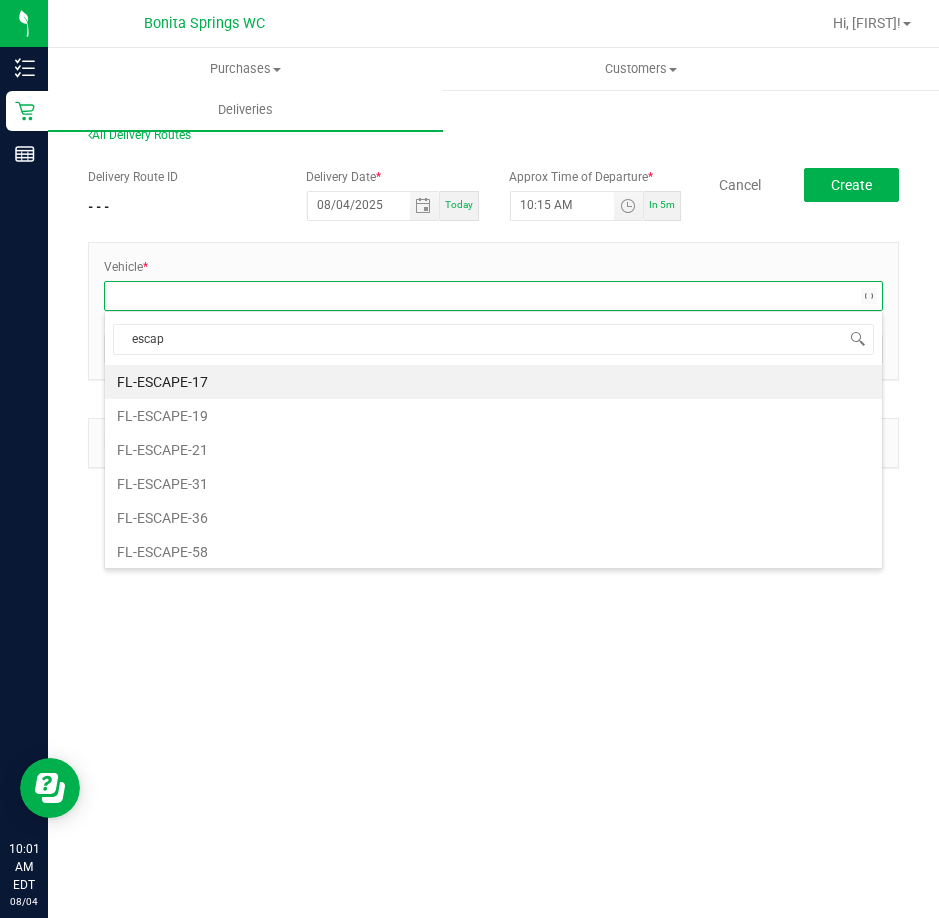 type on "escape" 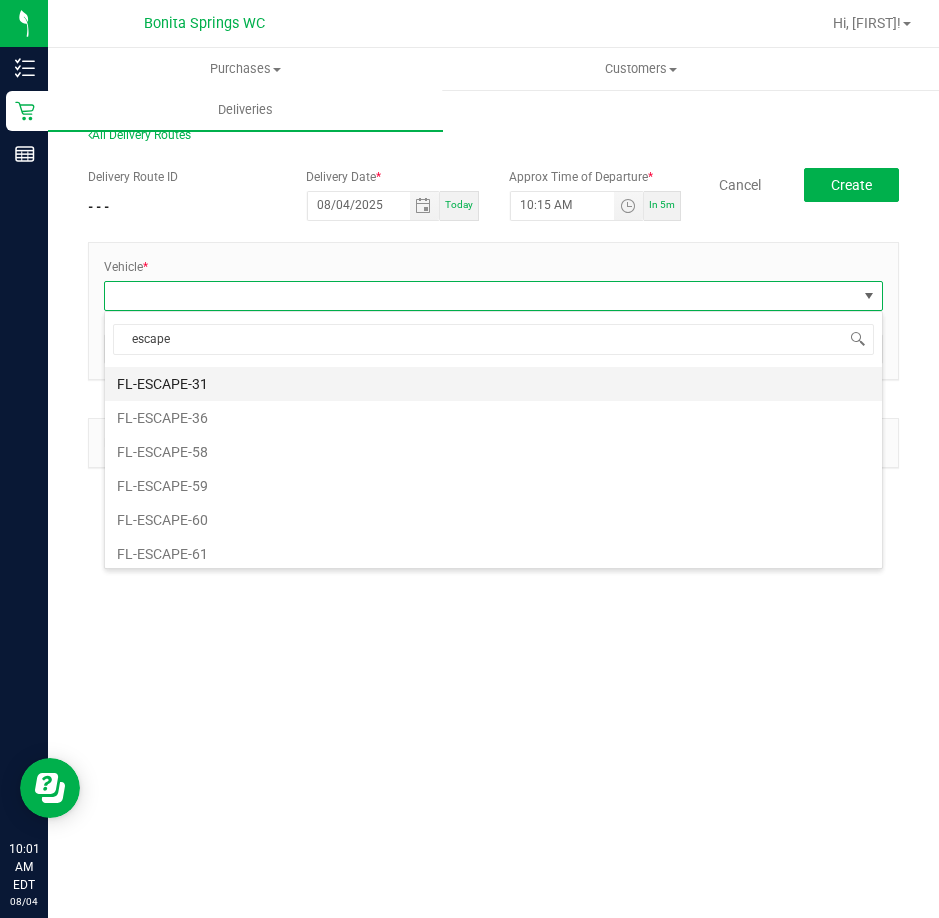 scroll, scrollTop: 0, scrollLeft: 0, axis: both 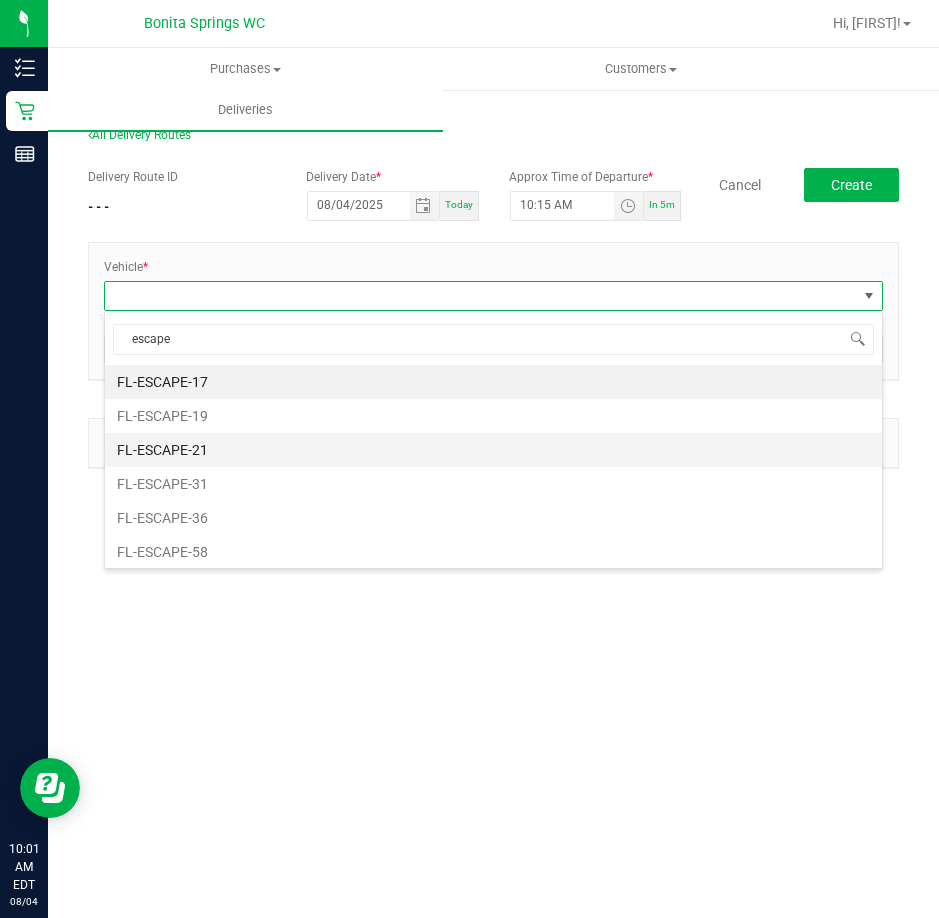 click on "FL-ESCAPE-21" at bounding box center (493, 450) 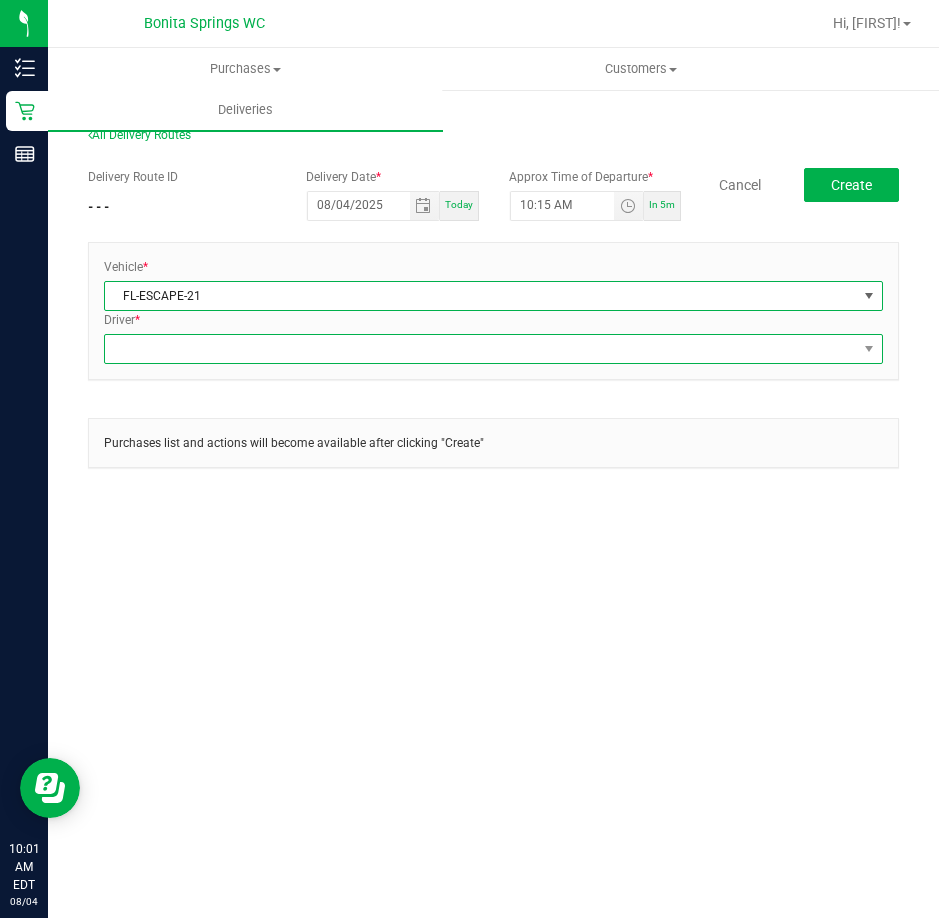 click at bounding box center [481, 349] 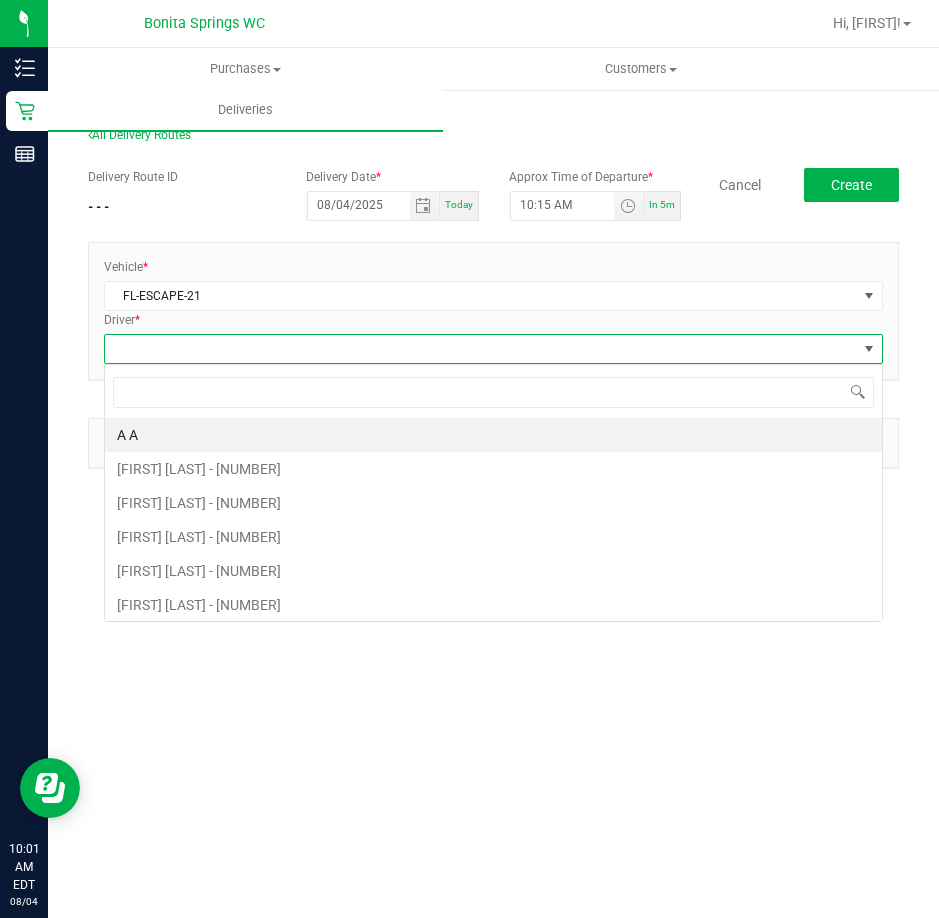 scroll, scrollTop: 99970, scrollLeft: 99221, axis: both 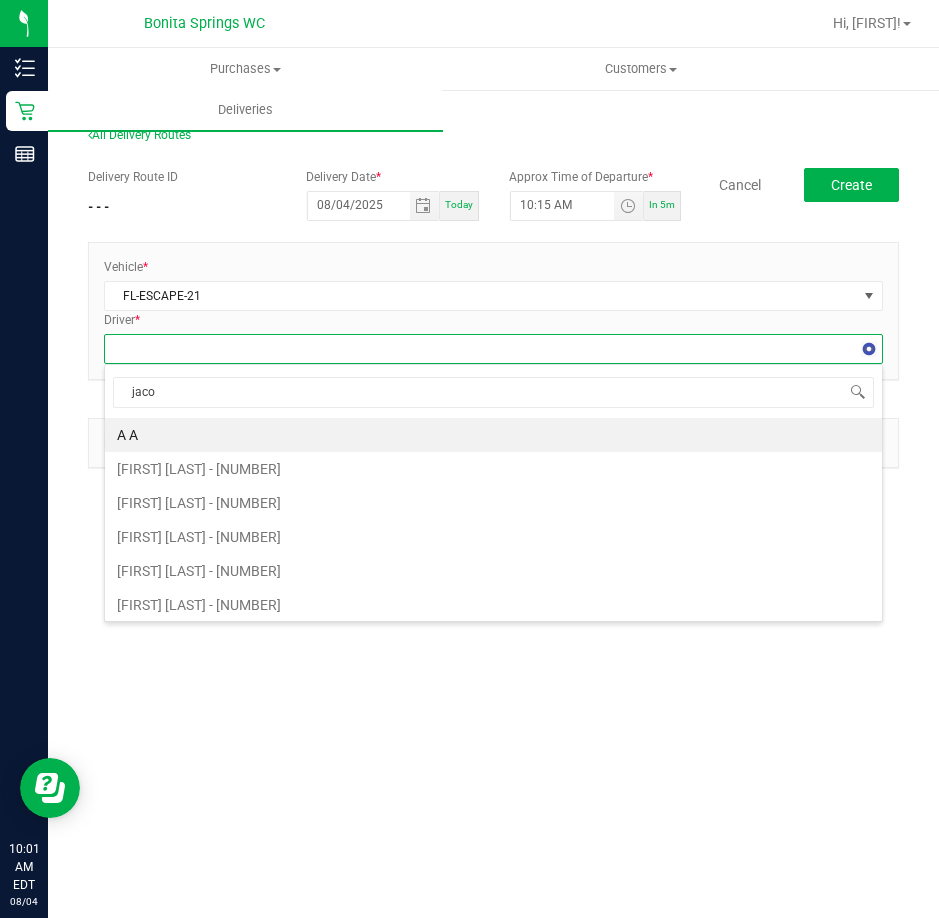 type on "jacob" 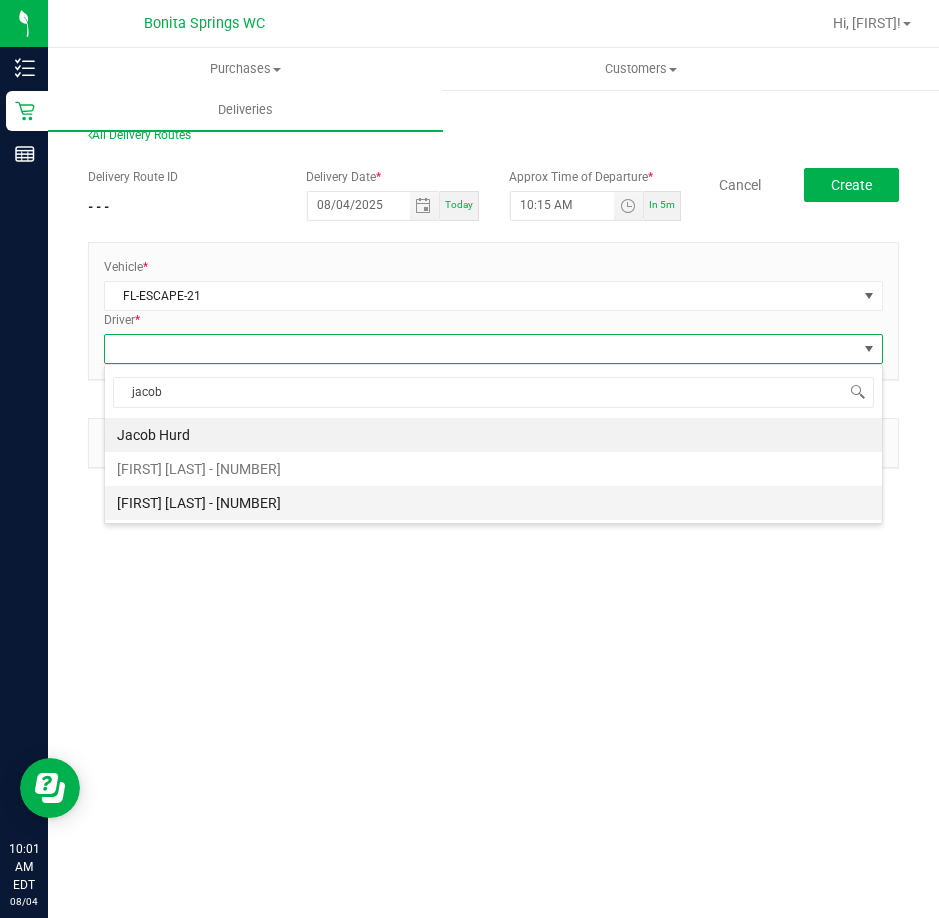 click on "[FIRST] [LAST] - [NUMBER]" at bounding box center [493, 503] 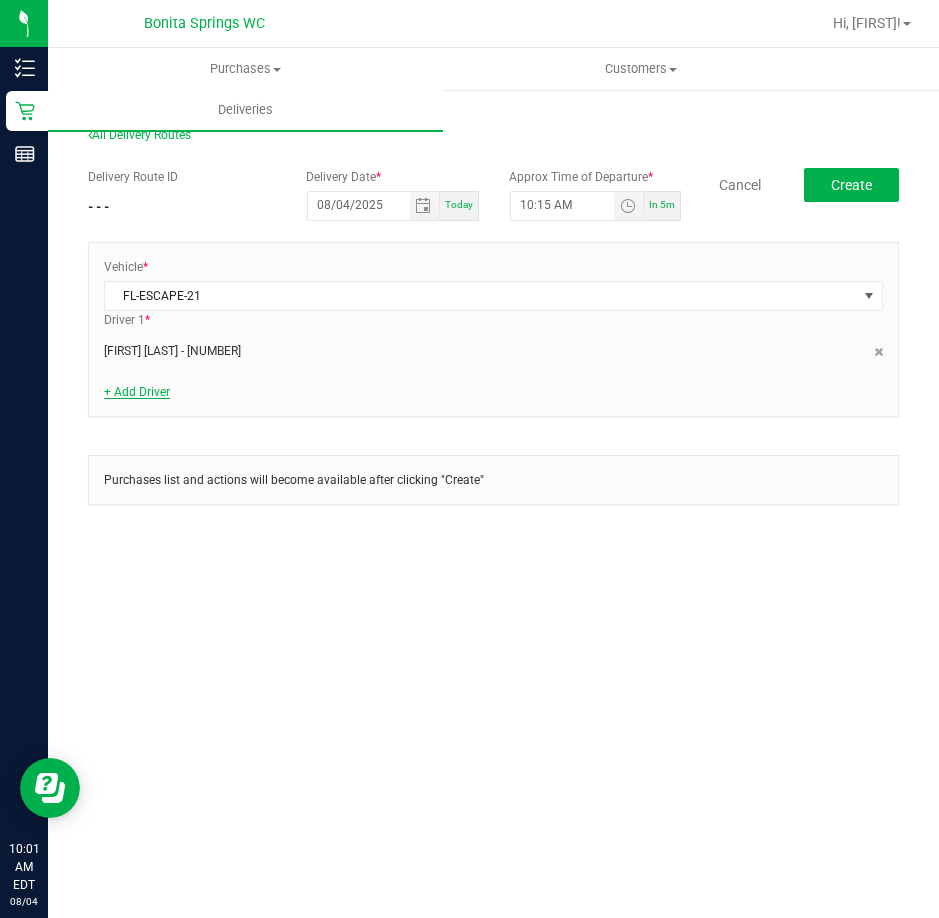click on "+ Add Driver" at bounding box center (137, 392) 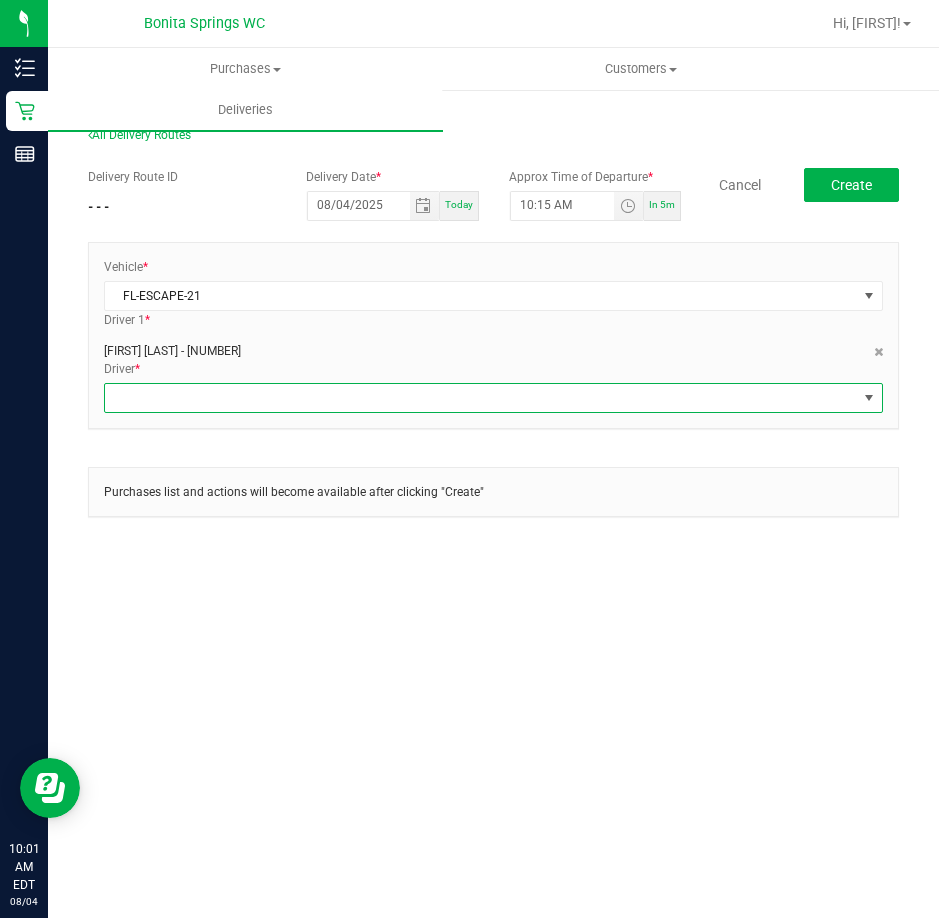 click at bounding box center (481, 398) 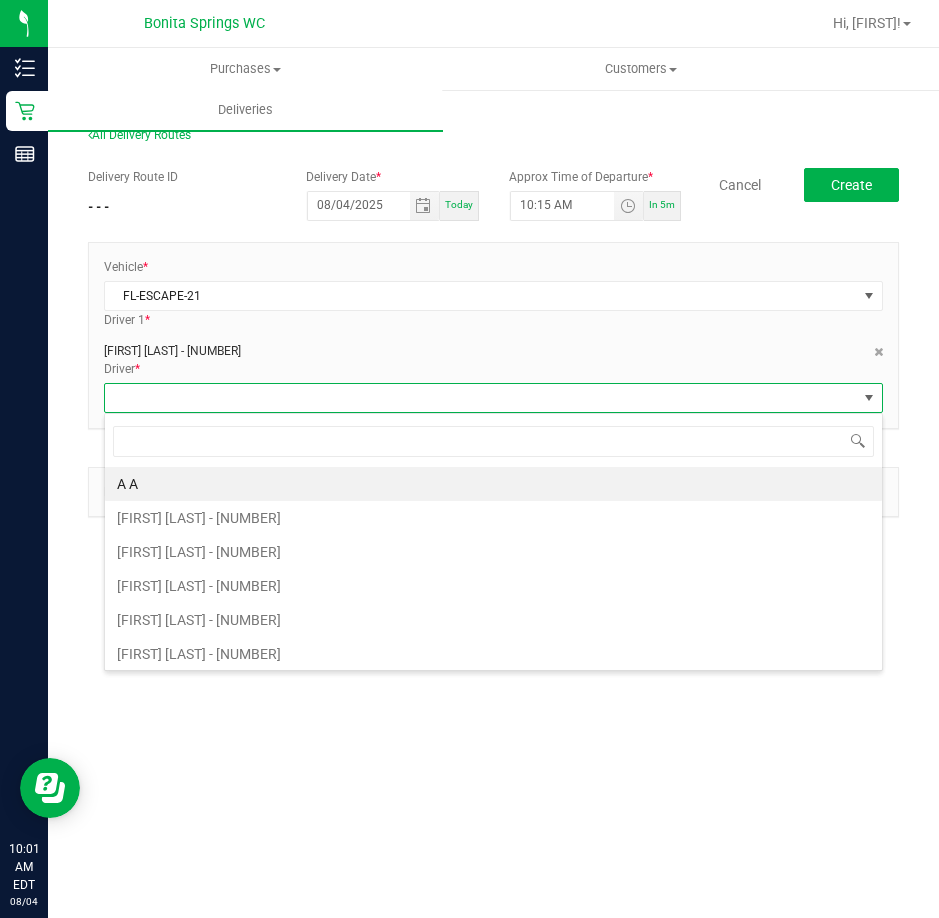 scroll, scrollTop: 99970, scrollLeft: 99221, axis: both 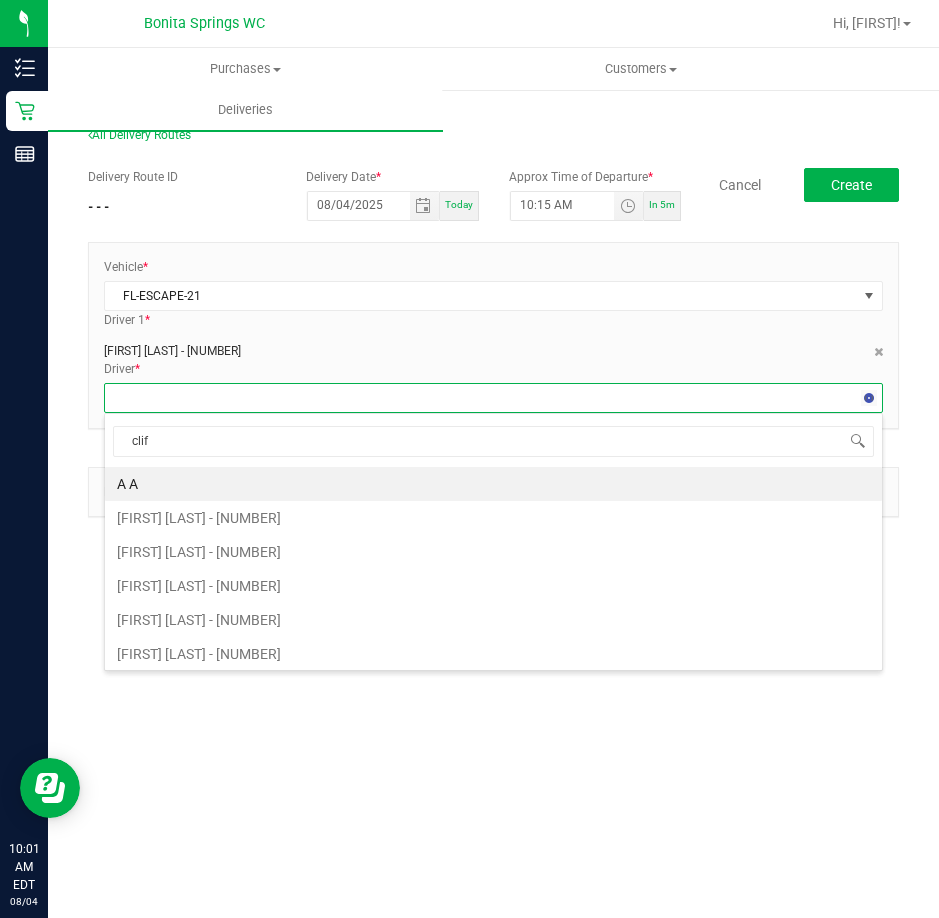 type on "cliff" 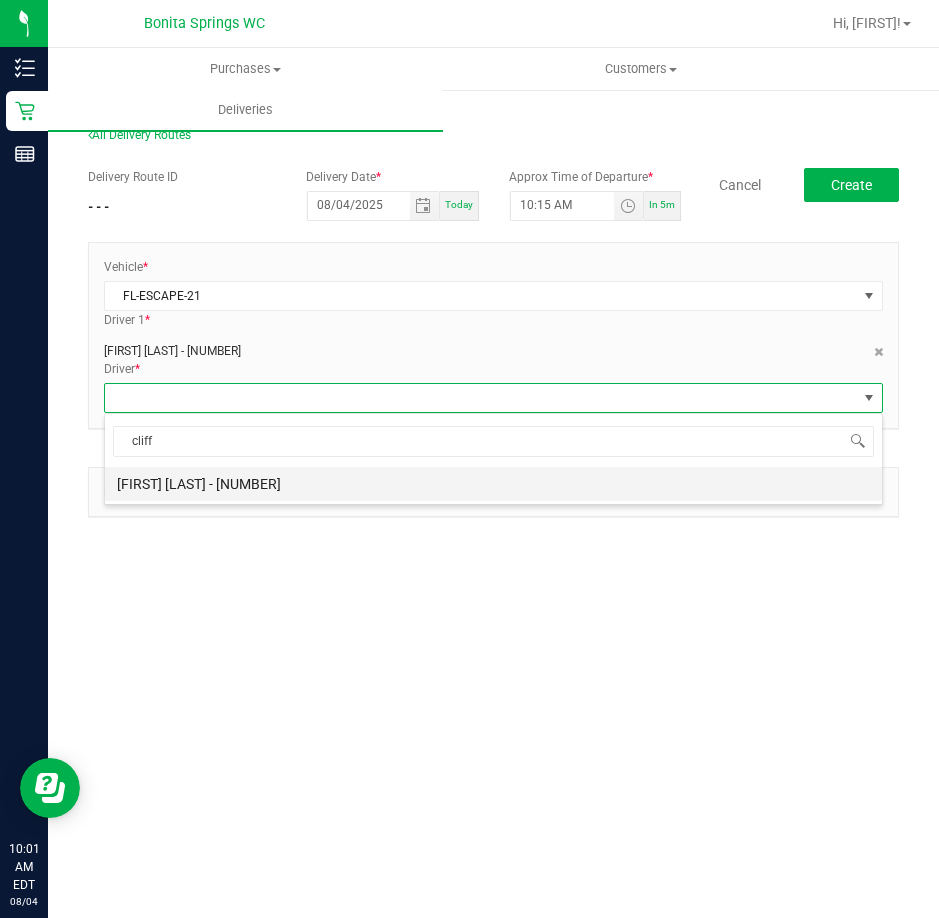 click on "[FIRST] [LAST] - [NUMBER]" at bounding box center [493, 484] 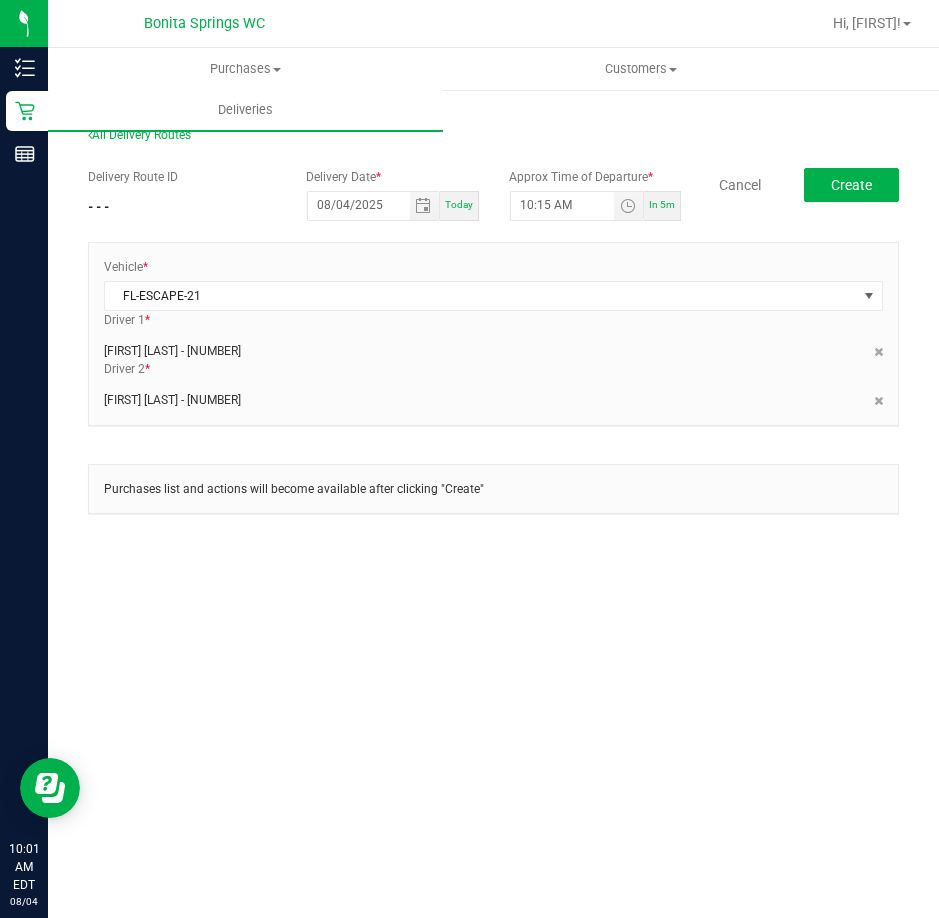 click on "Delivery Route ID
- - -
Delivery Date
*
[MONTH]/[DAY]/[YEAR] Today
Approx Time of Departure
*
10:15 AM In 5m
Cancel
Create
Vehicle
*
FL-ESCAPE-21
Driver 1
*
[FIRST] [LAST] - [NUMBER]
*" at bounding box center (493, 351) 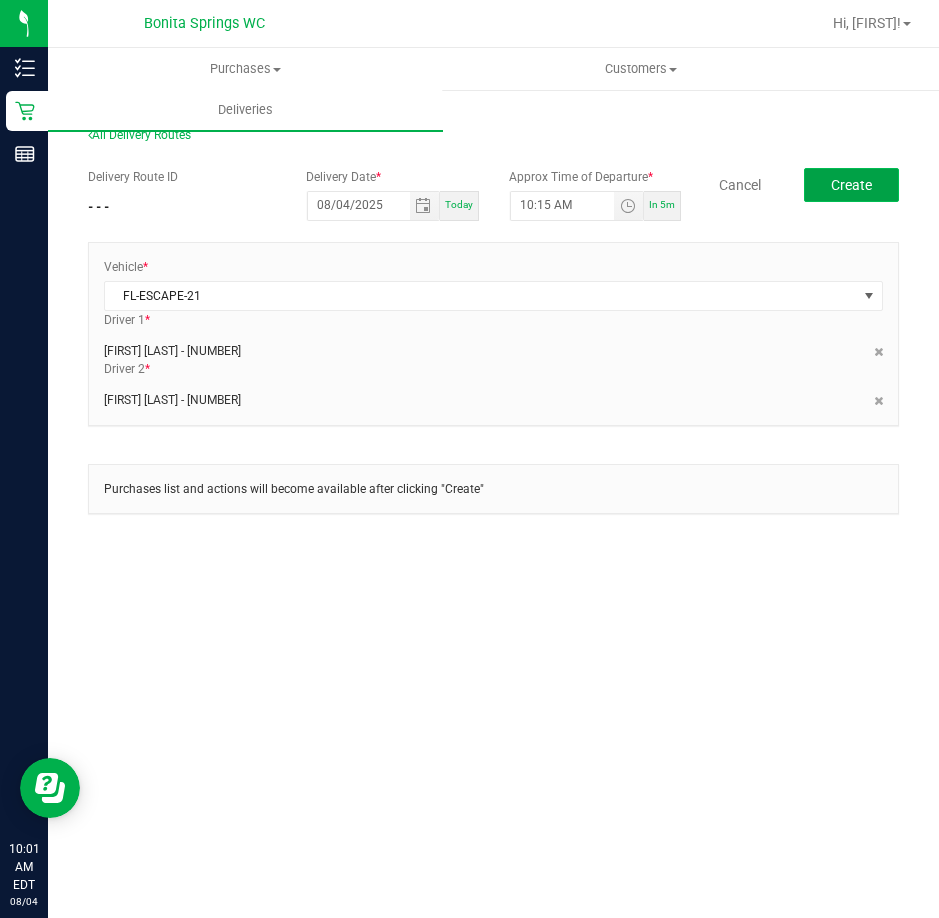 click on "Create" 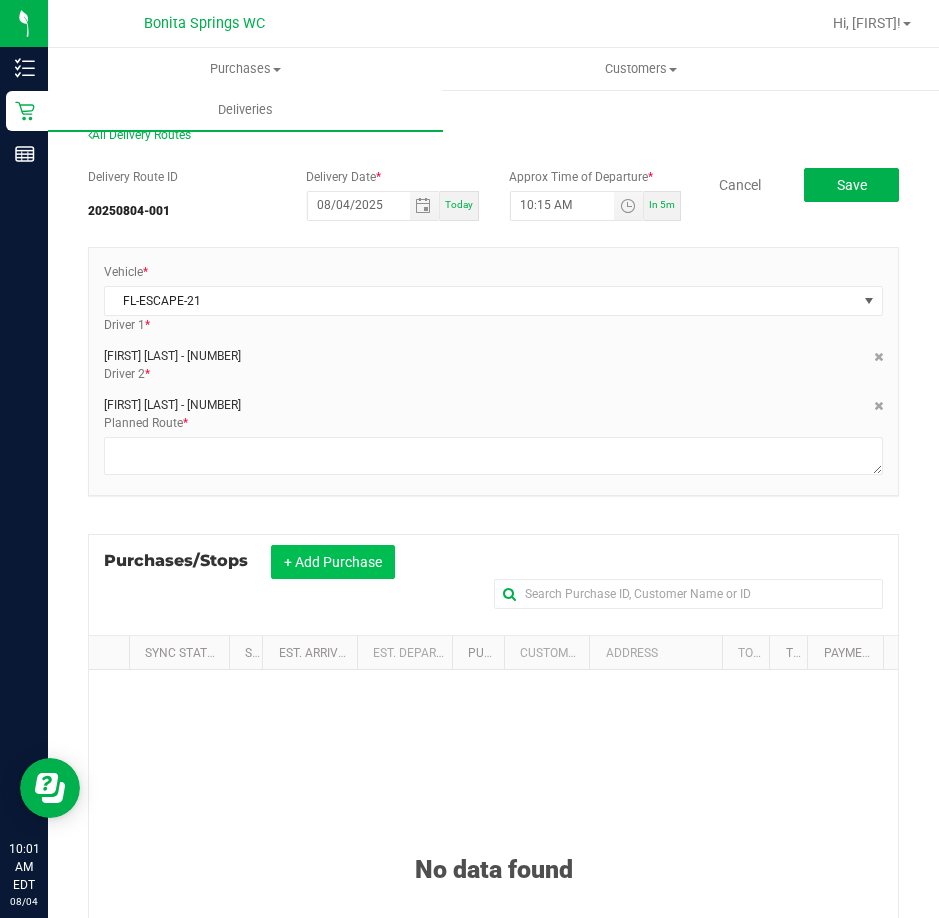 click on "+ Add Purchase" at bounding box center (333, 562) 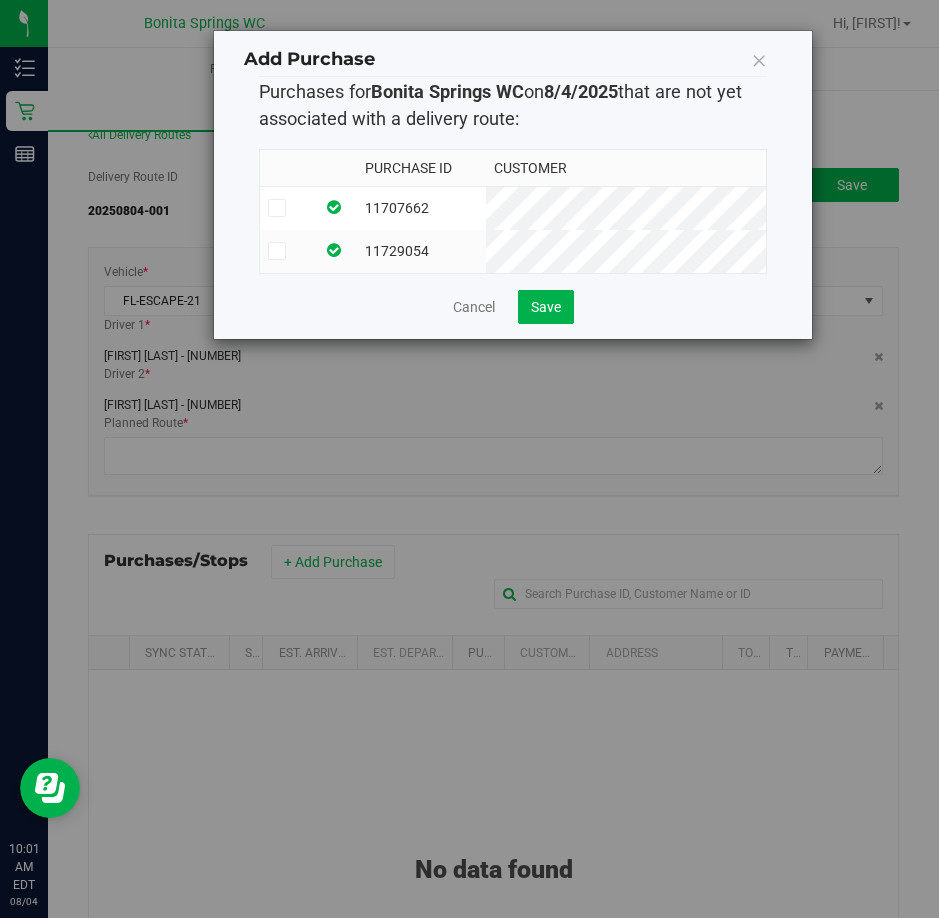 click on "11707662" at bounding box center (421, 208) 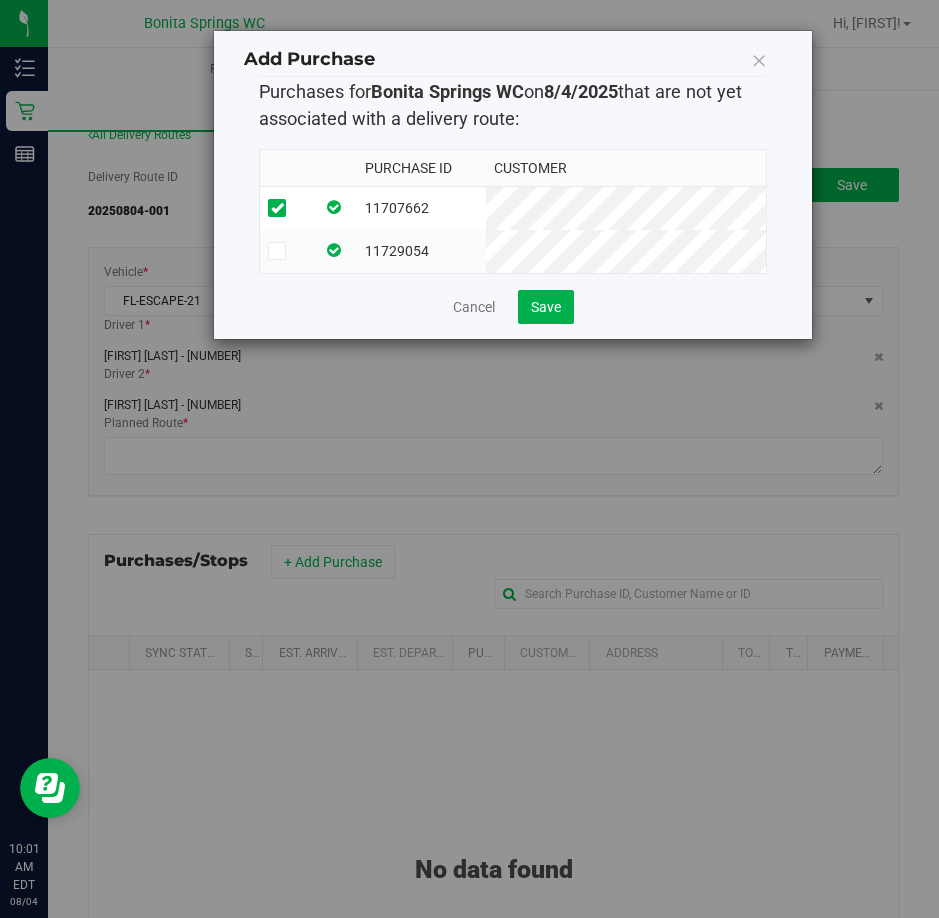 click on "11729054" at bounding box center [421, 251] 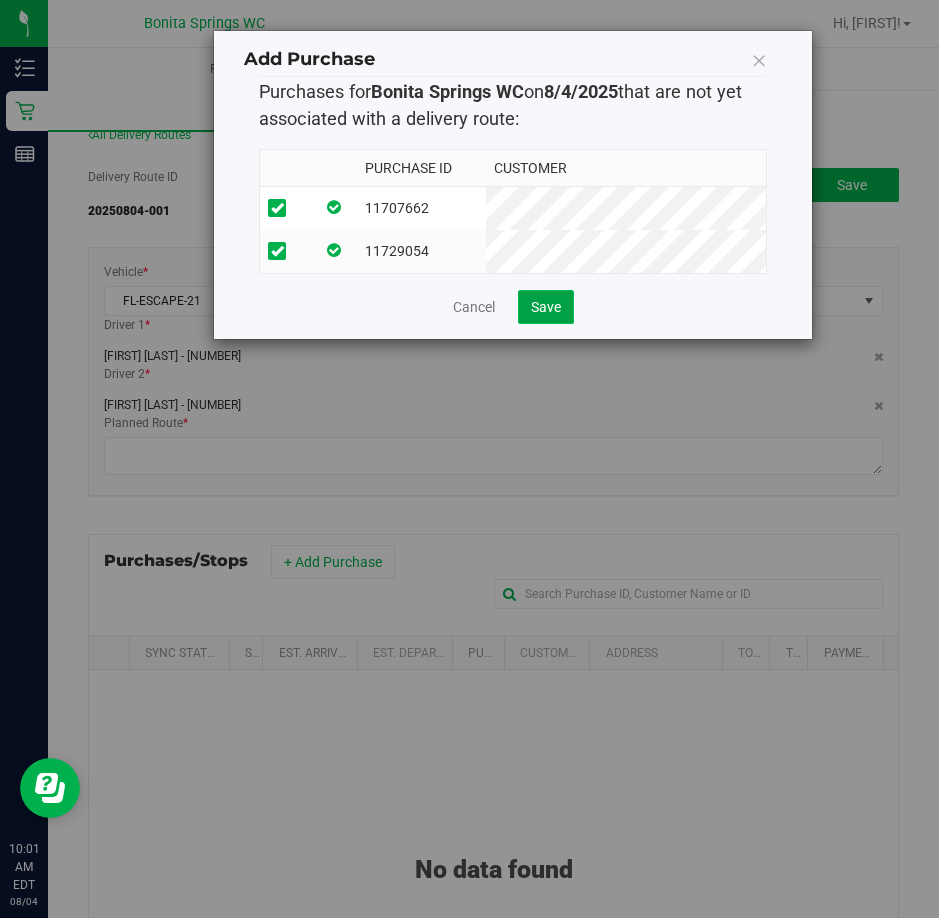 click on "Save" 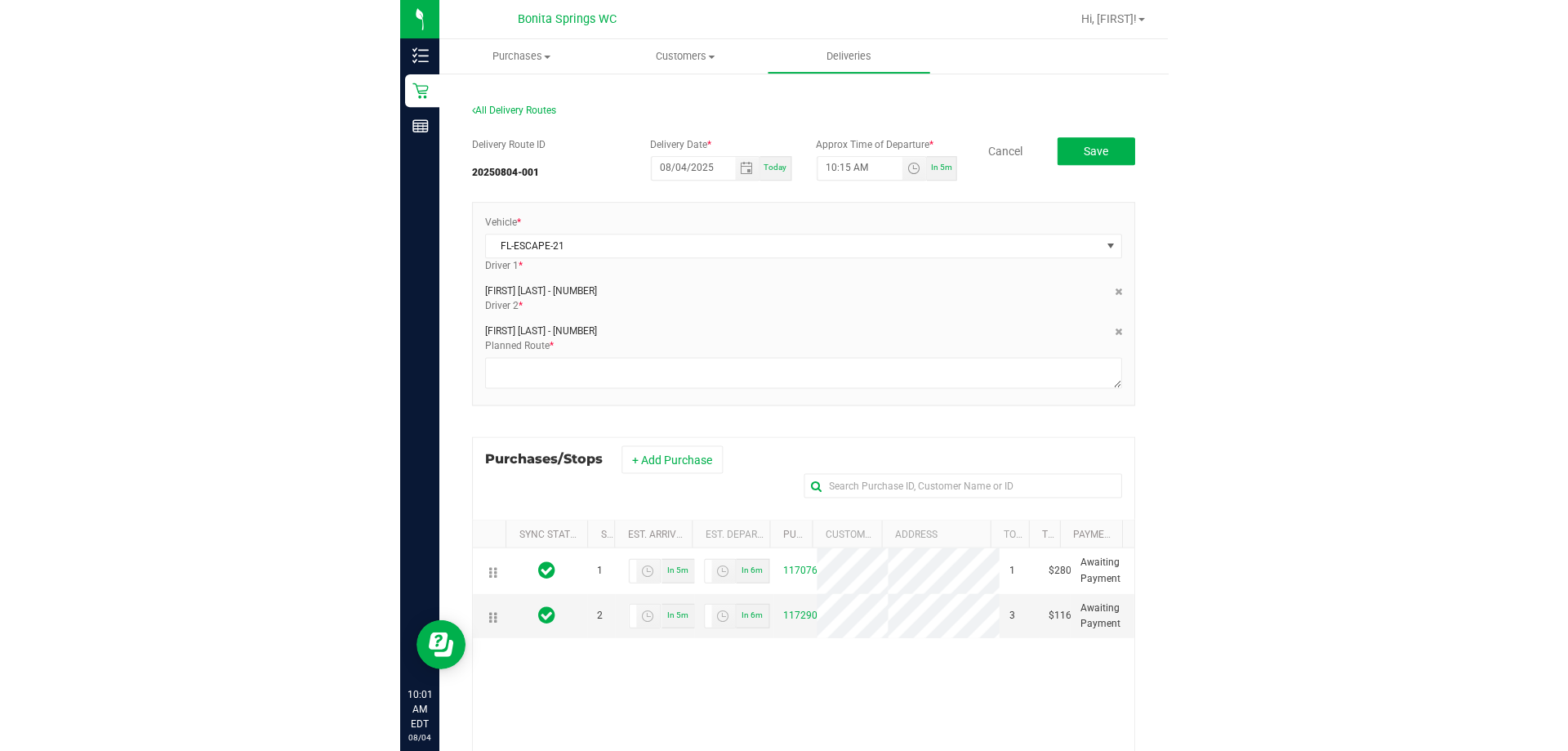scroll, scrollTop: 82, scrollLeft: 0, axis: vertical 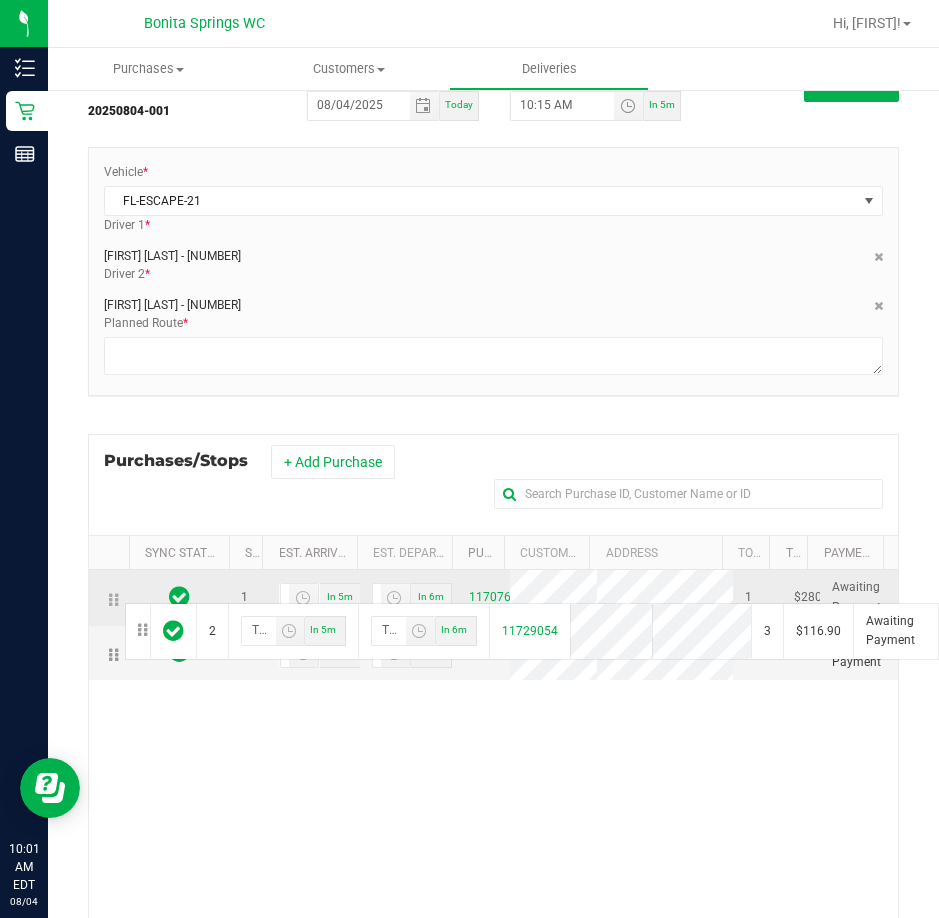 drag, startPoint x: 115, startPoint y: 672, endPoint x: 122, endPoint y: 601, distance: 71.34424 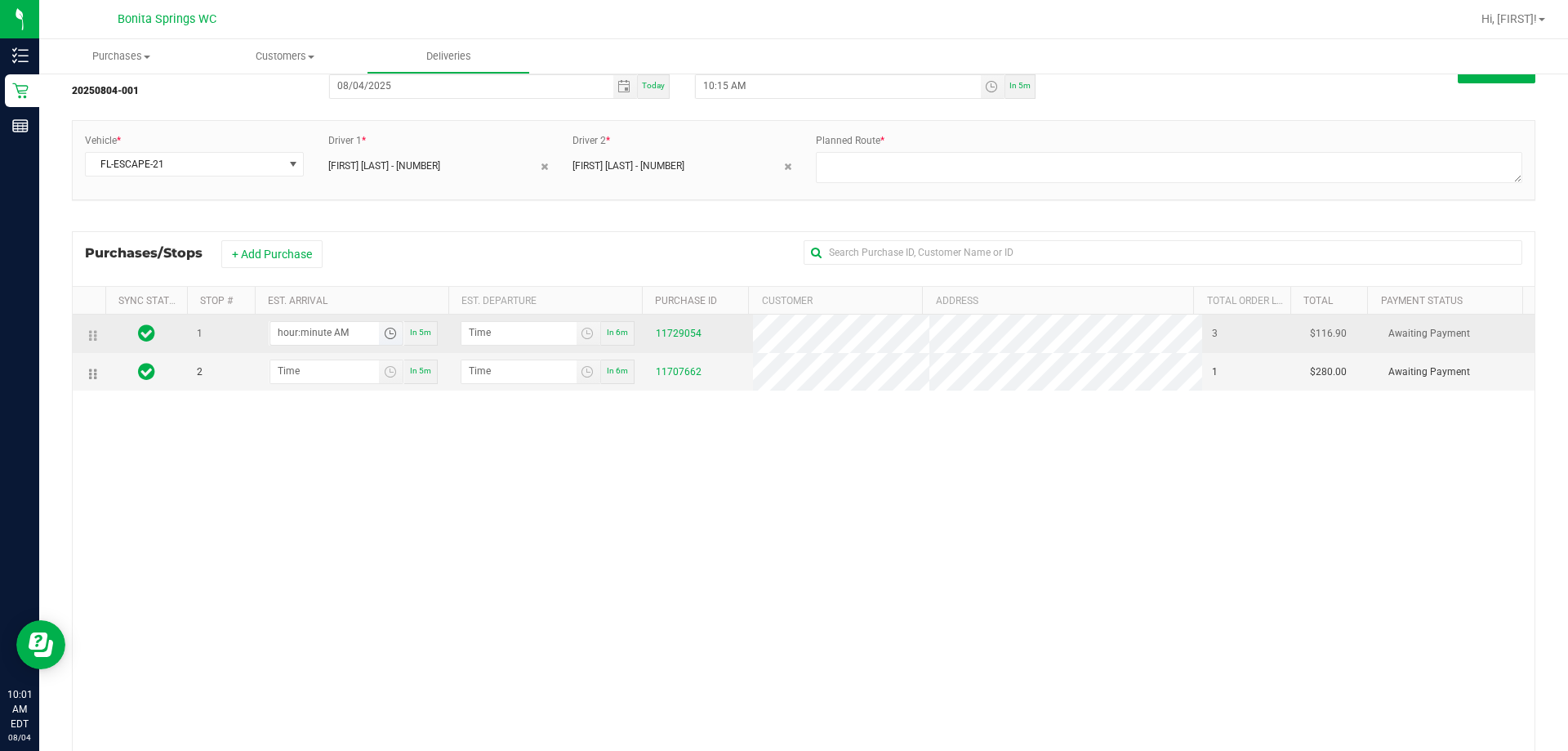 click on "hour:minute AM" at bounding box center (324, 332) 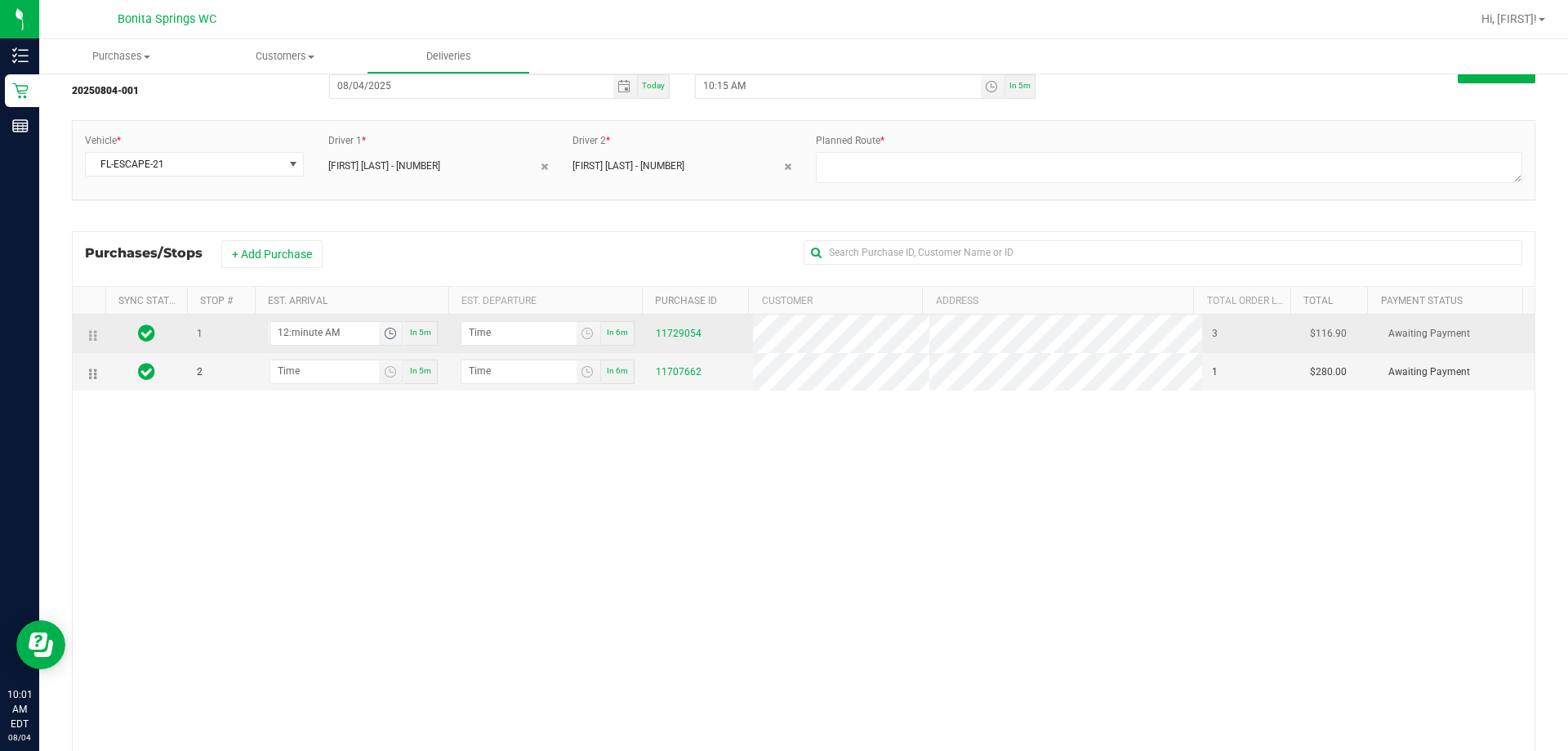 type on "12:02 AM" 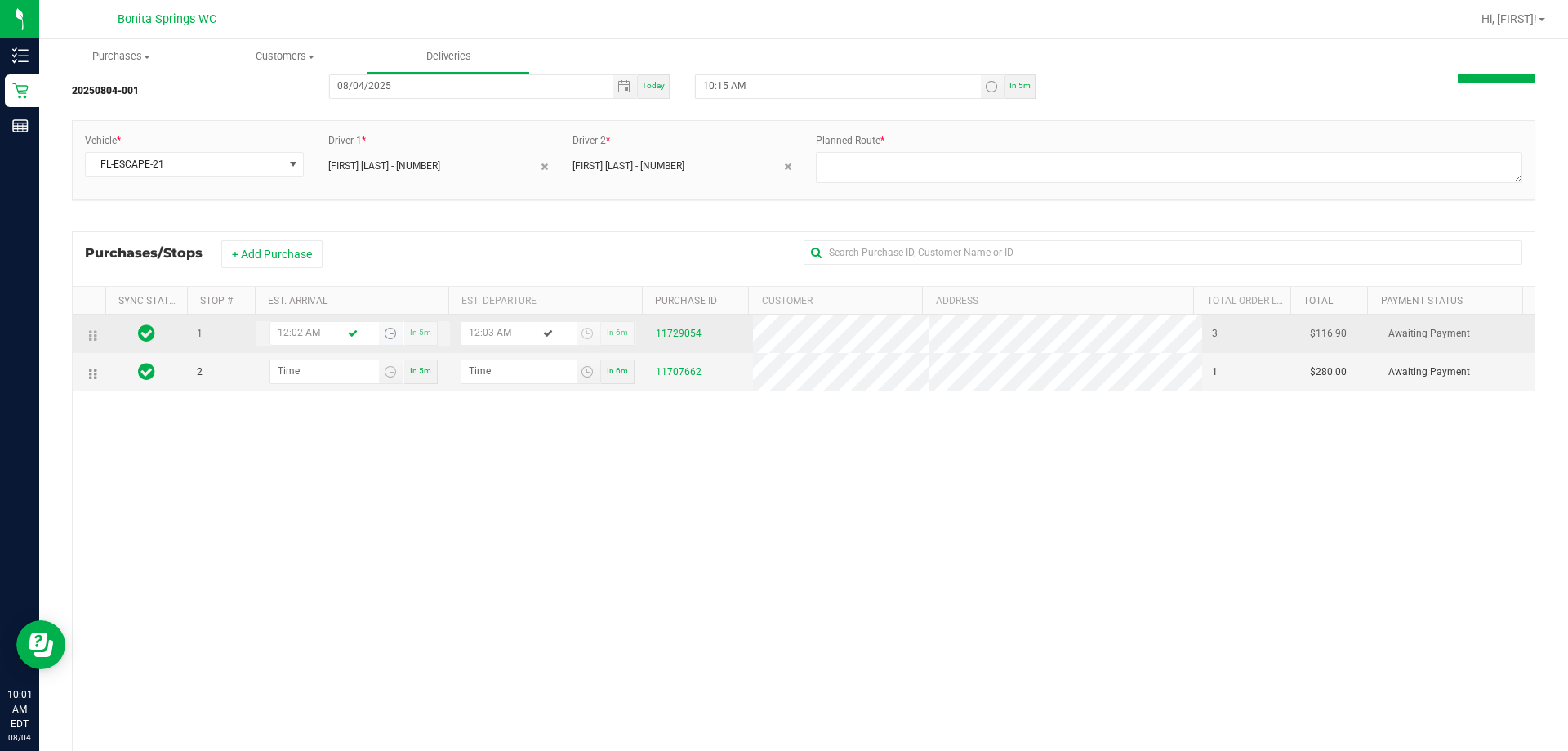 type on "12:28 AM" 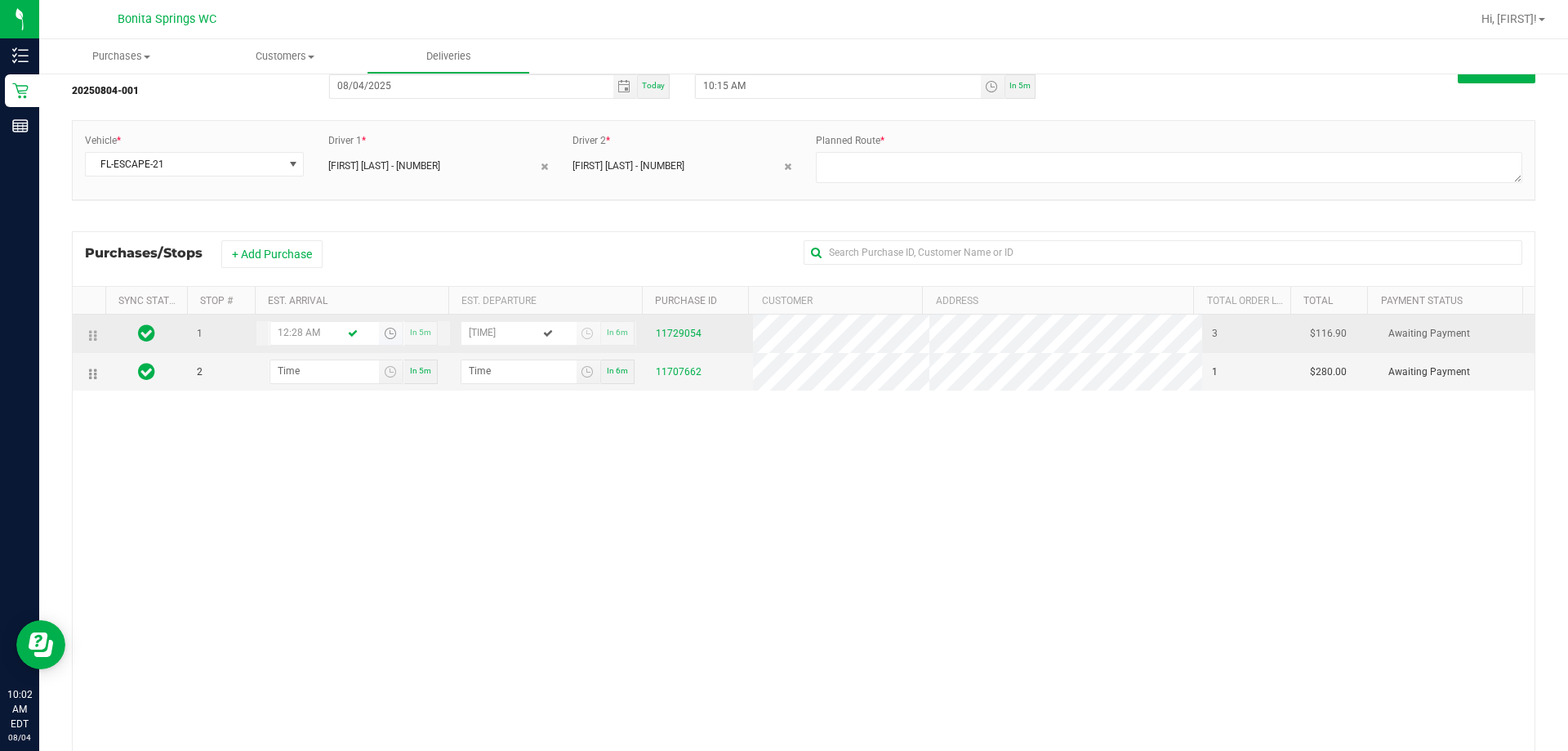 type on "12:28 PM" 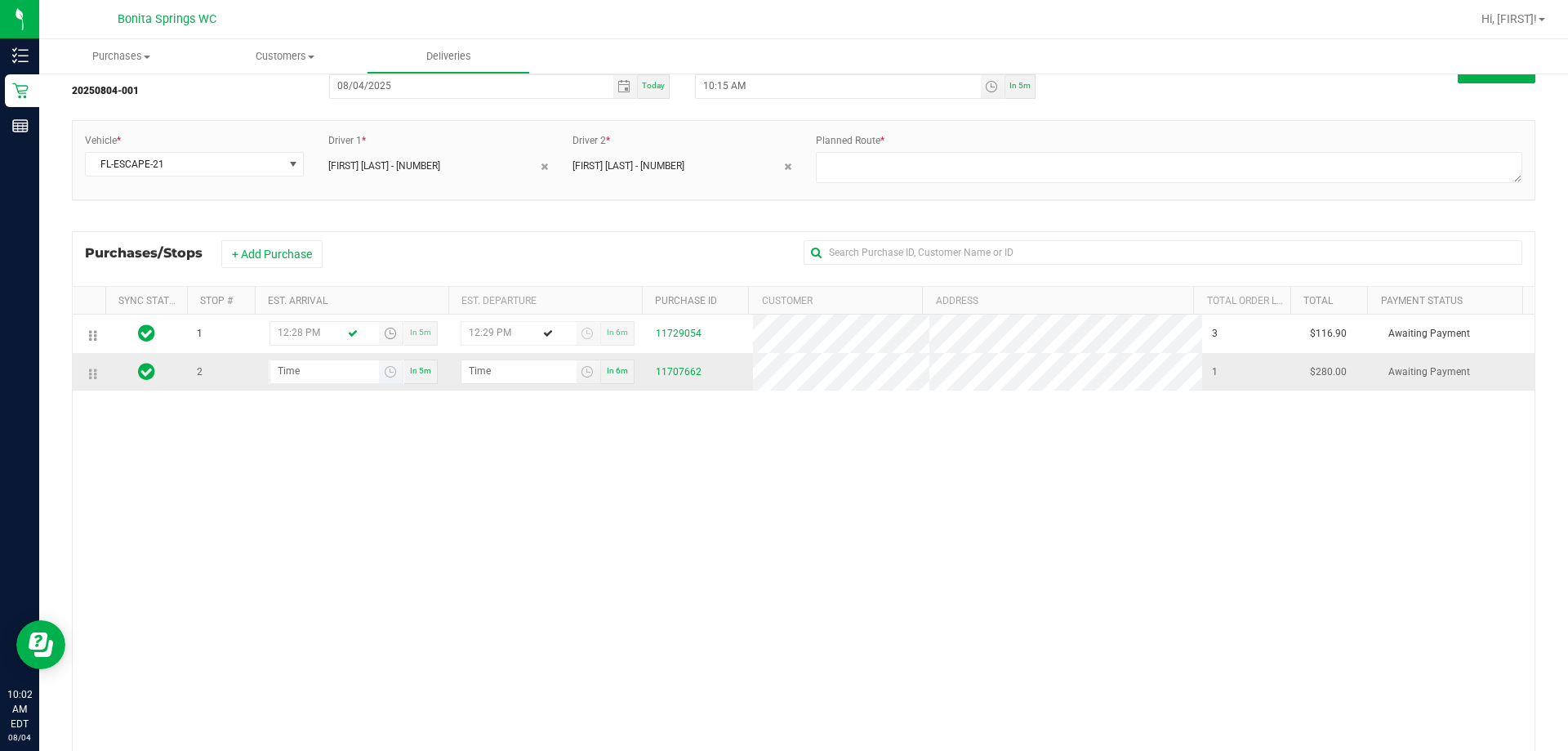 type on "12:28 PM" 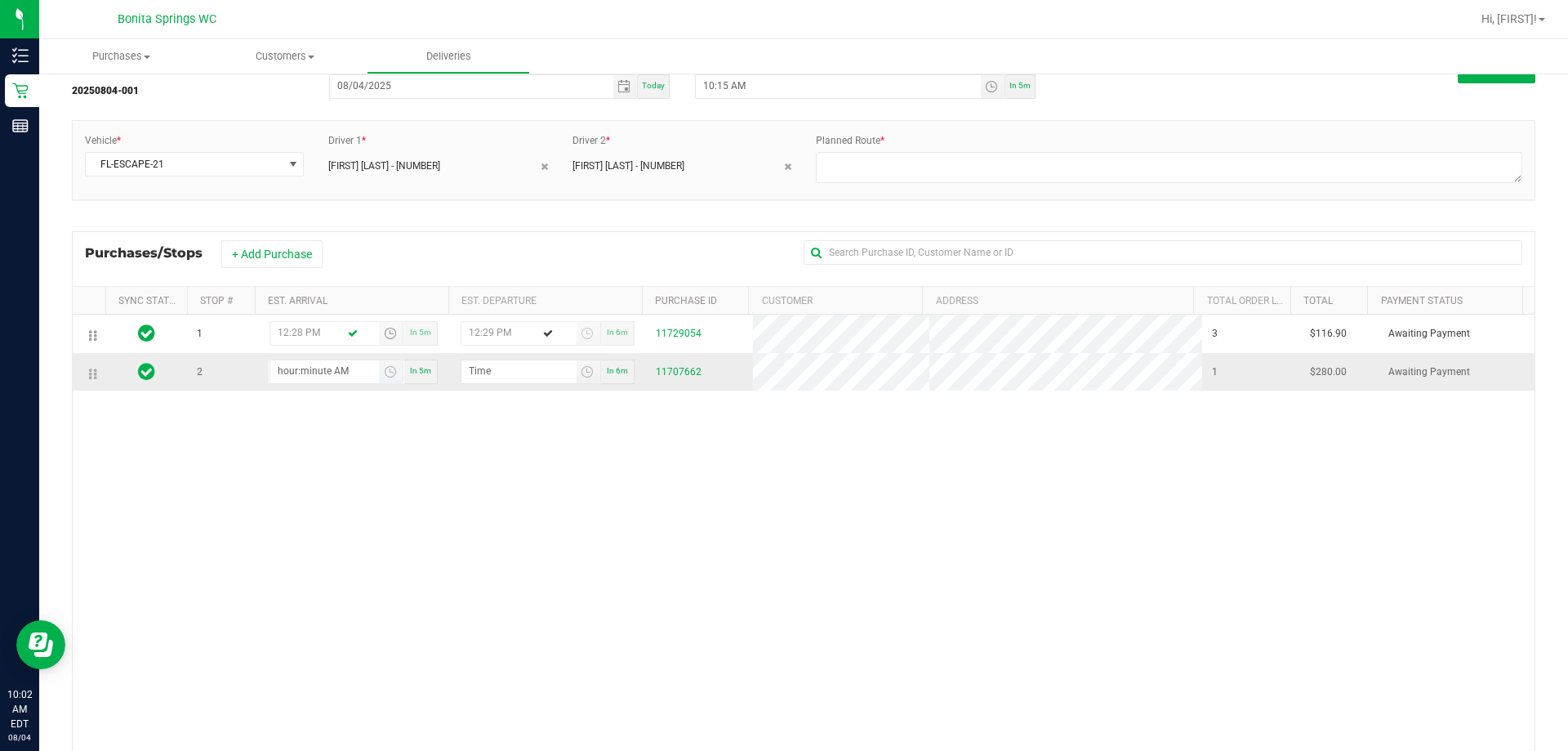 click on "hour:minute AM" at bounding box center (324, 370) 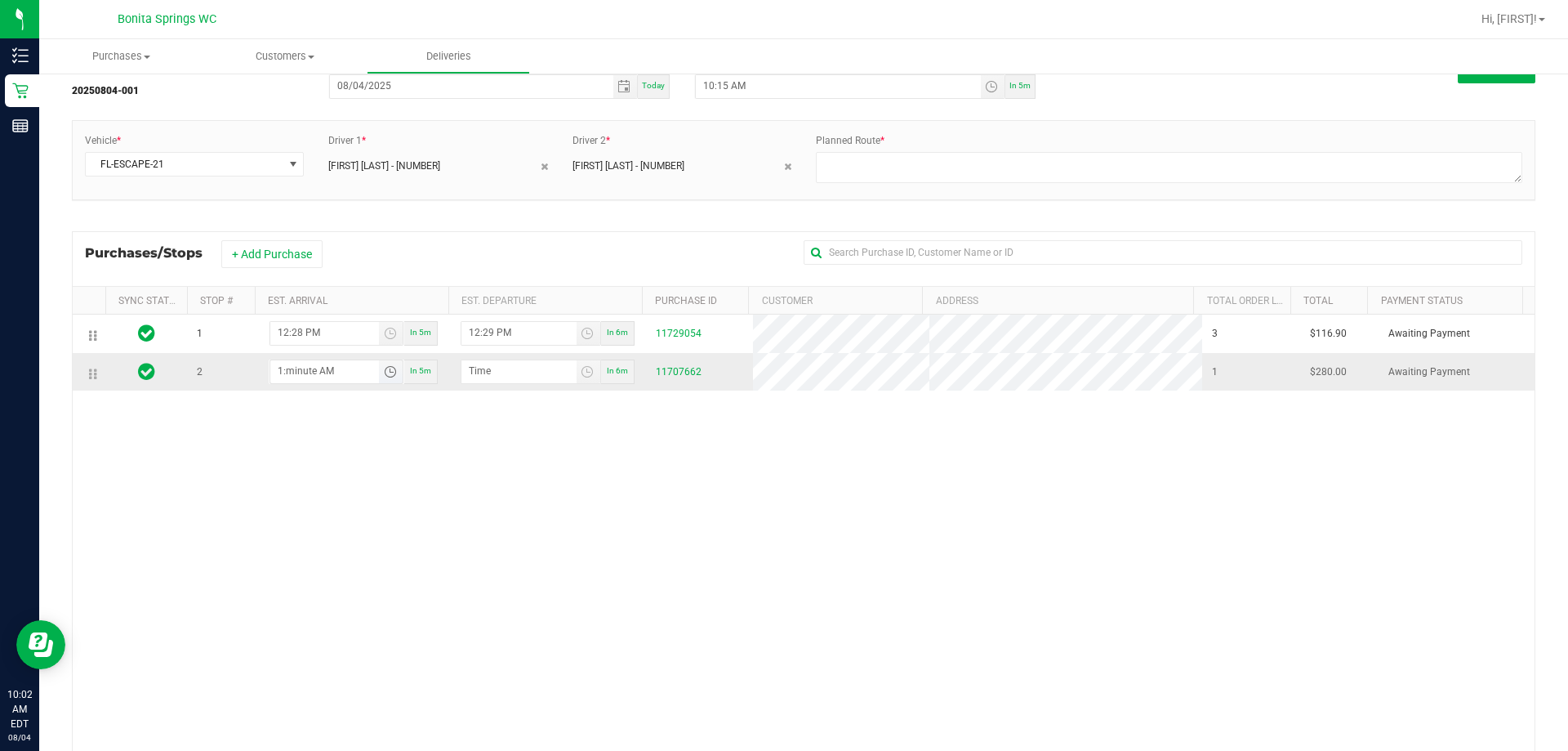 click on "1:minute AM" at bounding box center (324, 370) 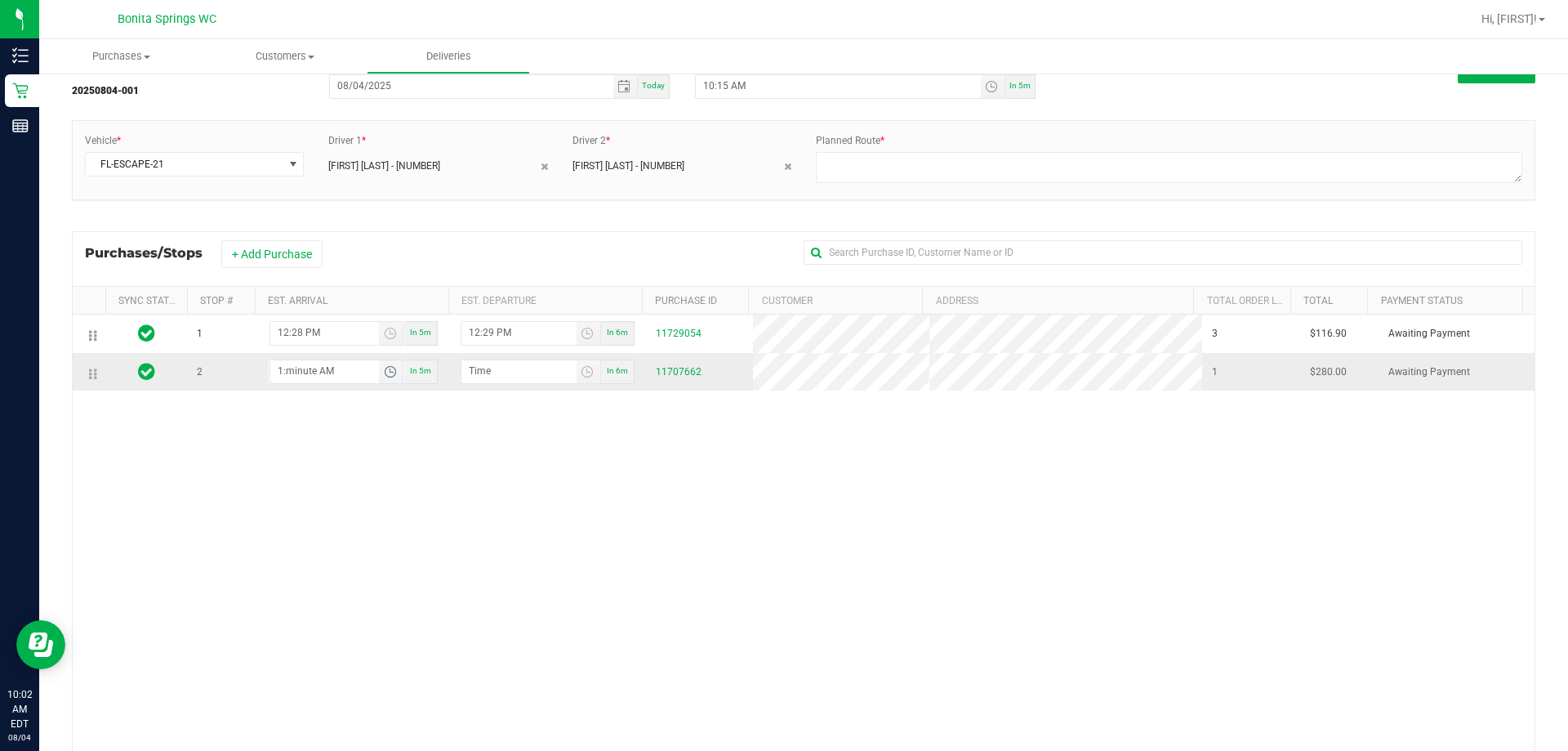 type on "1:01 AM" 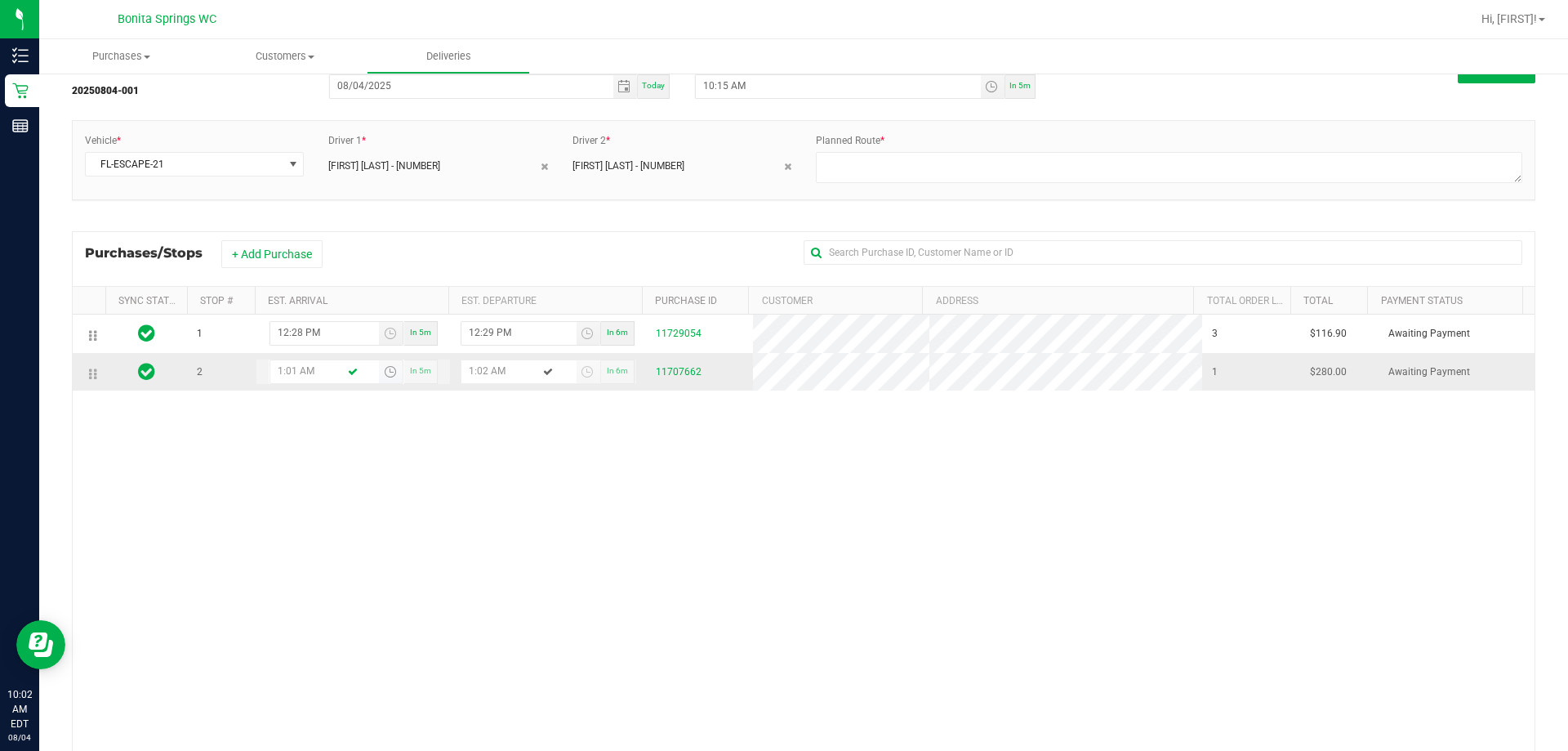 type on "1:10 AM" 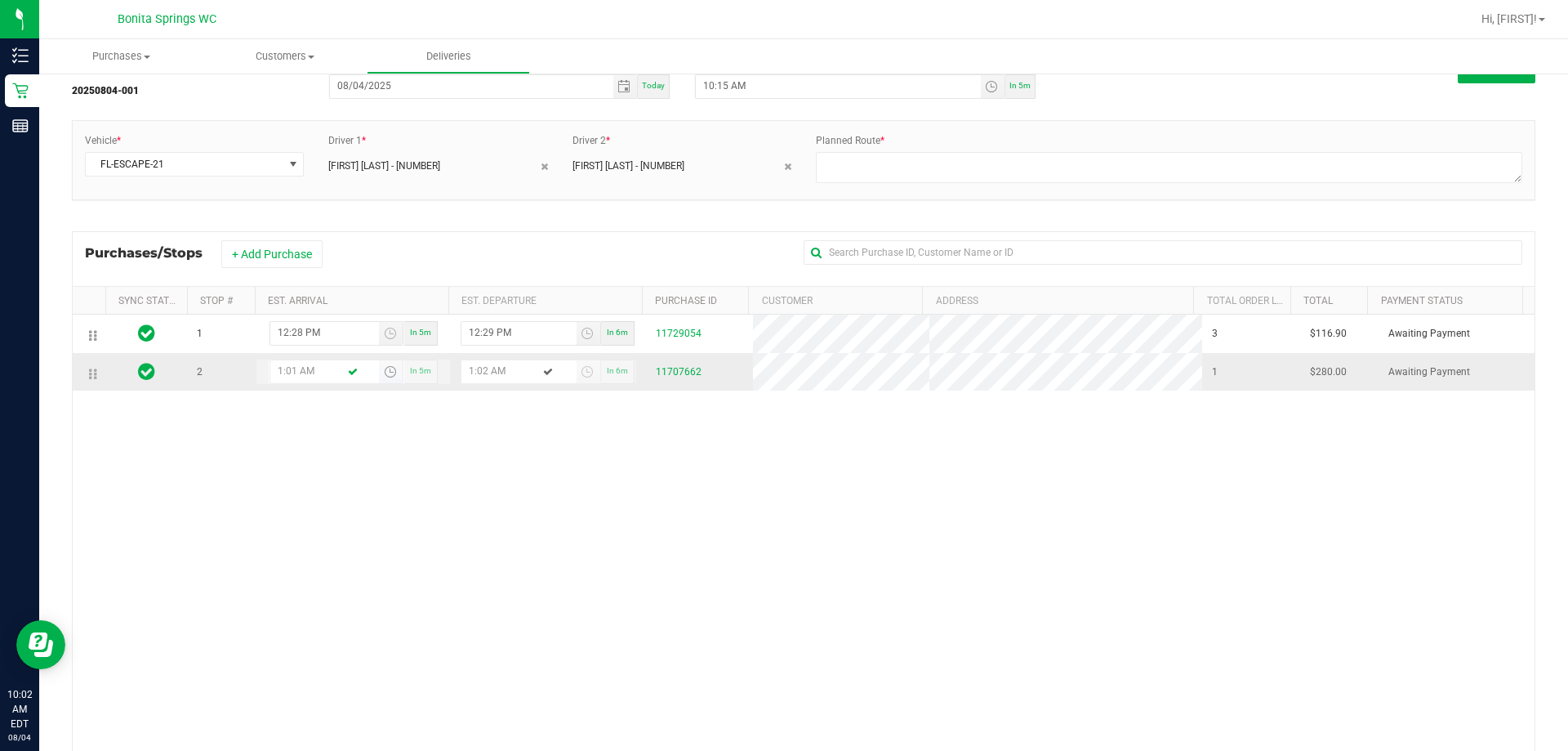 type on "1:11 AM" 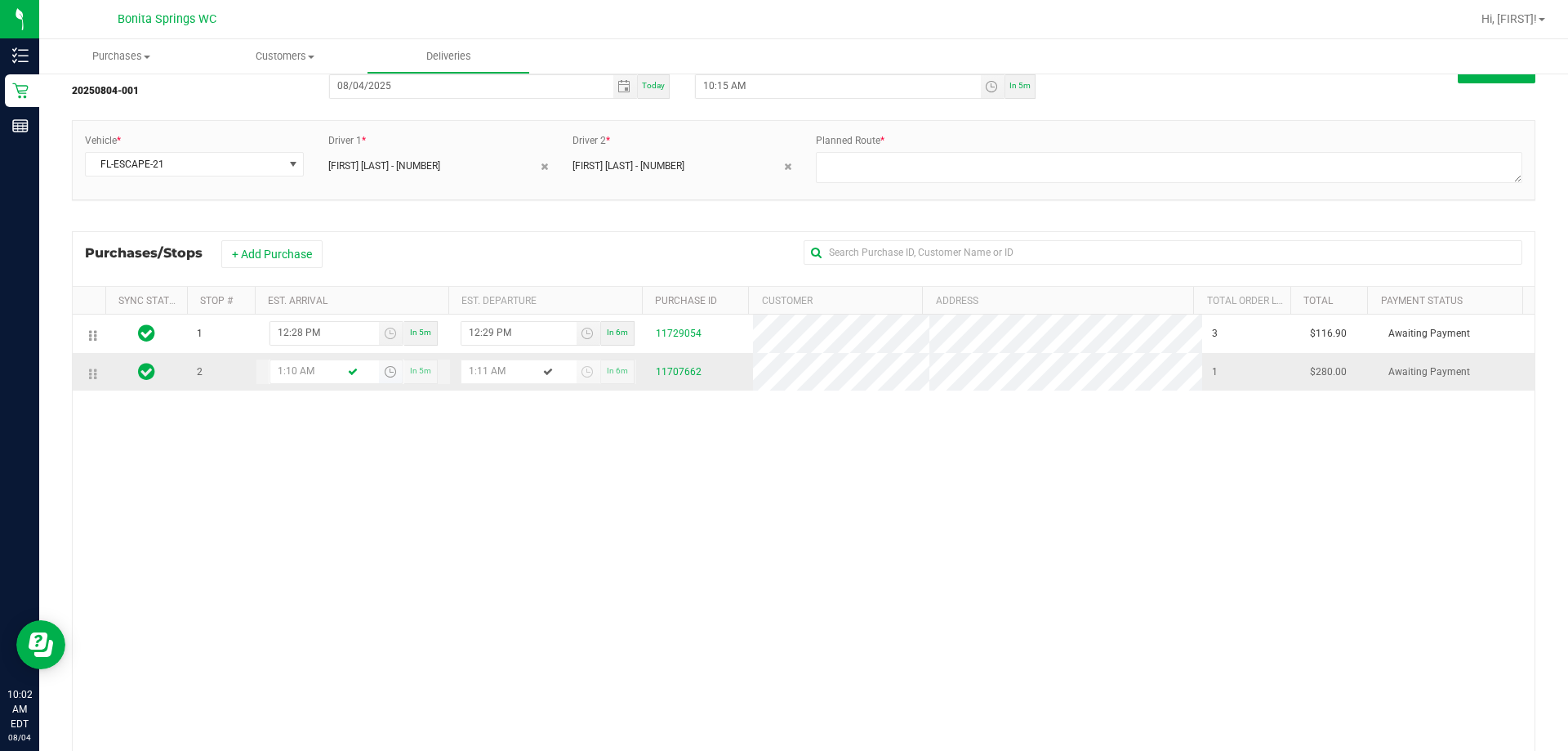 type on "1:10 PM" 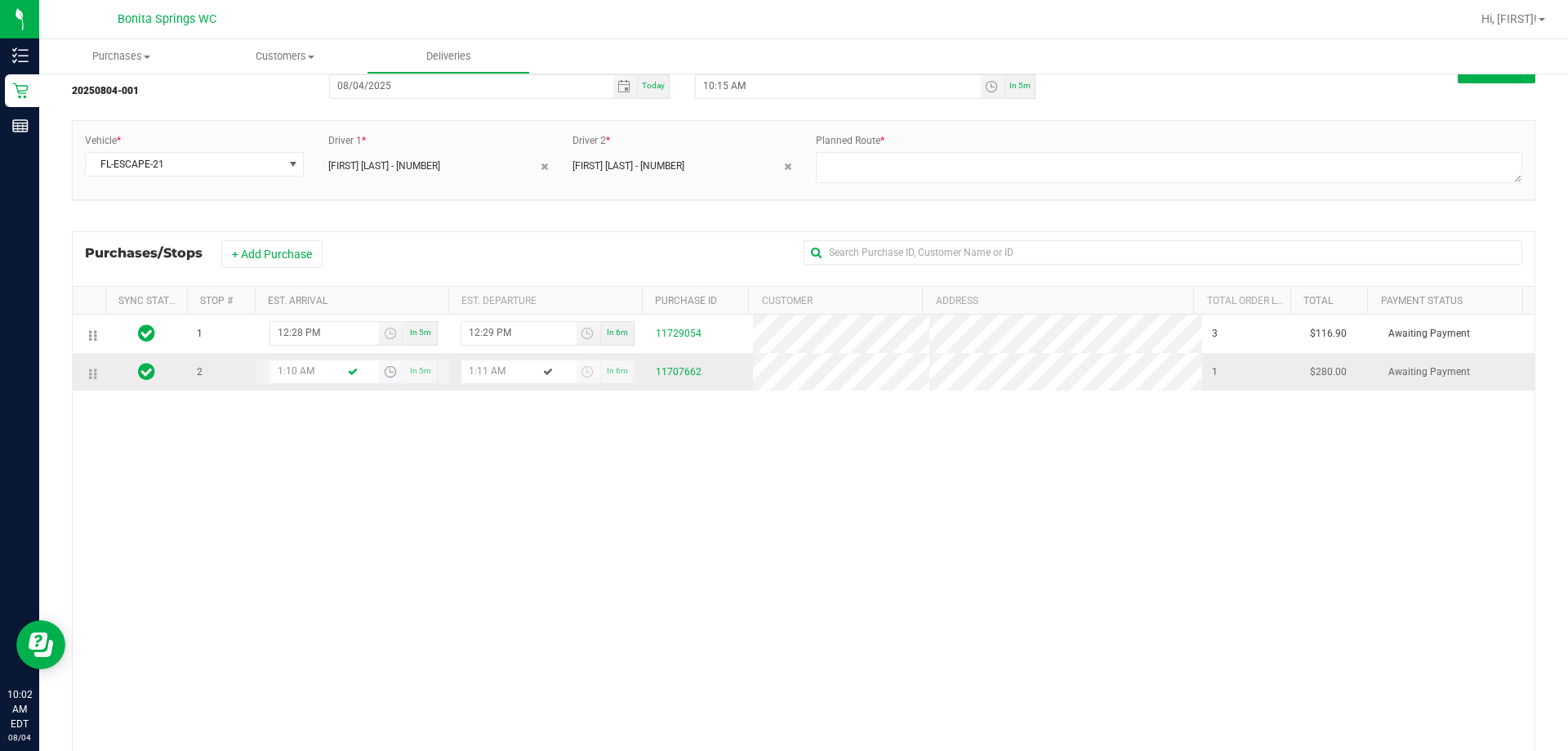 type on "1:11 PM" 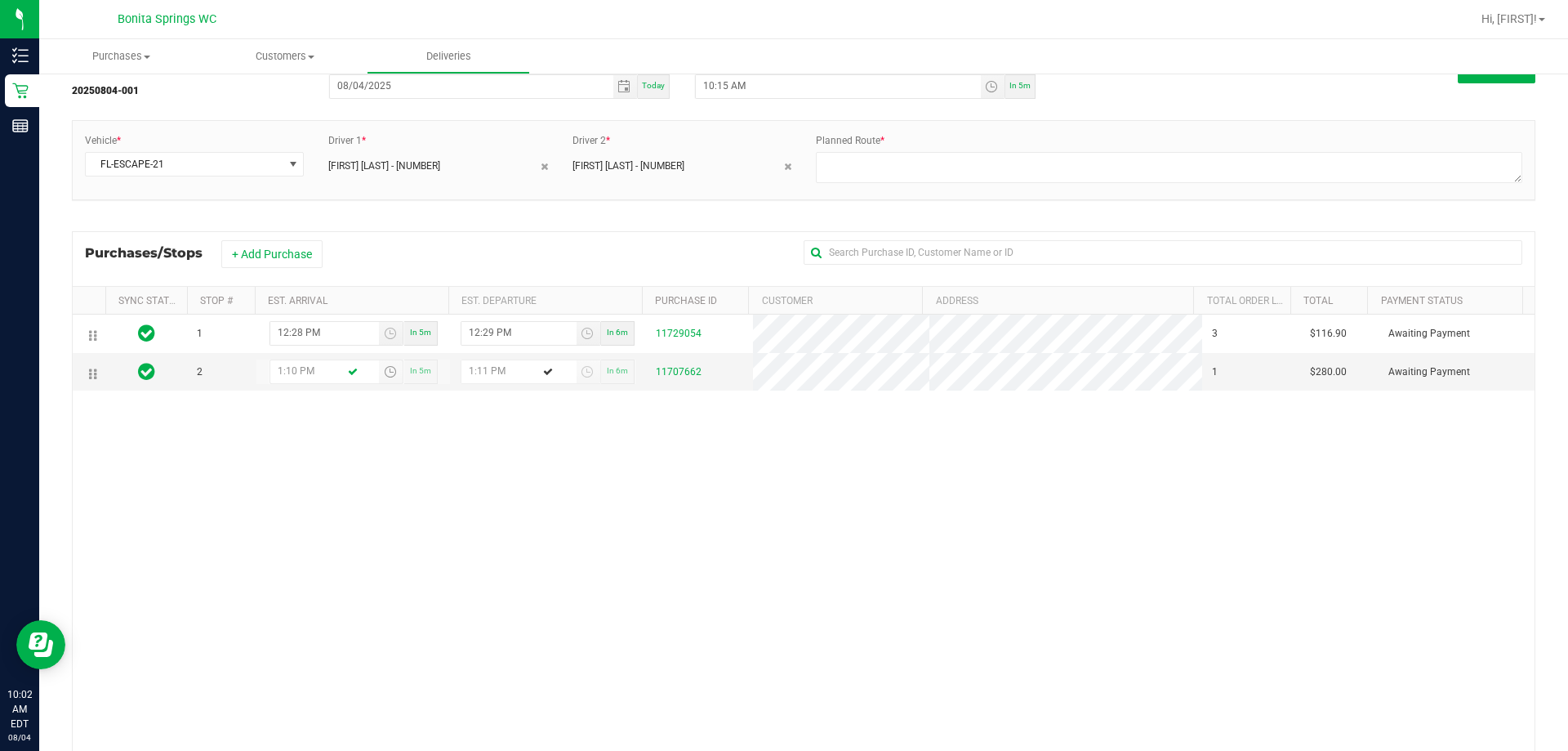 type on "1:10 PM" 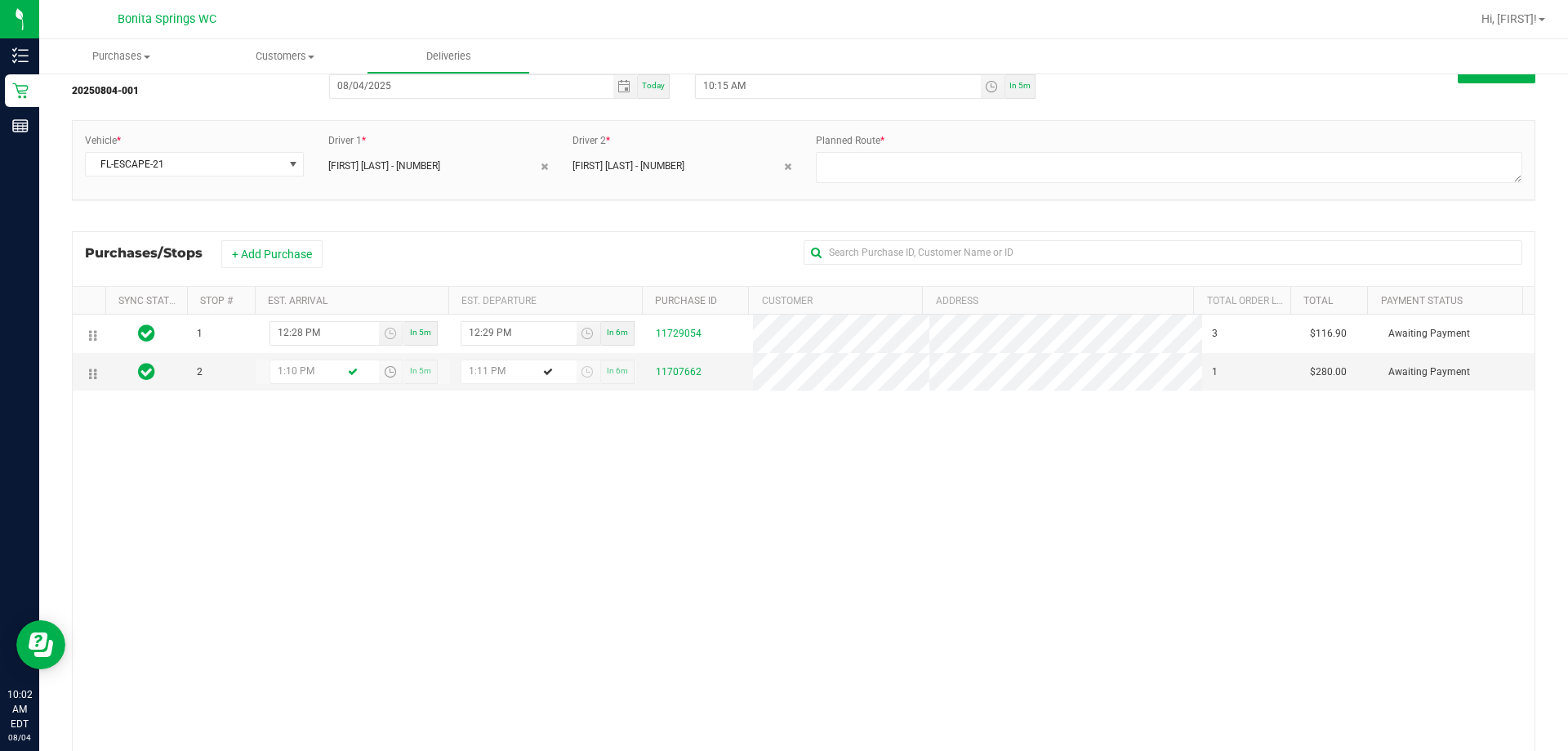 click on "1
12:28 PM In 5m
12:29 PM In 6m
[NUMBER]
3 $116.90 Awaiting Payment
2
1:10 PM In 5m
1:11 PM In 6m
1" at bounding box center (804, 551) 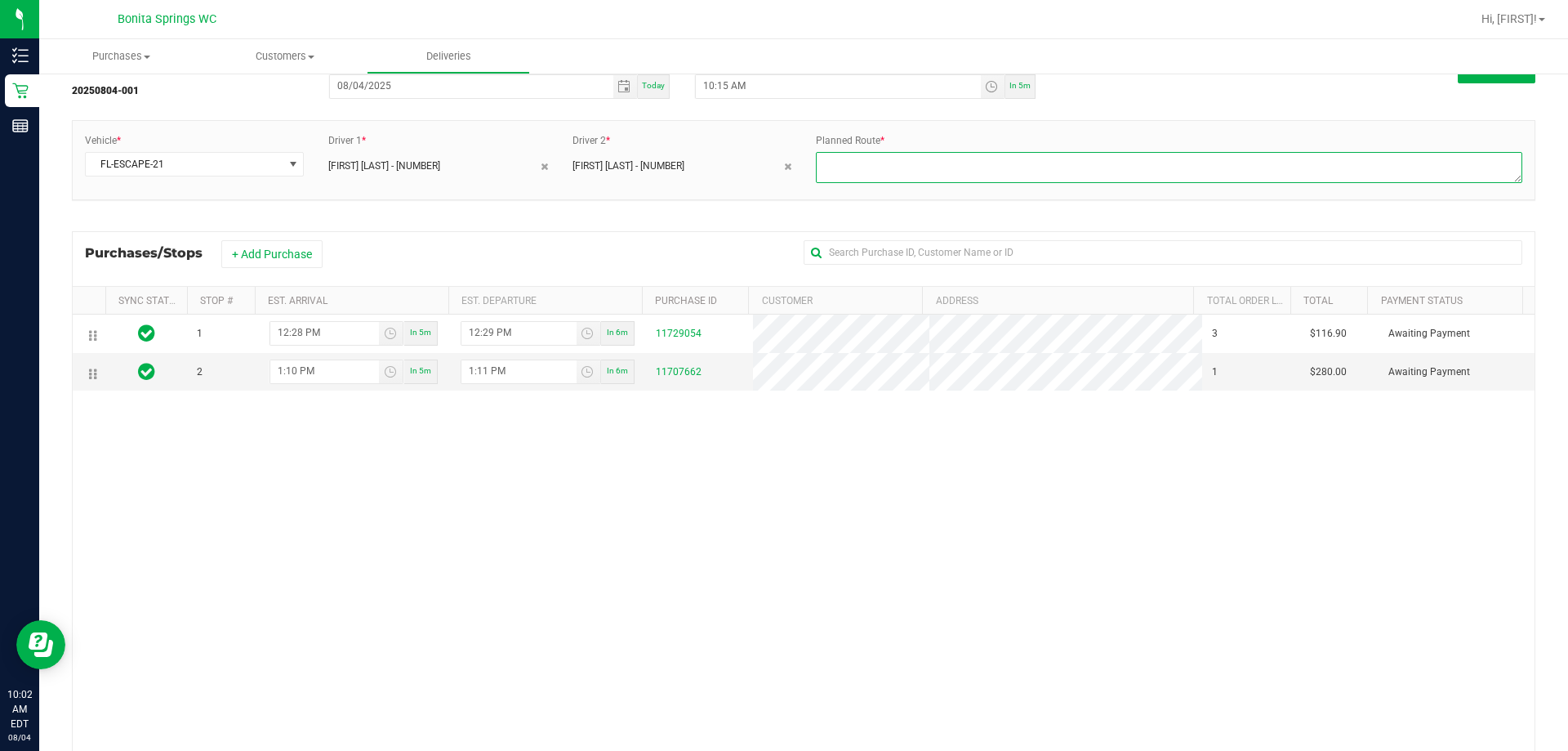 click at bounding box center (1169, 168) 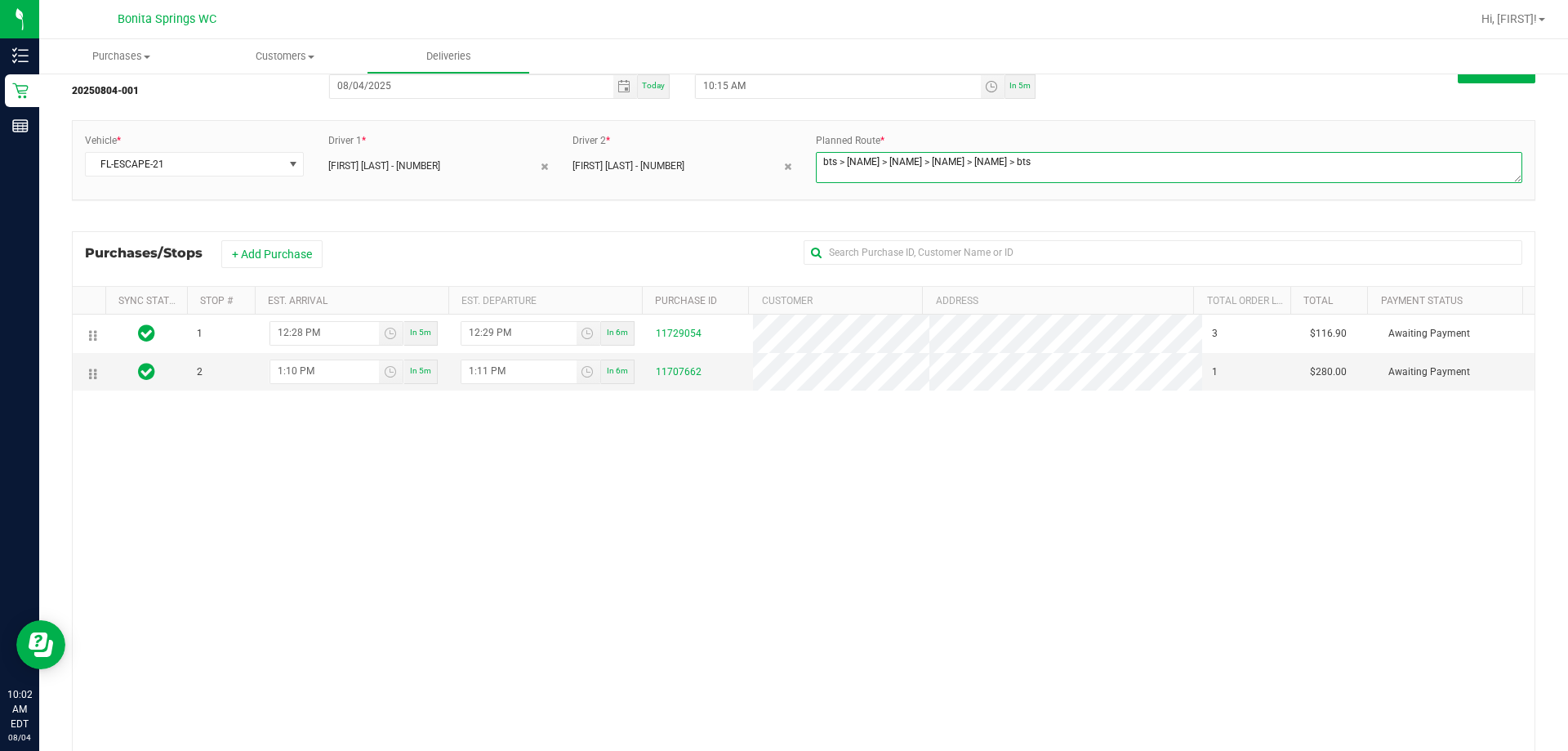 type on "bts > [NAME] > [NAME] > [NAME] > [NAME] > bts" 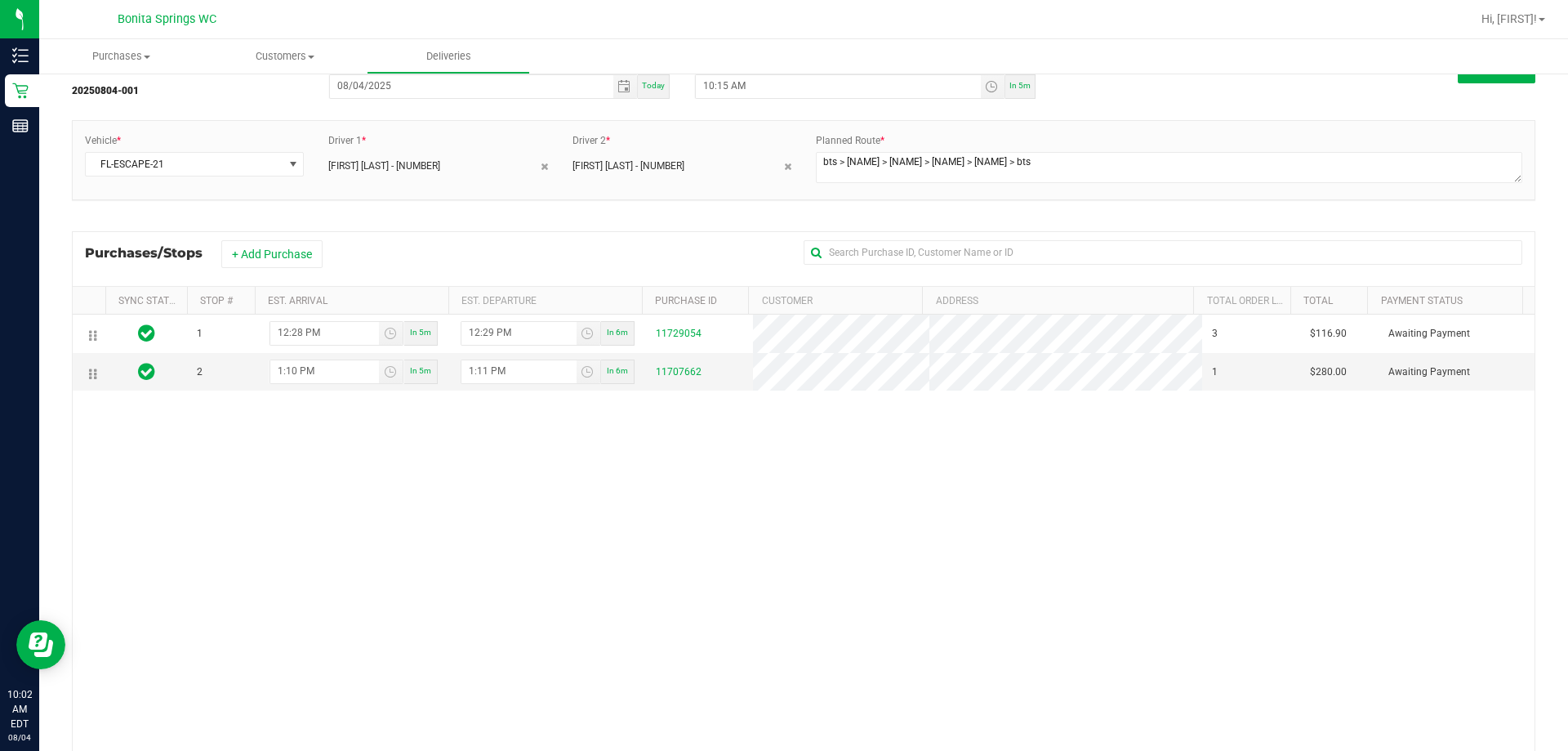 click on "Vehicle
*
FL-ESCAPE-21
Driver 1
*
[FIRST] [LAST] - [NUMBER]
Driver 2
*
[FIRST] [LAST] - [NUMBER]
Planned Route
*" at bounding box center [804, 160] 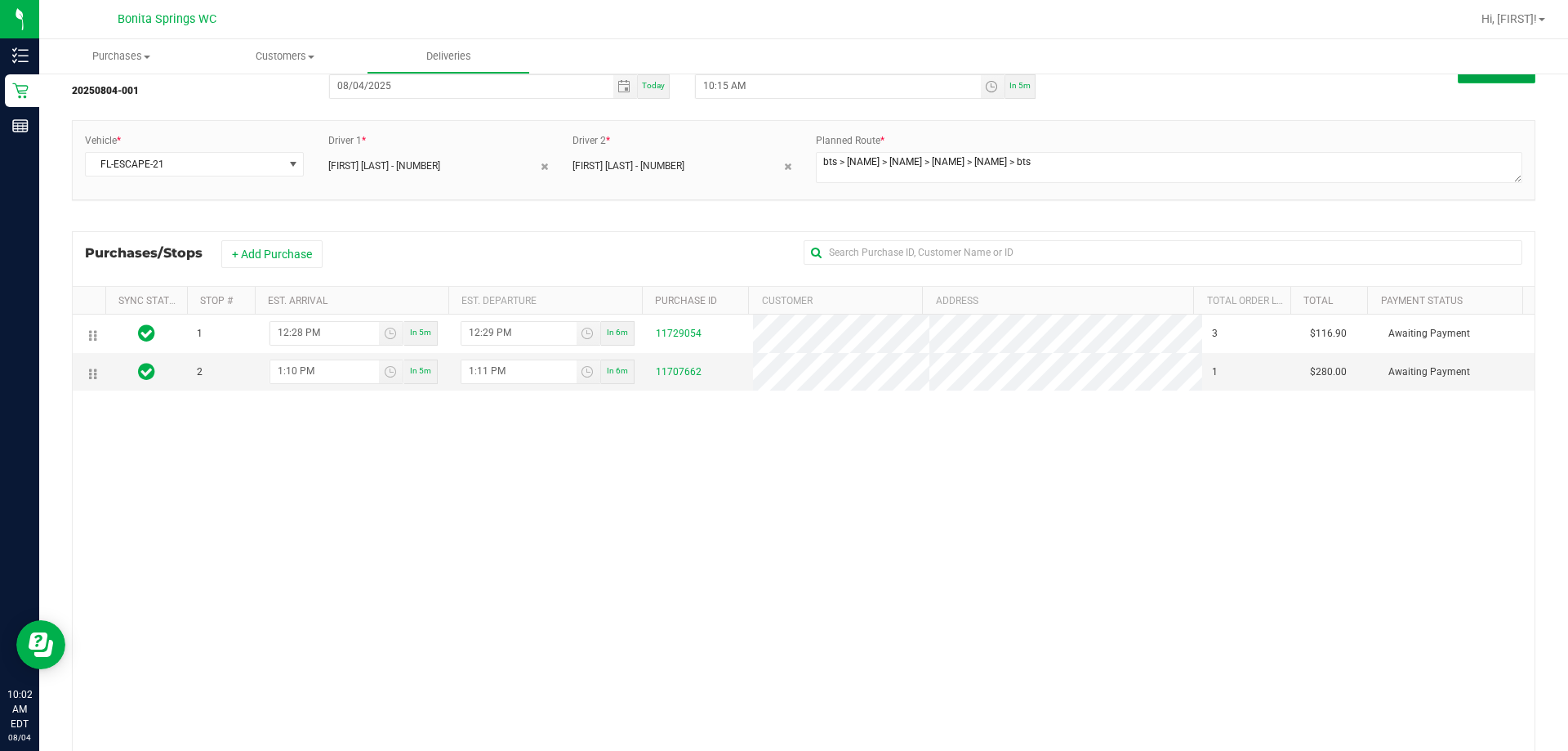 click on "Save" 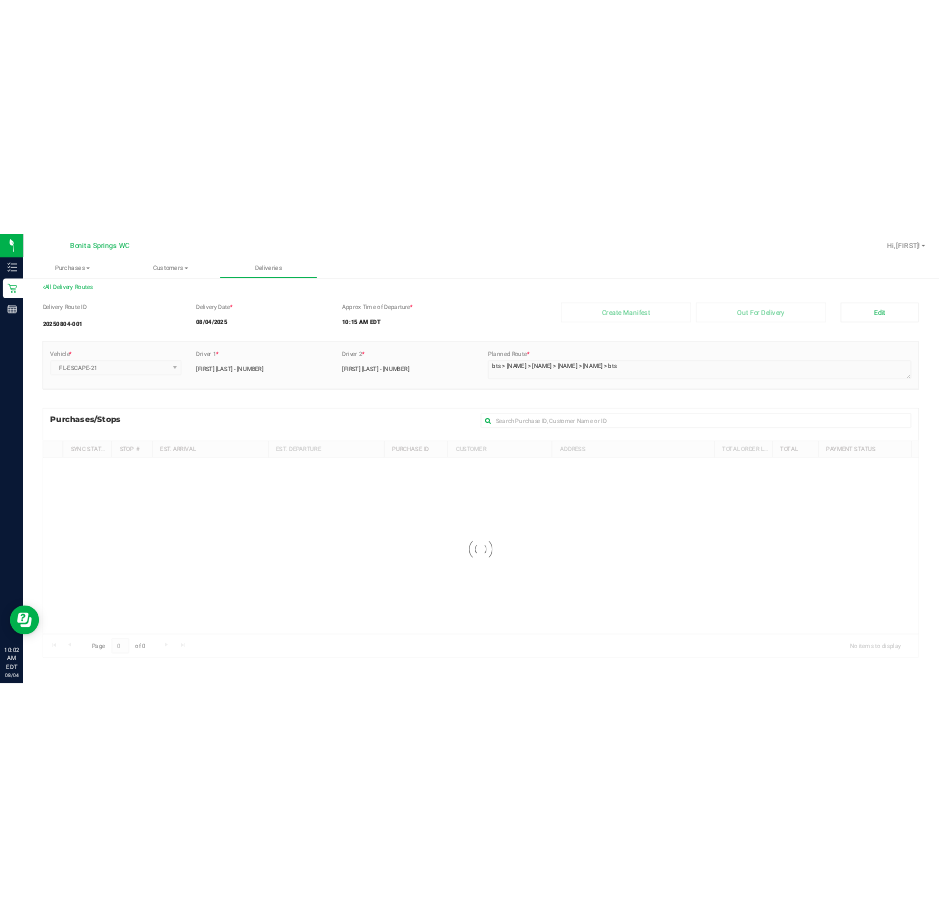 scroll, scrollTop: 0, scrollLeft: 0, axis: both 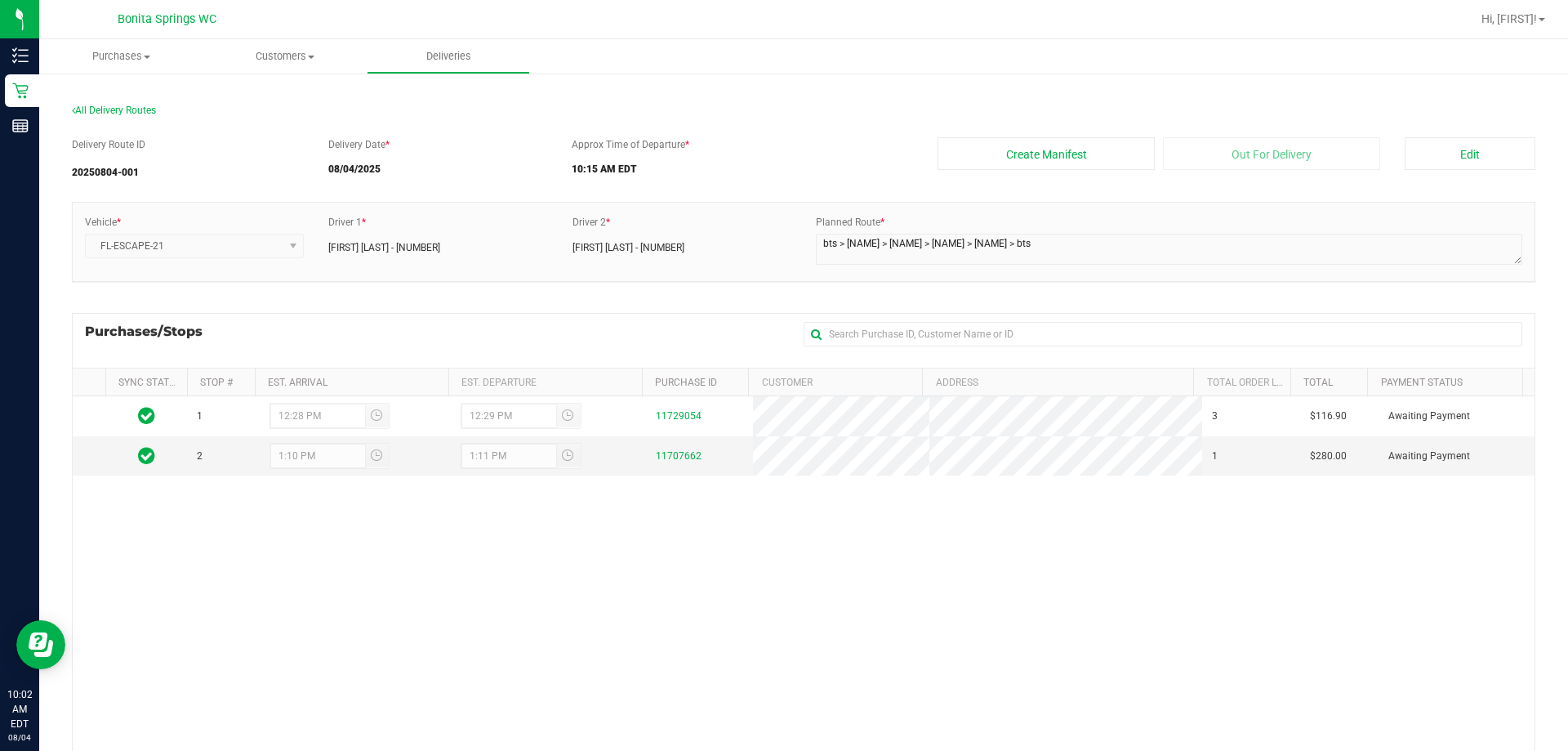 click on "Purchases/Stops
+ Add Purchase" at bounding box center [804, 340] 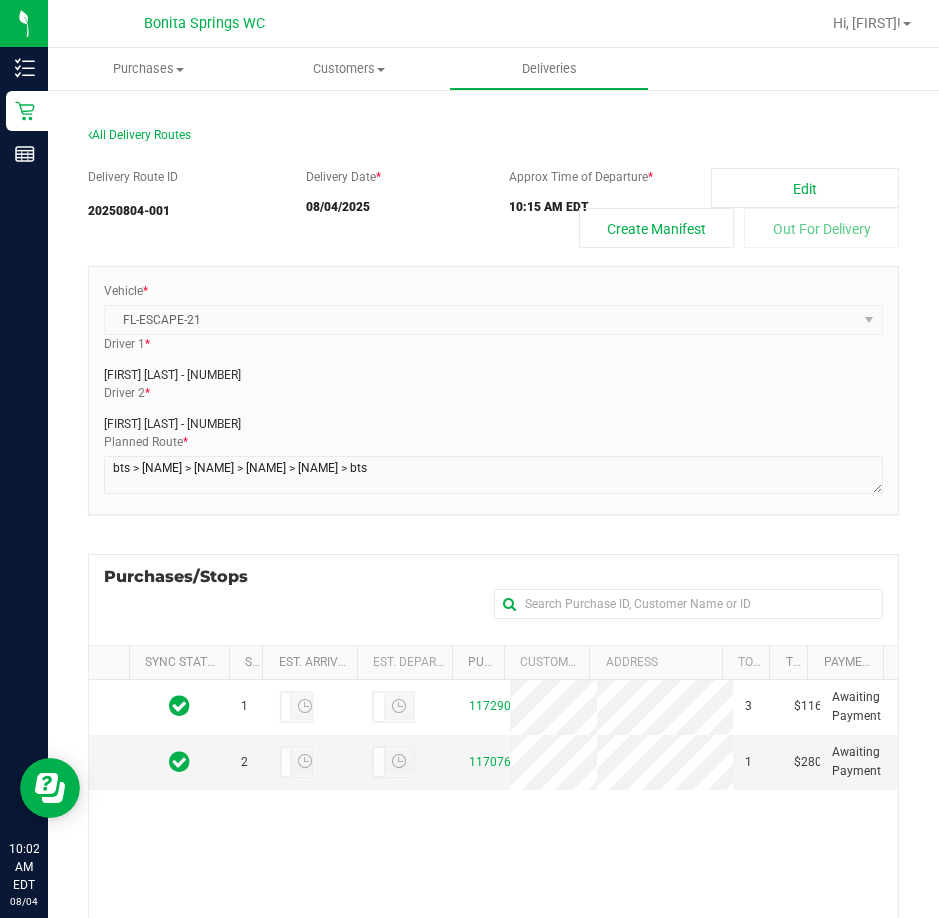 click on "Delivery Route ID
20250804-001
Delivery Date
*
[MONTH]/[DAY]/[YEAR]
Approx Time of Departure
*
10:15 AM EDT
Edit
Create Manifest
Out For Delivery
Vehicle
*
FL-ESCAPE-21
Driver 1
*
[FIRST] [LAST] - [NUMBER]
Driver 2
*
[FIRST] [LAST] - [NUMBER]
Planned Route
*" at bounding box center [493, 739] 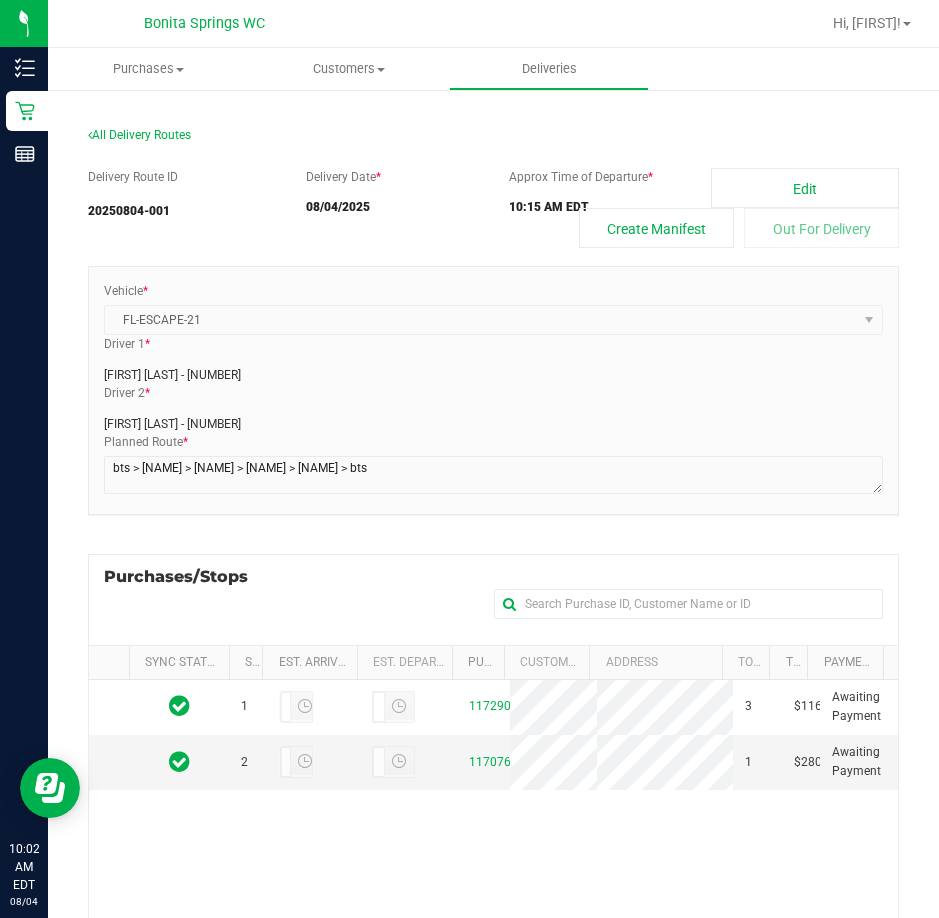 click on "Driver 2
*
[FIRST] [LAST] - [NUMBER]" at bounding box center (493, 408) 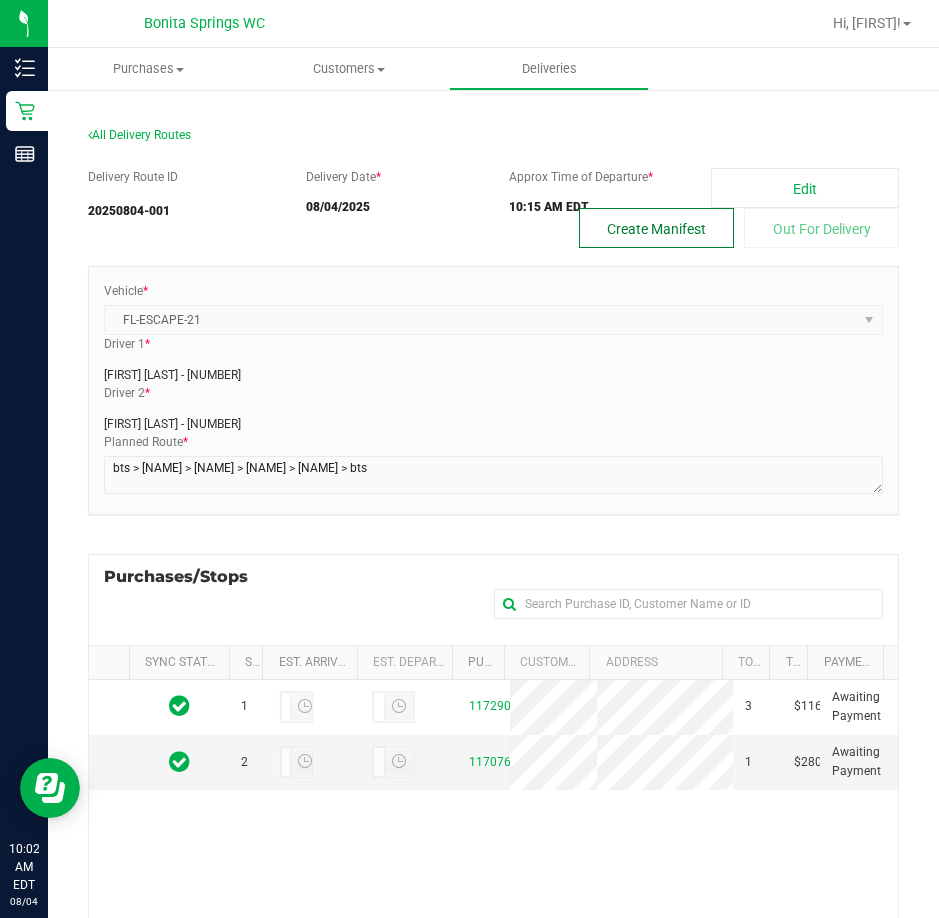 click on "Create Manifest" at bounding box center (656, 228) 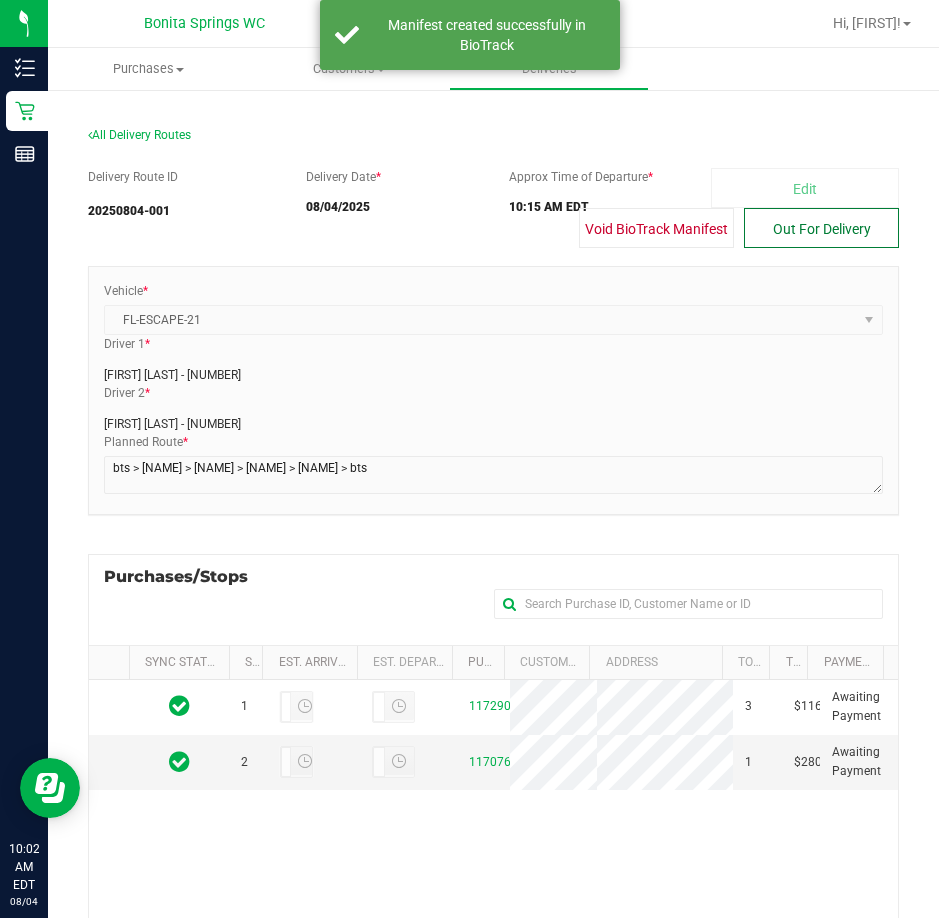 click on "Out For Delivery" at bounding box center [821, 228] 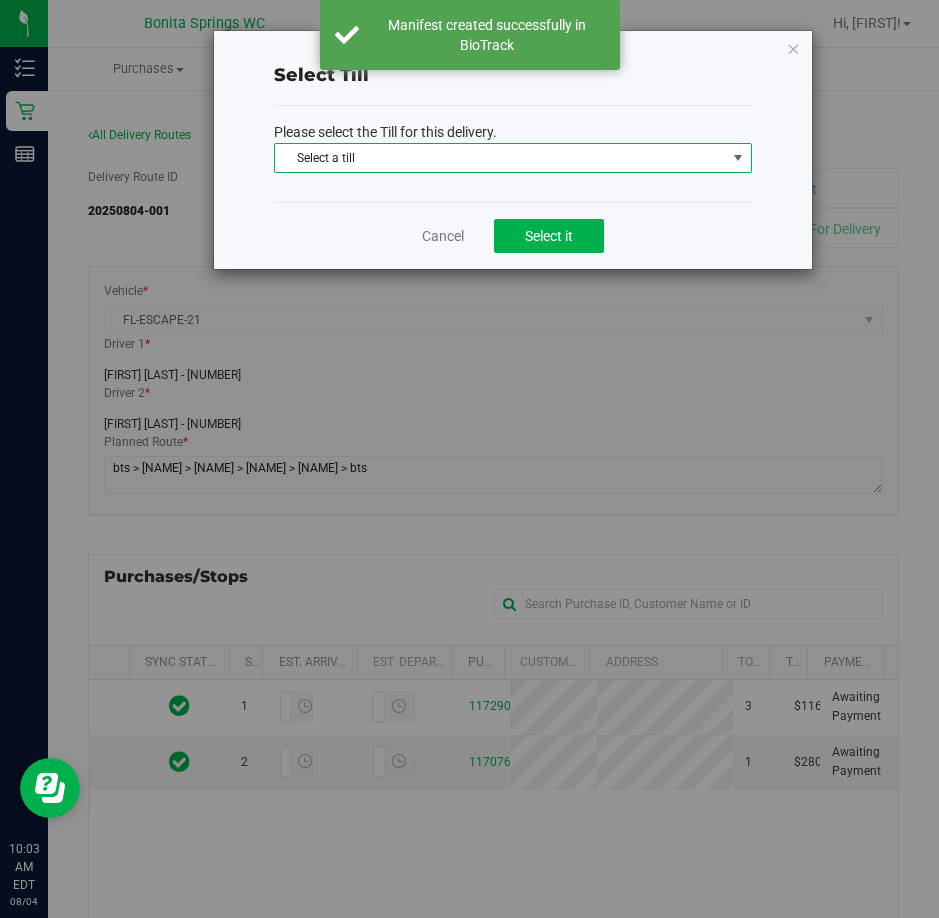 click on "Select a till" at bounding box center (500, 158) 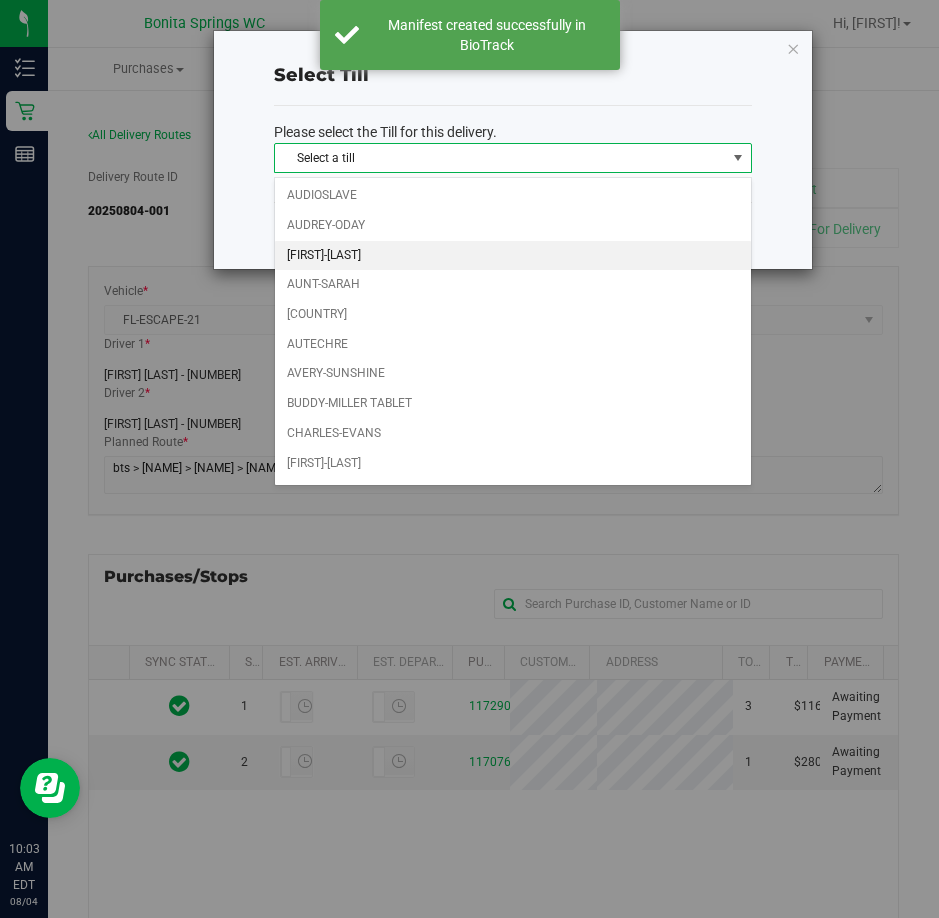 scroll, scrollTop: 200, scrollLeft: 0, axis: vertical 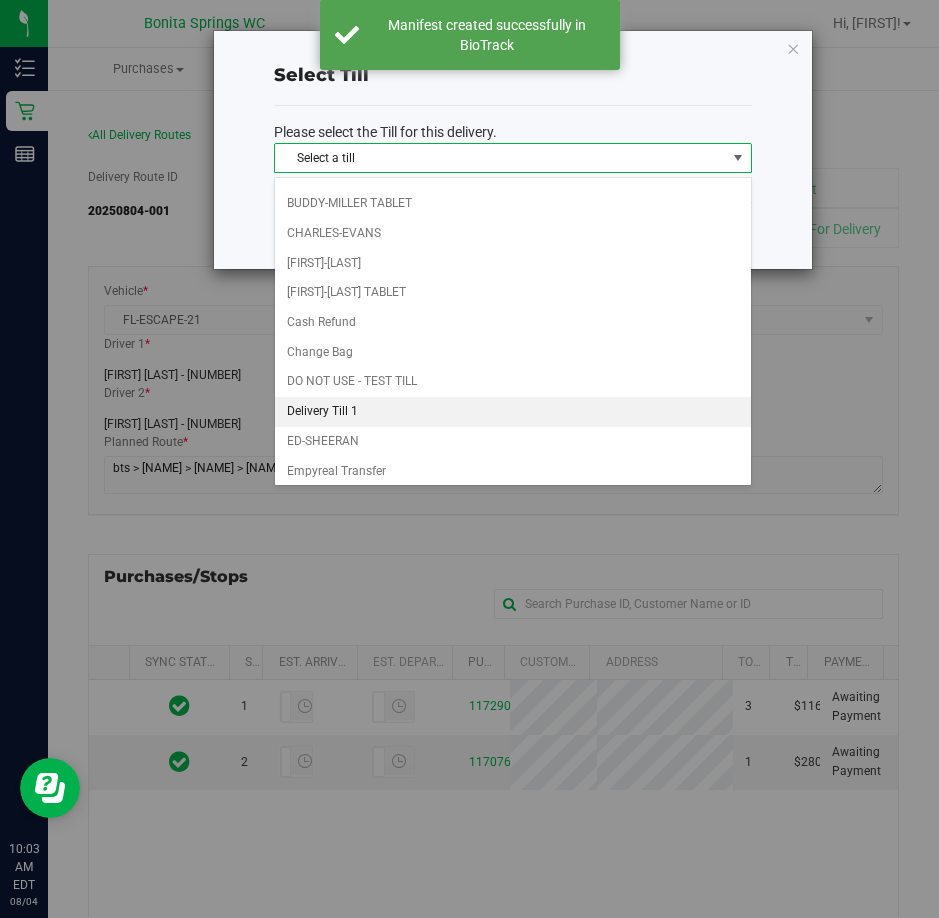 click on "Delivery Till 1" at bounding box center [513, 412] 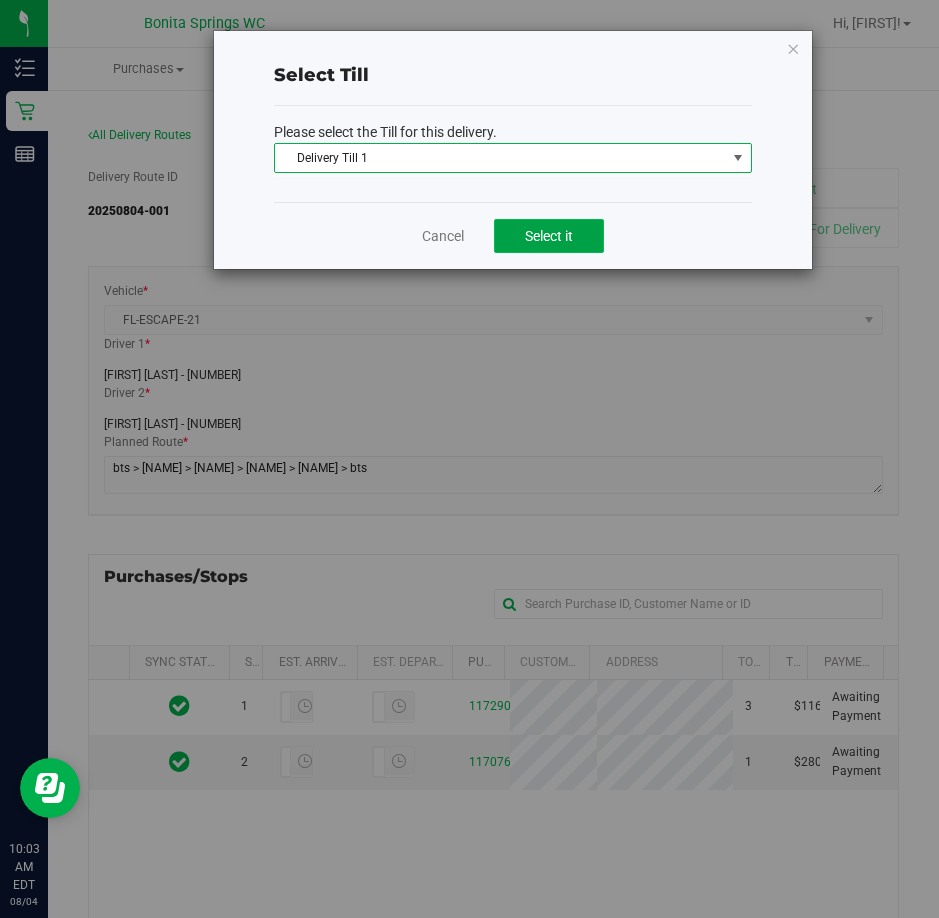 click on "Select it" at bounding box center [549, 236] 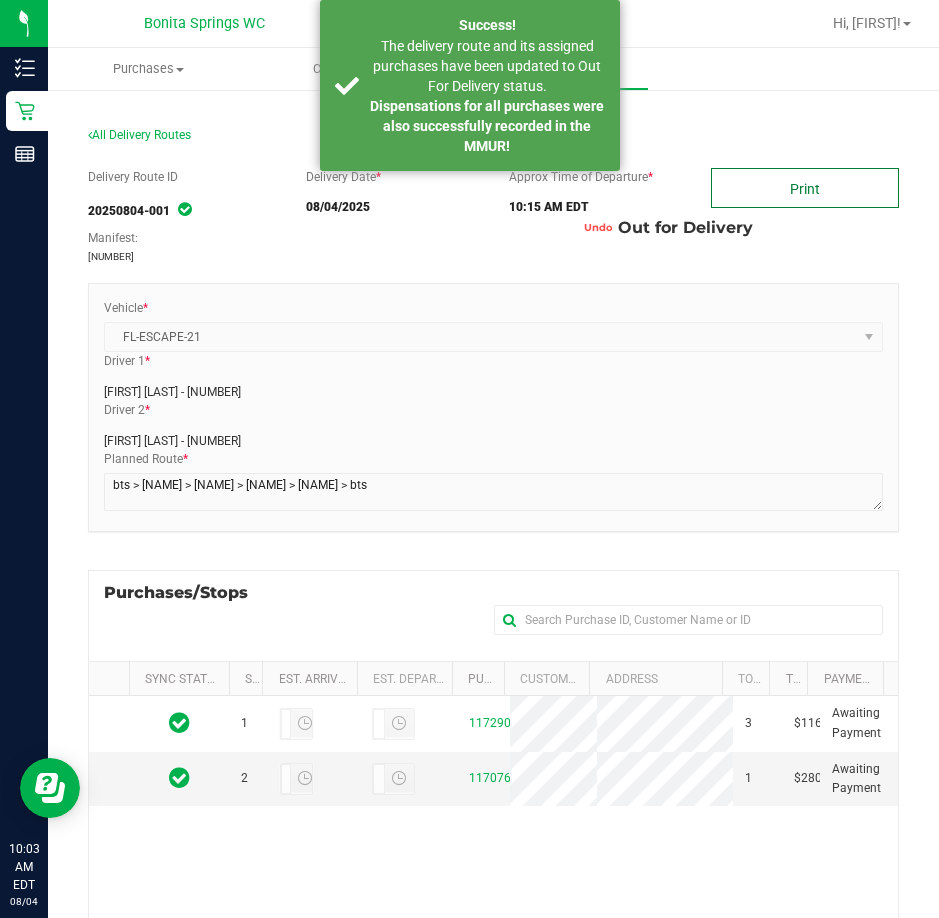 click on "Print" at bounding box center (805, 188) 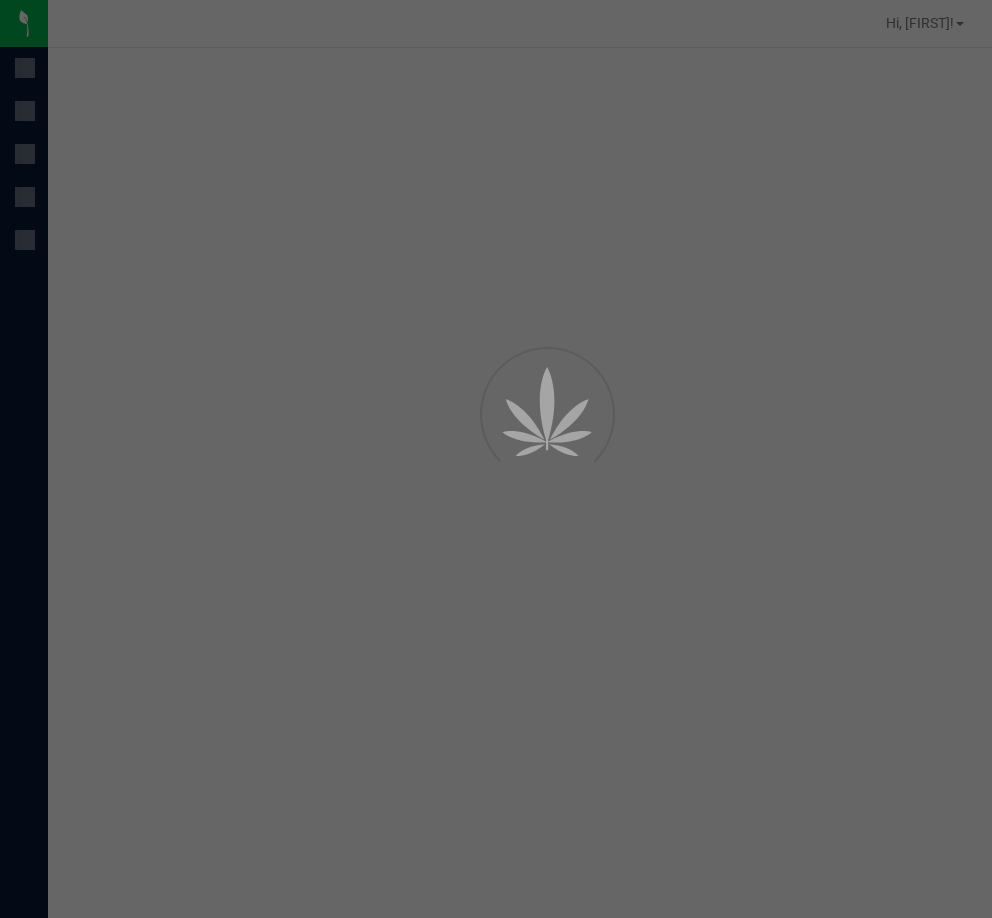 scroll, scrollTop: 0, scrollLeft: 0, axis: both 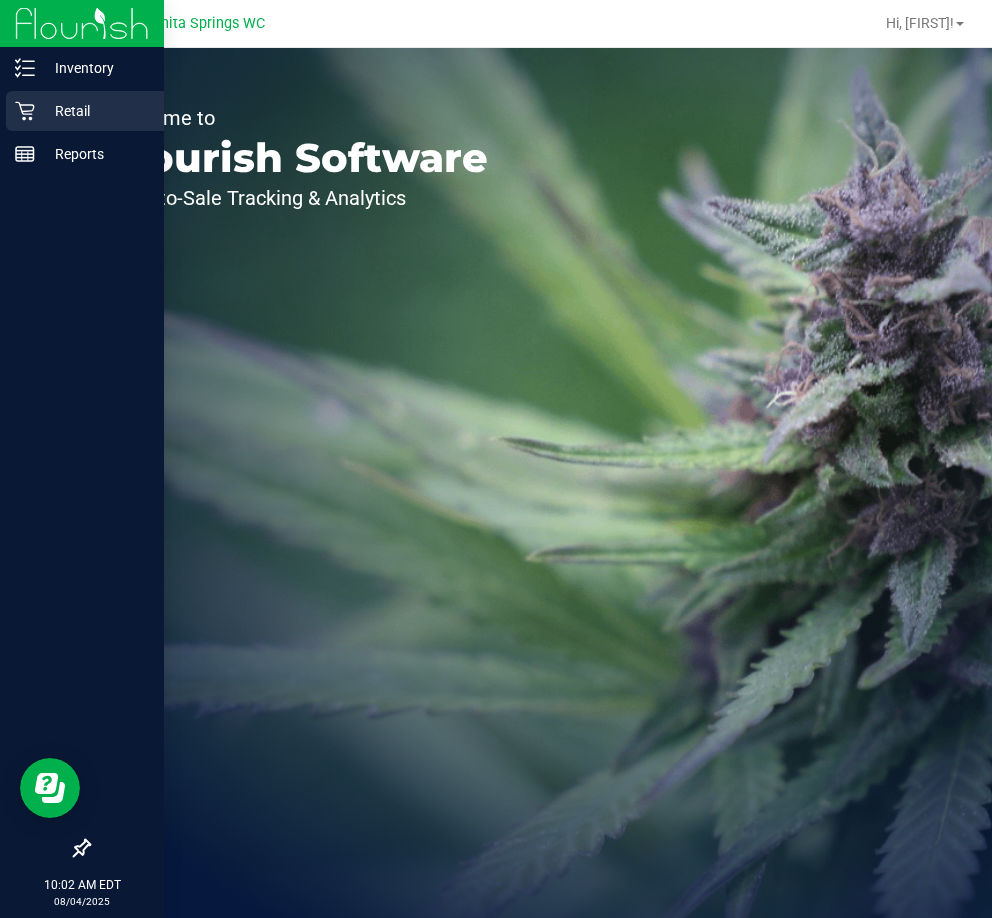 click on "Retail" at bounding box center [95, 111] 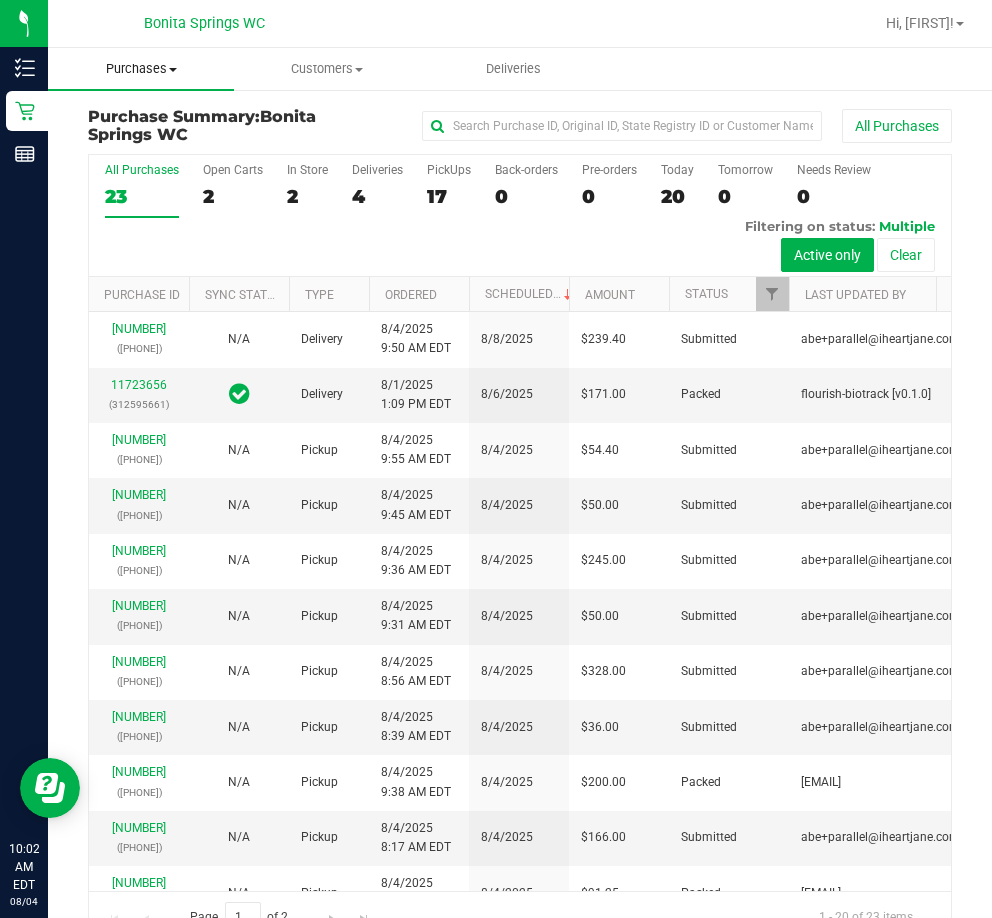 click on "Purchases" at bounding box center [141, 69] 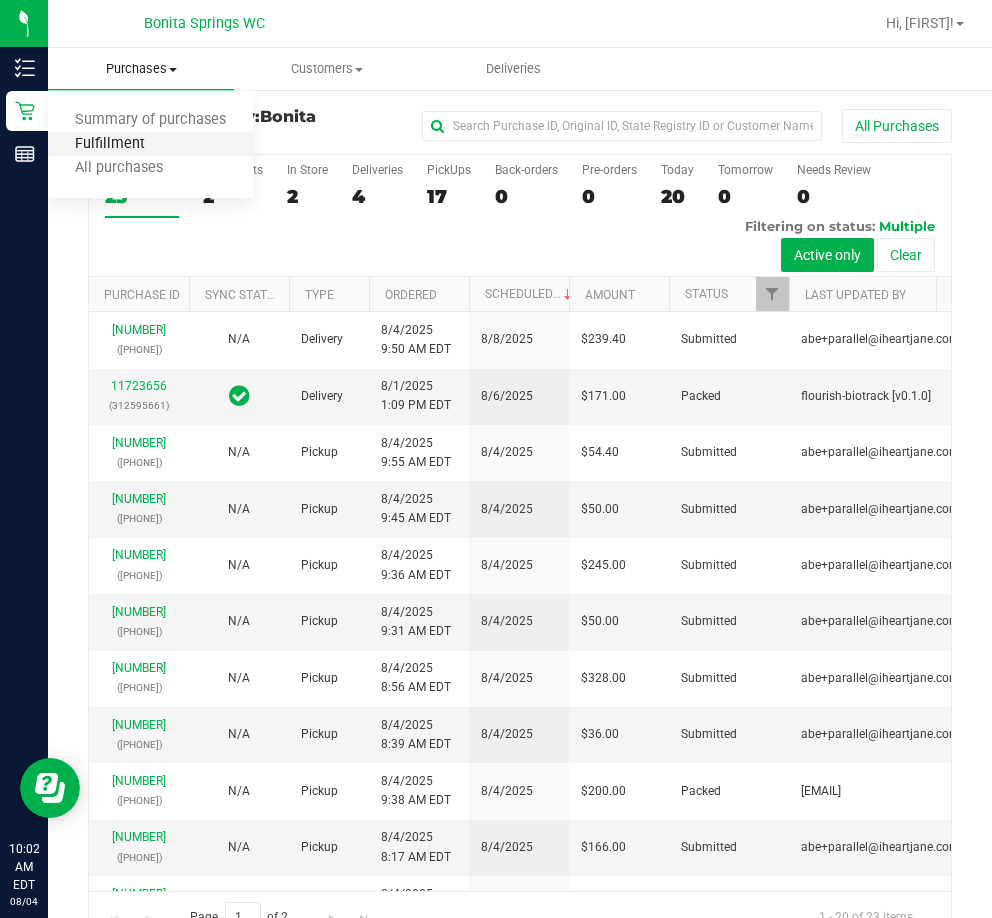 click on "Fulfillment" at bounding box center [110, 144] 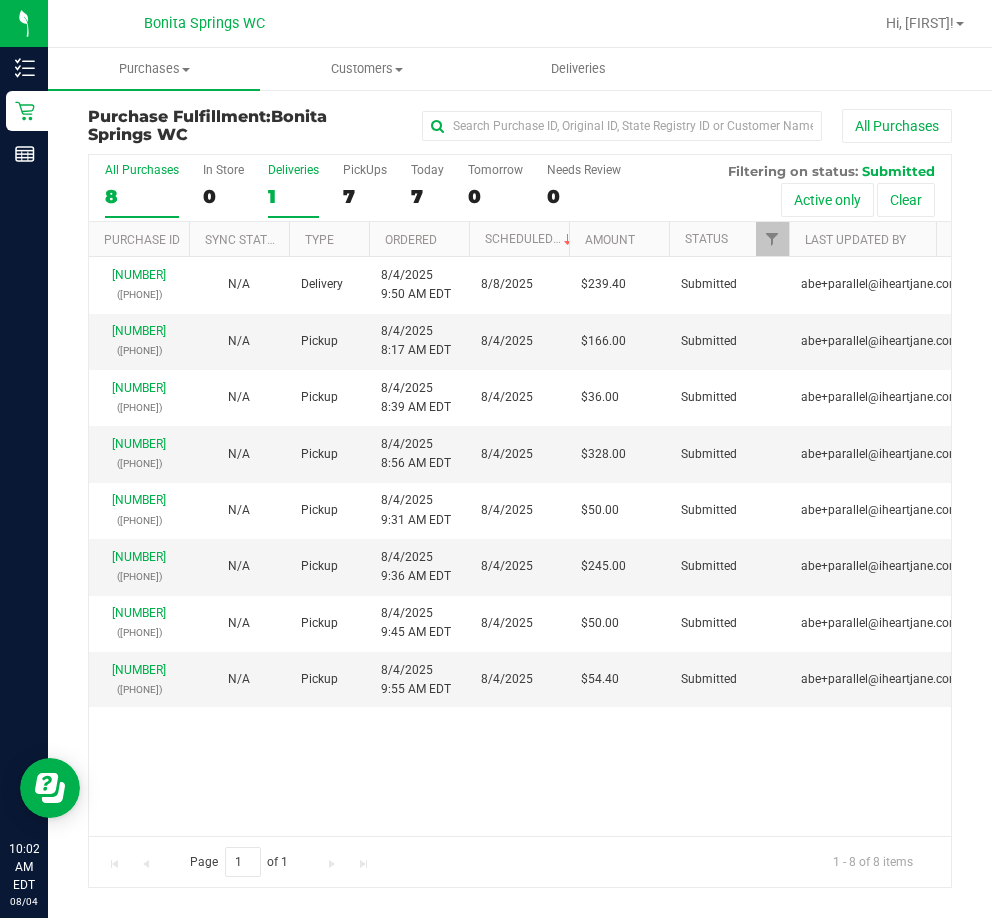 click on "1" at bounding box center [293, 196] 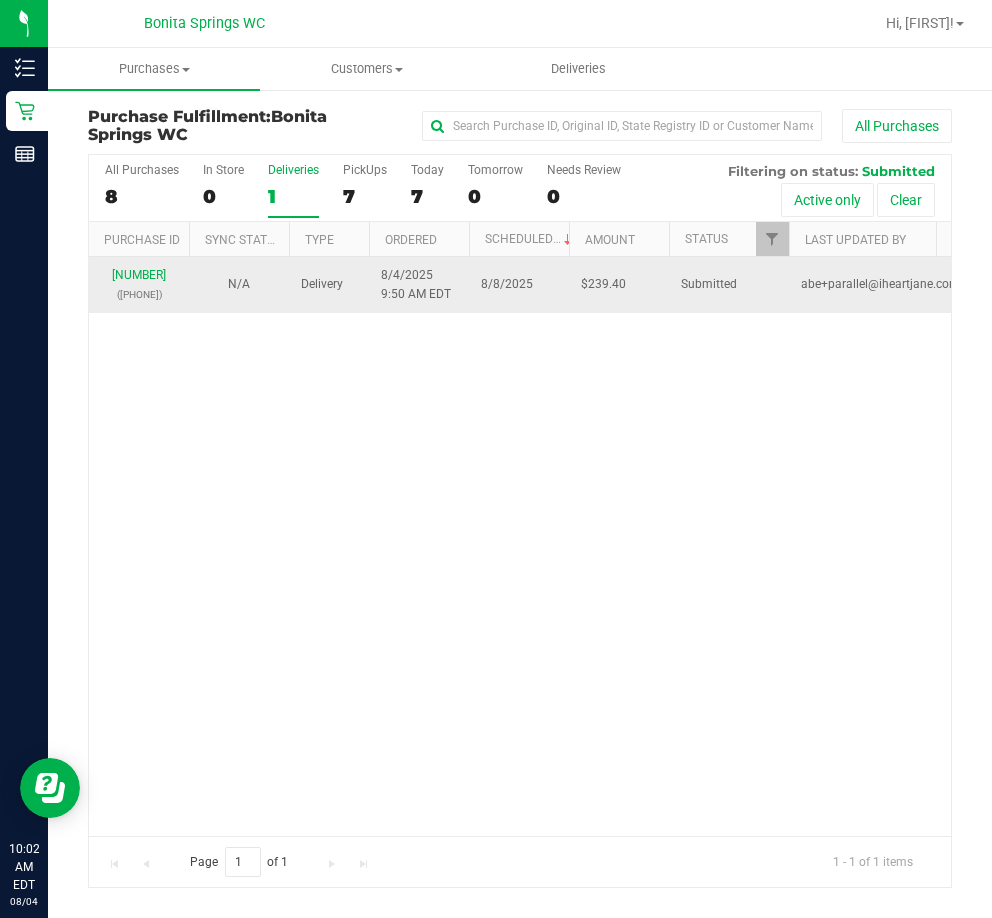 click on "[NUMBER]
([PHONE])" at bounding box center (139, 285) 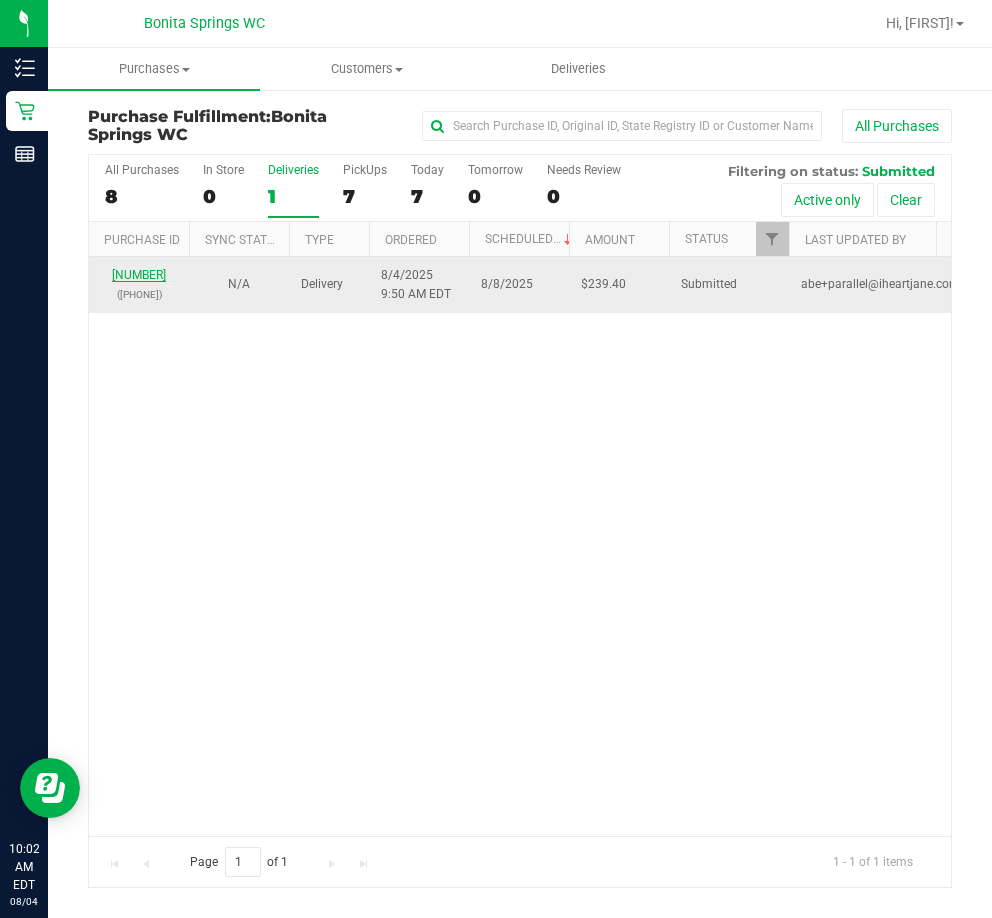 click on "[NUMBER]" at bounding box center (139, 275) 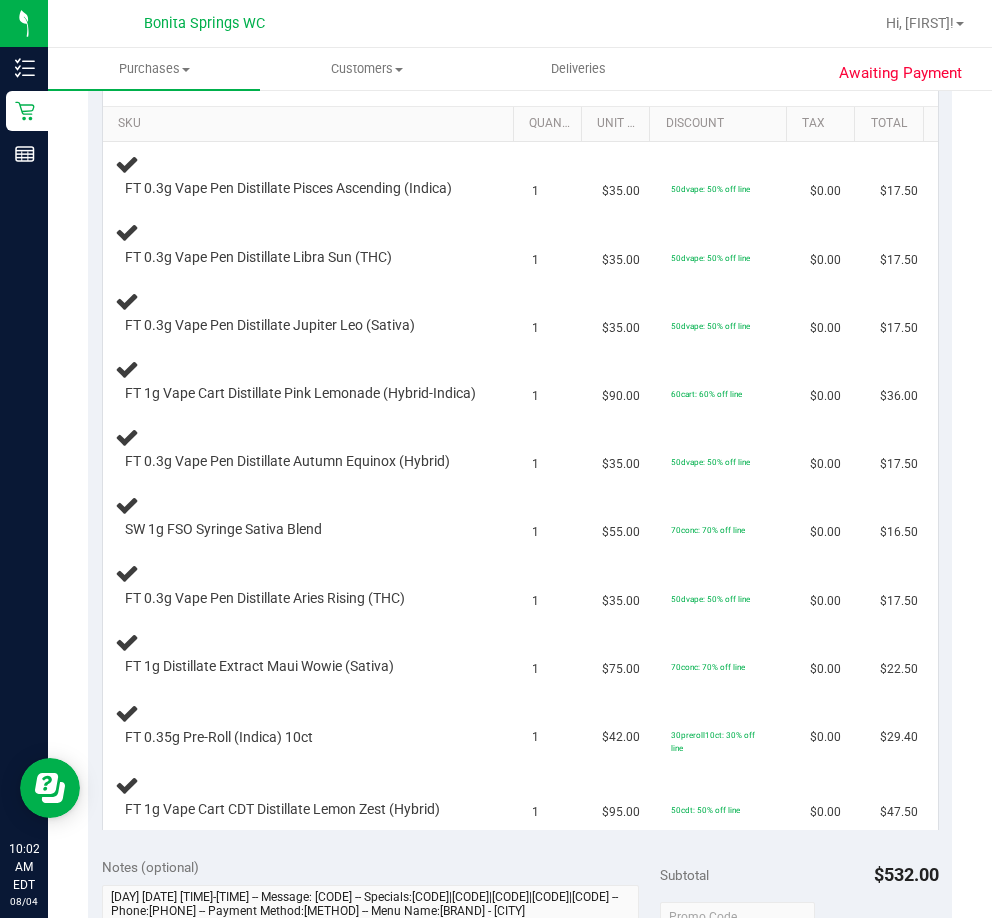scroll, scrollTop: 500, scrollLeft: 0, axis: vertical 